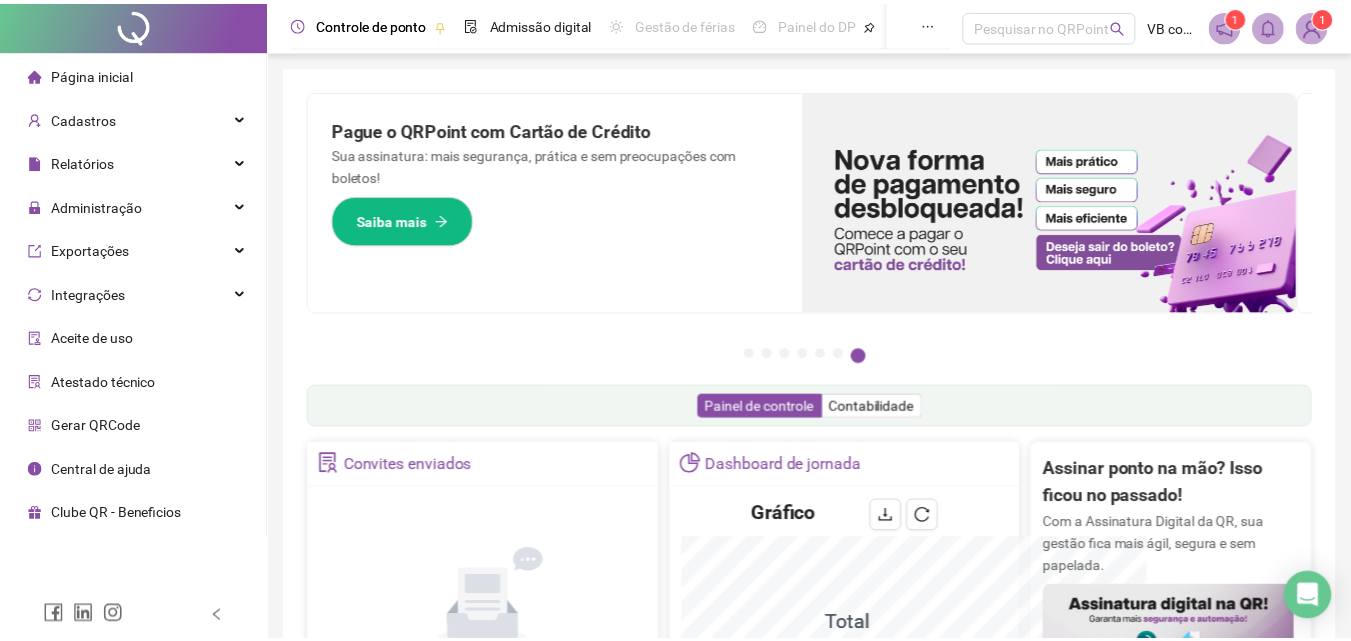 scroll, scrollTop: 0, scrollLeft: 0, axis: both 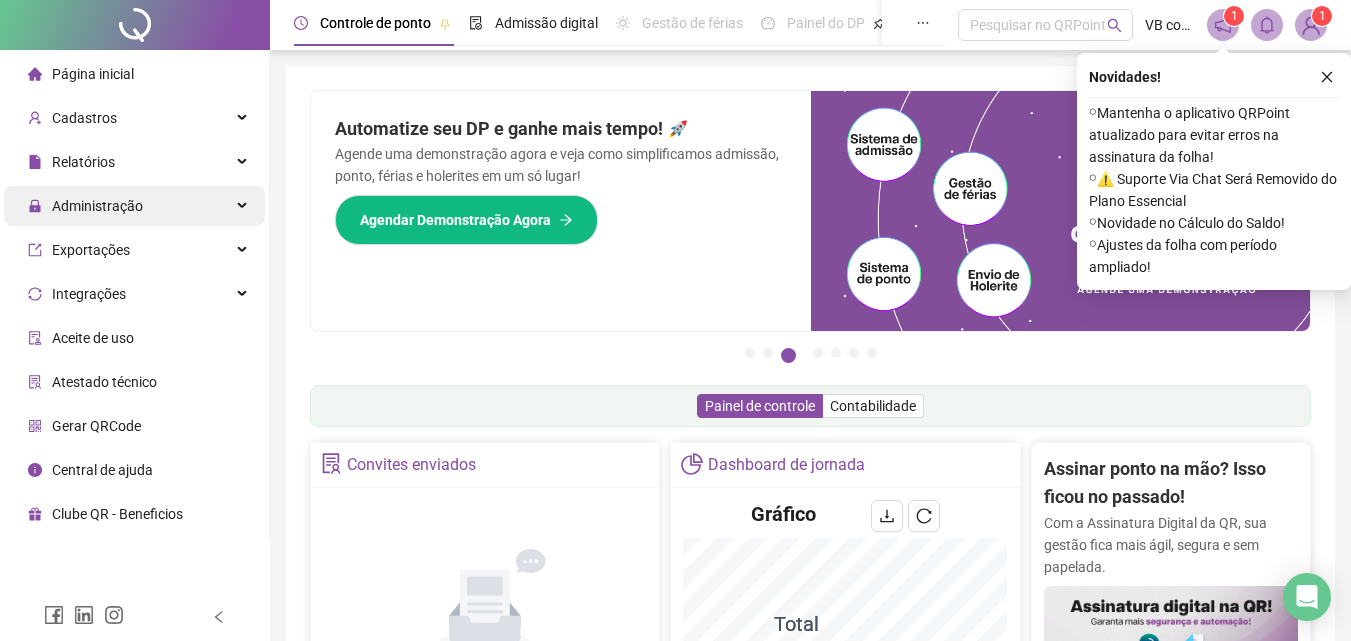 click on "Administração" at bounding box center (85, 206) 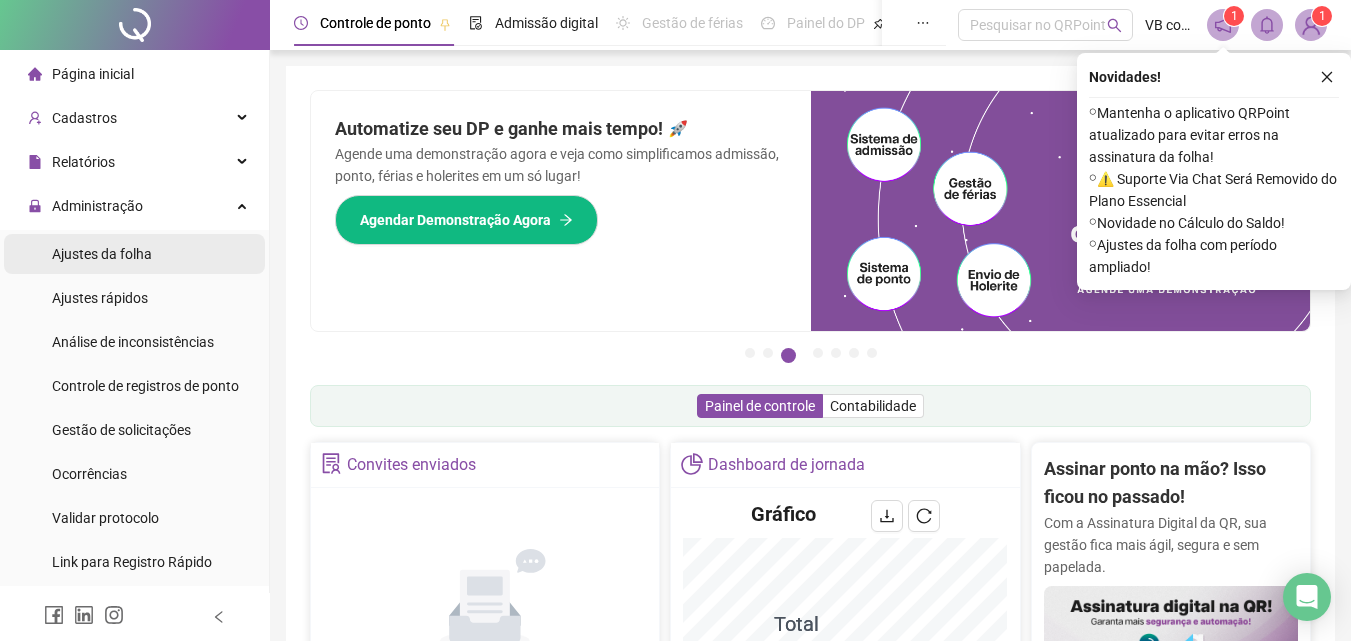 click on "Ajustes da folha" at bounding box center (102, 254) 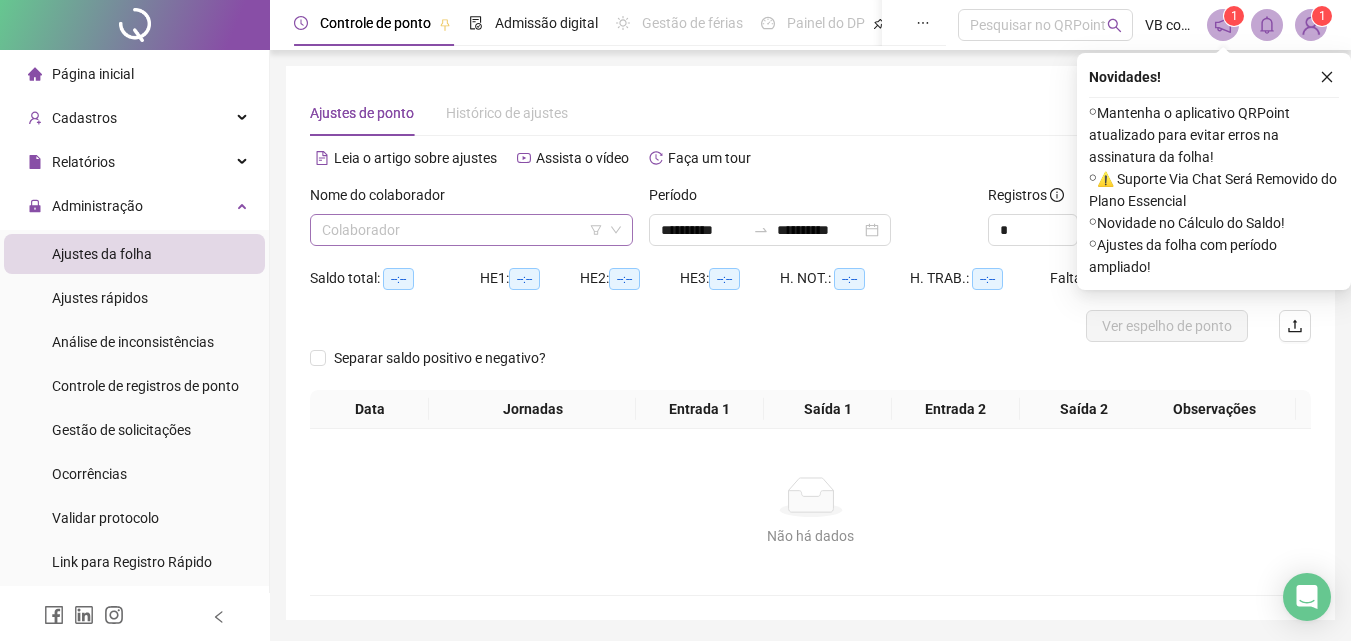 click at bounding box center [462, 230] 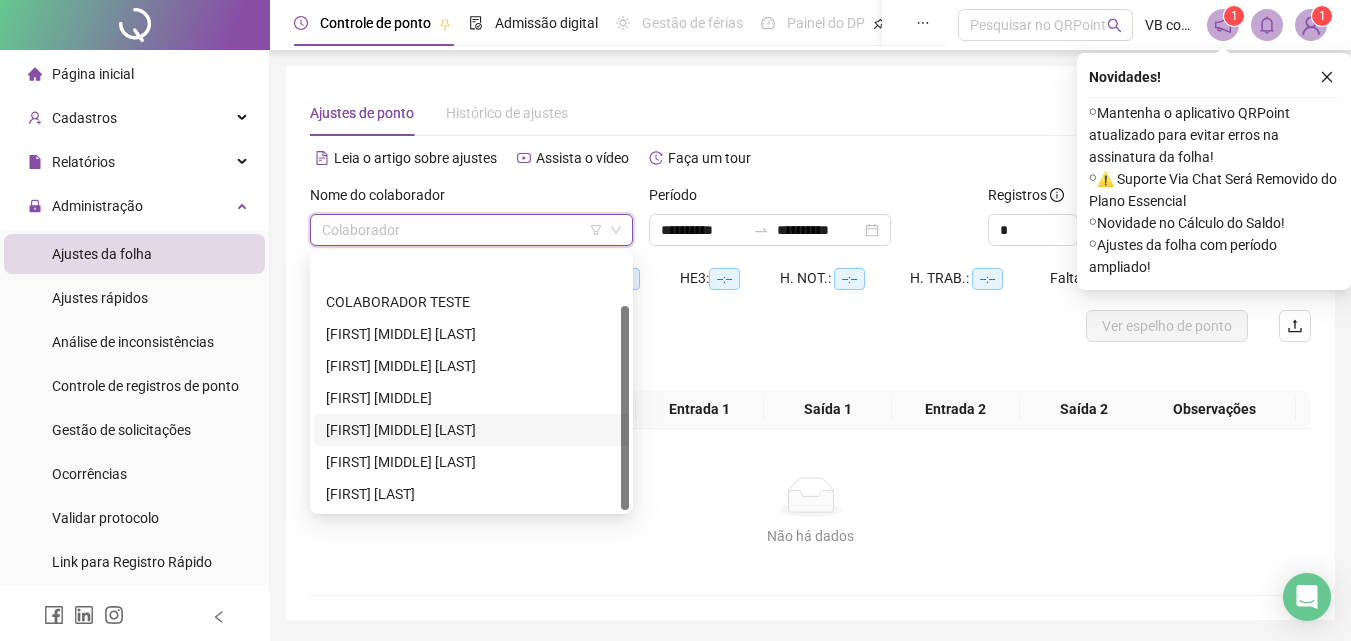 scroll, scrollTop: 64, scrollLeft: 0, axis: vertical 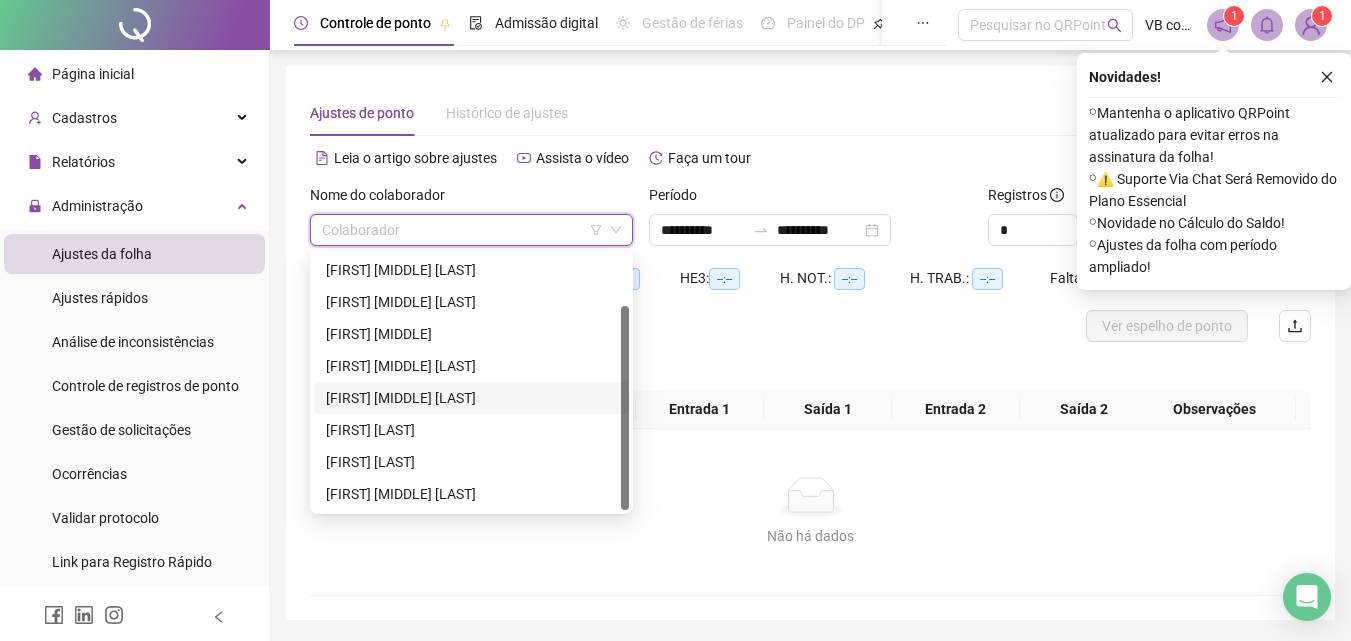 click on "[FIRST] [MIDDLE] [LAST]" at bounding box center [471, 398] 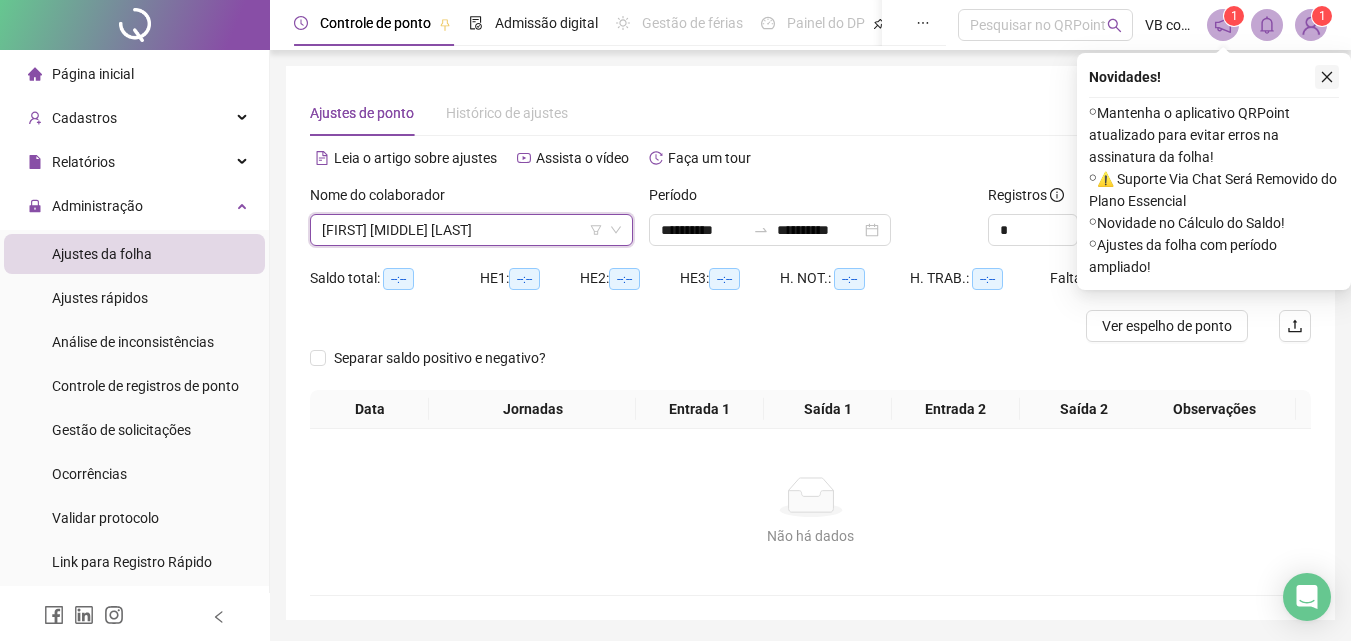 click 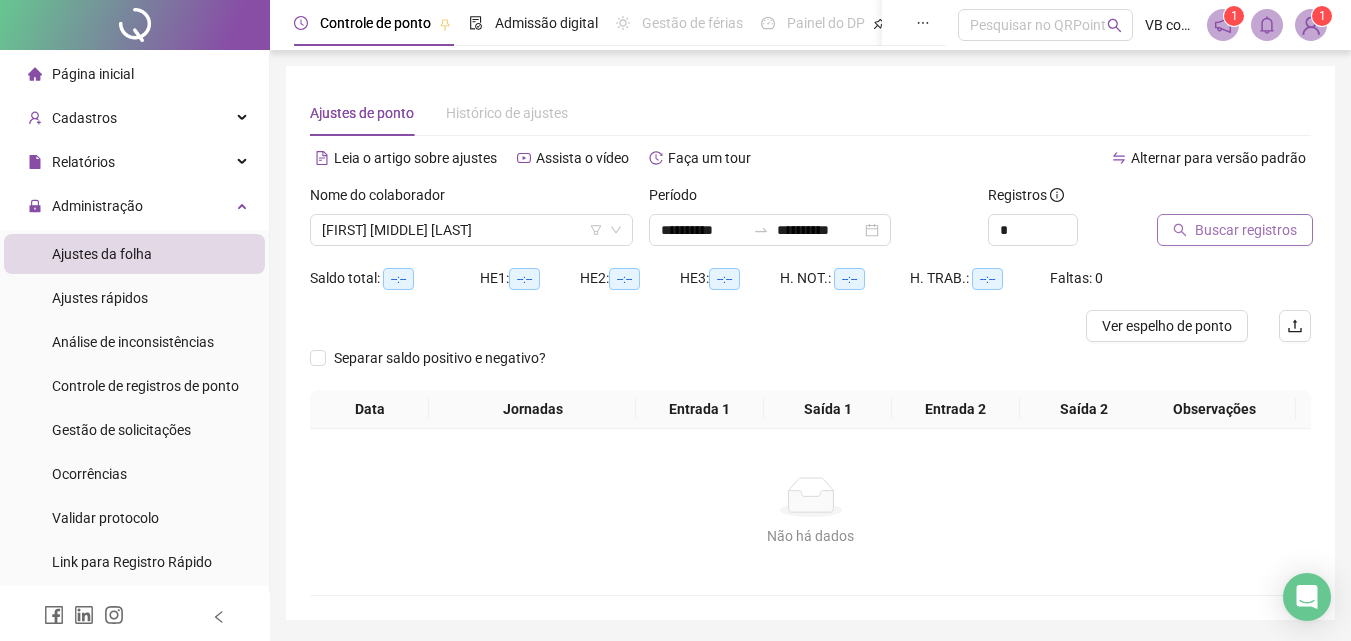 click on "Buscar registros" at bounding box center (1246, 230) 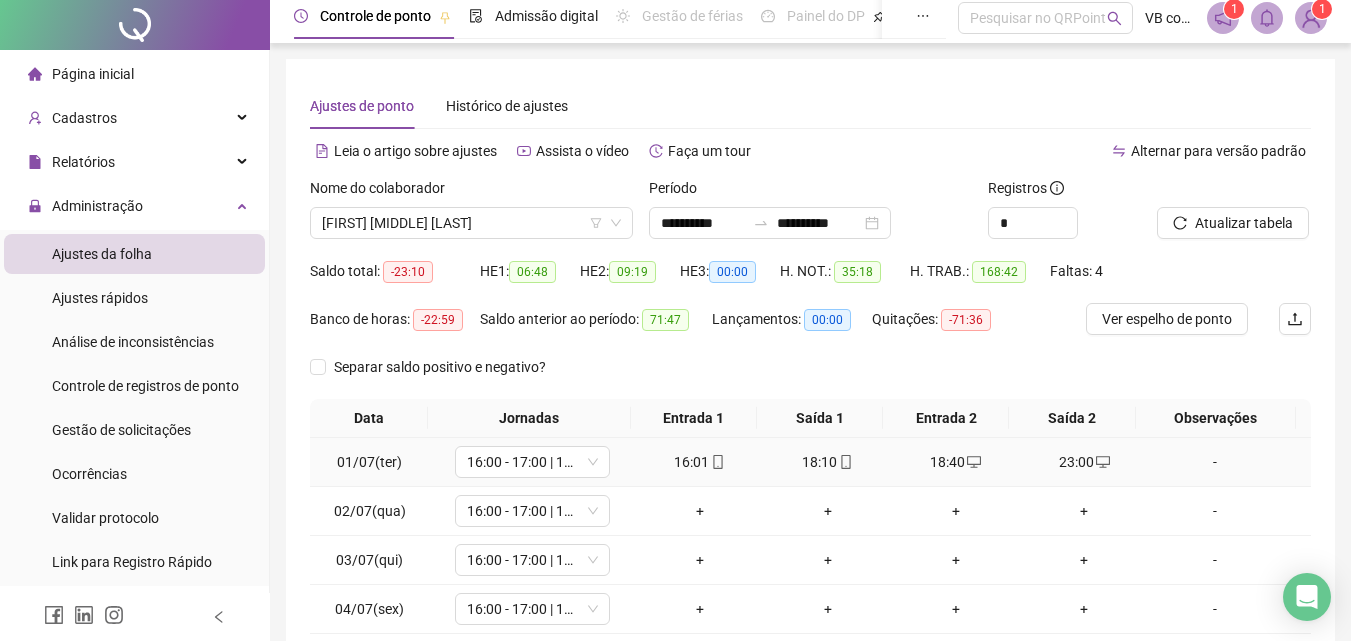scroll, scrollTop: 0, scrollLeft: 0, axis: both 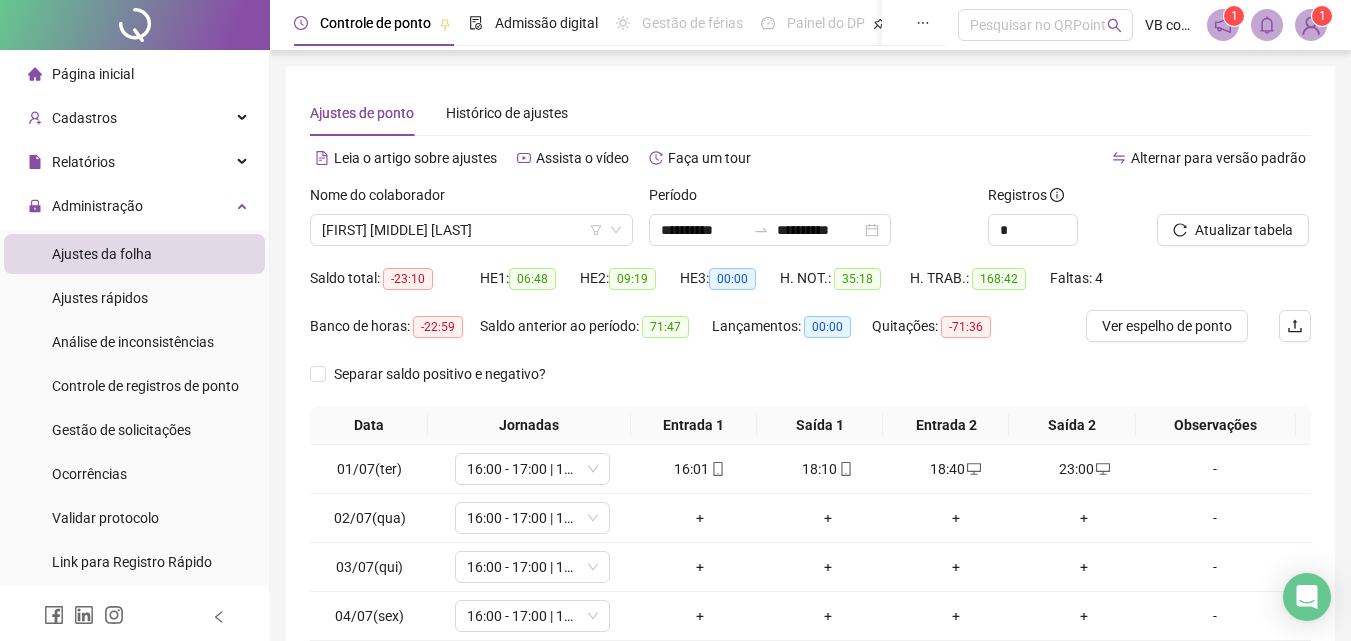 click on "Período" at bounding box center (810, 199) 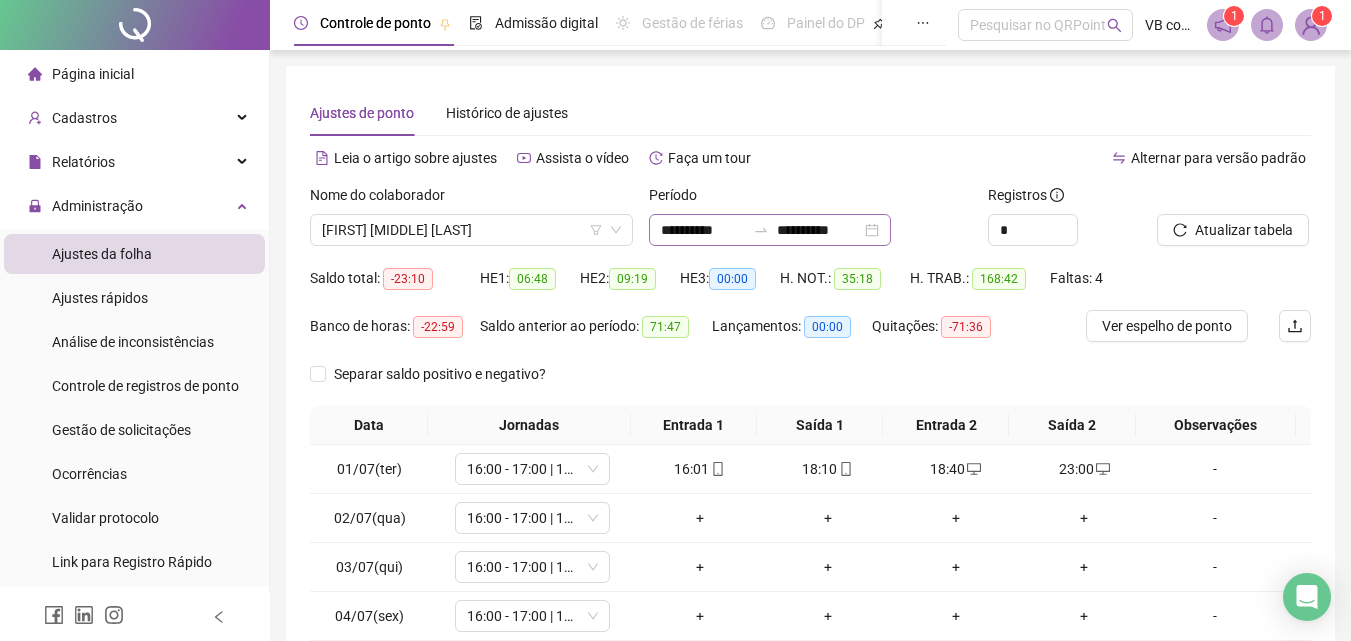 click on "**********" at bounding box center [770, 230] 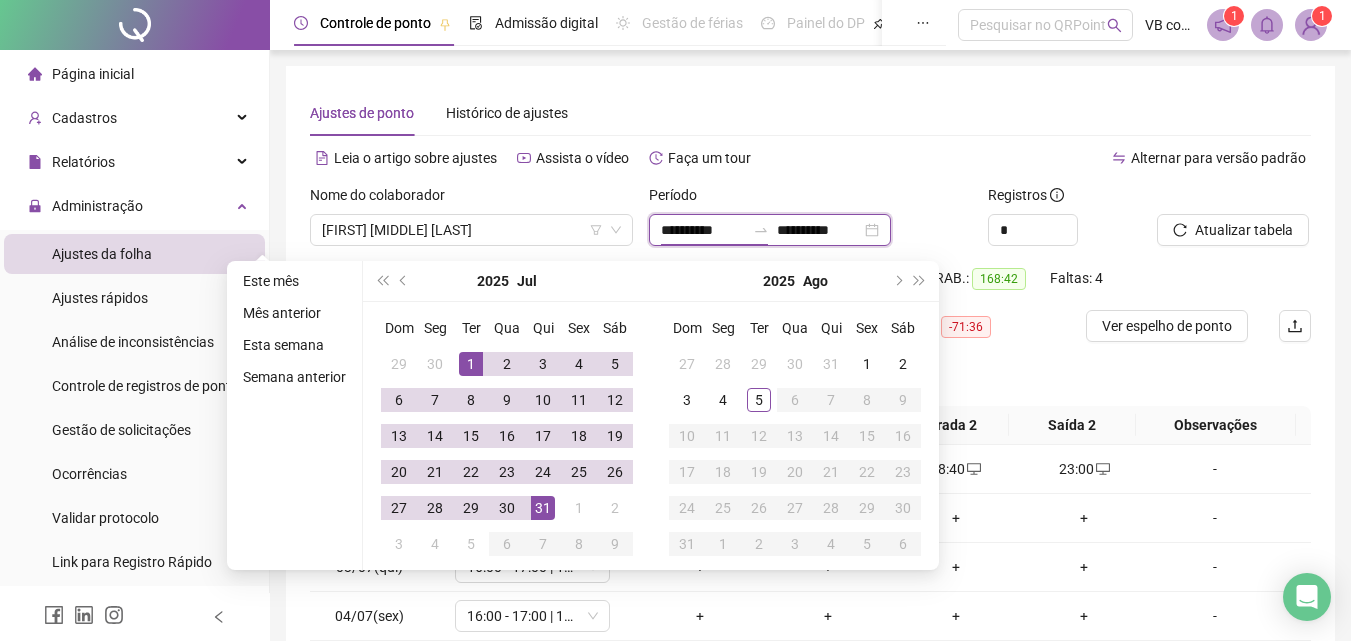 click at bounding box center [761, 230] 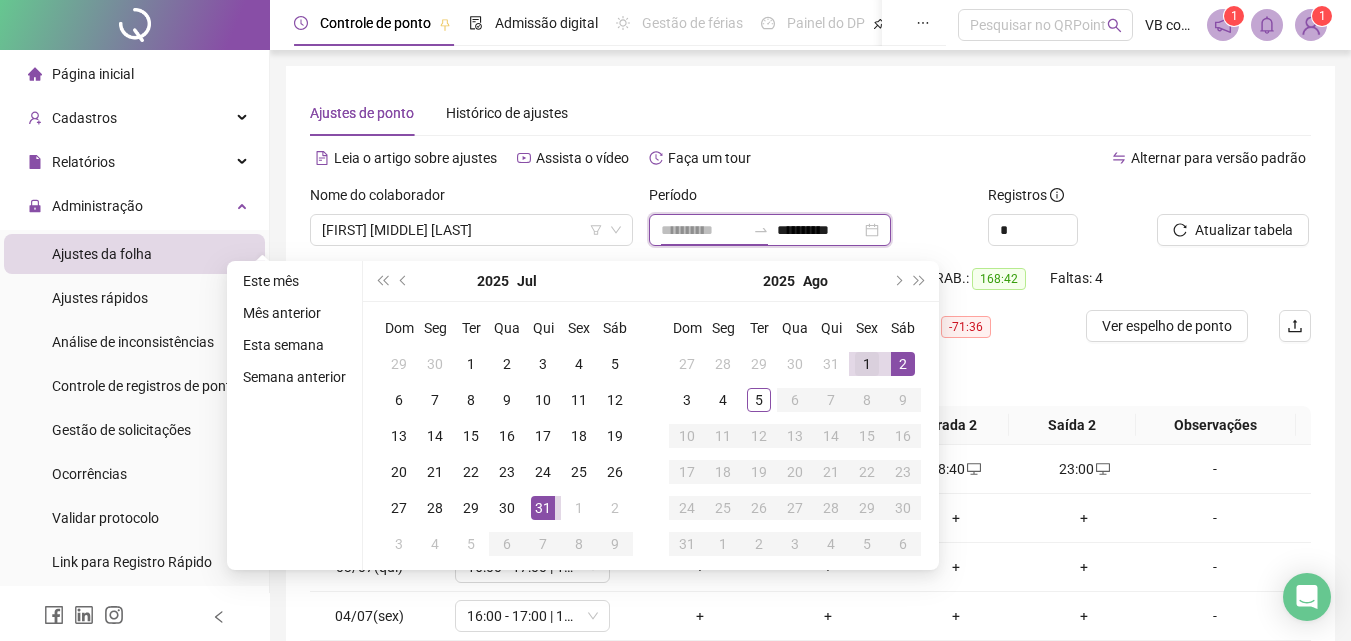 type on "**********" 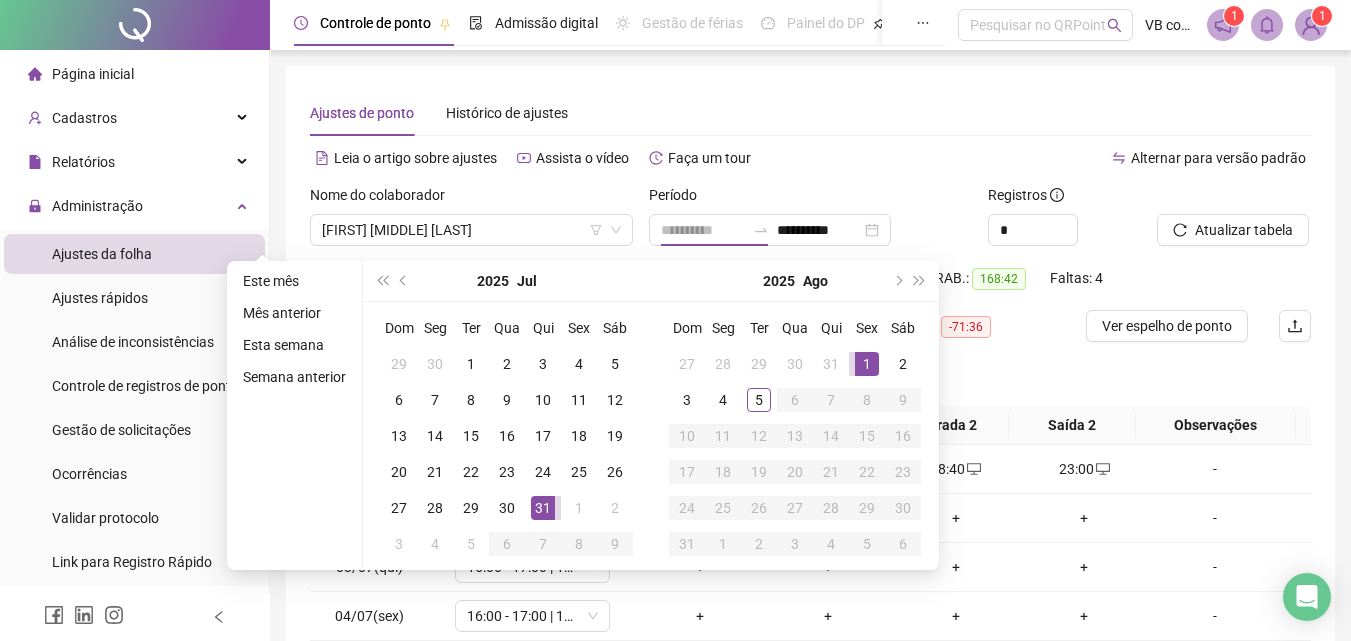 click on "1" at bounding box center [867, 364] 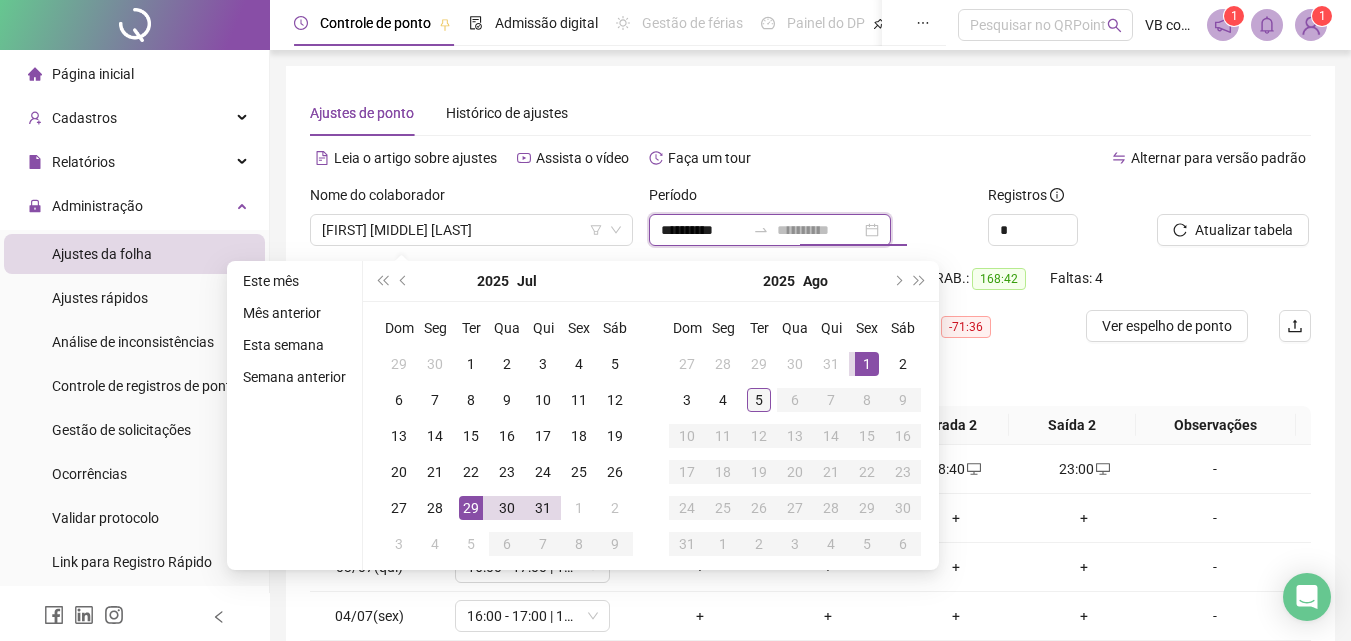 type on "**********" 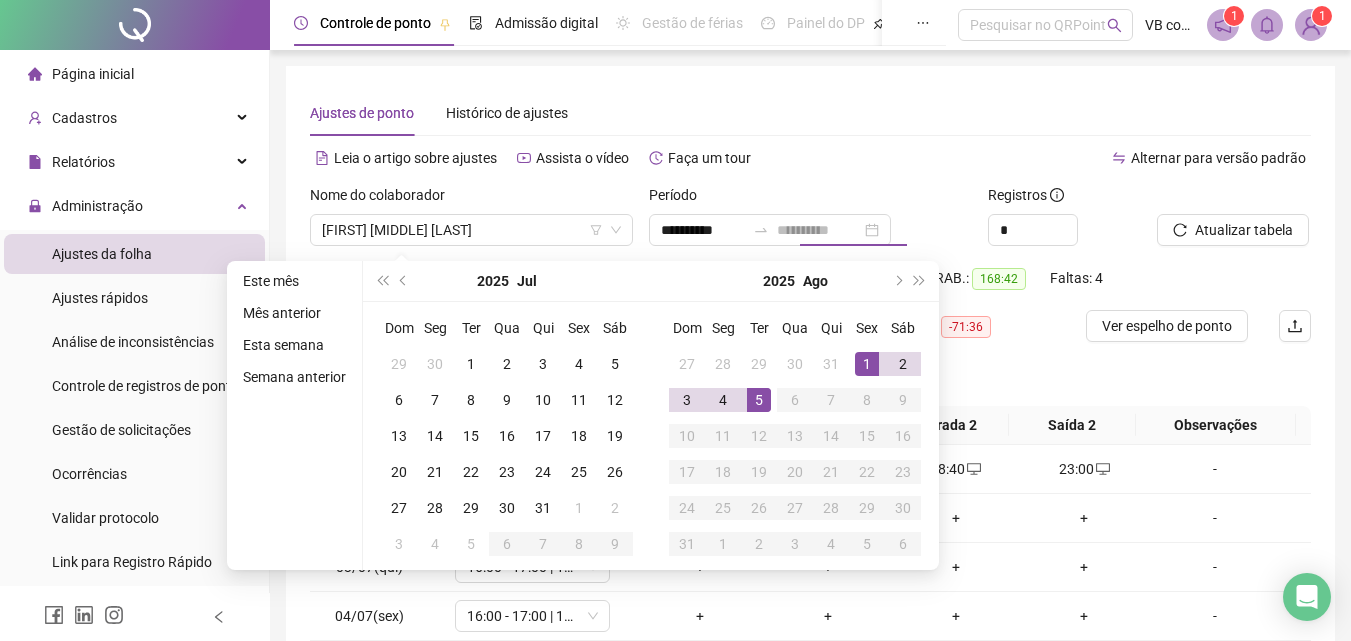 click on "5" at bounding box center [759, 400] 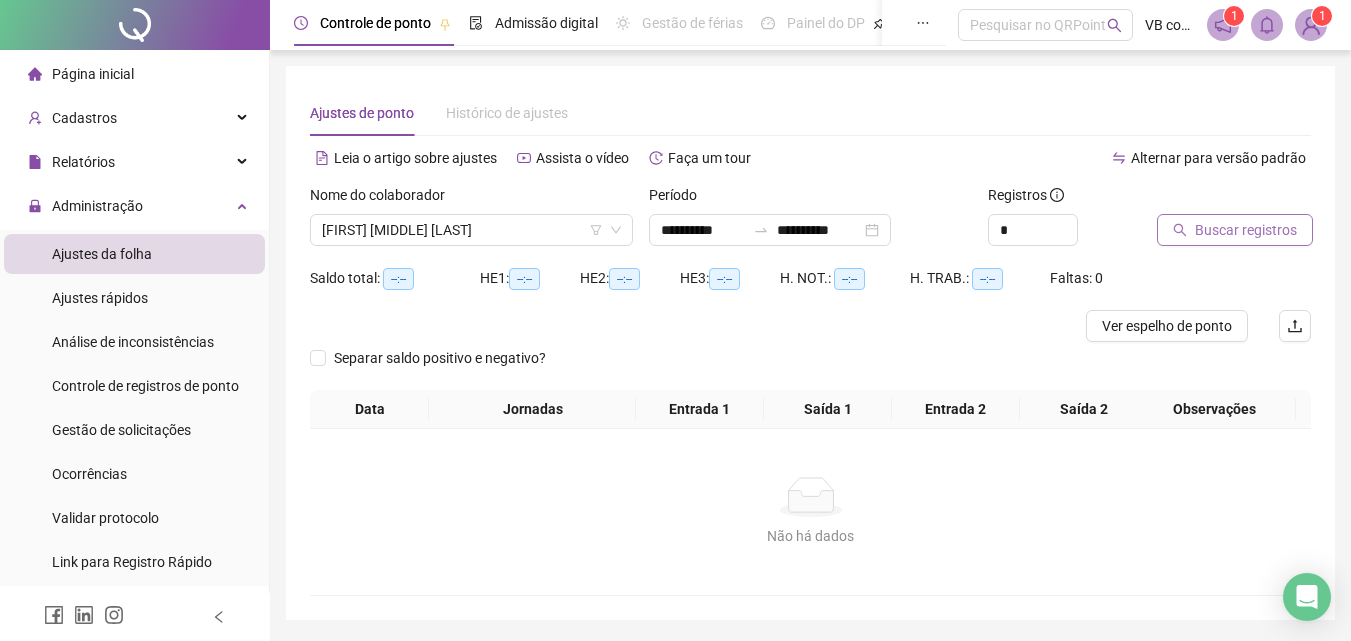 click on "Buscar registros" at bounding box center (1246, 230) 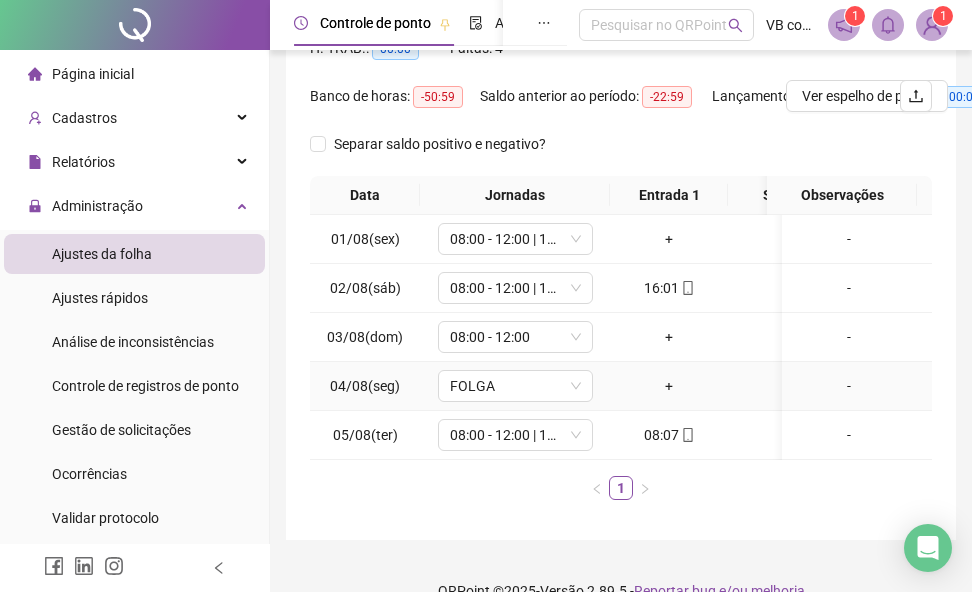 scroll, scrollTop: 349, scrollLeft: 0, axis: vertical 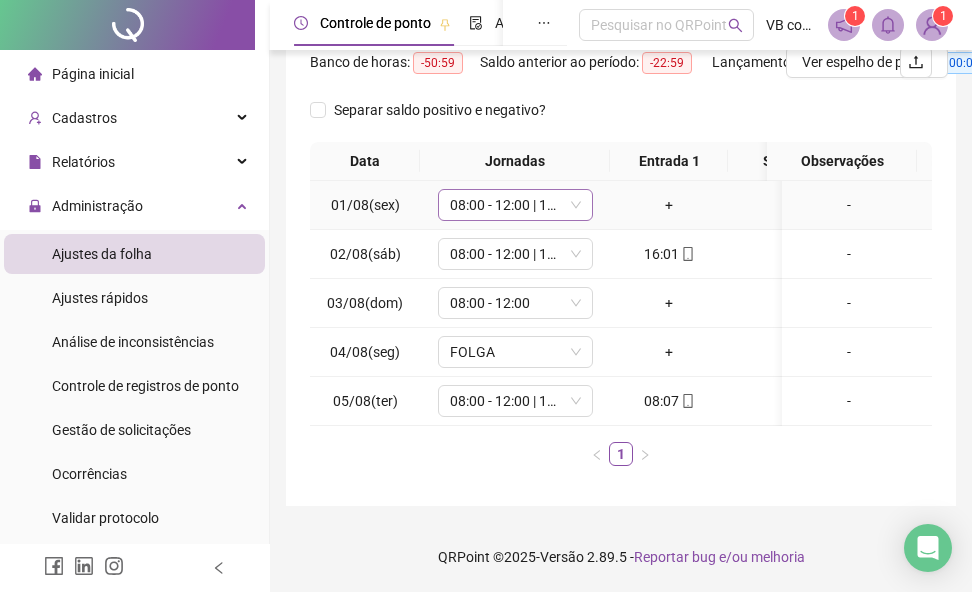 click on "08:00 - 12:00 | 13:00 - 17:00" at bounding box center (515, 205) 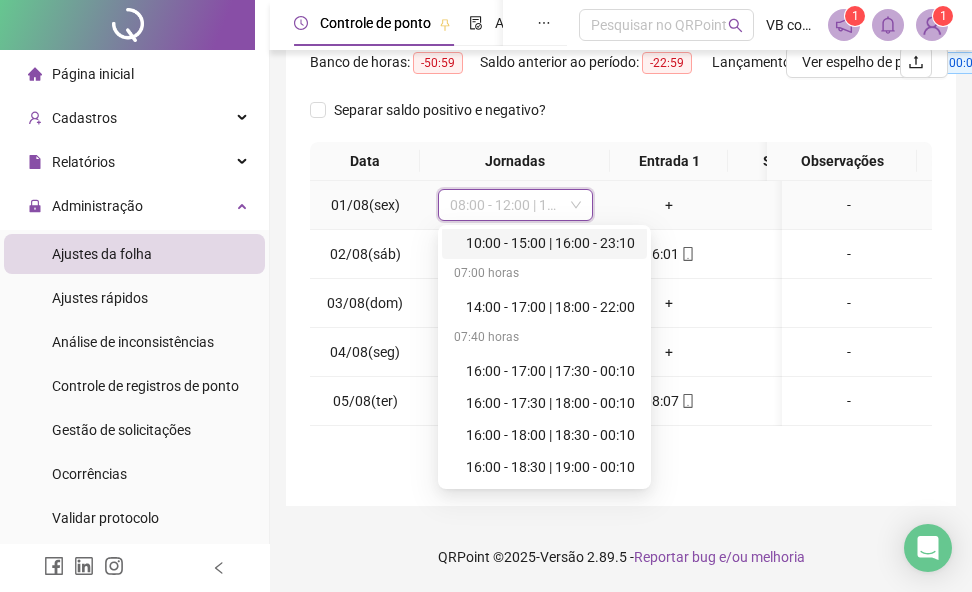 scroll, scrollTop: 500, scrollLeft: 0, axis: vertical 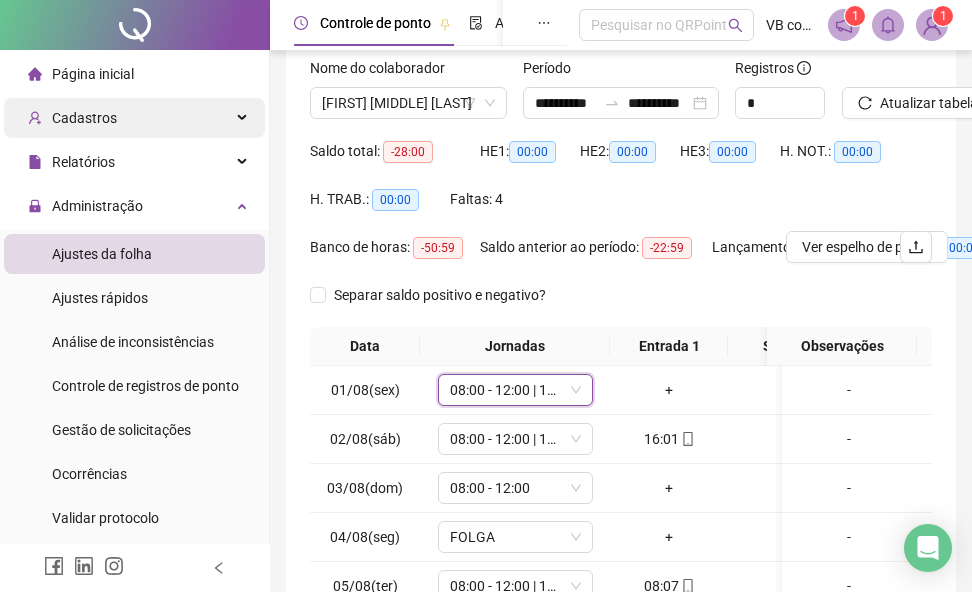 click on "Cadastros" at bounding box center [134, 118] 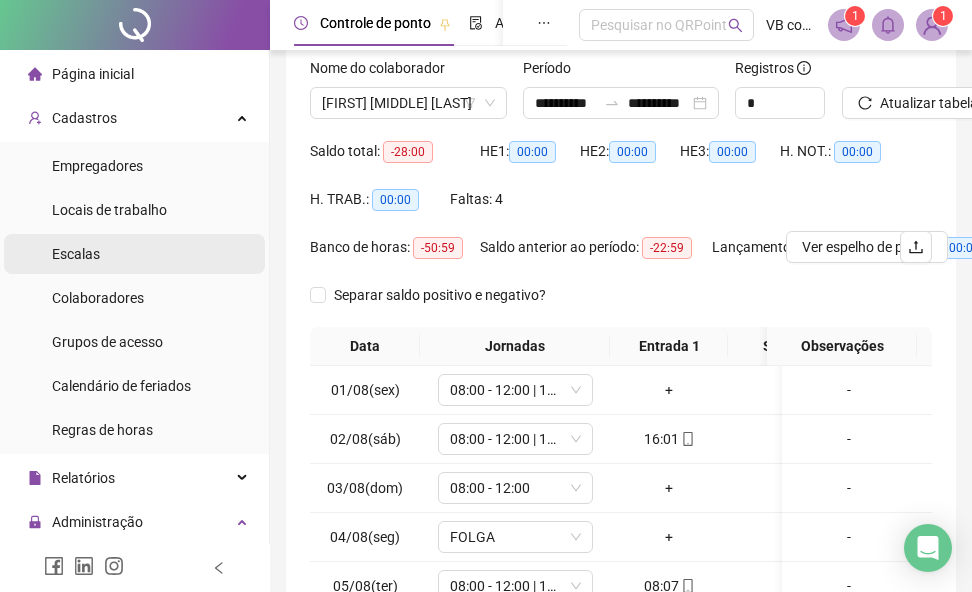 click on "Escalas" at bounding box center (76, 254) 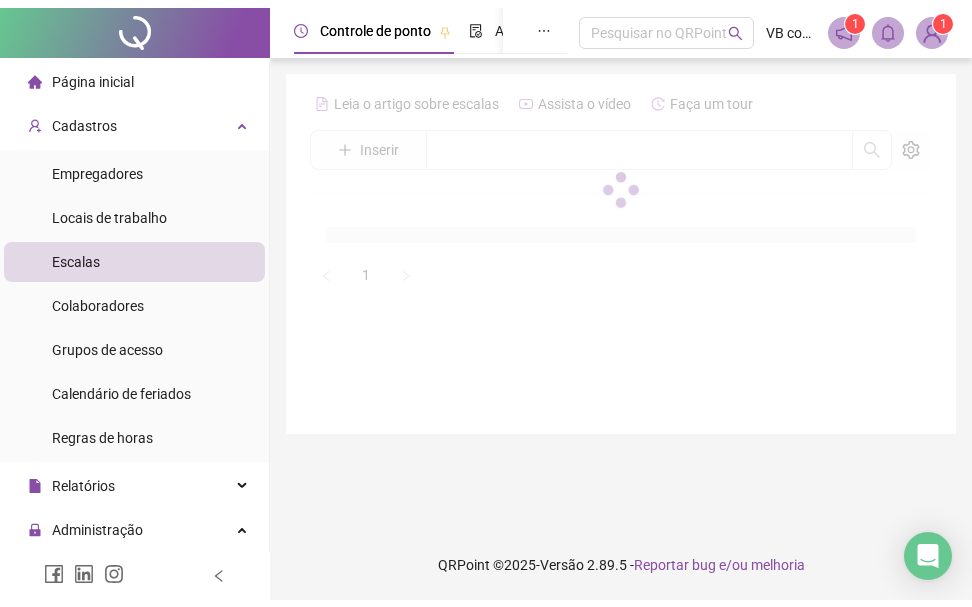 scroll, scrollTop: 0, scrollLeft: 0, axis: both 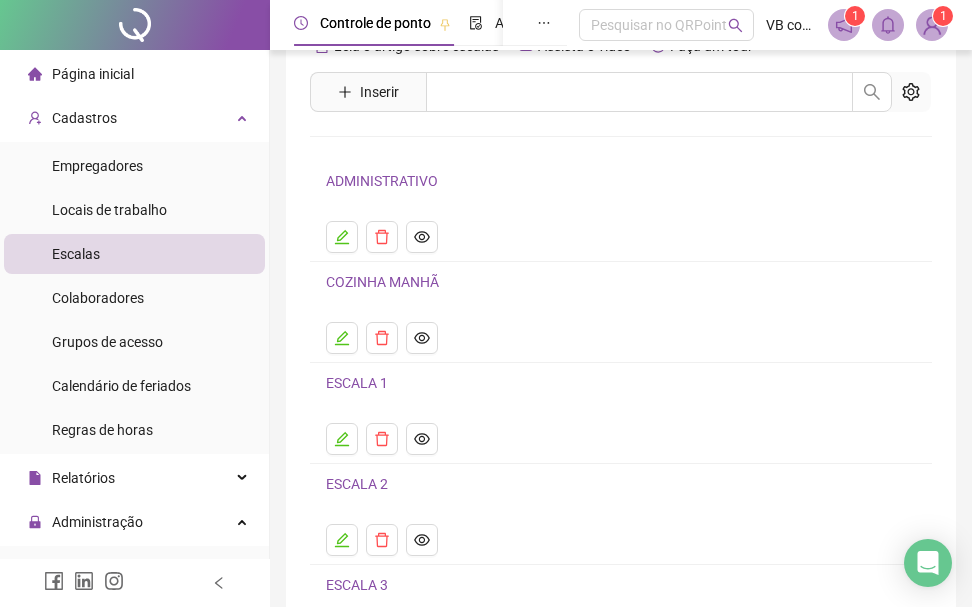 click on "COZINHA MANHÃ" at bounding box center [382, 282] 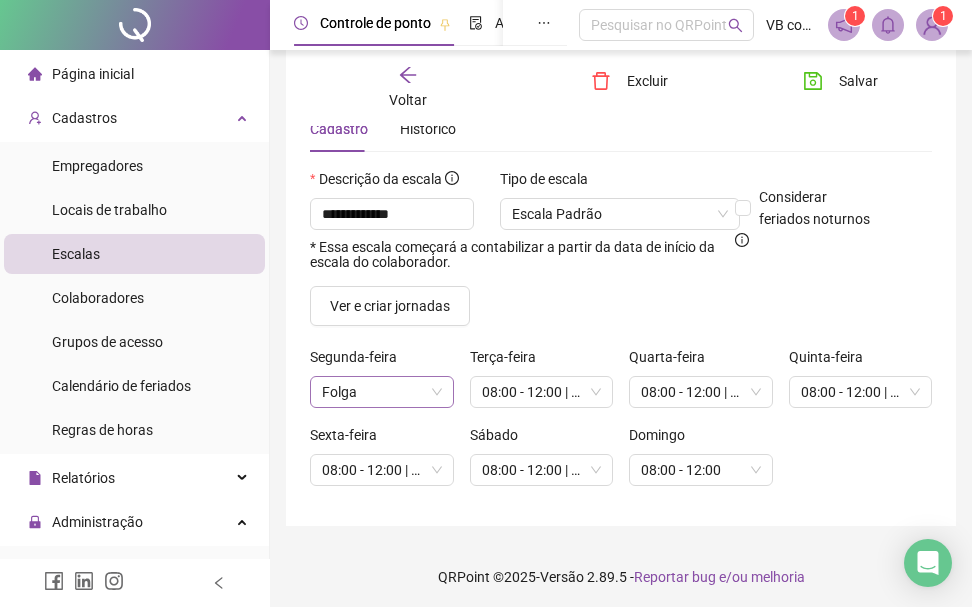 scroll, scrollTop: 84, scrollLeft: 0, axis: vertical 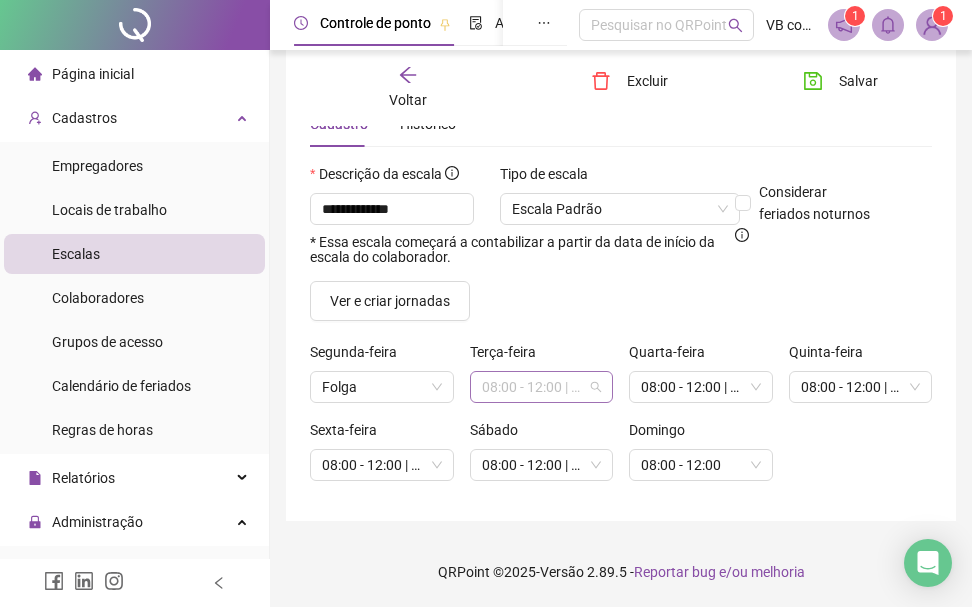 click on "08:00 - 12:00 | 13:00 - 17:00" at bounding box center (542, 387) 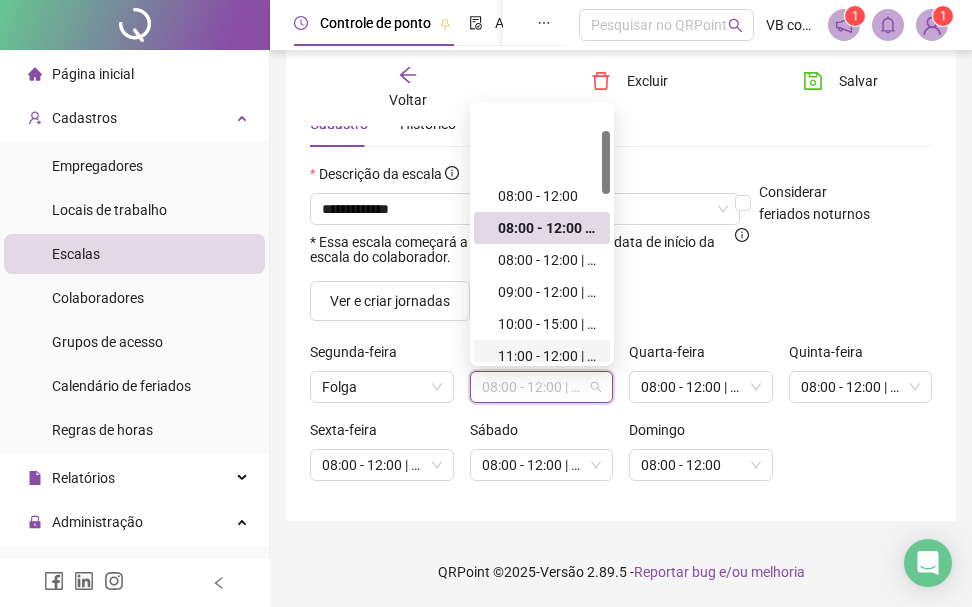 scroll, scrollTop: 100, scrollLeft: 0, axis: vertical 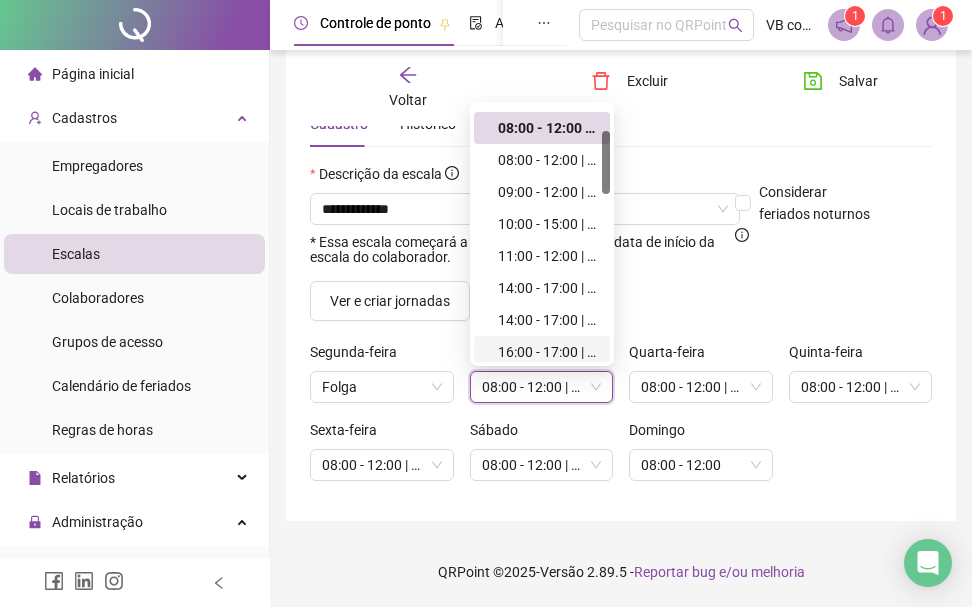 click on "Segunda-feira" at bounding box center (360, 352) 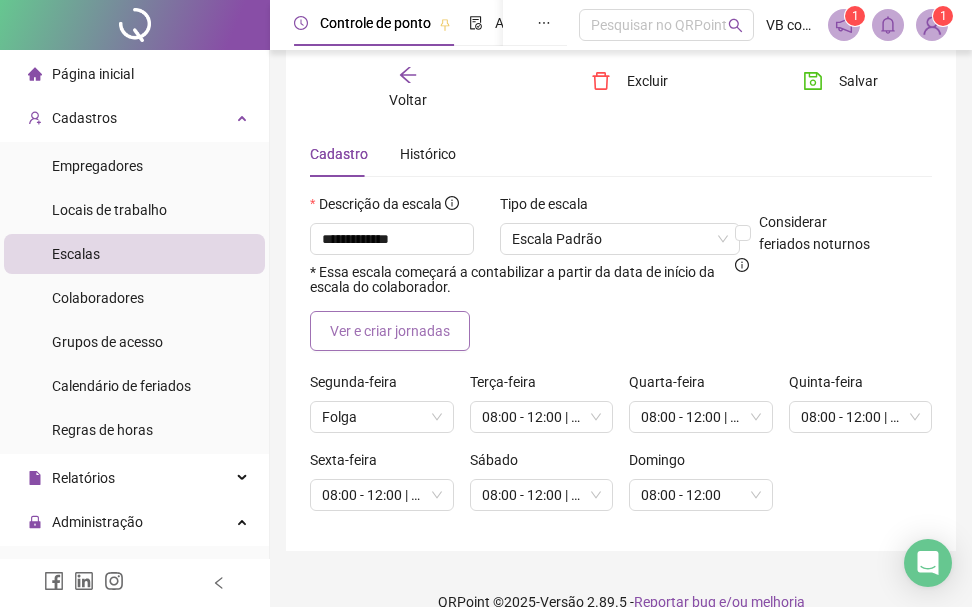 scroll, scrollTop: 84, scrollLeft: 0, axis: vertical 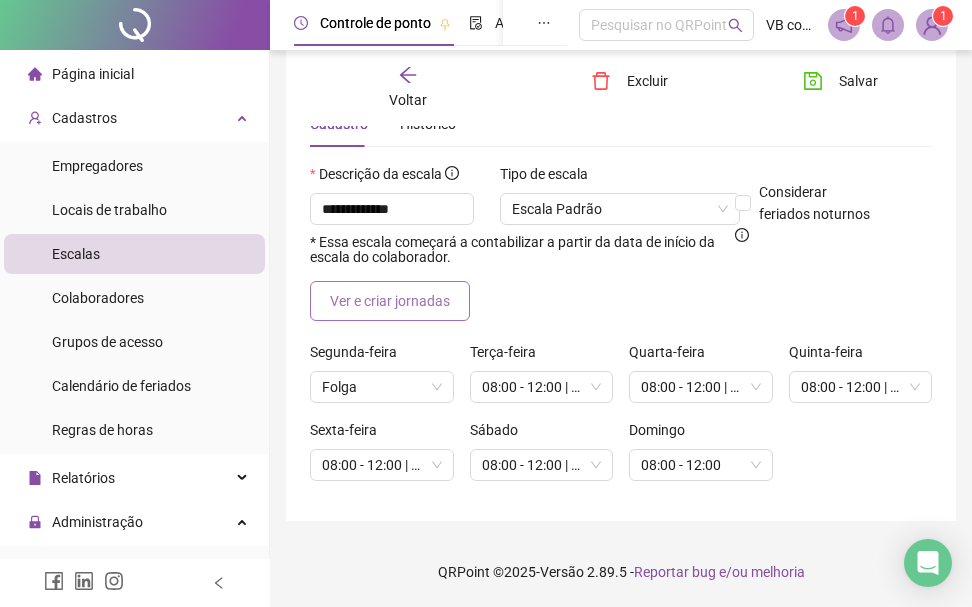 click on "Ver e criar jornadas" at bounding box center (390, 301) 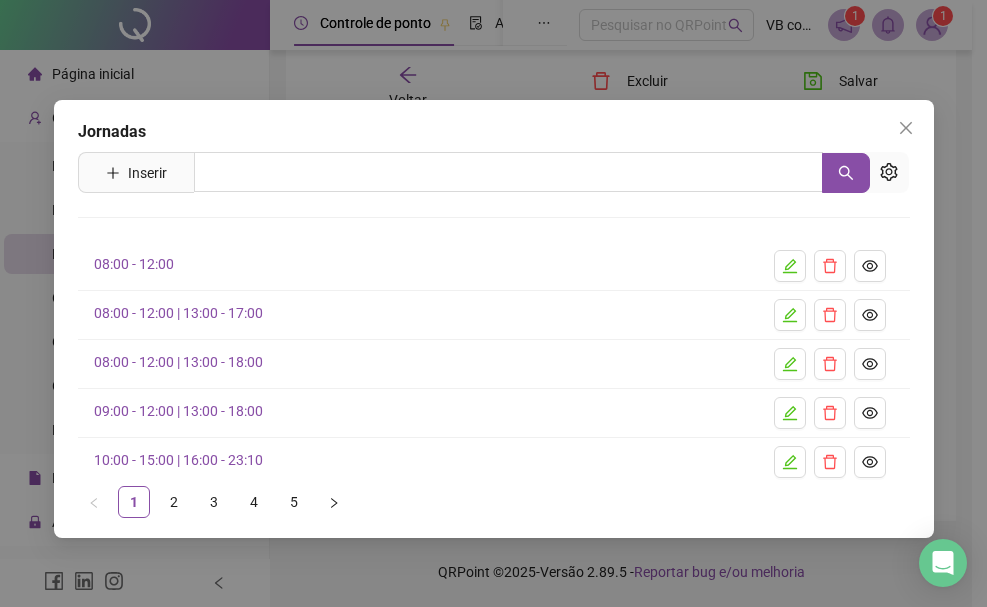 click on "09:00 - 12:00 | 13:00 - 18:00" at bounding box center (178, 411) 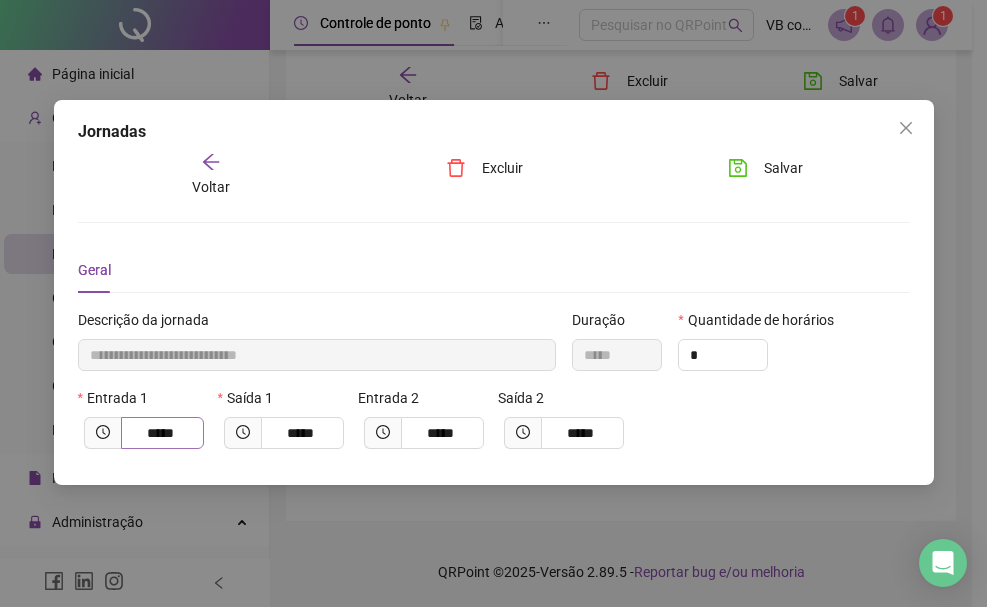 click on "*****" at bounding box center (162, 433) 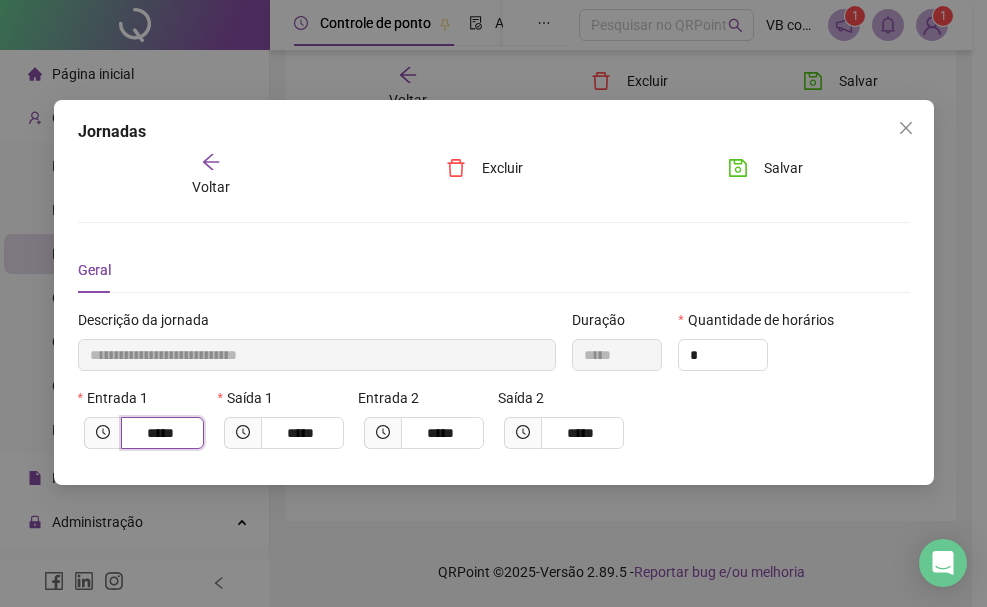 click on "*****" at bounding box center [160, 433] 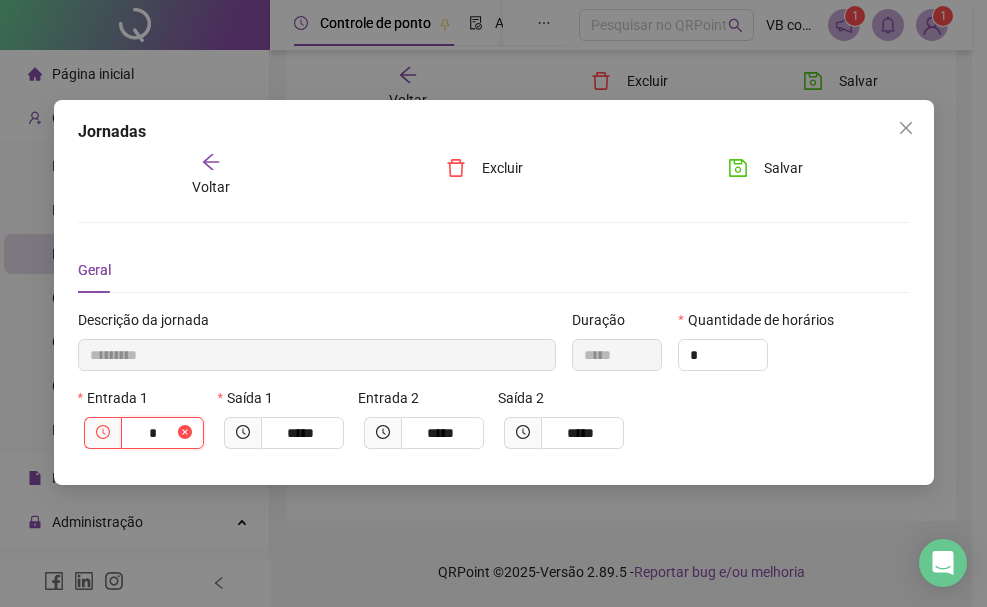 type on "**********" 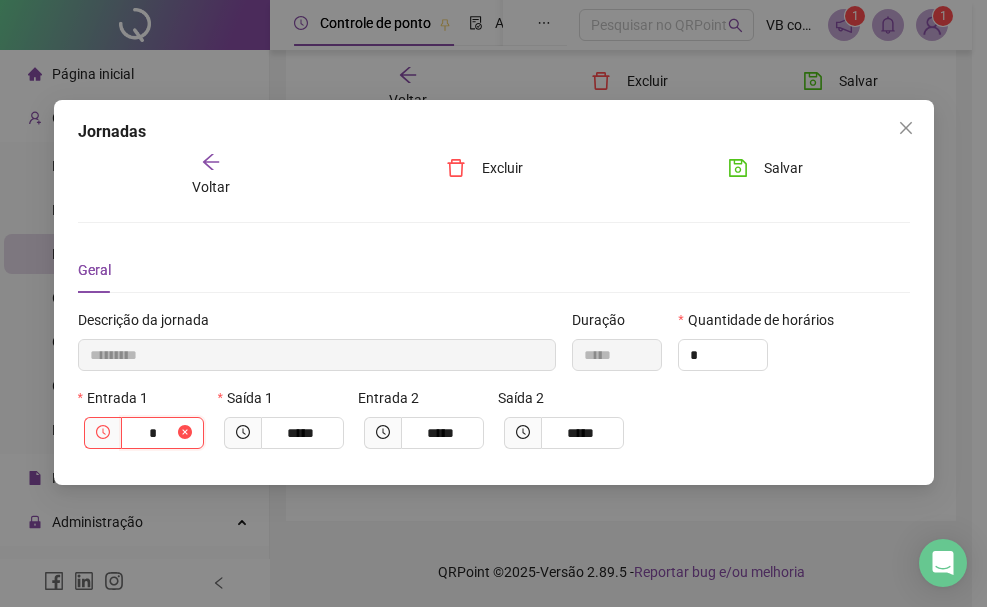 type on "**" 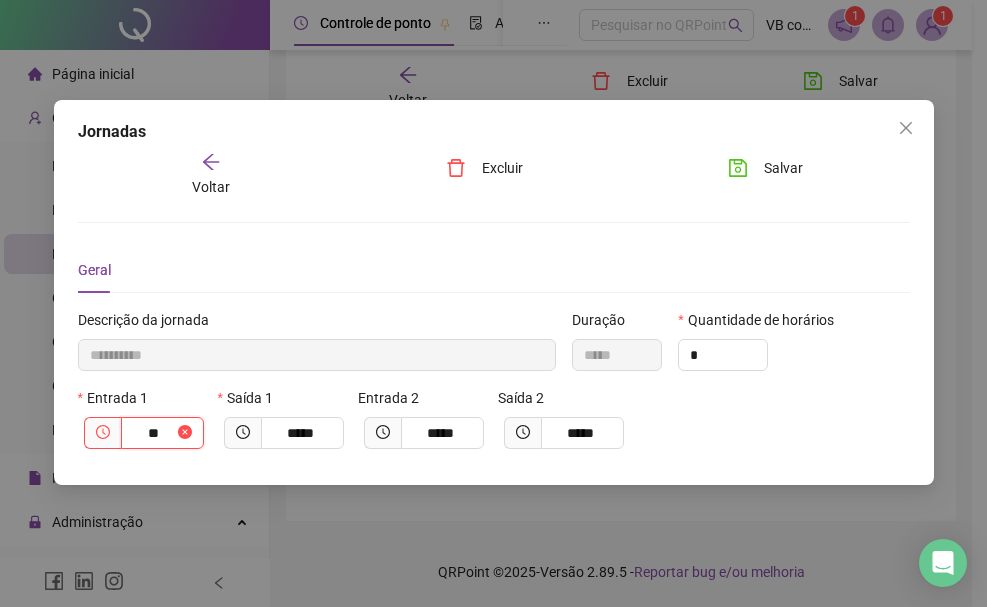 type on "**********" 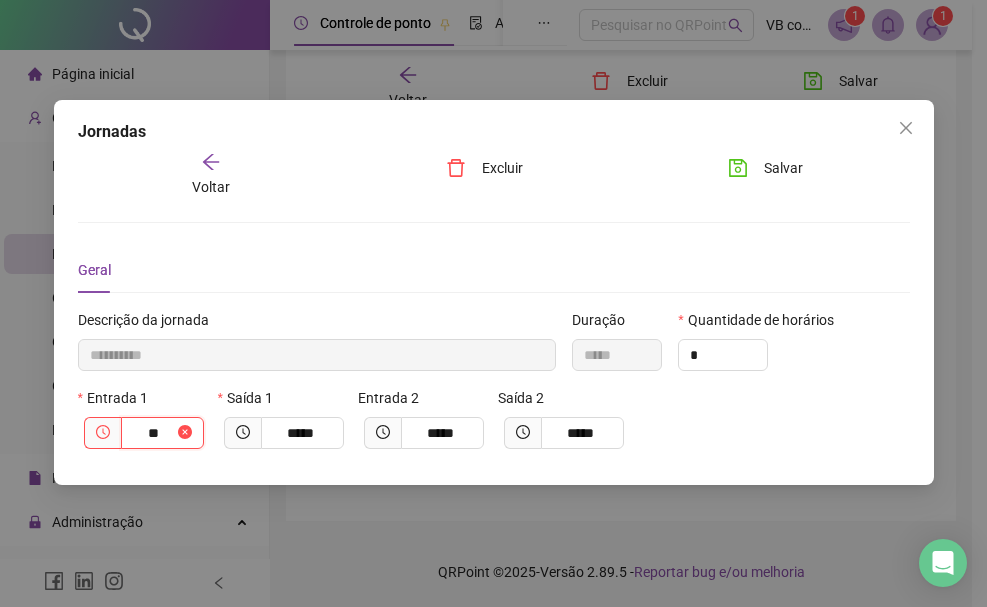 type on "****" 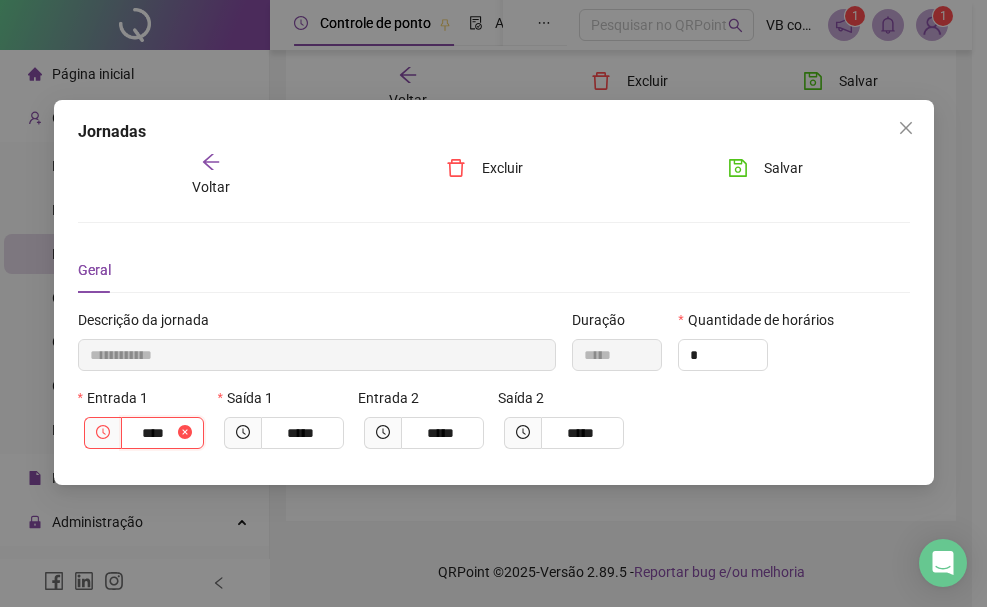 type on "**********" 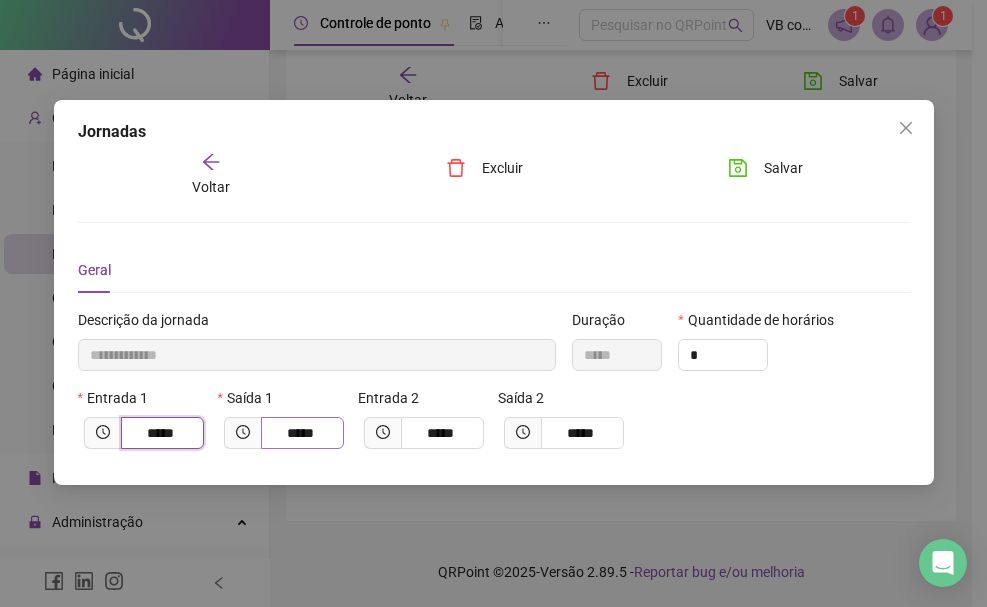 type on "*****" 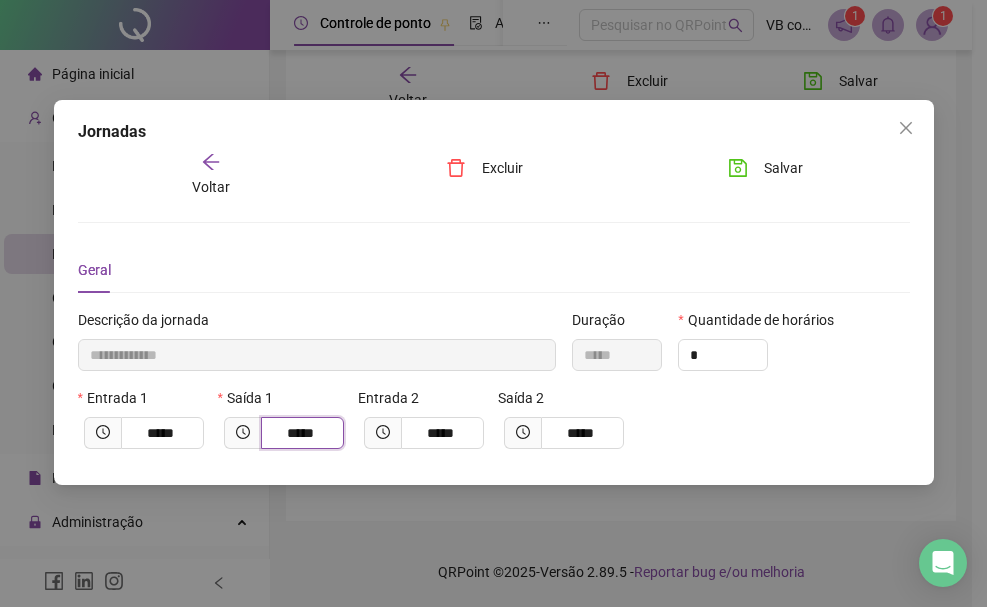 click on "*****" at bounding box center [300, 433] 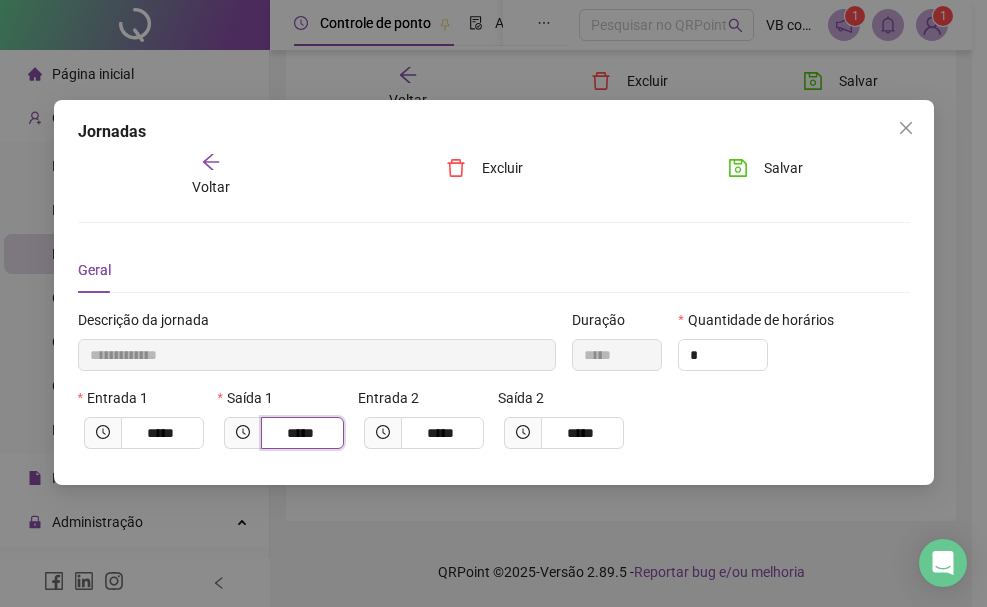 click on "*****" at bounding box center [300, 433] 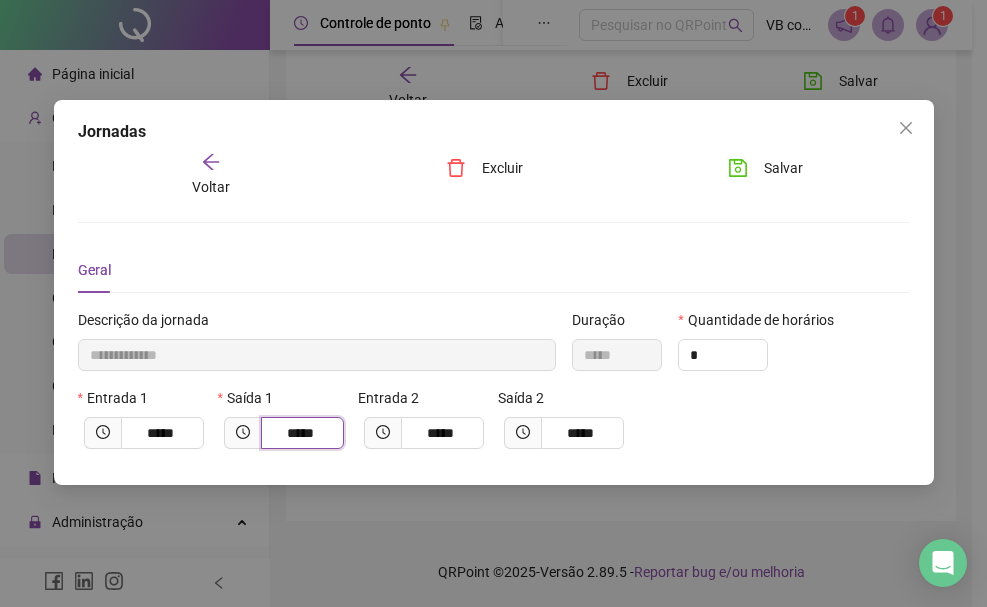 type on "*********" 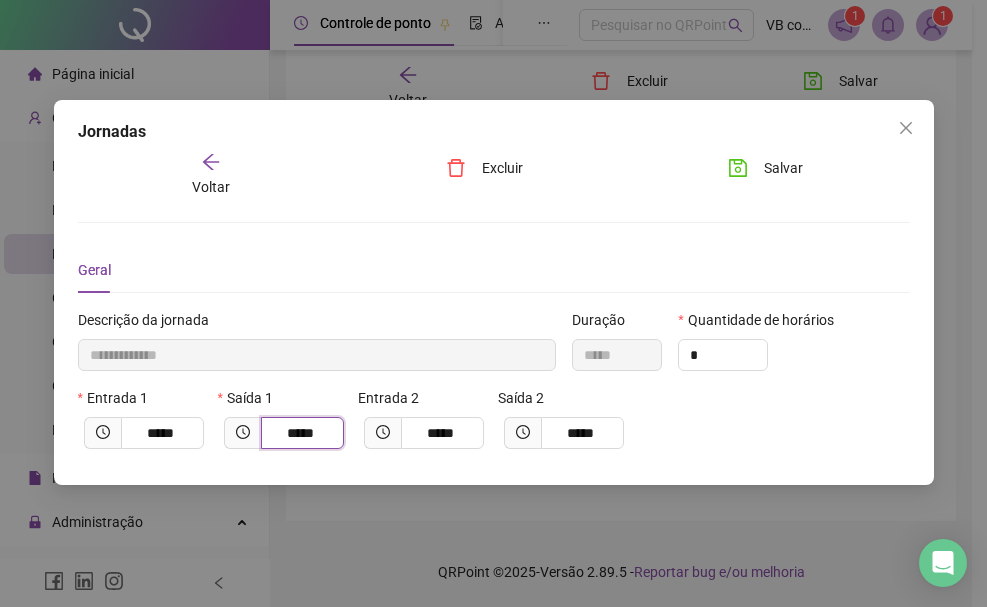 type on "*" 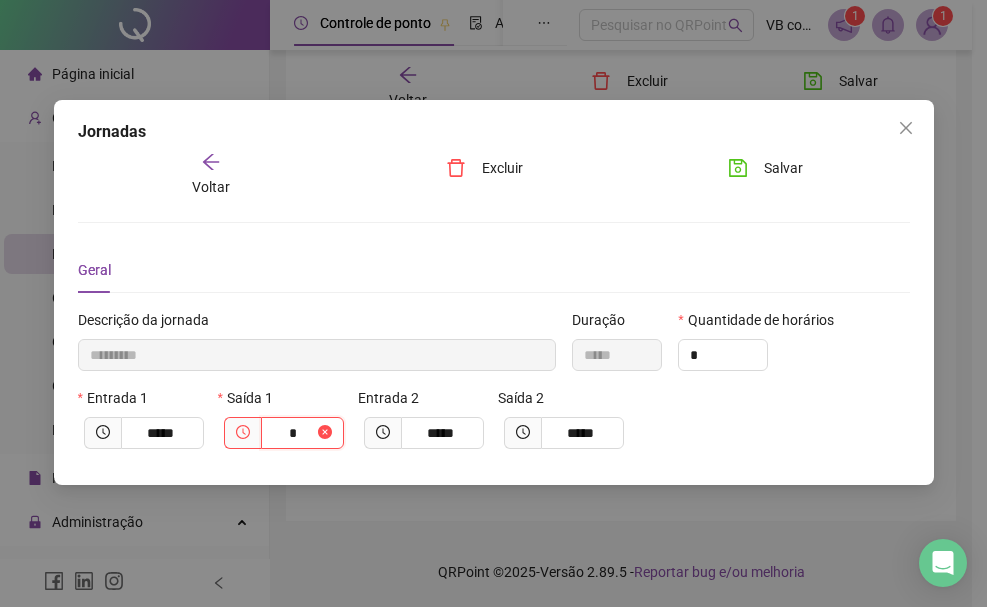 type on "**********" 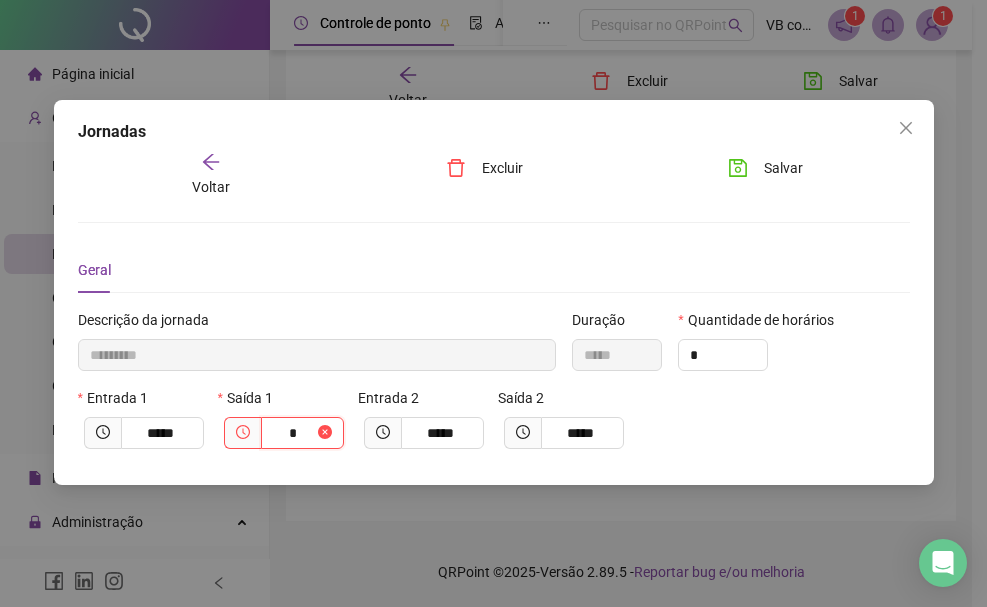 type on "**" 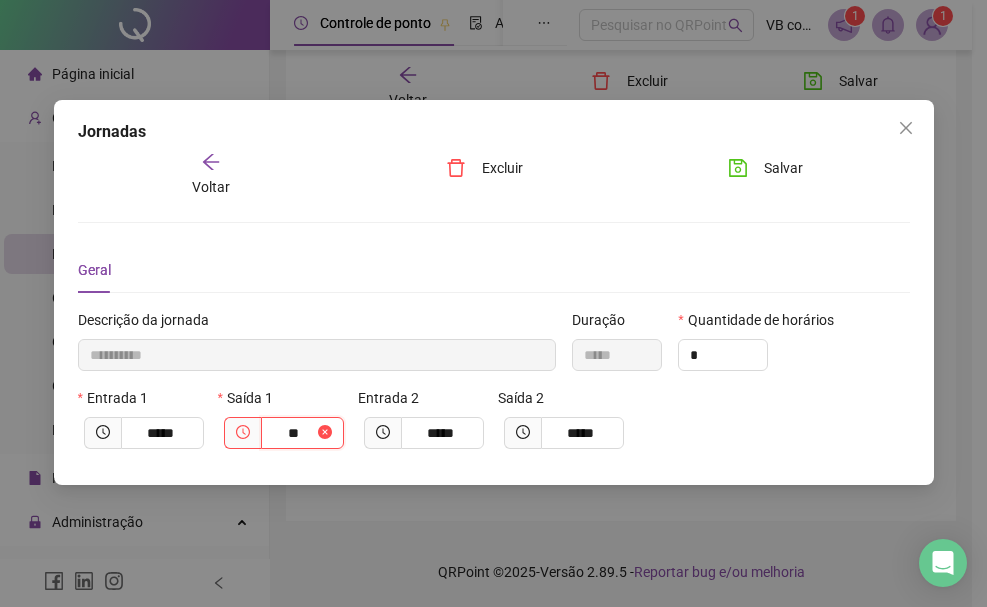 type on "**********" 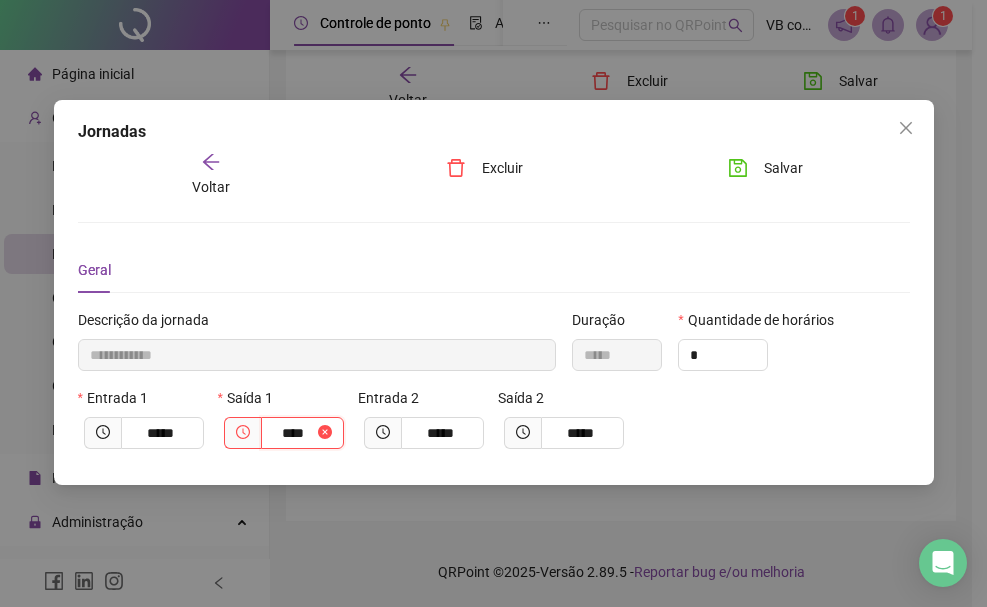 type on "**********" 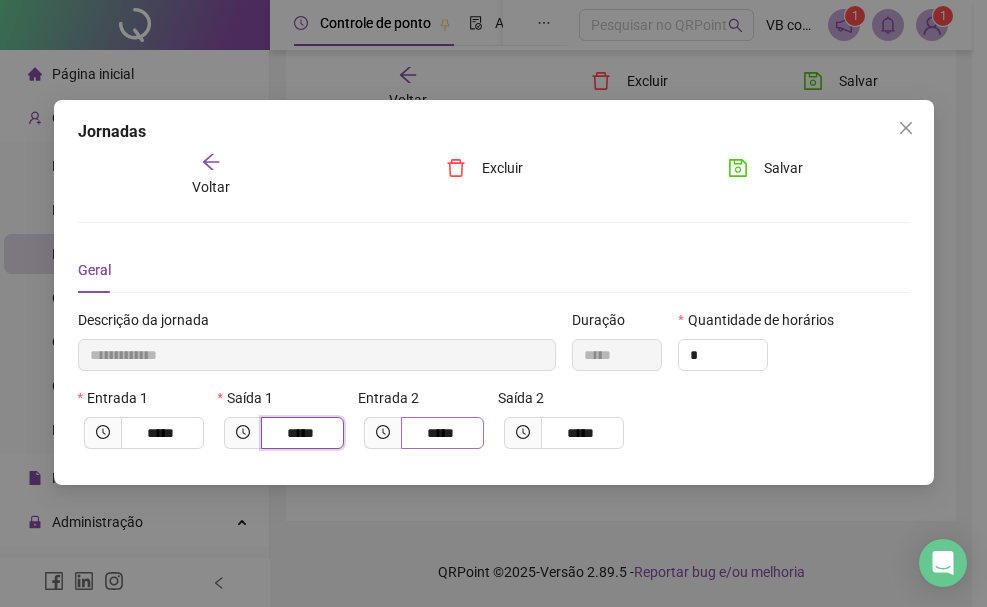 type on "*****" 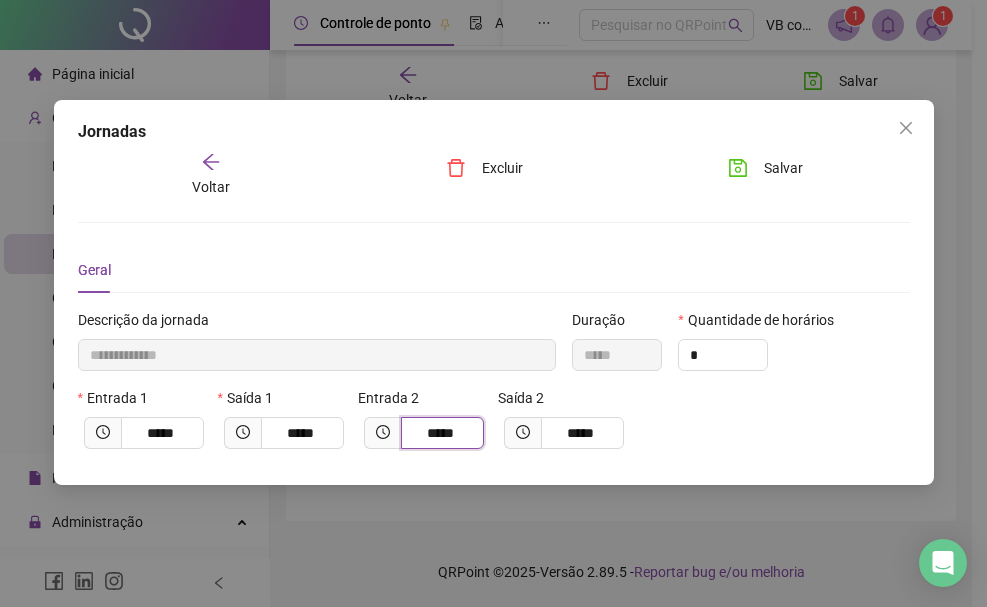 click on "*****" at bounding box center (440, 433) 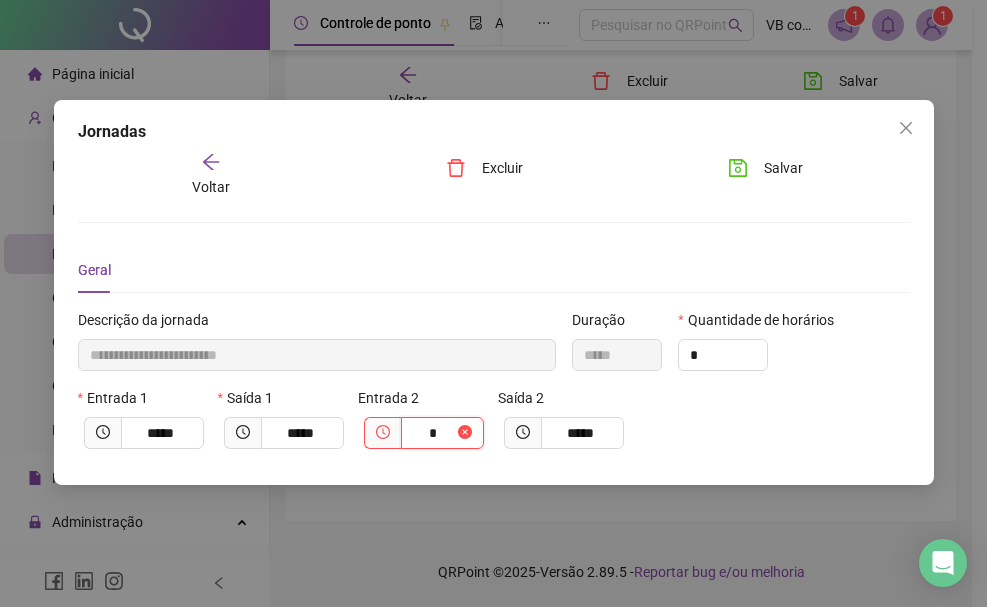 type on "**********" 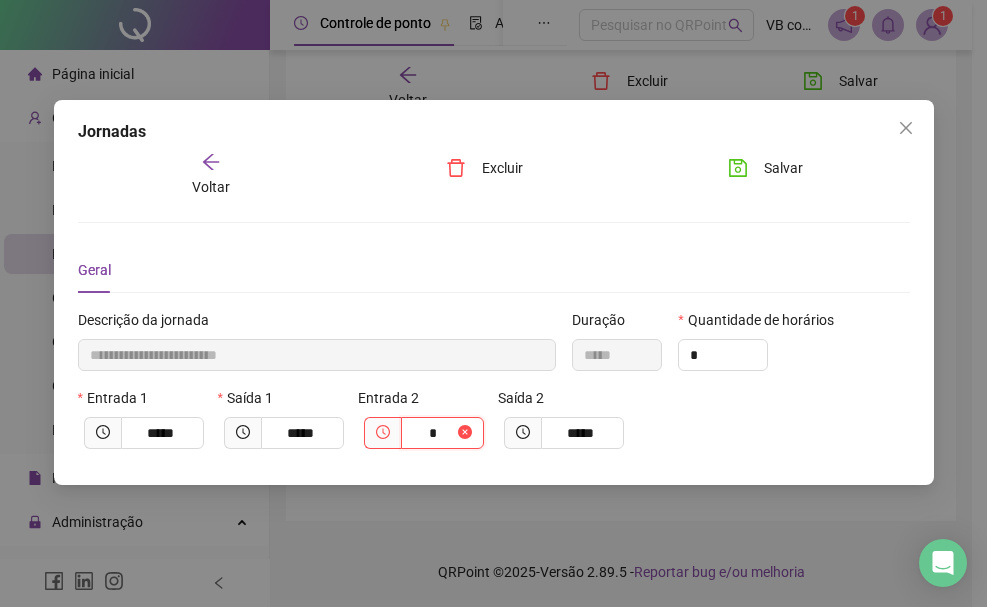 type on "**" 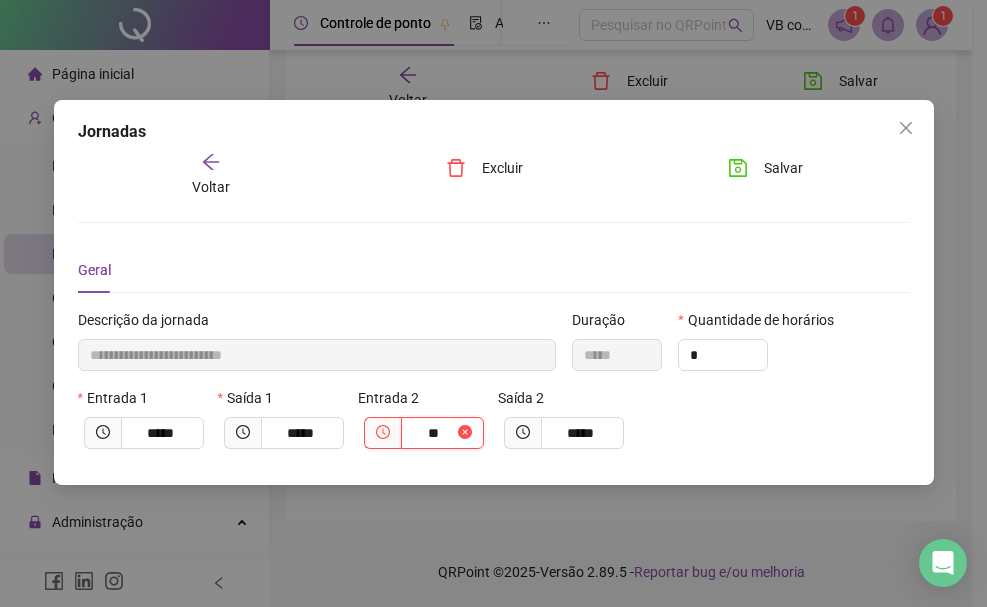 type on "**********" 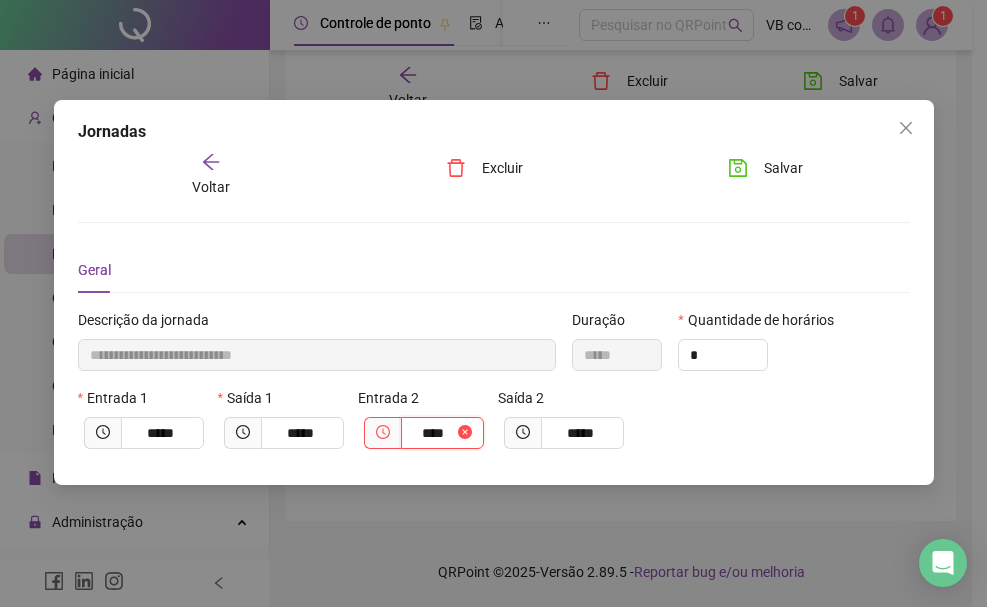 type on "**********" 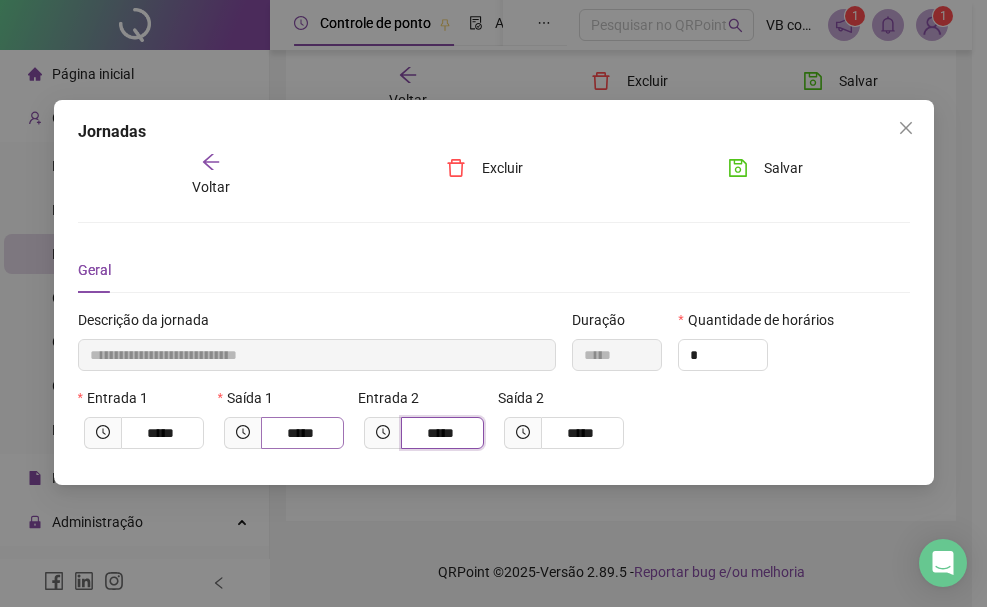 type on "*****" 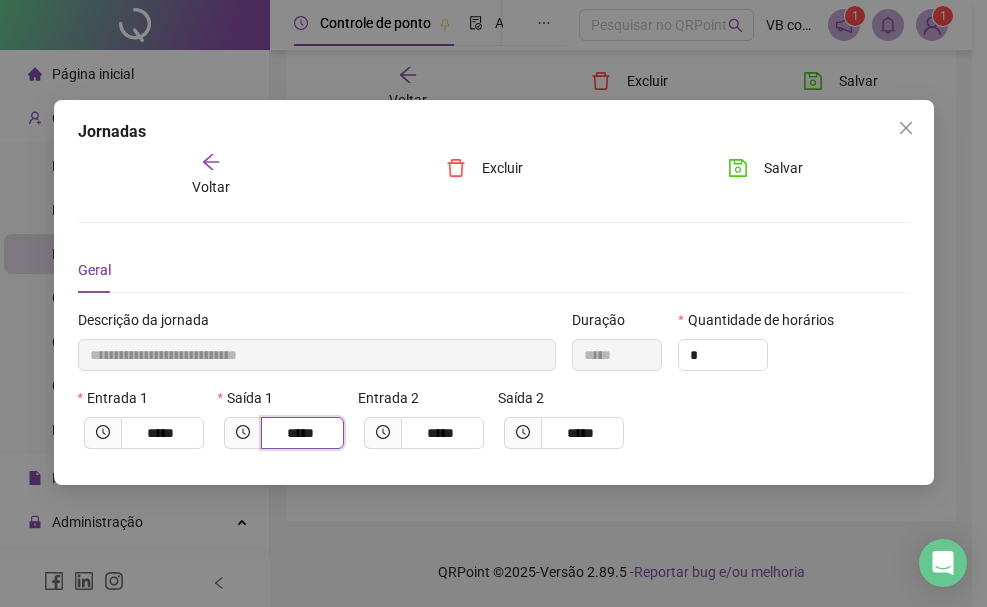 click on "*****" at bounding box center [300, 433] 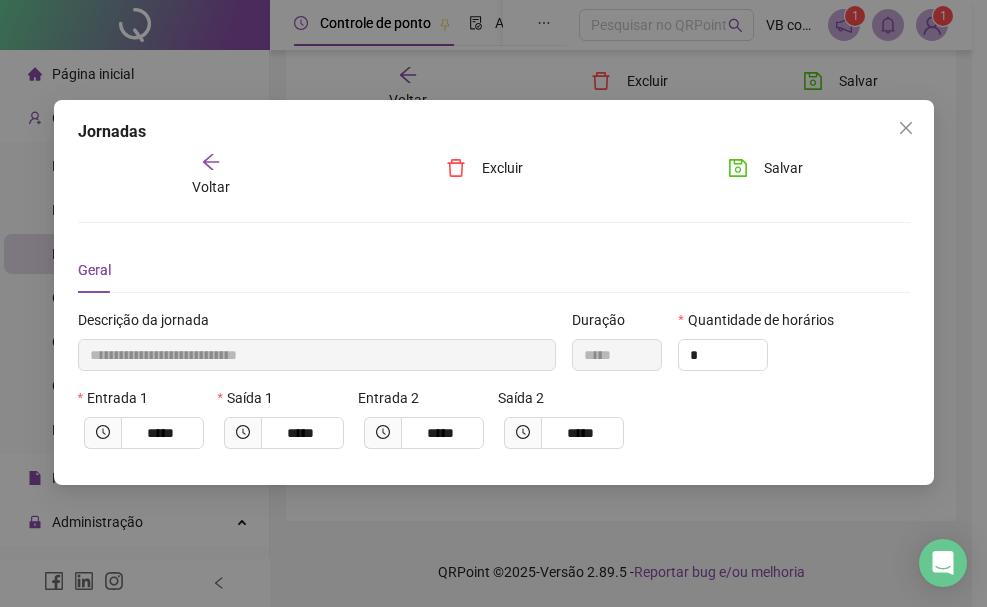 click on "Entrada 2 *****" at bounding box center (424, 426) 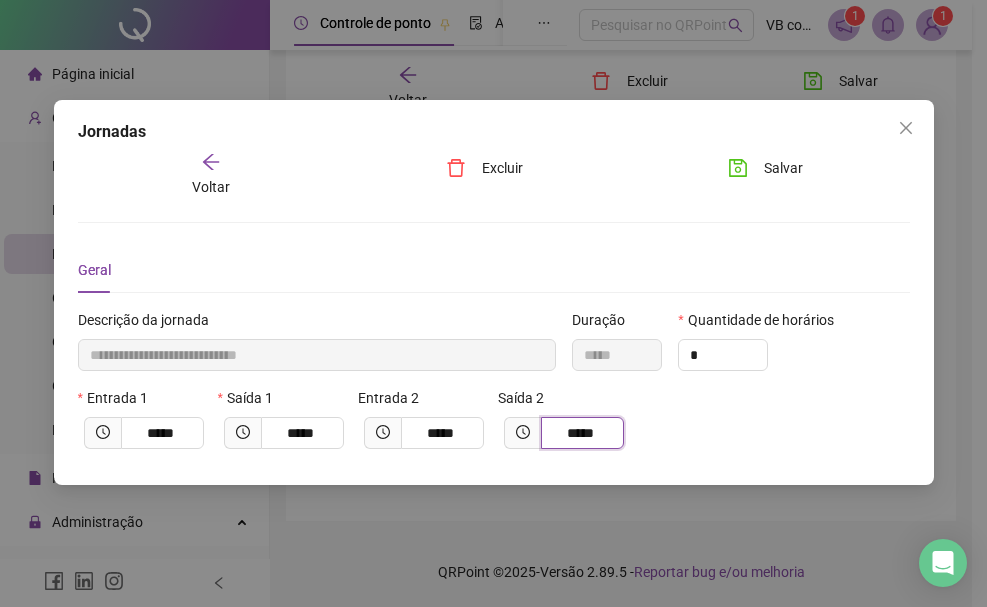 click on "*****" at bounding box center (580, 433) 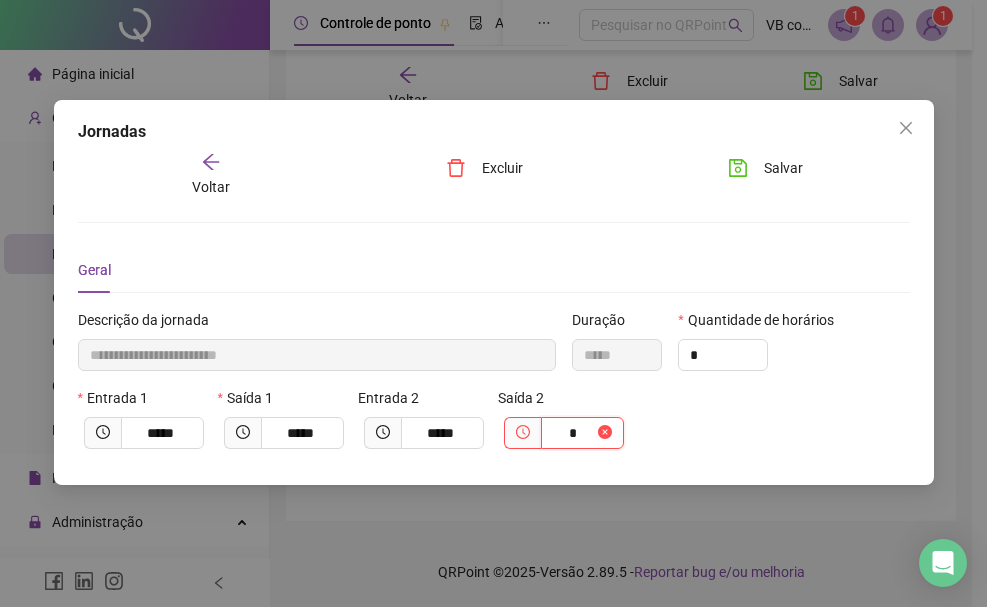 type on "**********" 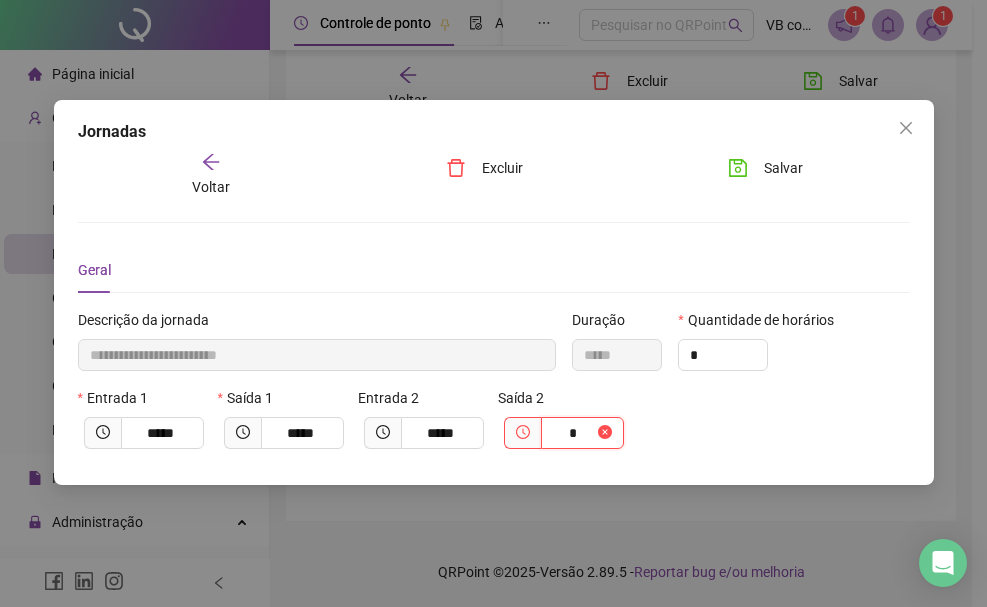 type on "**" 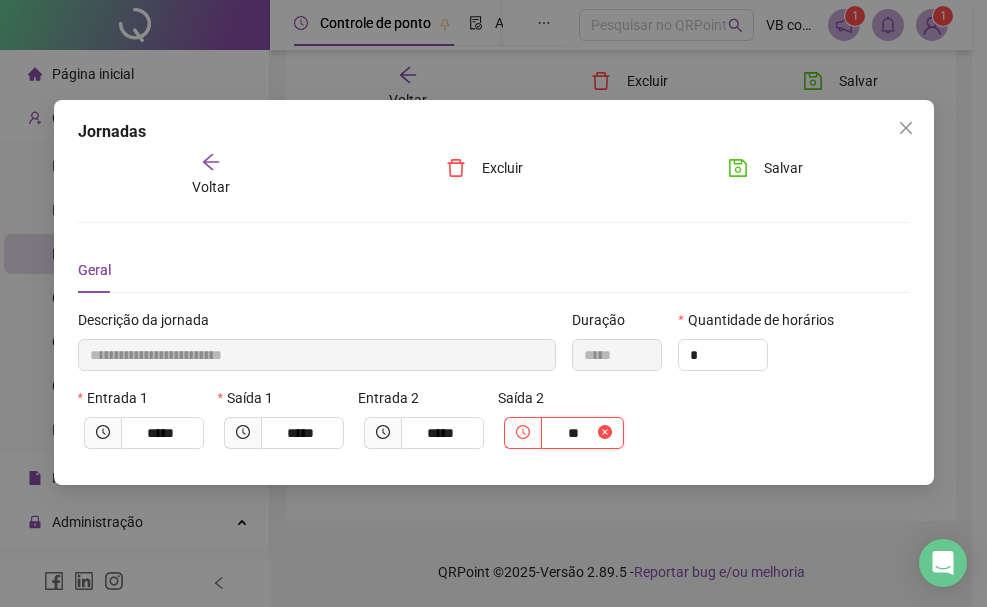 type on "**********" 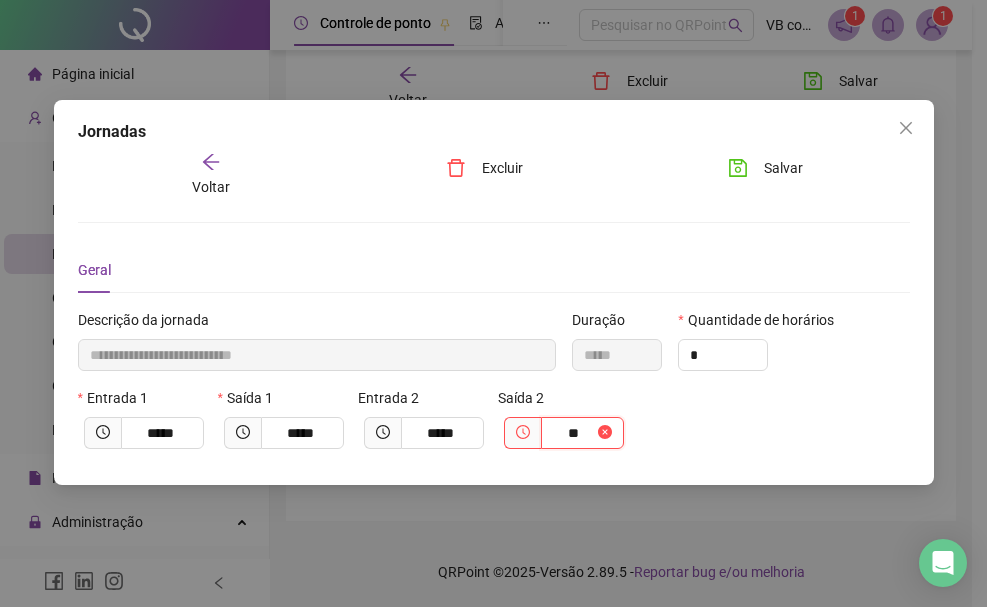 type on "*****" 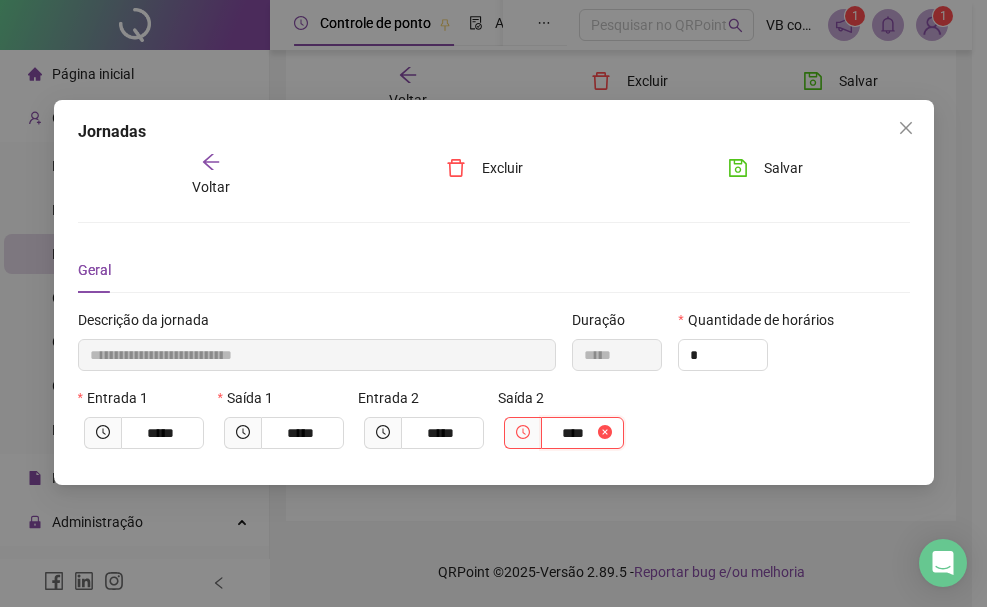 type on "**********" 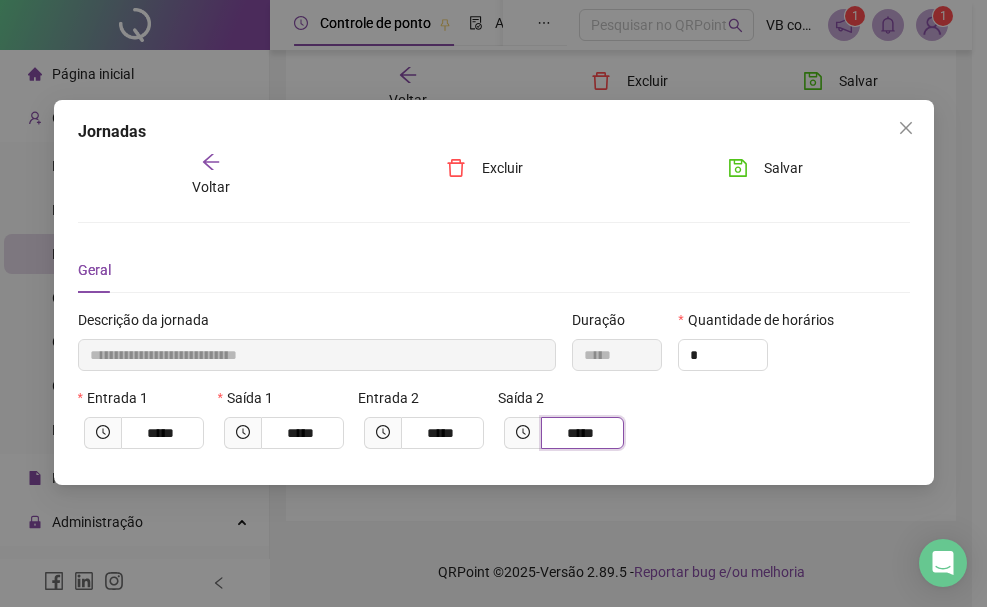type on "*****" 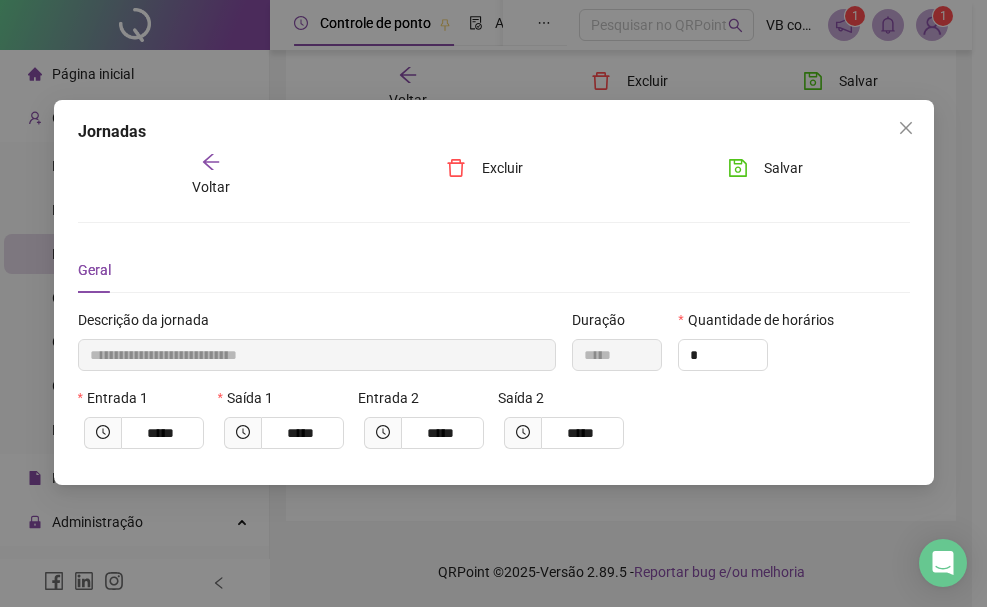 click on "Entrada 1 ***** Saída 1 ***** Entrada 2 ***** Saída 2 *****" at bounding box center (494, 426) 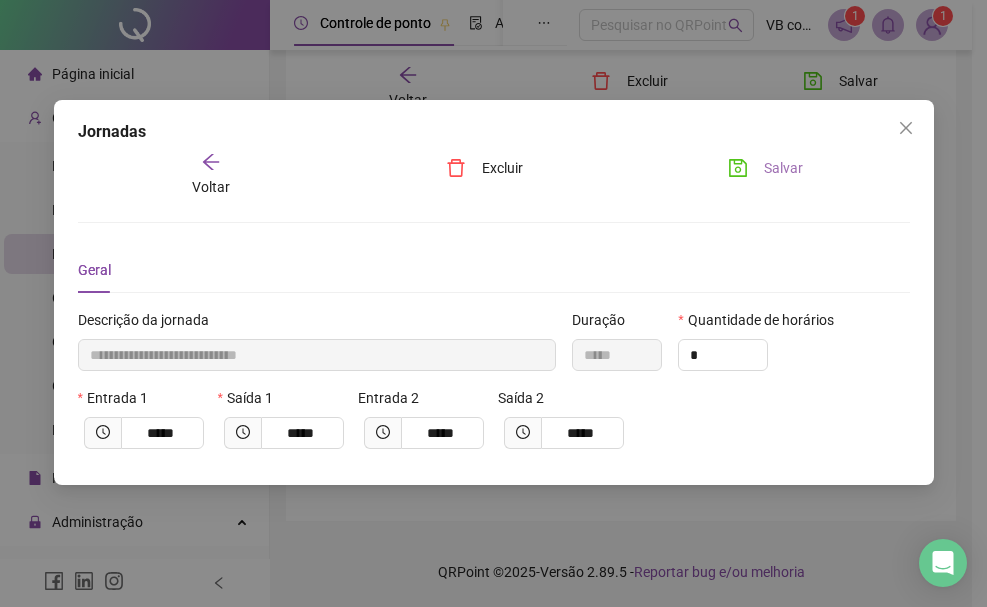 click on "Salvar" at bounding box center (783, 168) 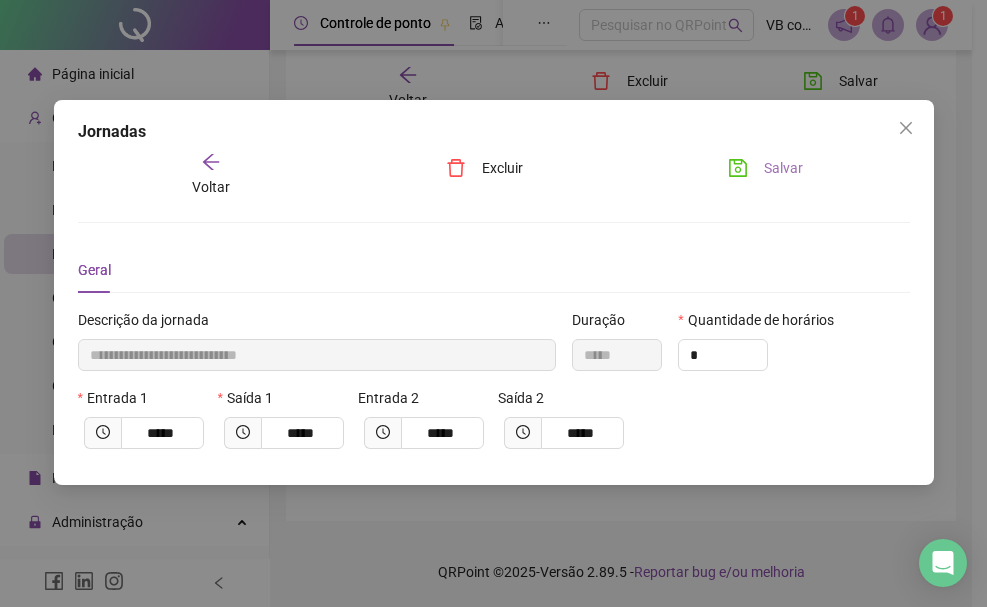 click on "Salvar" at bounding box center [765, 168] 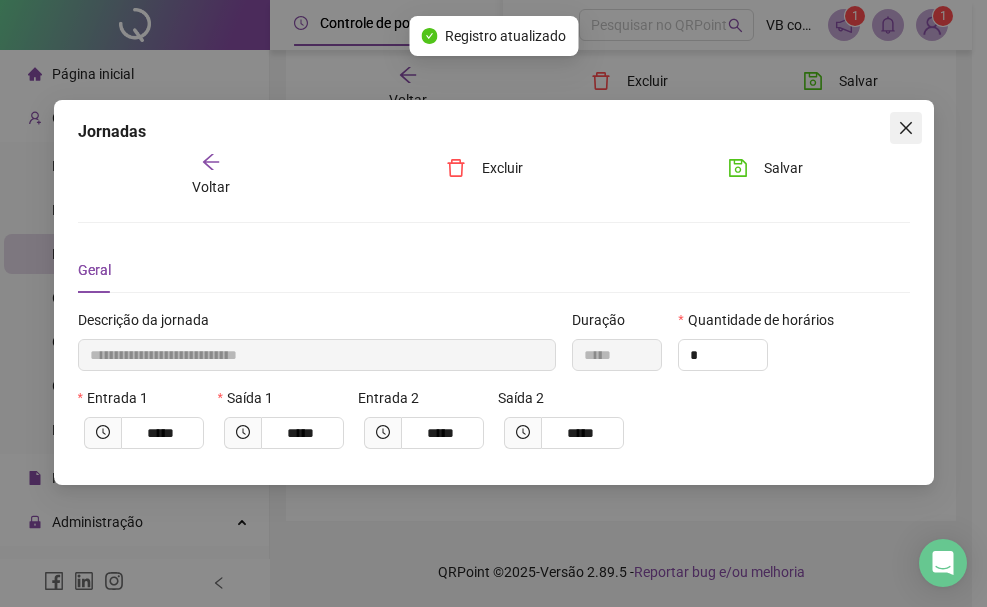 click 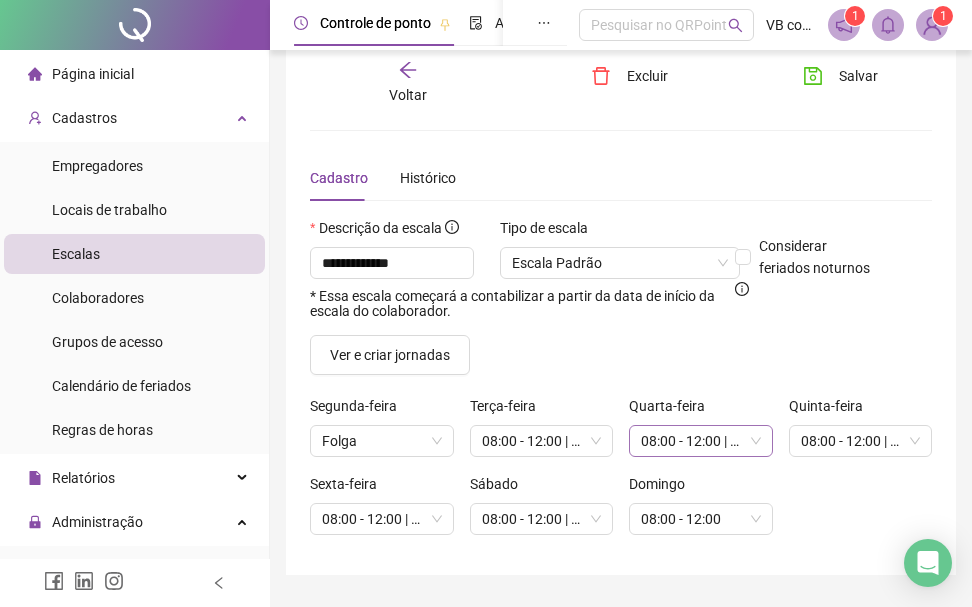 scroll, scrollTop: 0, scrollLeft: 0, axis: both 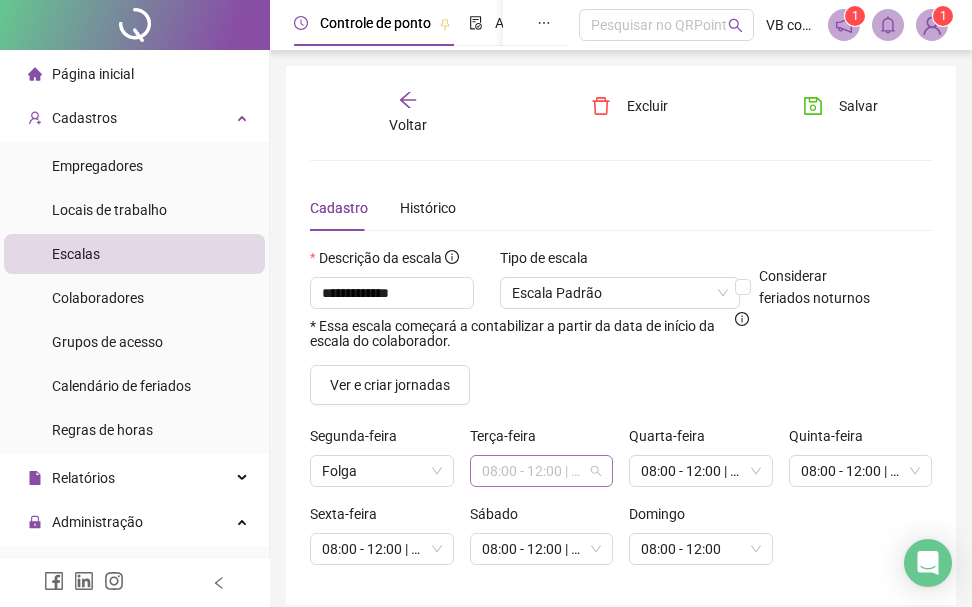 click on "08:00 - 12:00 | 13:00 - 17:00" at bounding box center [542, 471] 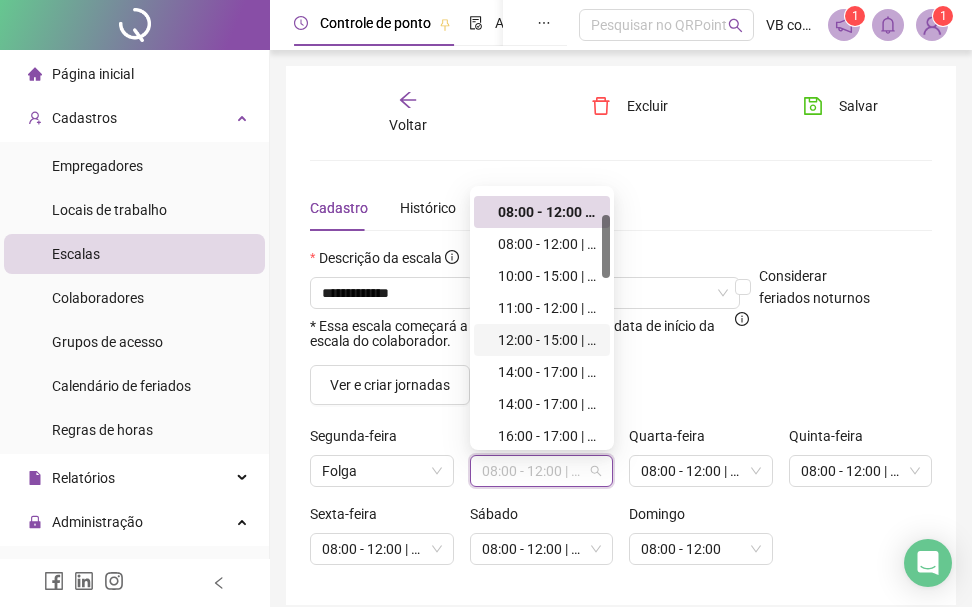 click on "12:00 - 15:00 | 16:00 - 17:00" at bounding box center (548, 340) 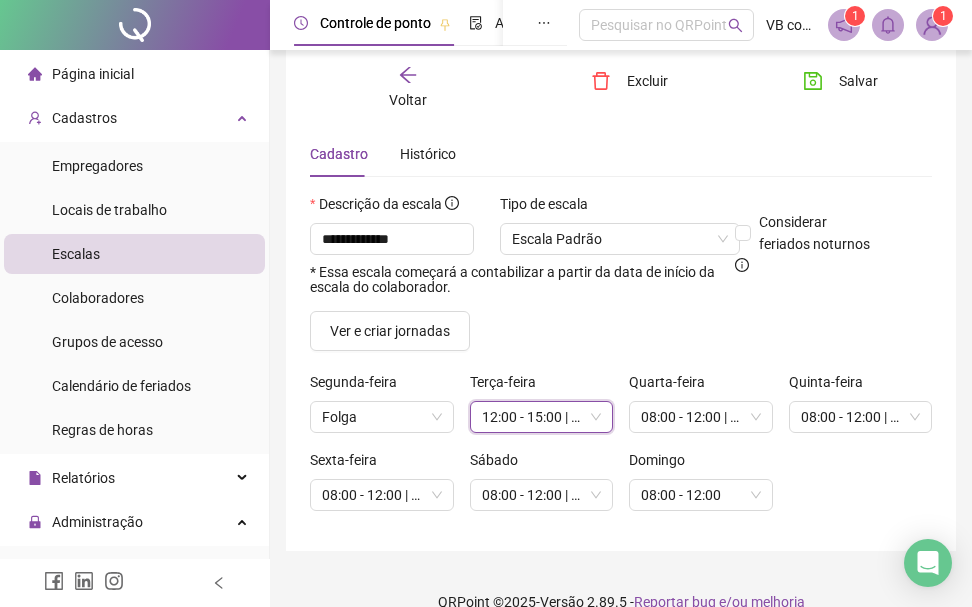 scroll, scrollTop: 84, scrollLeft: 0, axis: vertical 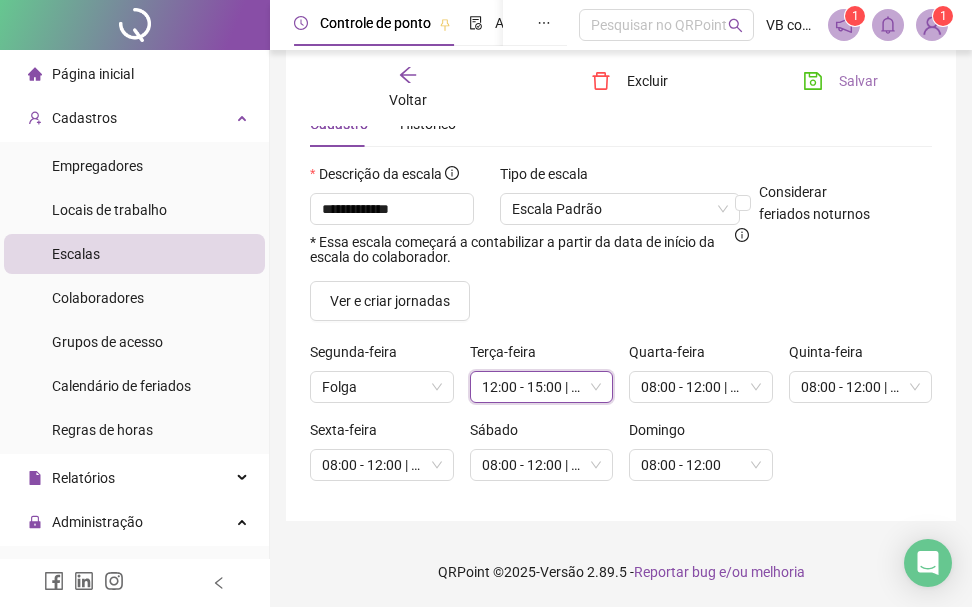 click on "Salvar" at bounding box center [840, 81] 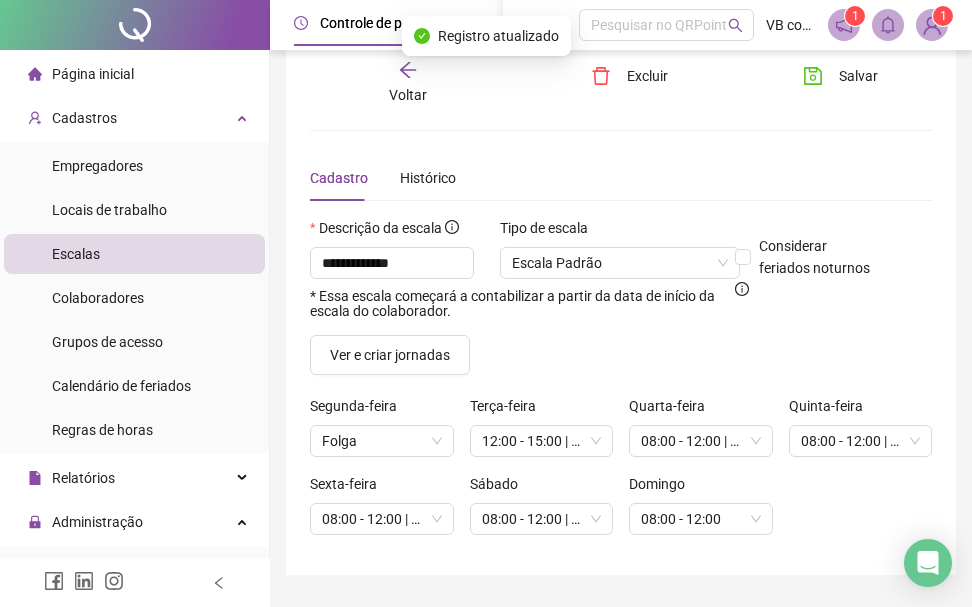 scroll, scrollTop: 0, scrollLeft: 0, axis: both 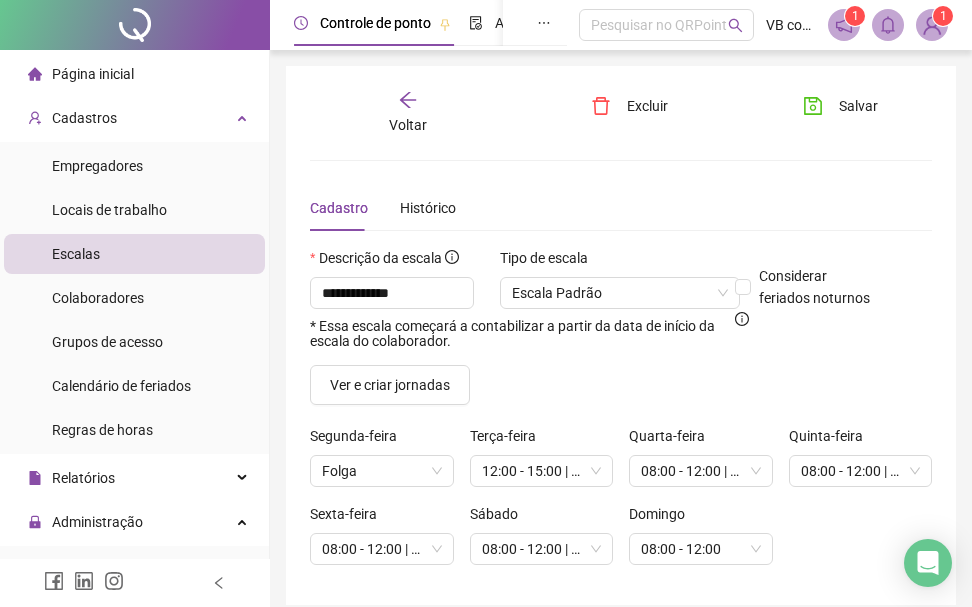 click on "Empregadores Locais de trabalho Escalas Colaboradores Grupos de acesso Calendário de feriados Regras de horas" at bounding box center [134, 298] 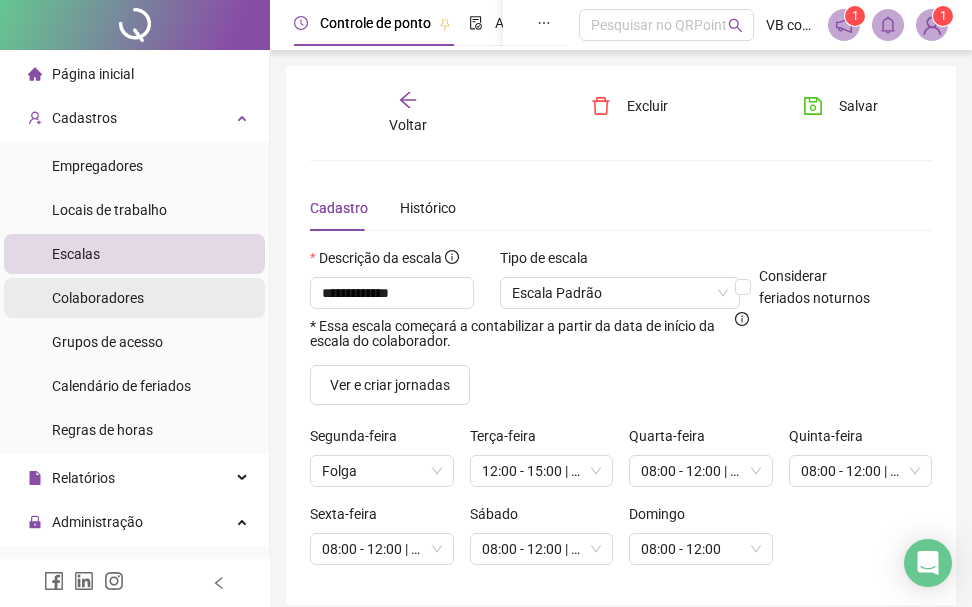 click on "Colaboradores" at bounding box center (134, 298) 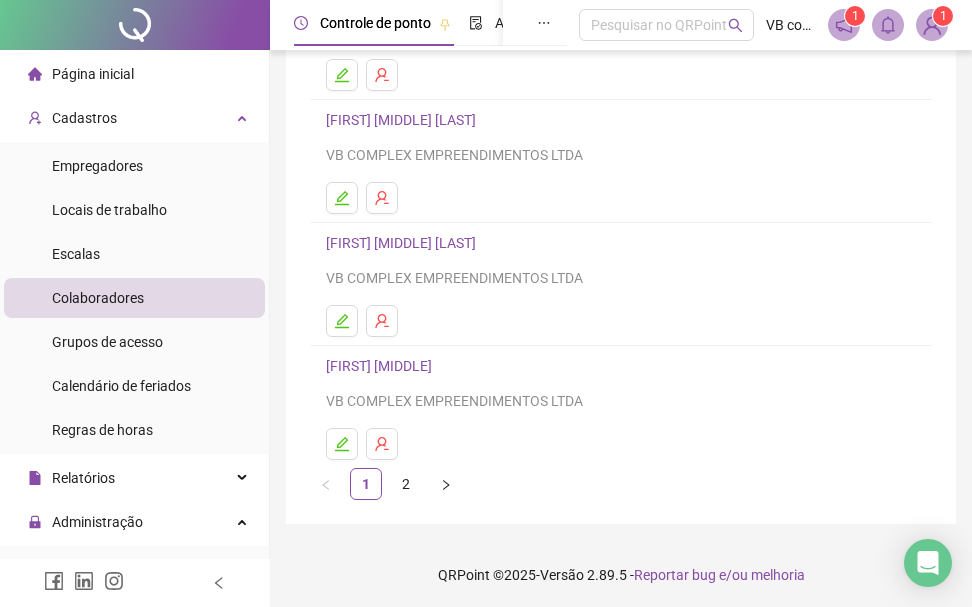 scroll, scrollTop: 360, scrollLeft: 0, axis: vertical 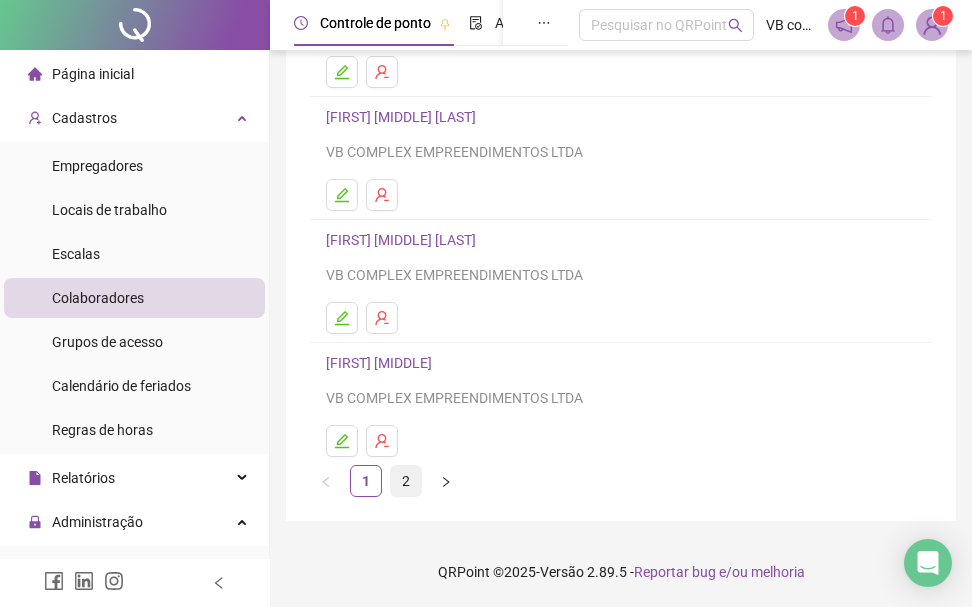 click on "2" at bounding box center [406, 481] 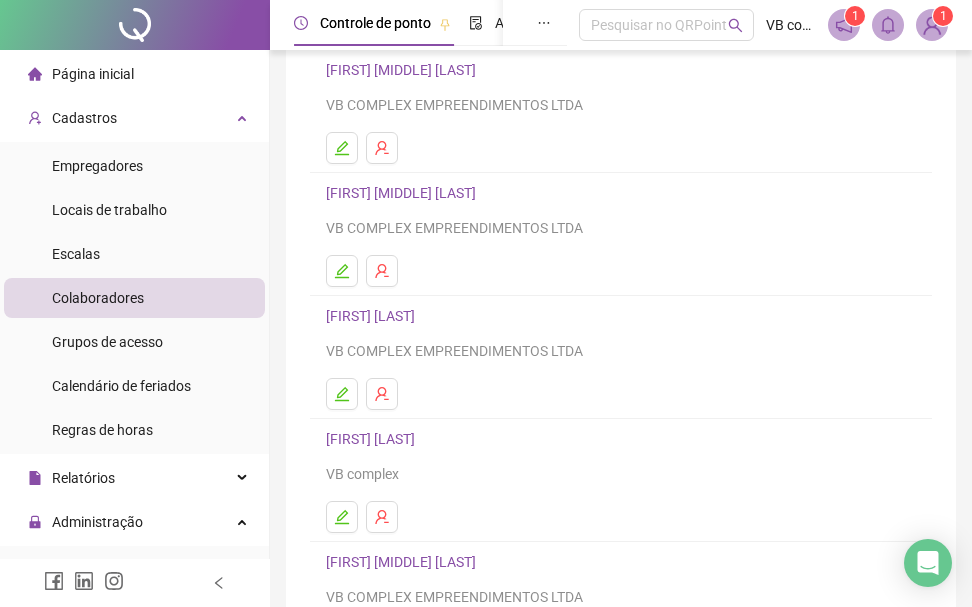 scroll, scrollTop: 160, scrollLeft: 0, axis: vertical 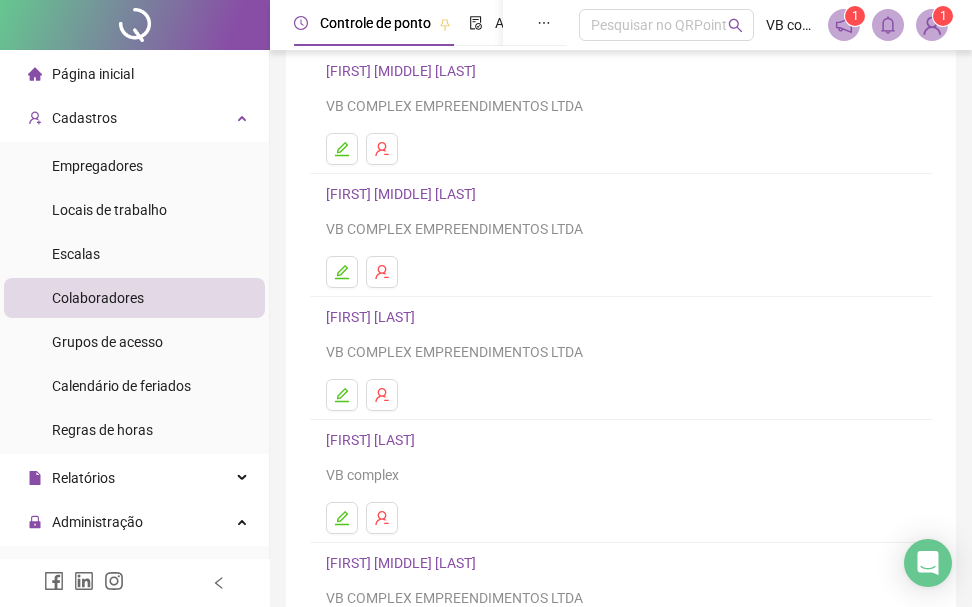 click on "[FIRST] [MIDDLE] [LAST]" at bounding box center (621, 194) 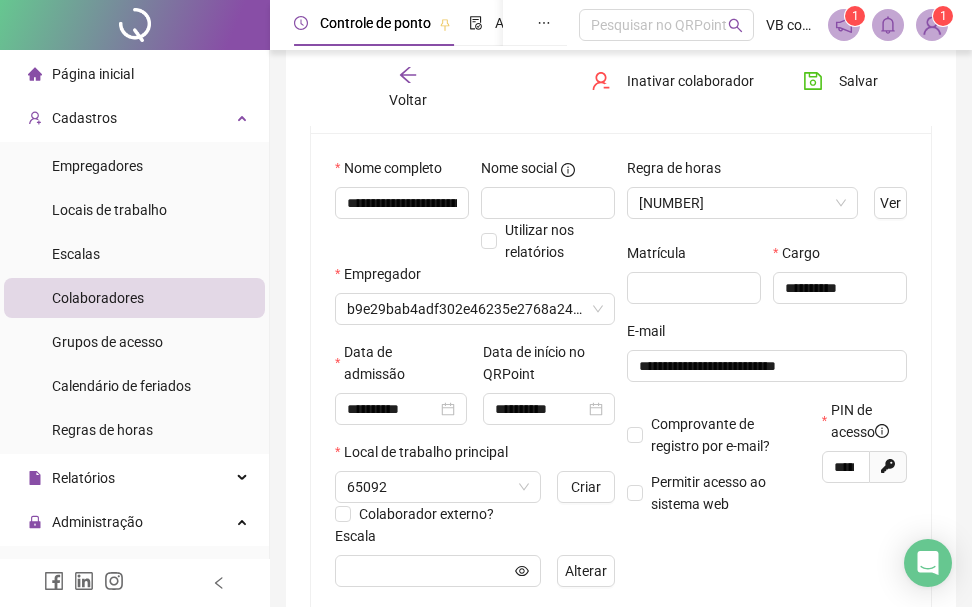 type on "**********" 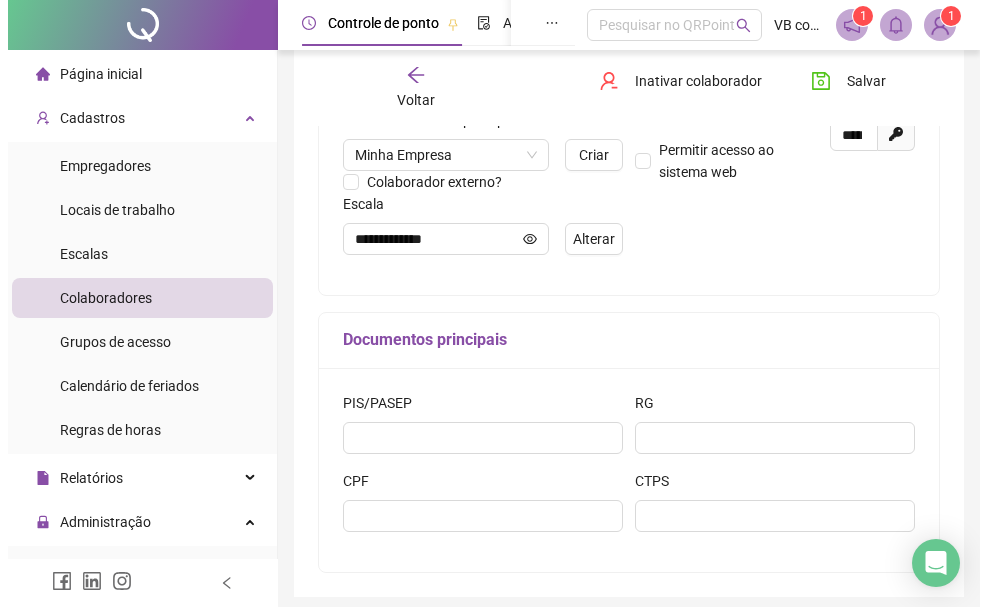 scroll, scrollTop: 570, scrollLeft: 0, axis: vertical 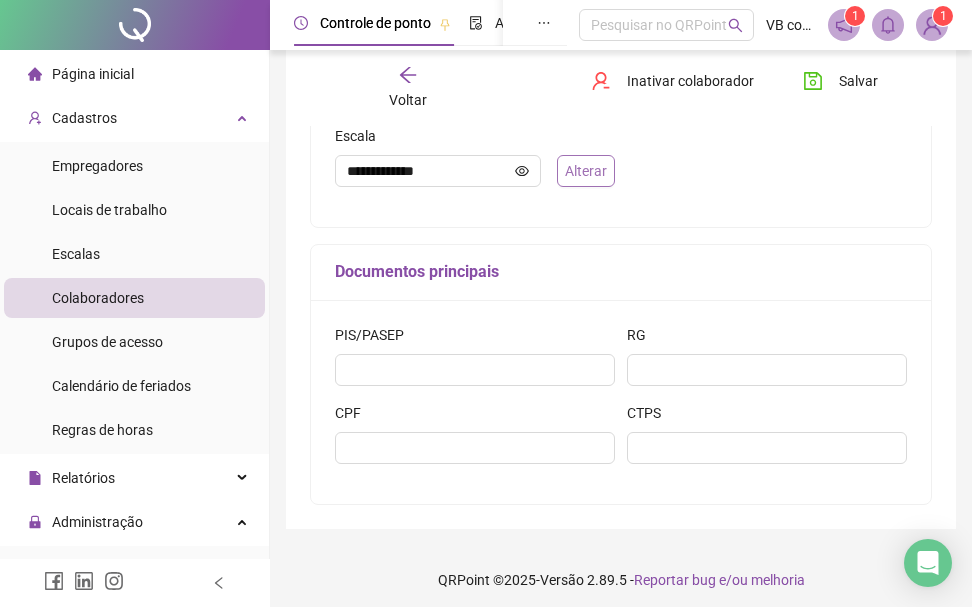 click on "Alterar" at bounding box center [586, 171] 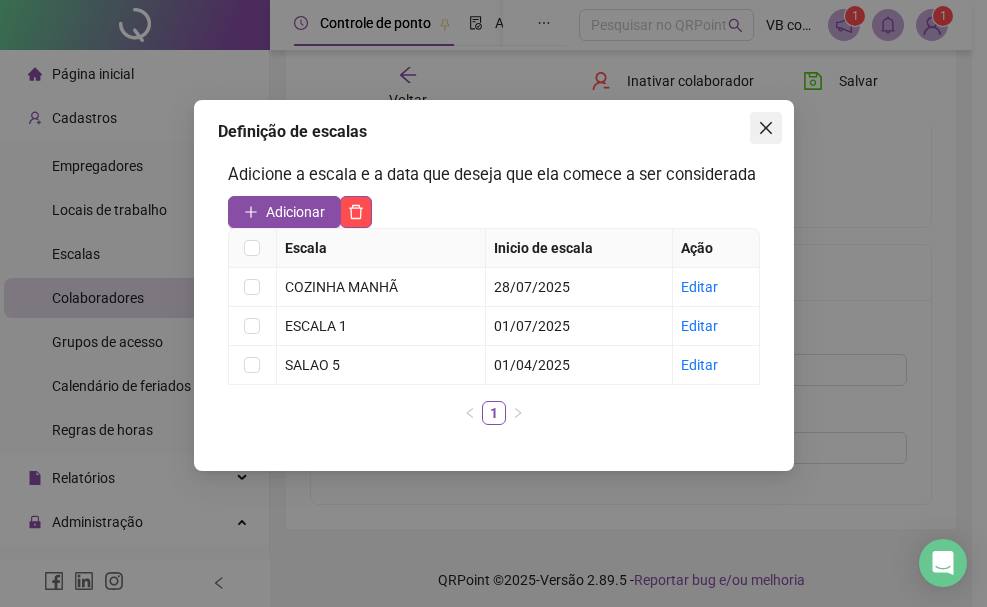 click 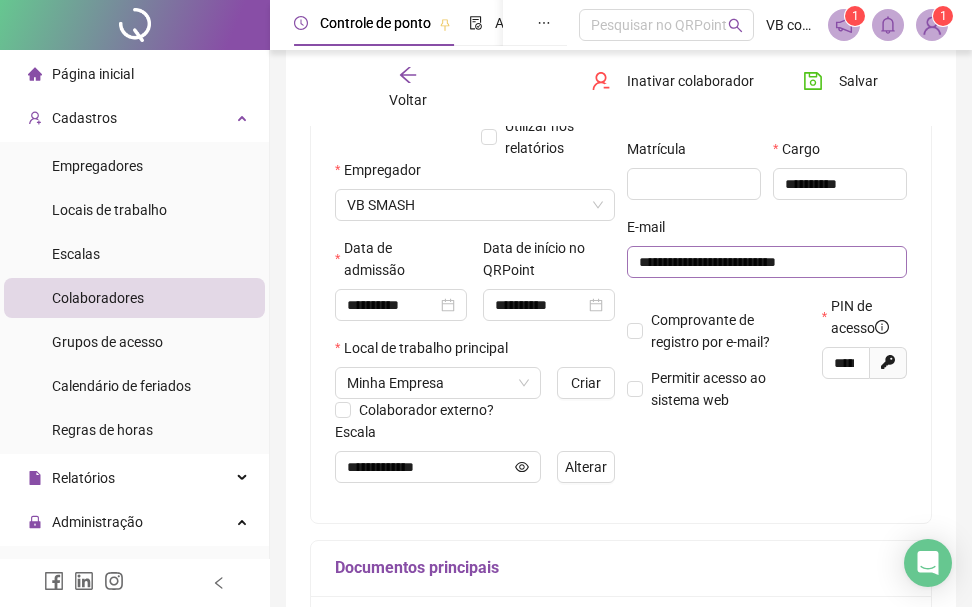 scroll, scrollTop: 70, scrollLeft: 0, axis: vertical 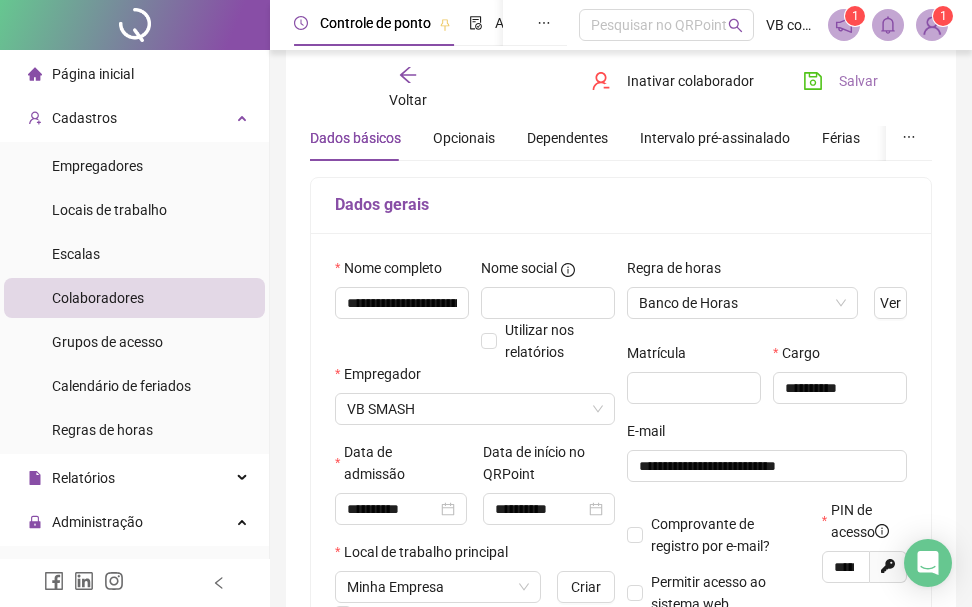 click on "Salvar" at bounding box center [858, 81] 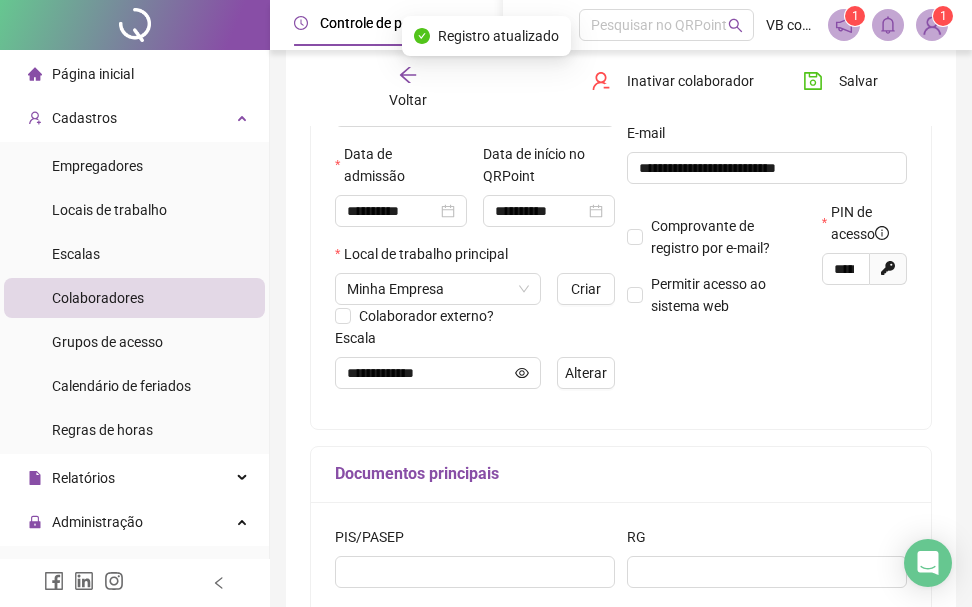 scroll, scrollTop: 370, scrollLeft: 0, axis: vertical 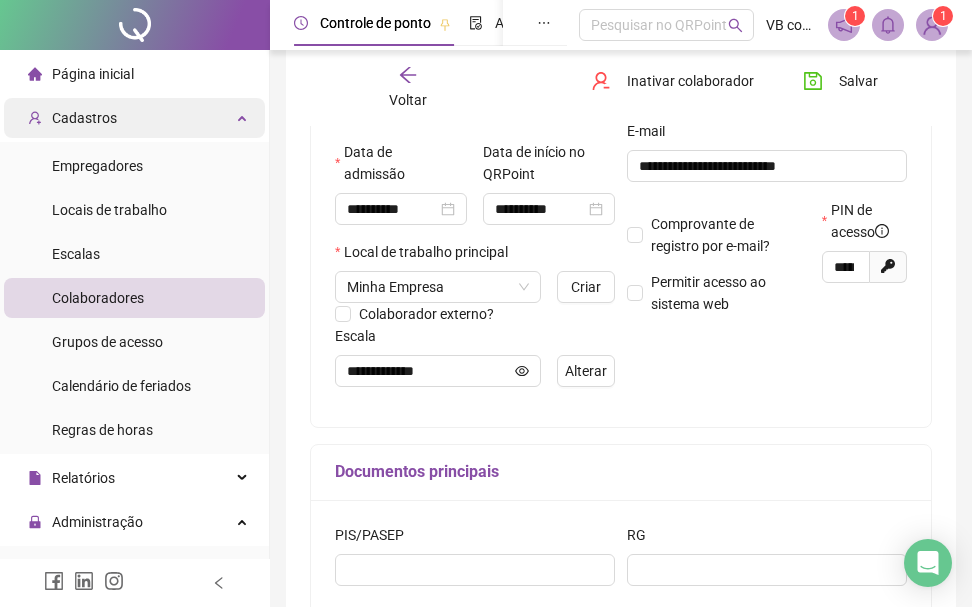 click on "Cadastros" at bounding box center (134, 118) 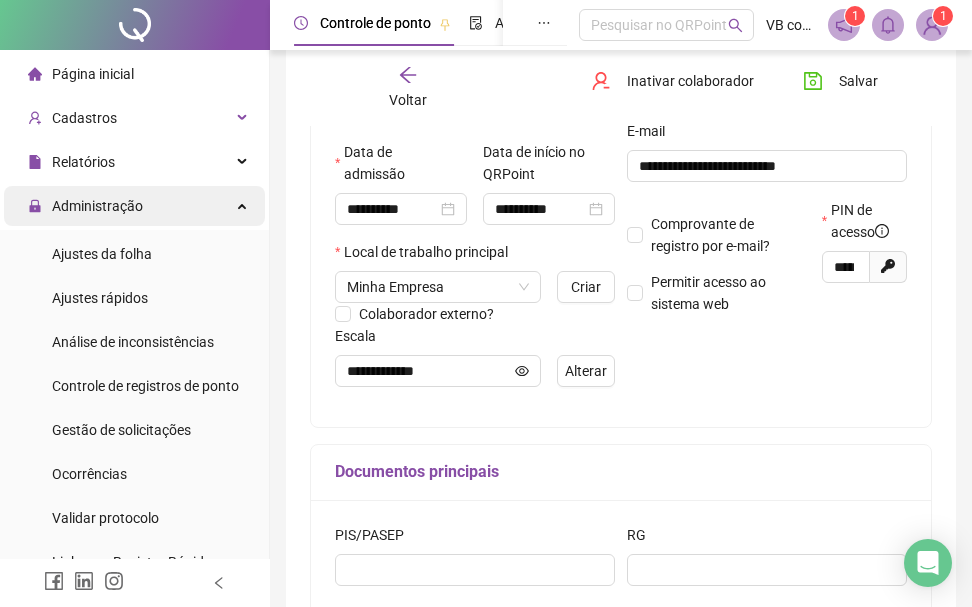 click on "Administração" at bounding box center (97, 206) 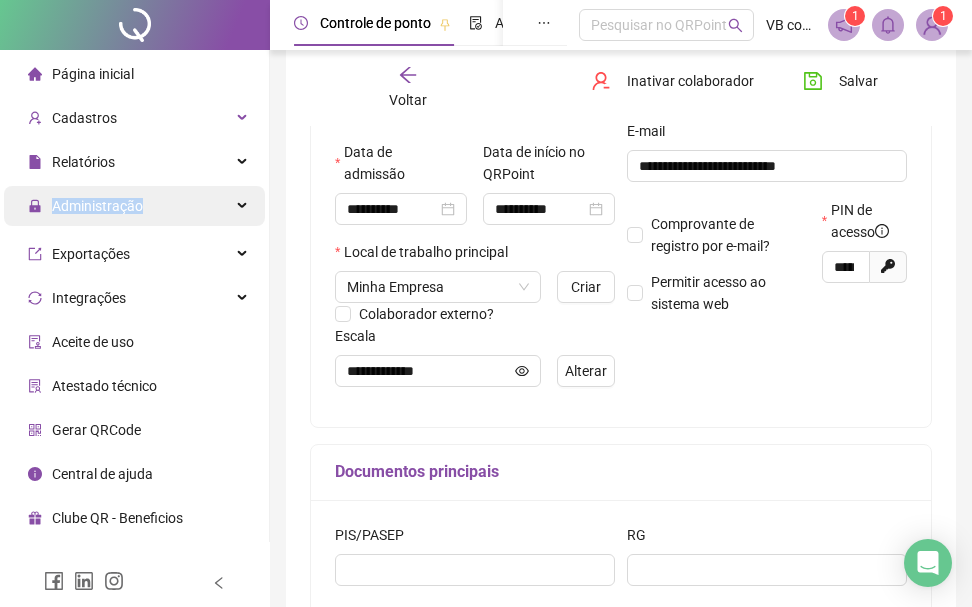click on "Administração" at bounding box center [97, 206] 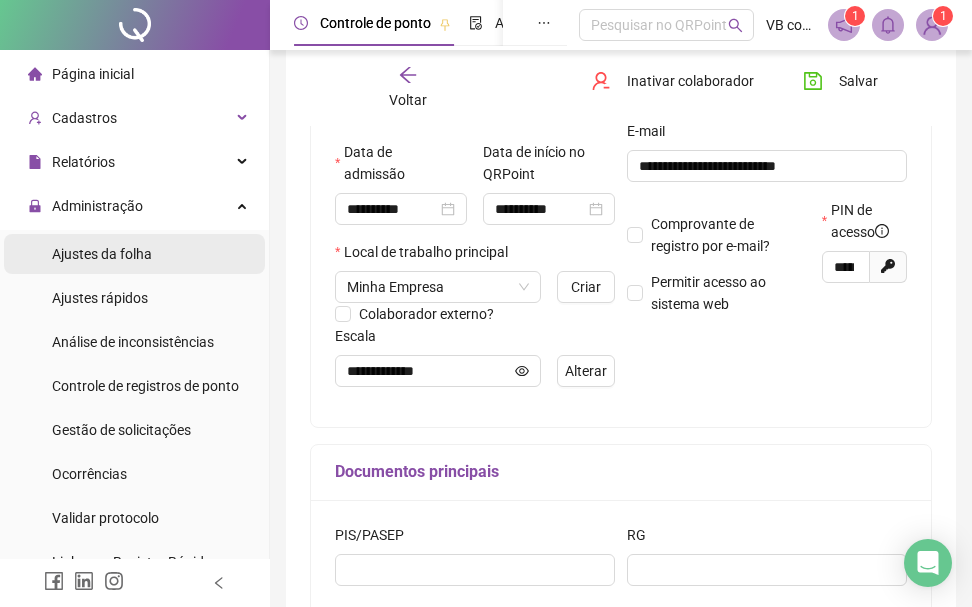 click on "Ajustes da folha" at bounding box center [102, 254] 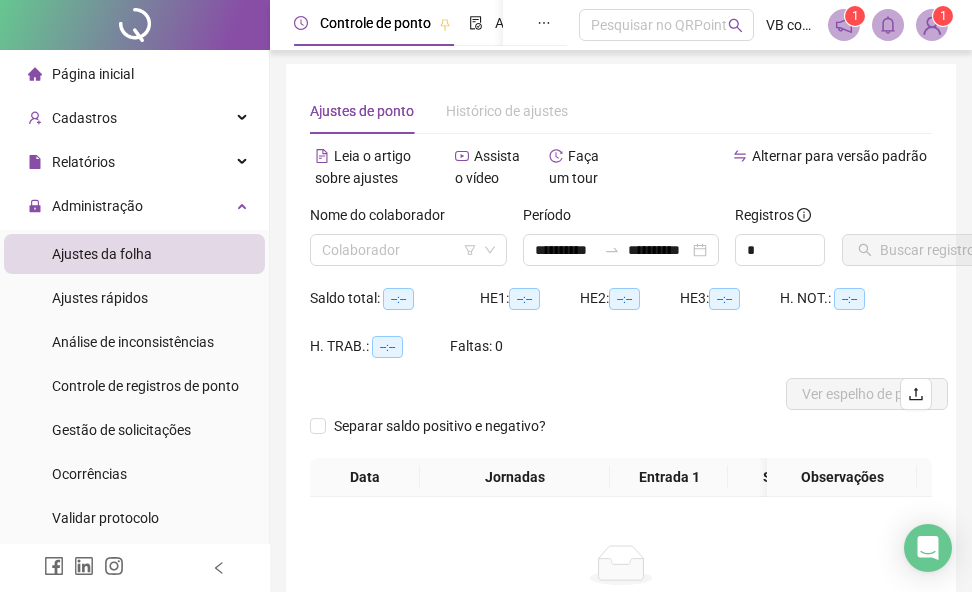 scroll, scrollTop: 0, scrollLeft: 0, axis: both 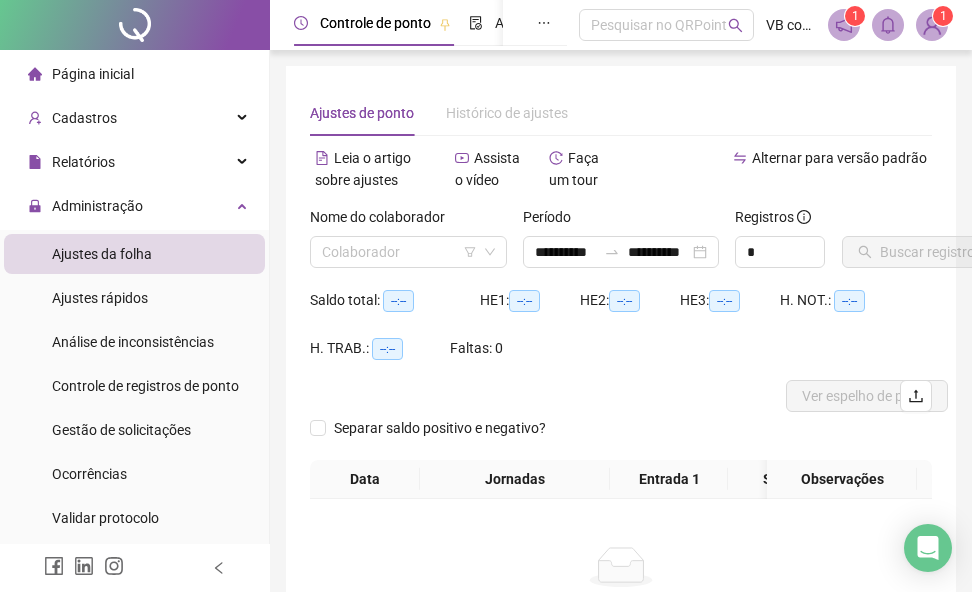 click on "Nome do colaborador Colaborador" at bounding box center (408, 245) 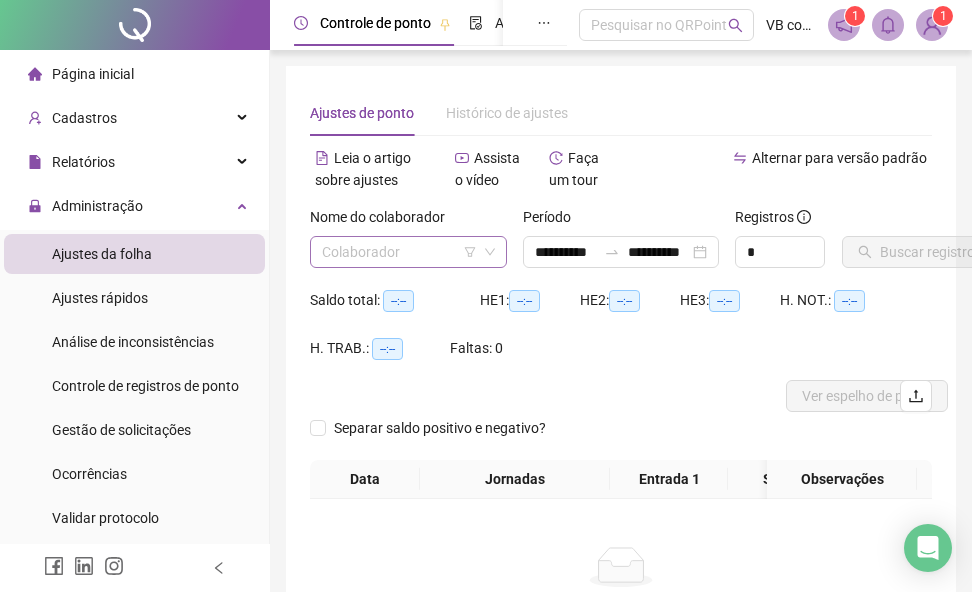 click at bounding box center (399, 252) 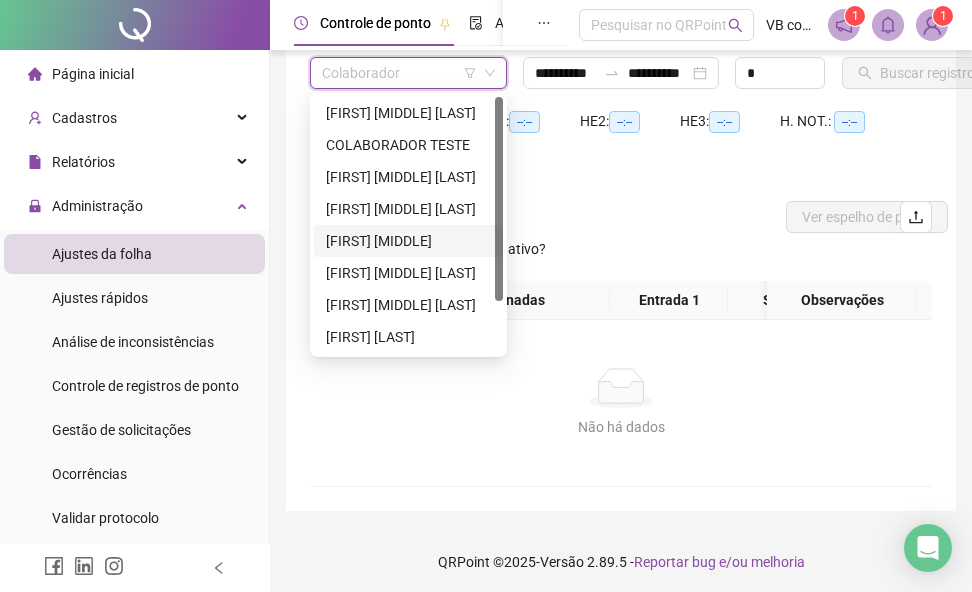 scroll, scrollTop: 199, scrollLeft: 0, axis: vertical 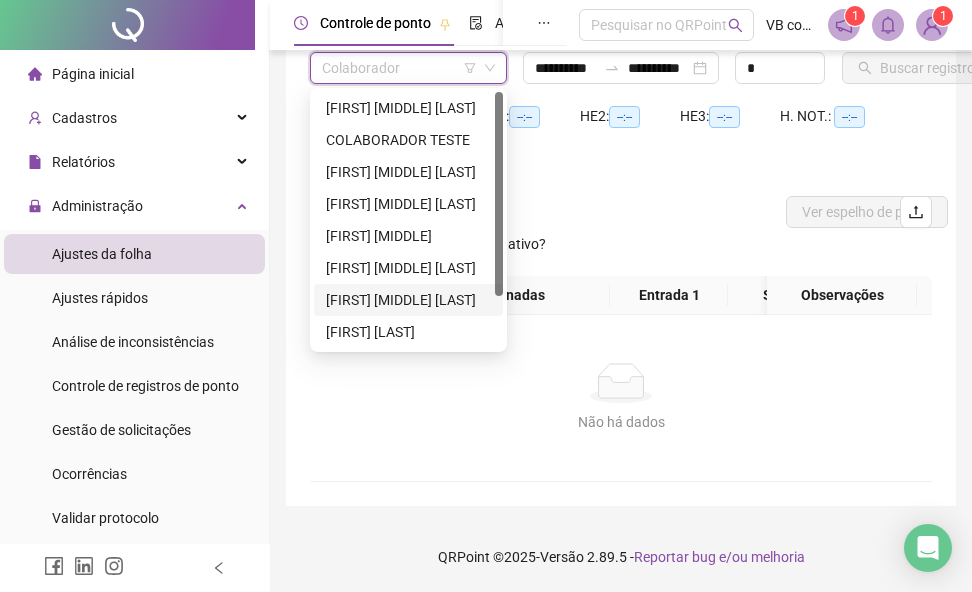 click on "[FIRST] [MIDDLE] [LAST]" at bounding box center [408, 300] 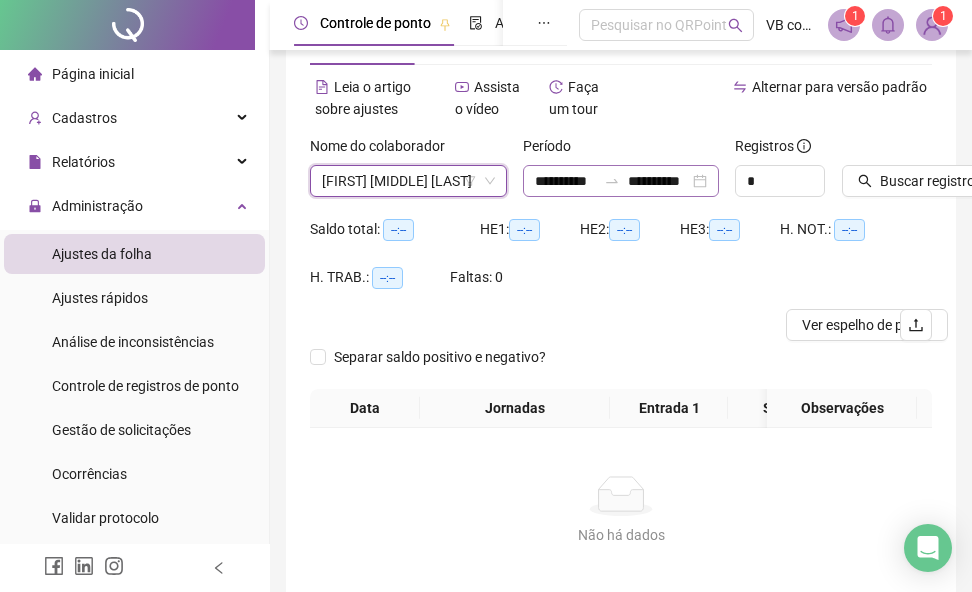 scroll, scrollTop: 0, scrollLeft: 0, axis: both 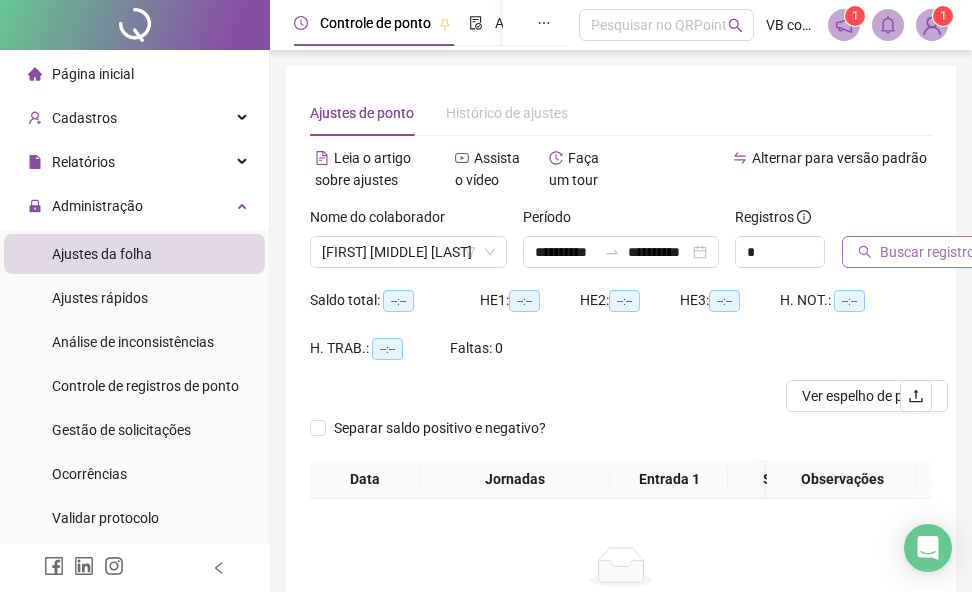 click on "Buscar registros" at bounding box center (931, 252) 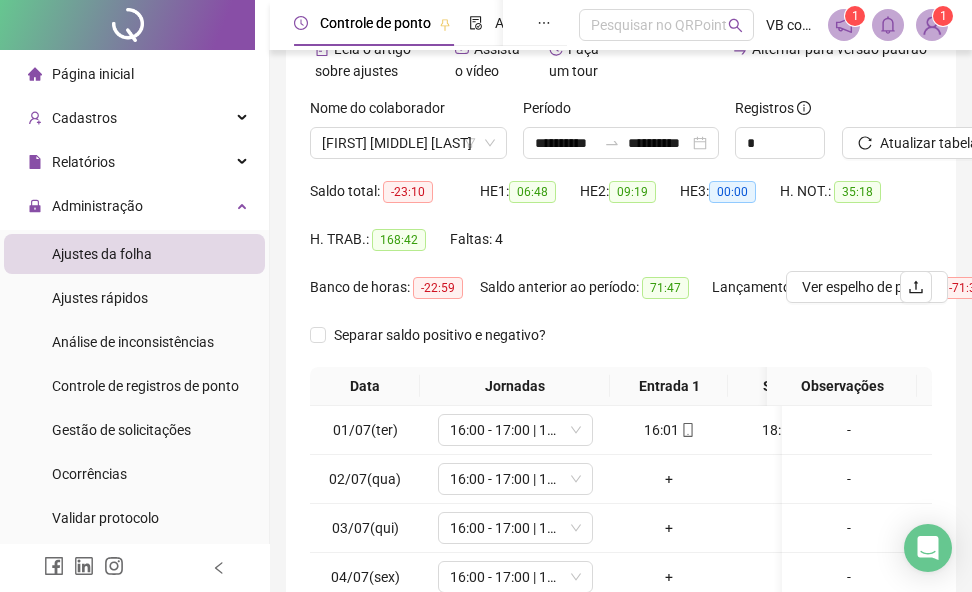 scroll, scrollTop: 47, scrollLeft: 0, axis: vertical 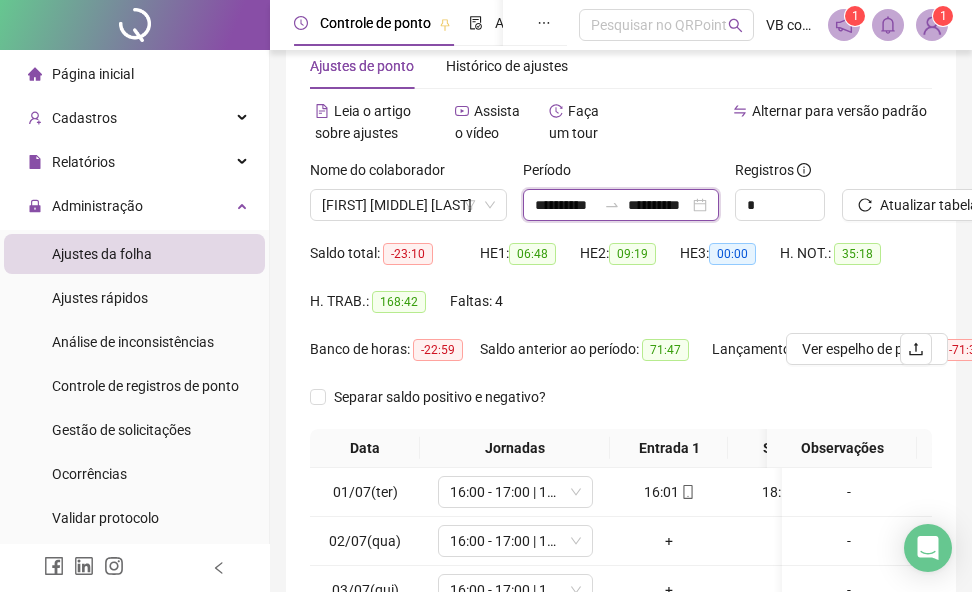 click on "**********" at bounding box center (658, 205) 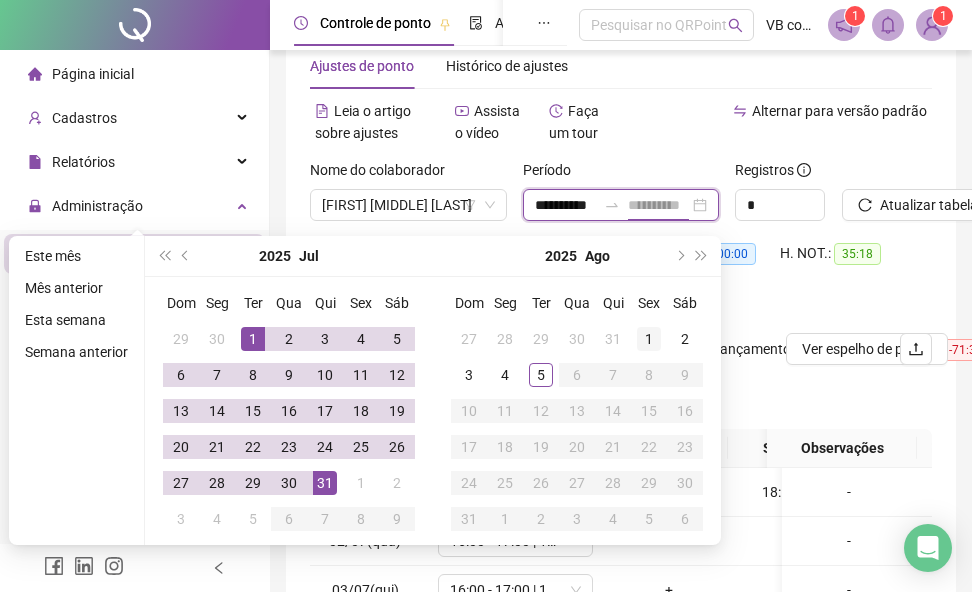 type on "**********" 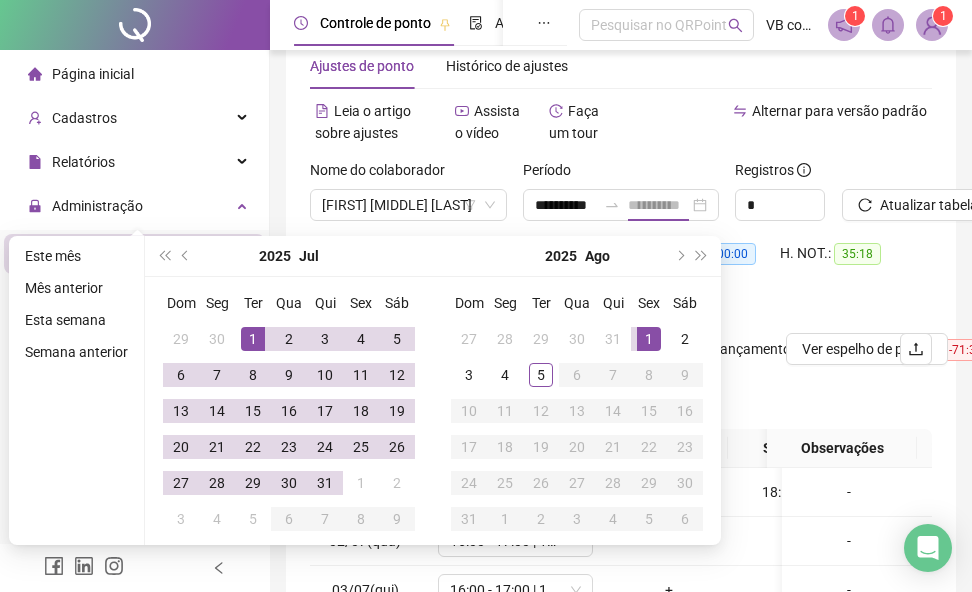 click on "1" at bounding box center (649, 339) 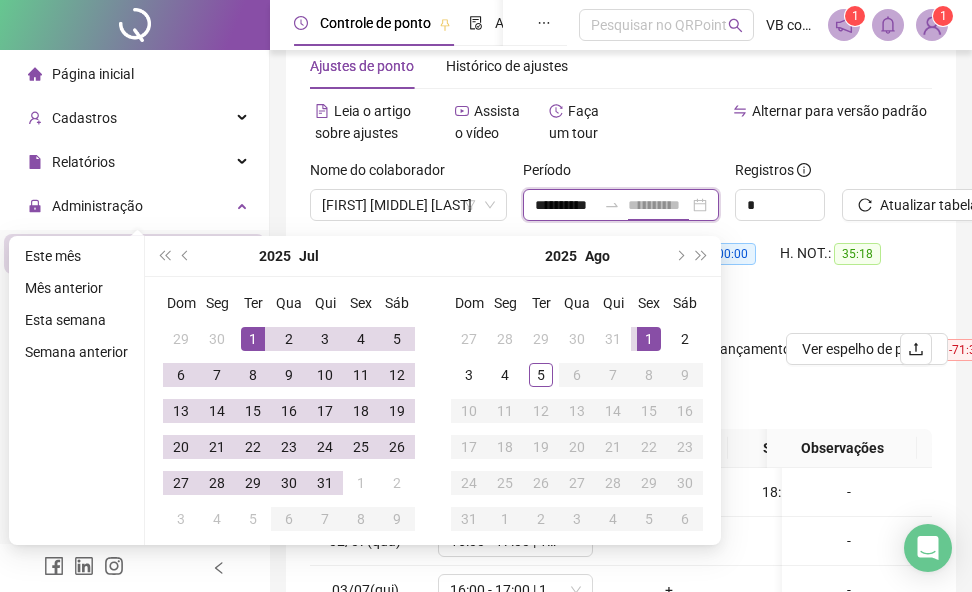 scroll, scrollTop: 0, scrollLeft: 10, axis: horizontal 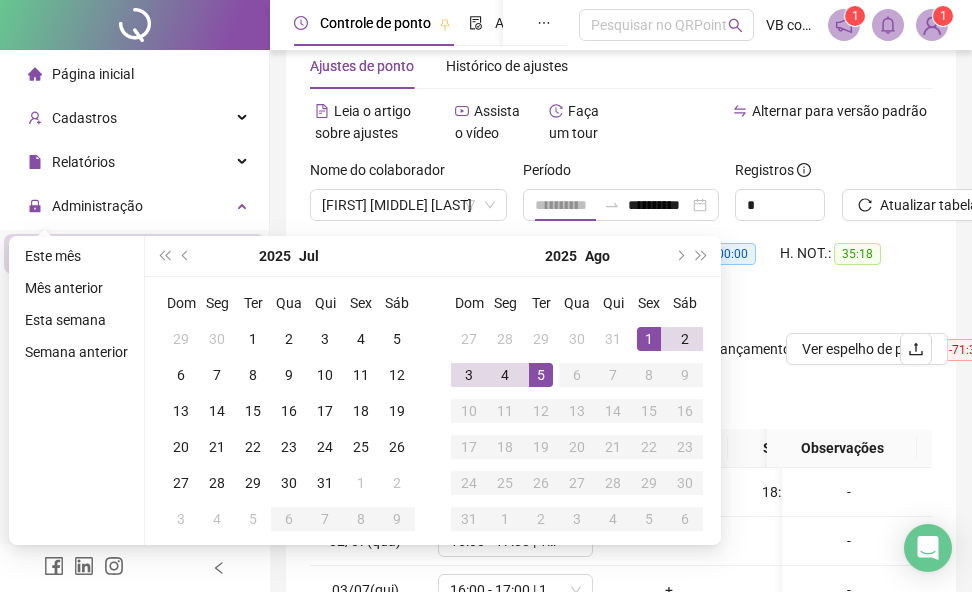 click on "5" at bounding box center (541, 375) 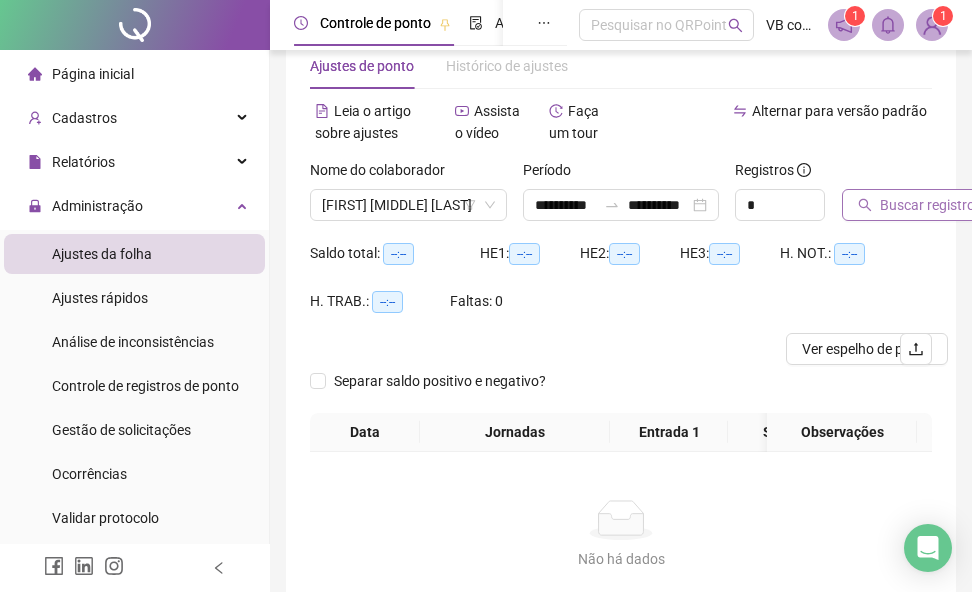click on "Buscar registros" at bounding box center (931, 205) 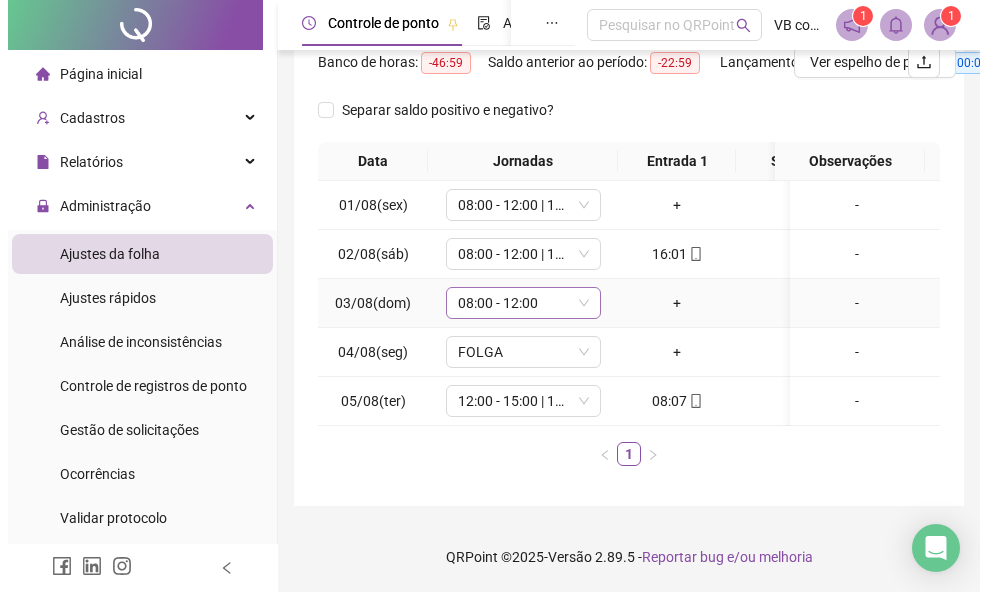scroll, scrollTop: 349, scrollLeft: 0, axis: vertical 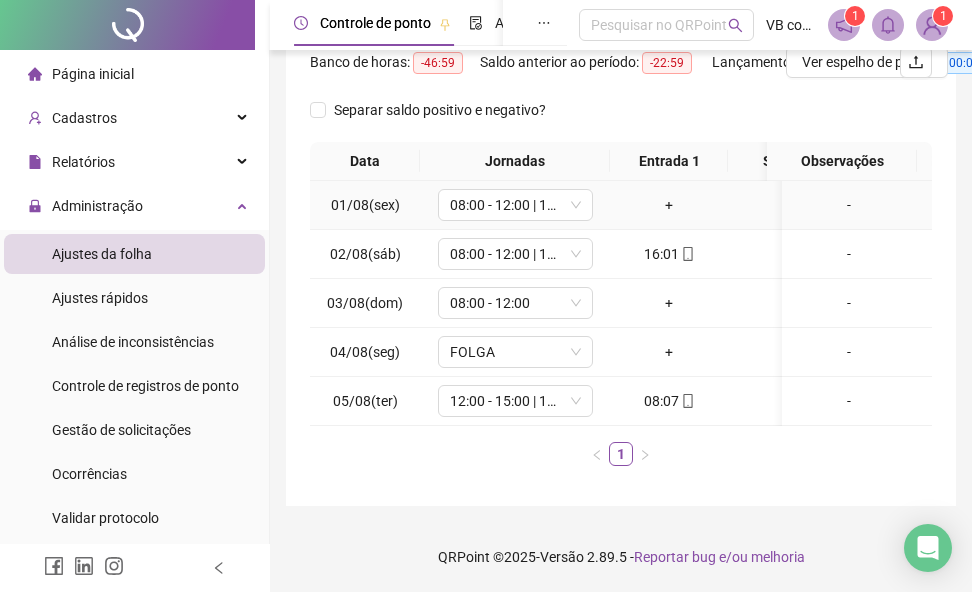 click on "+" at bounding box center [669, 205] 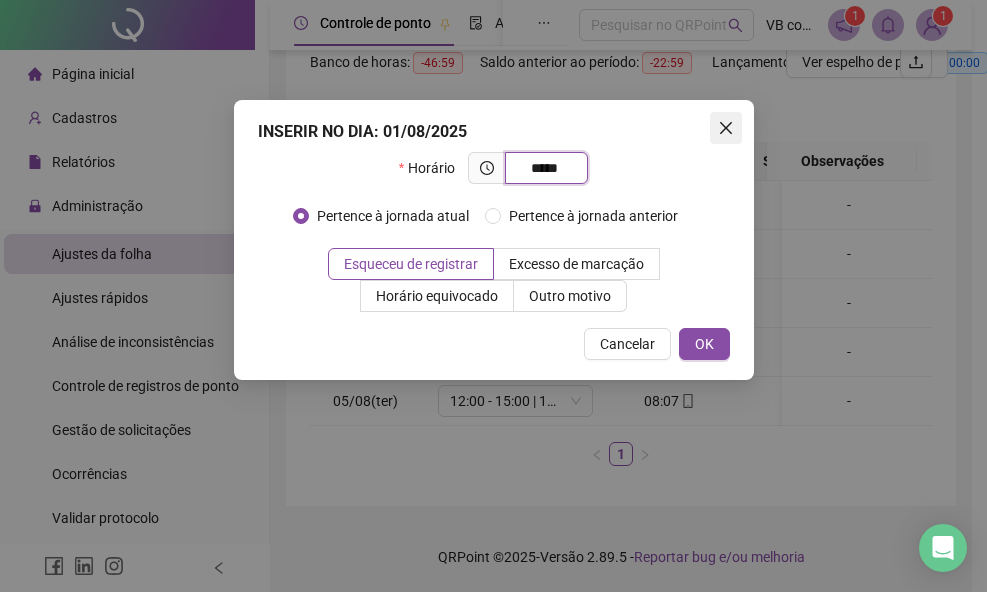 type on "*****" 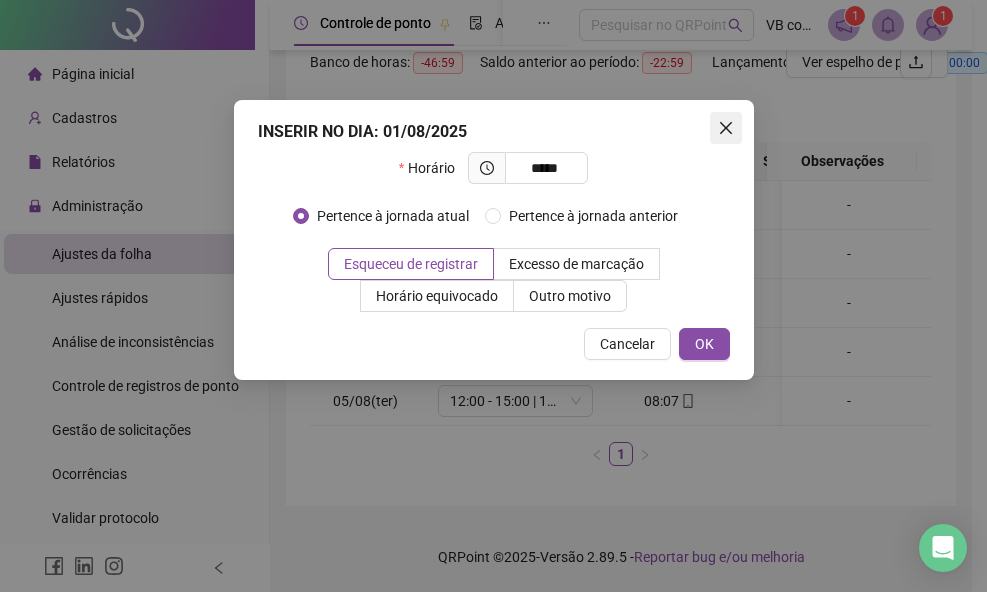click 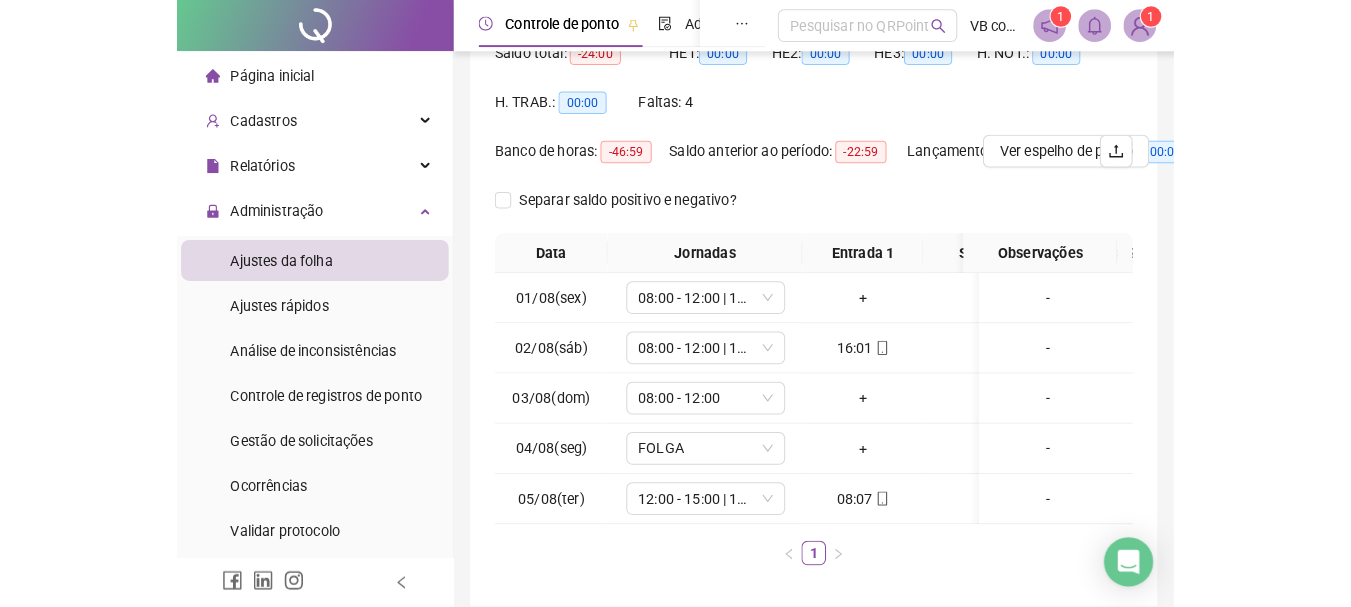 scroll, scrollTop: 227, scrollLeft: 0, axis: vertical 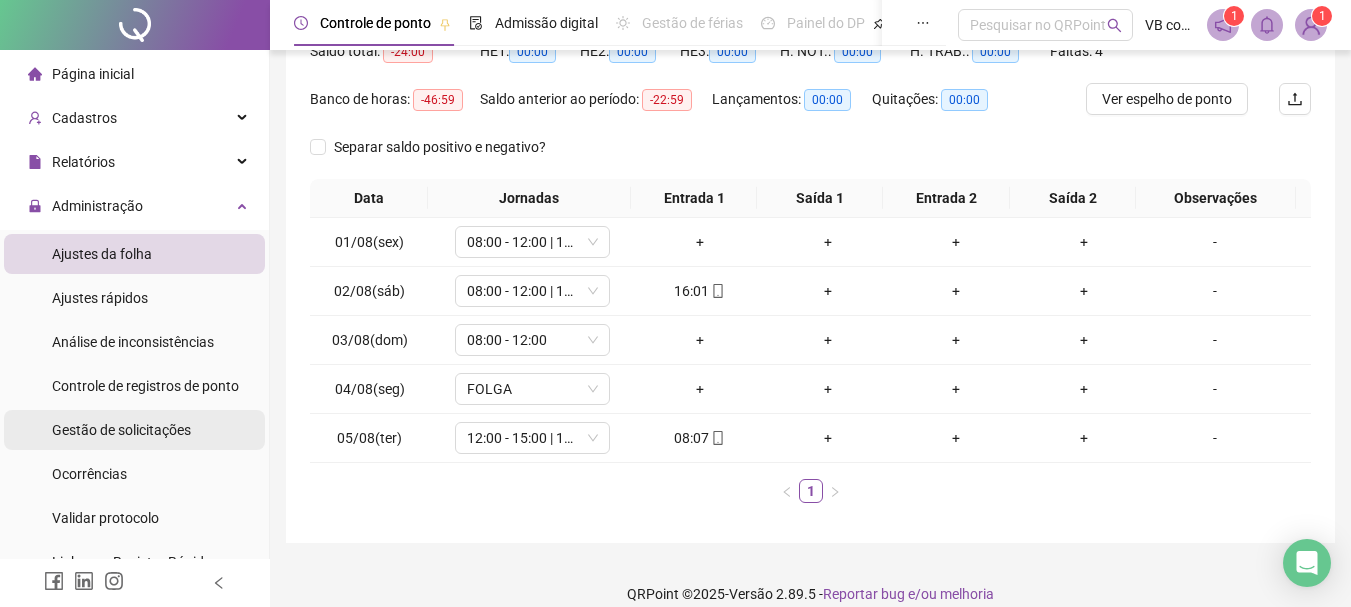 click on "Gestão de solicitações" at bounding box center (121, 430) 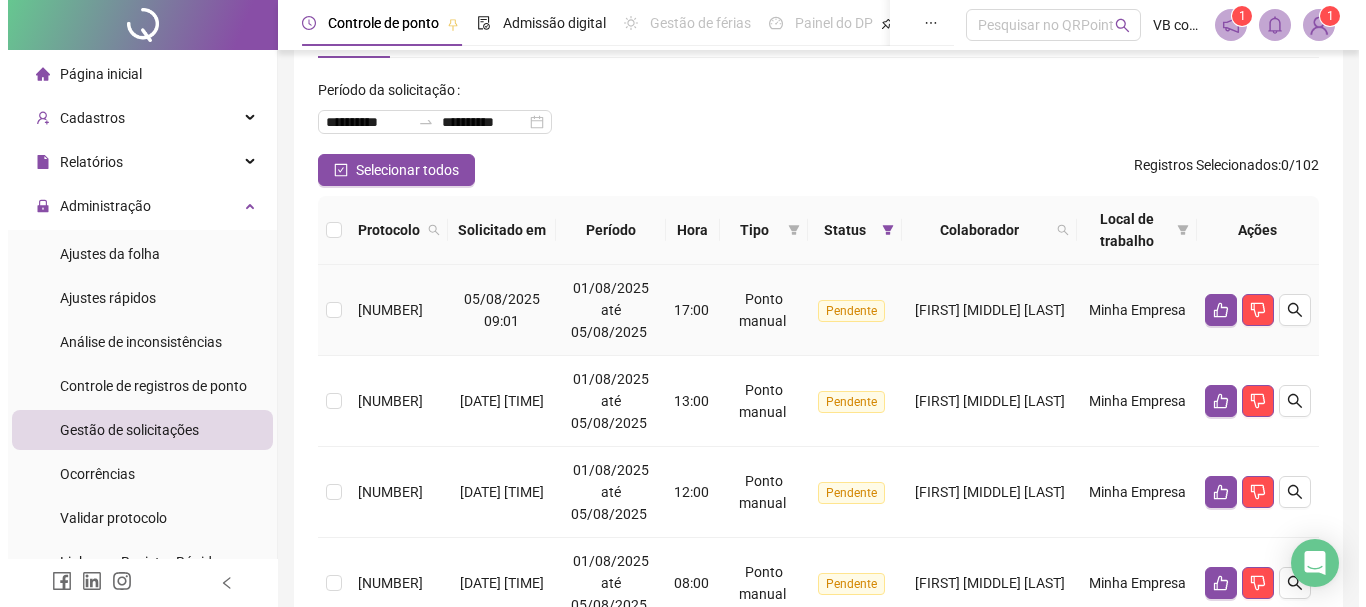 scroll, scrollTop: 213, scrollLeft: 0, axis: vertical 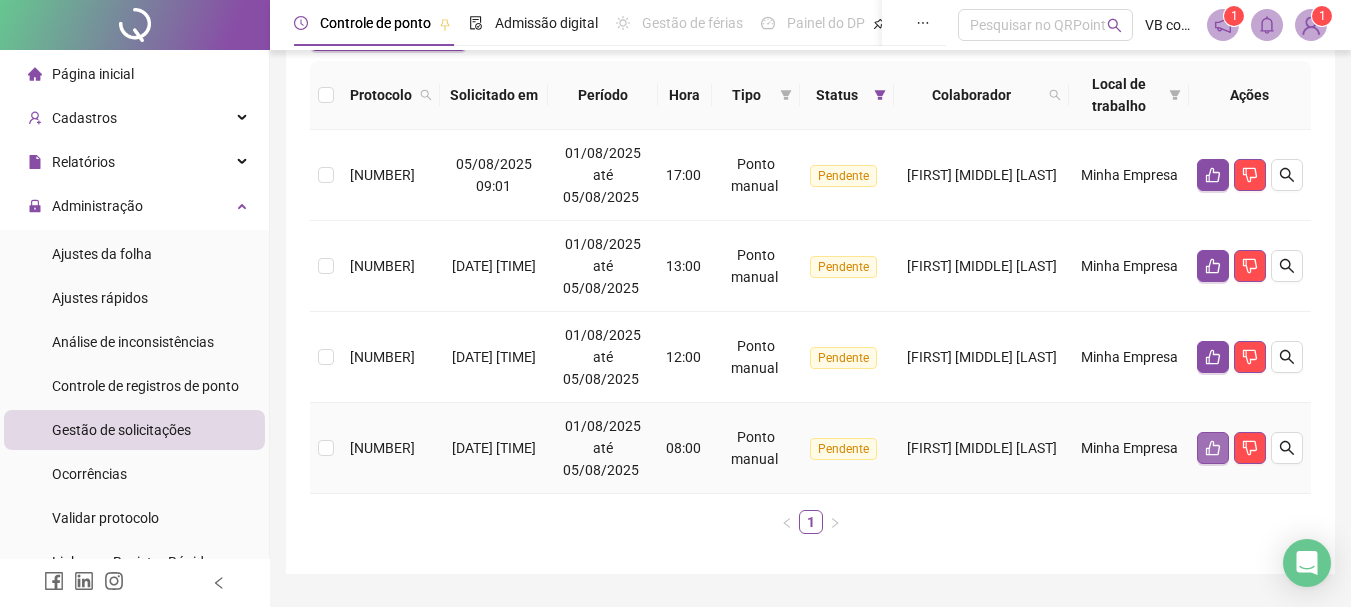 click at bounding box center (1213, 448) 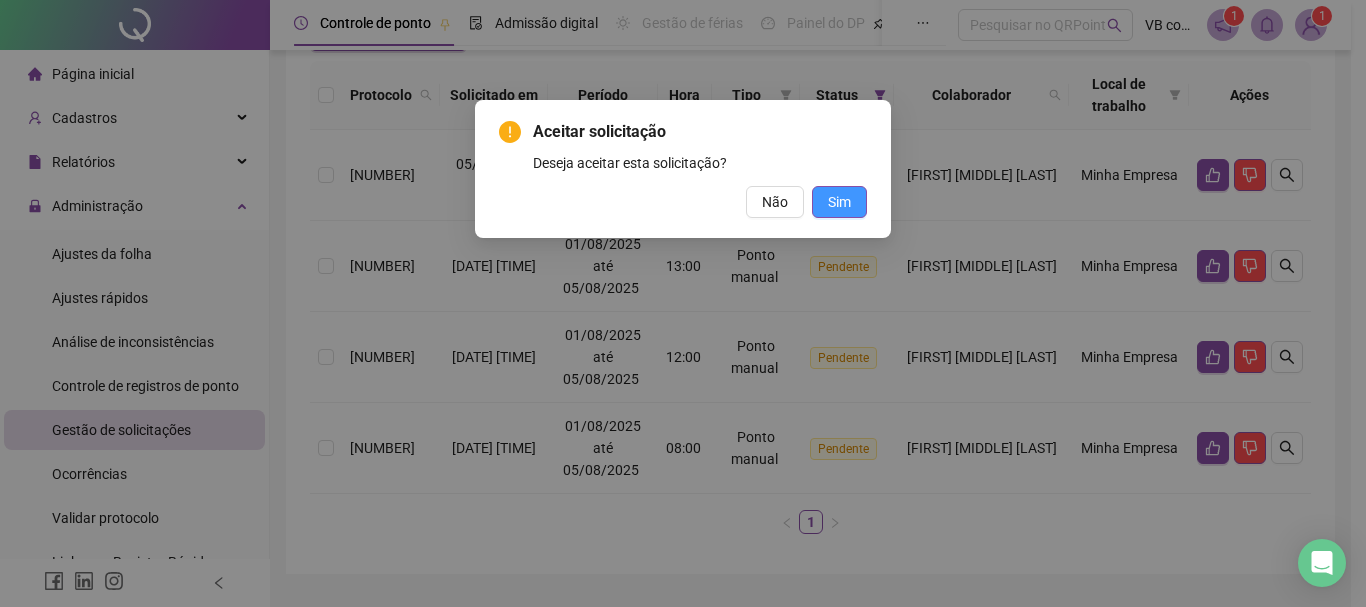 click on "Sim" at bounding box center (839, 202) 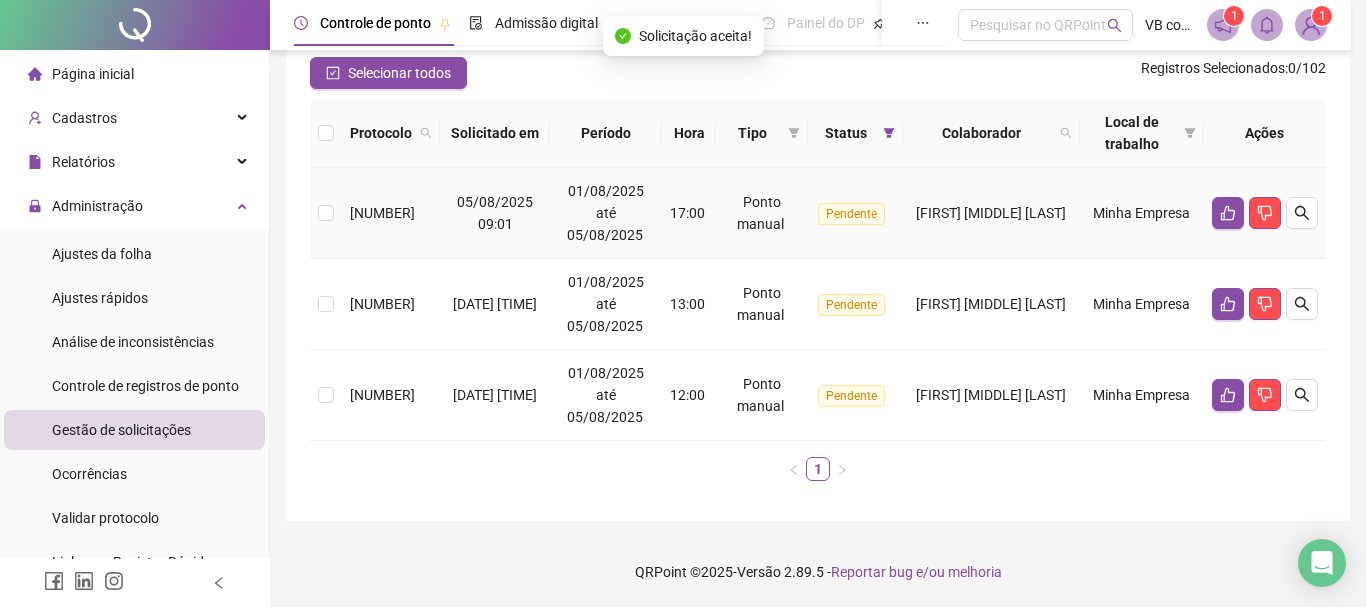 scroll, scrollTop: 175, scrollLeft: 0, axis: vertical 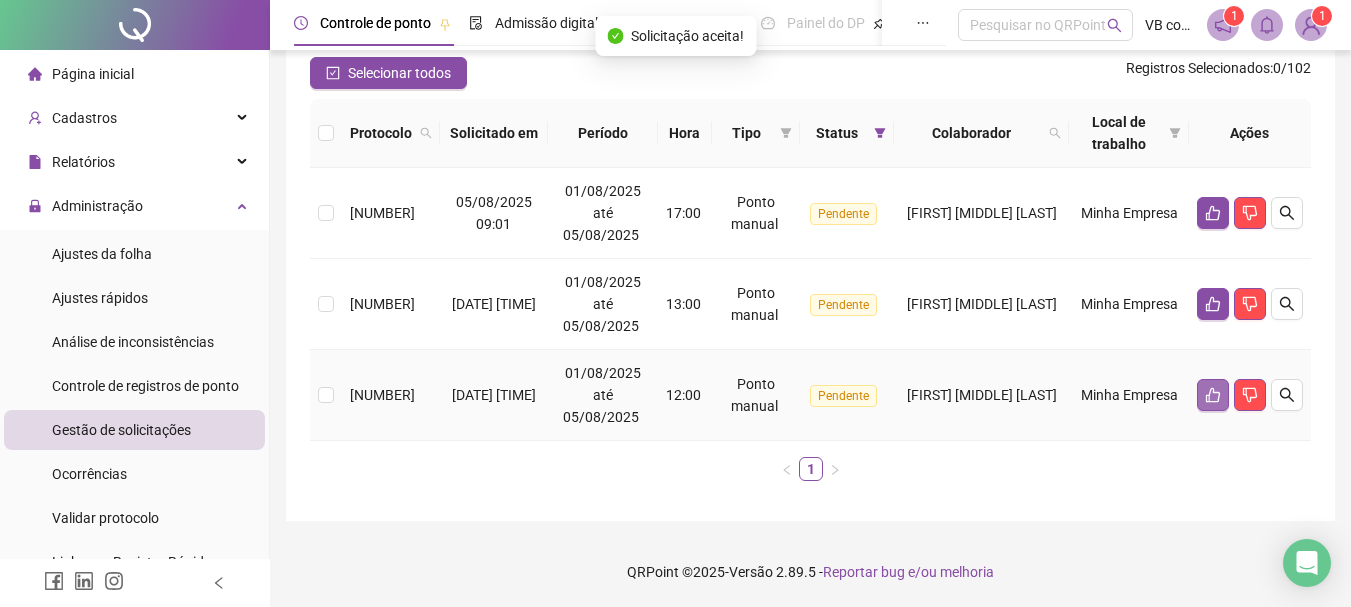 click at bounding box center (1213, 395) 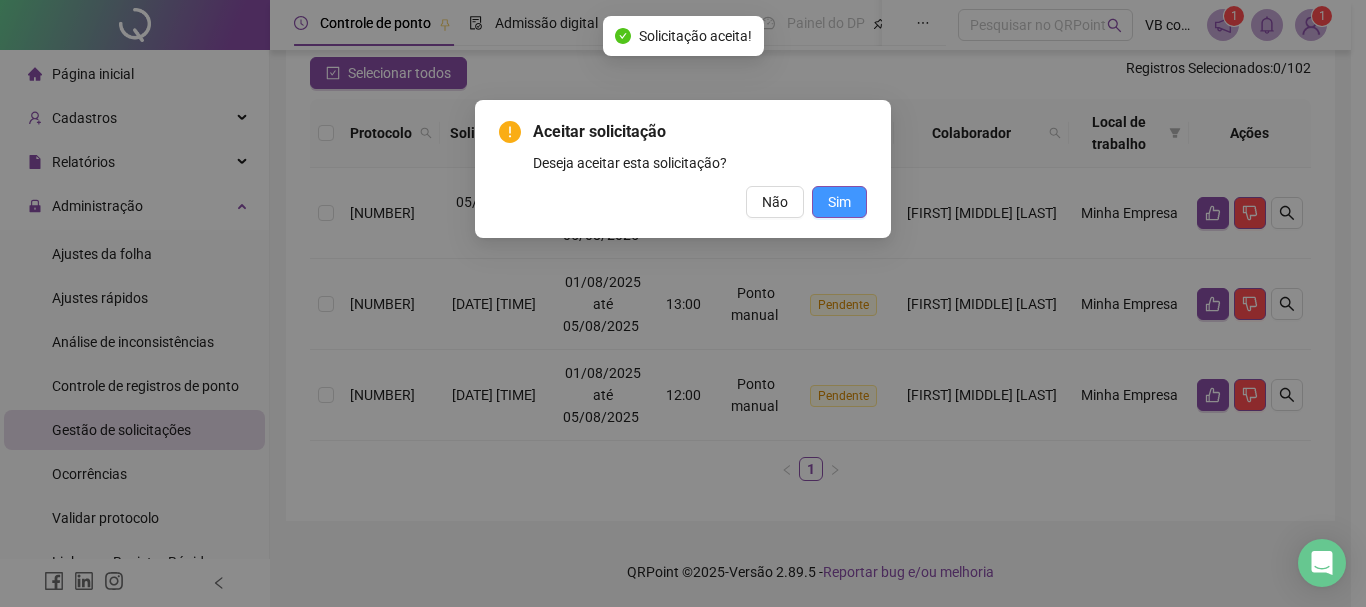 click on "Sim" at bounding box center (839, 202) 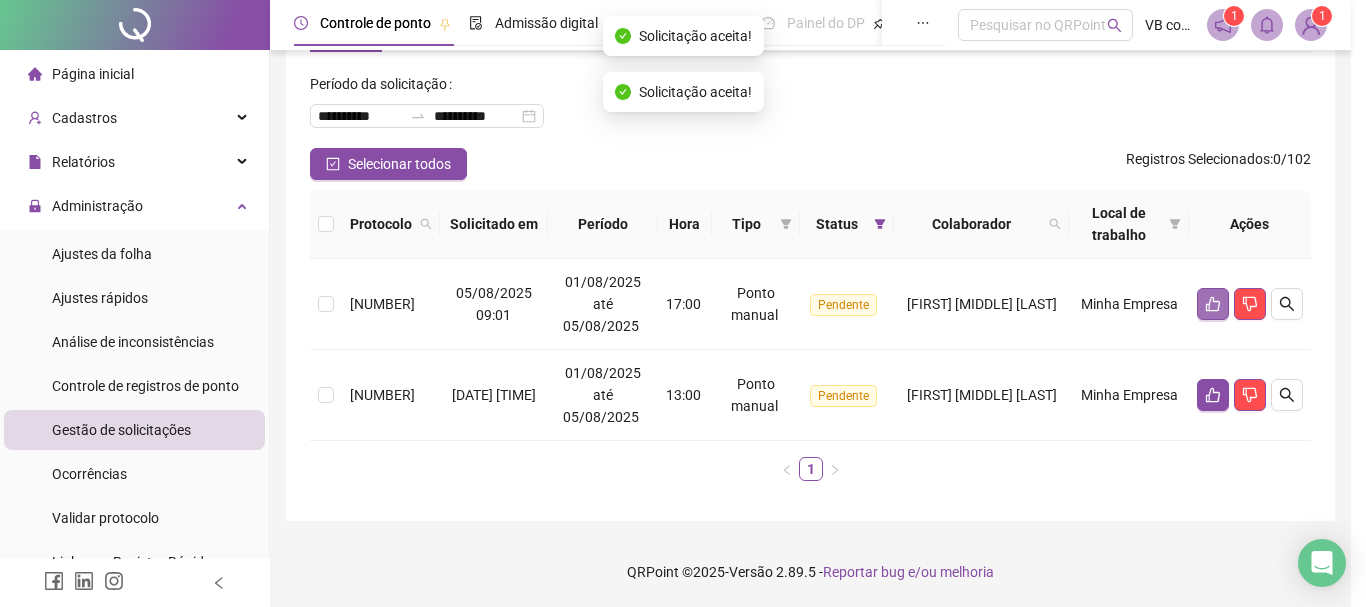 scroll, scrollTop: 84, scrollLeft: 0, axis: vertical 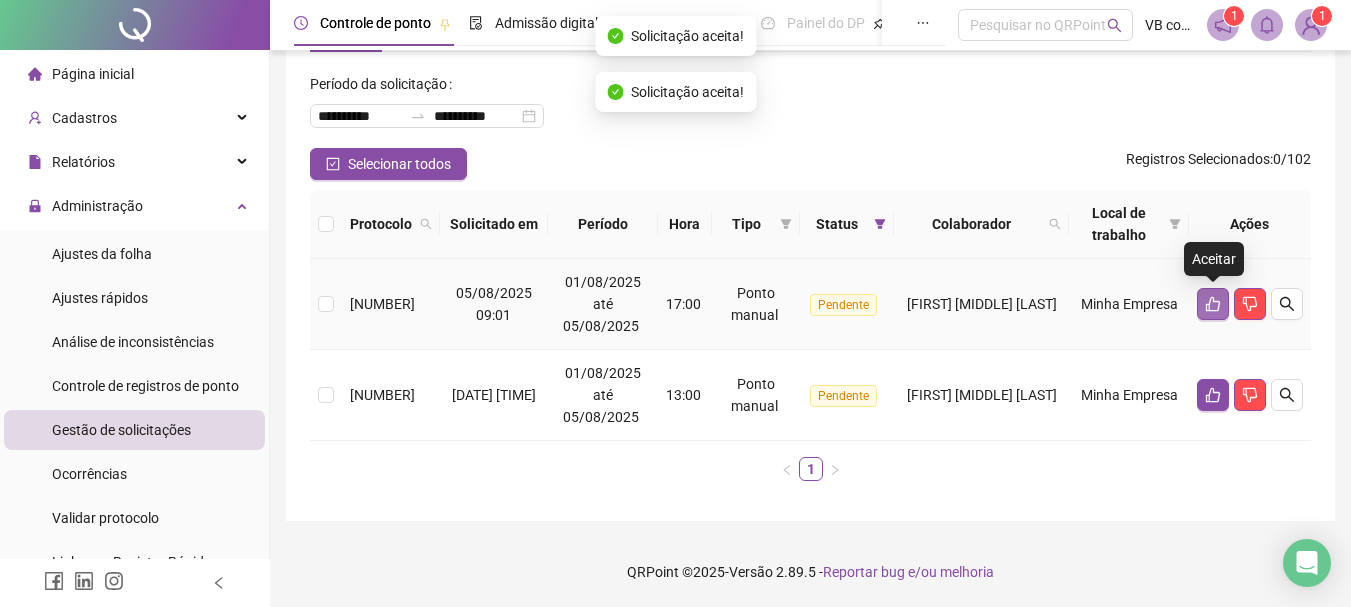 click 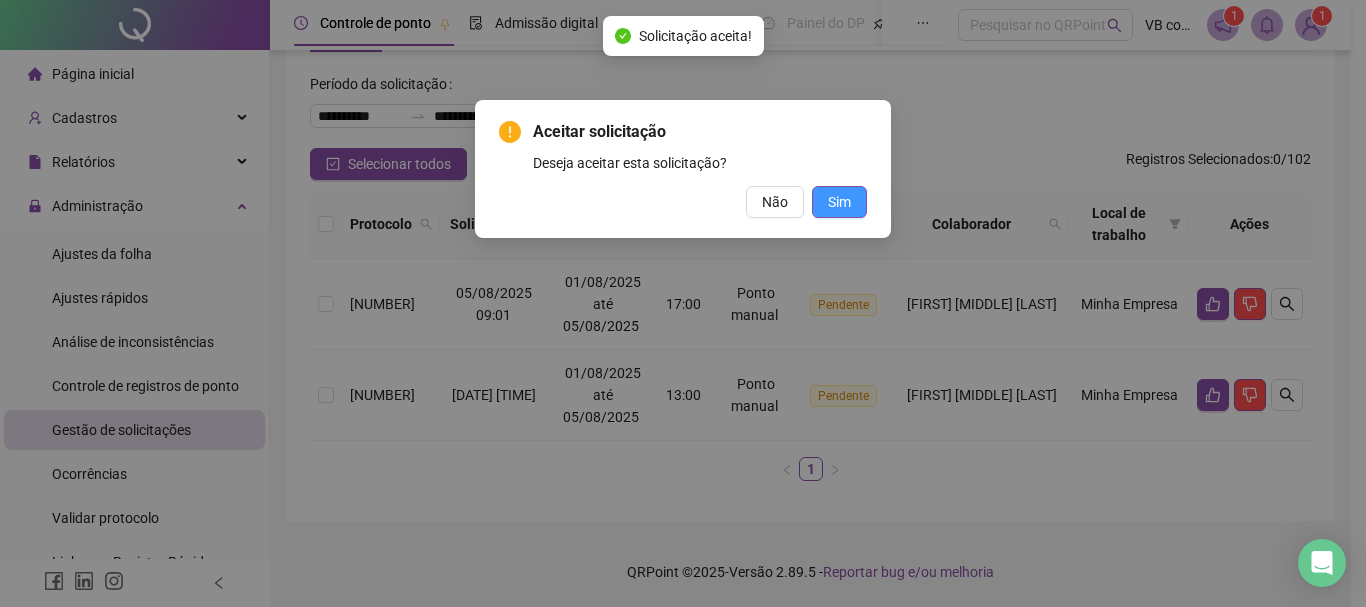 click on "Sim" at bounding box center (839, 202) 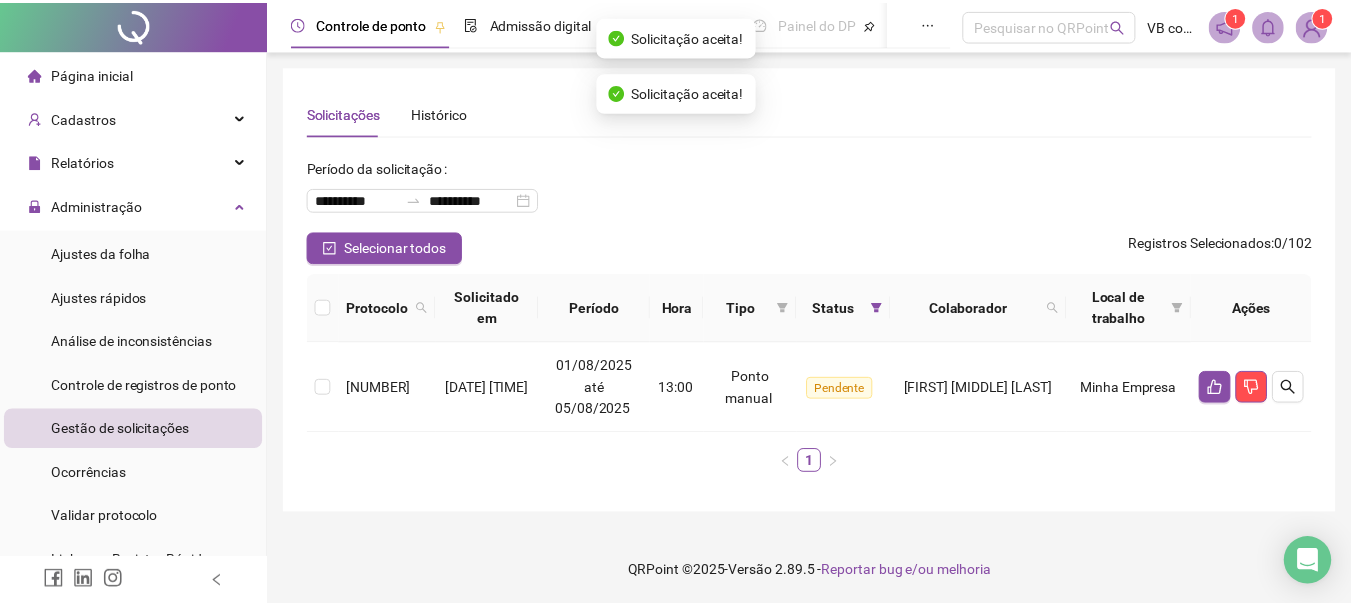 scroll, scrollTop: 0, scrollLeft: 0, axis: both 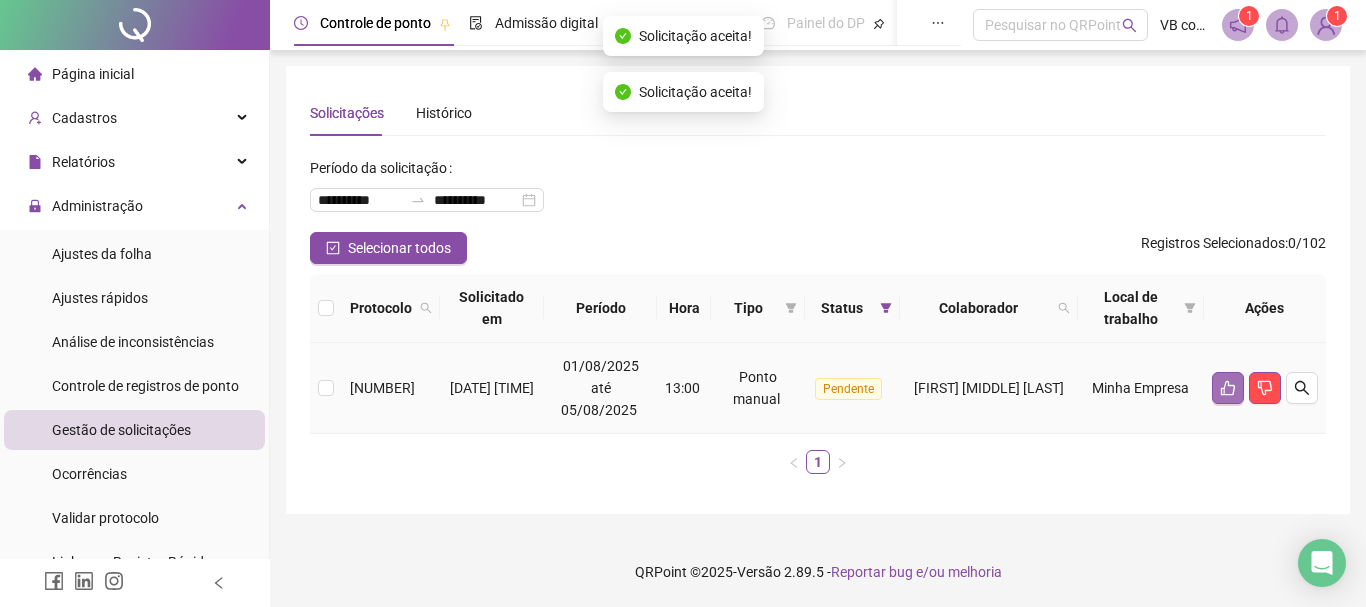 click at bounding box center (1228, 388) 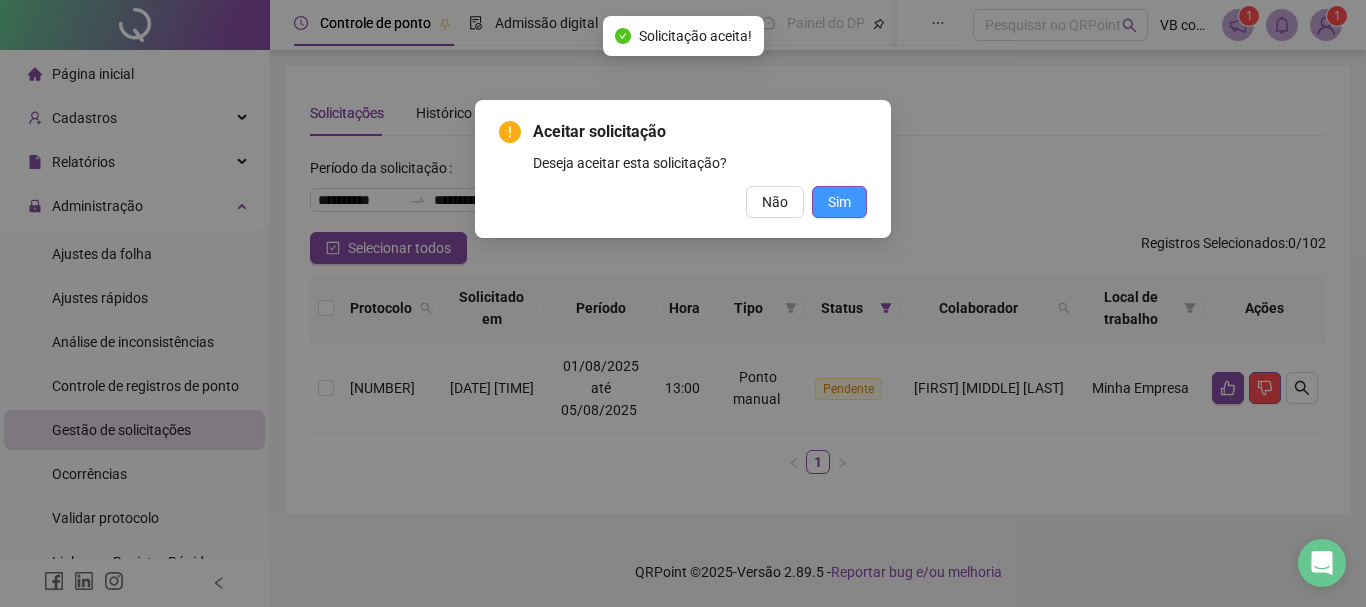 click on "Sim" at bounding box center [839, 202] 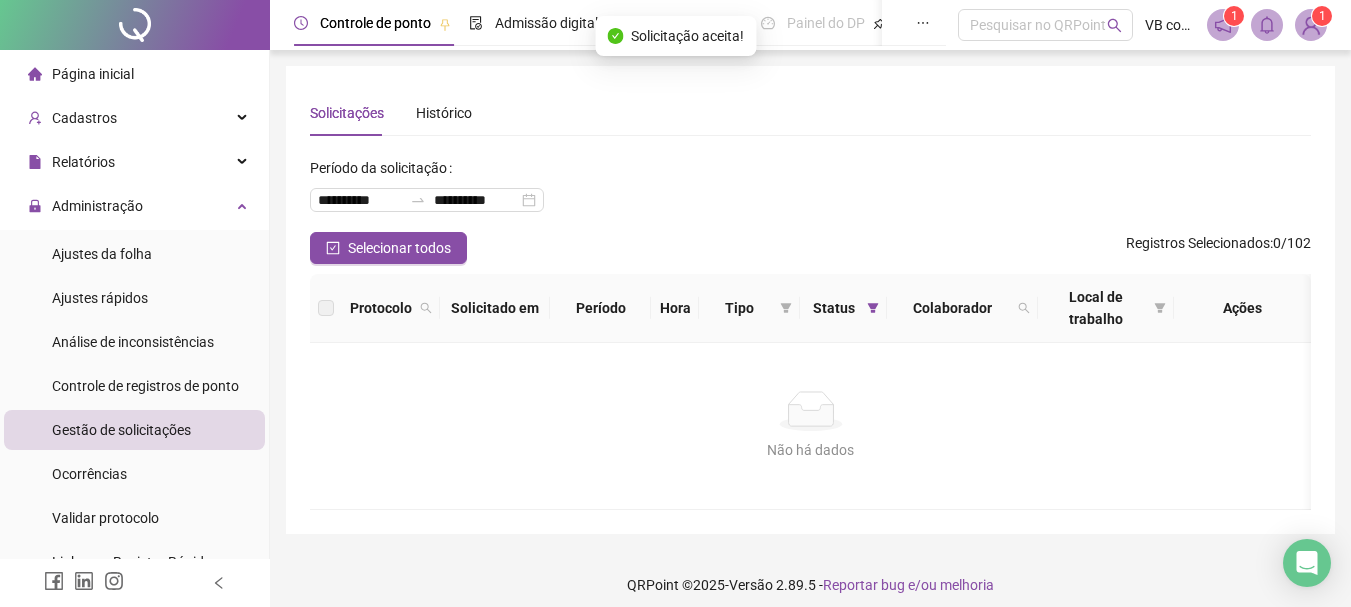 click on "Ajustes da folha" at bounding box center [102, 254] 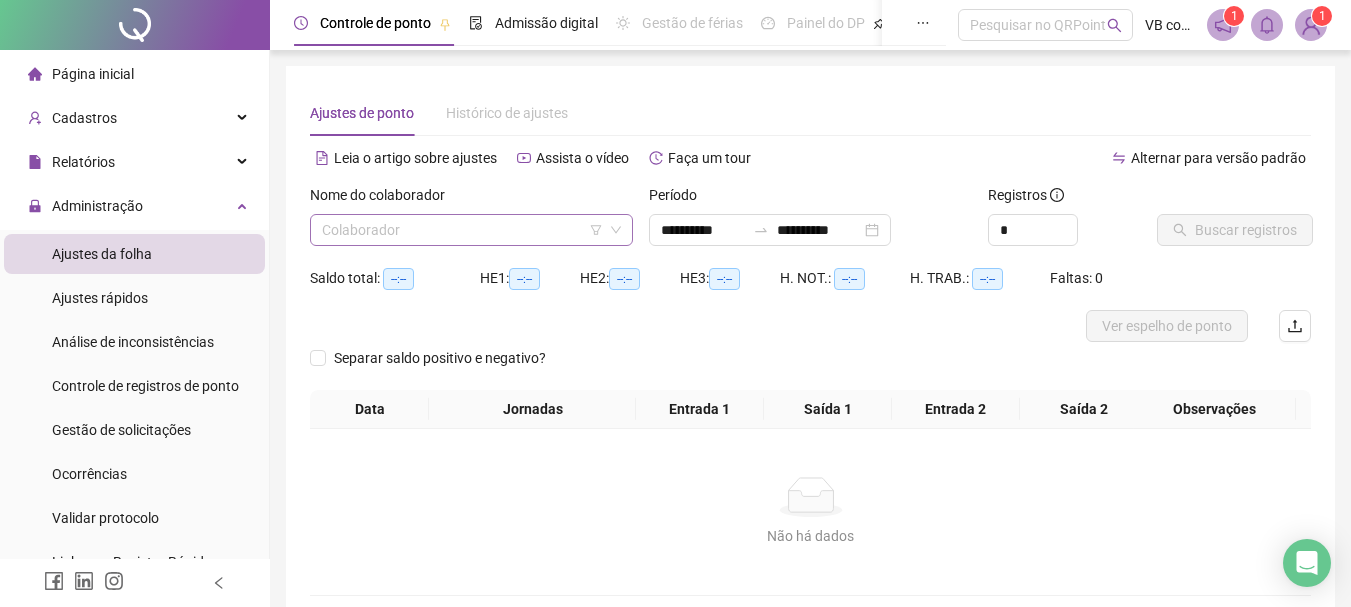 click at bounding box center (462, 230) 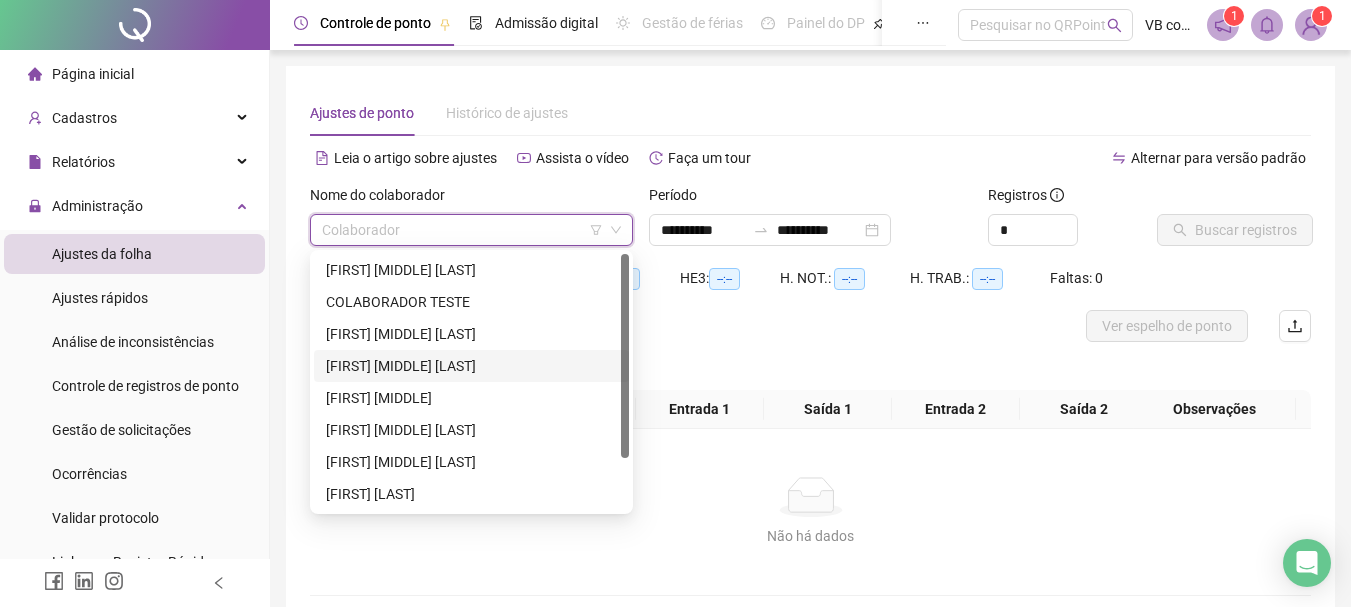scroll, scrollTop: 64, scrollLeft: 0, axis: vertical 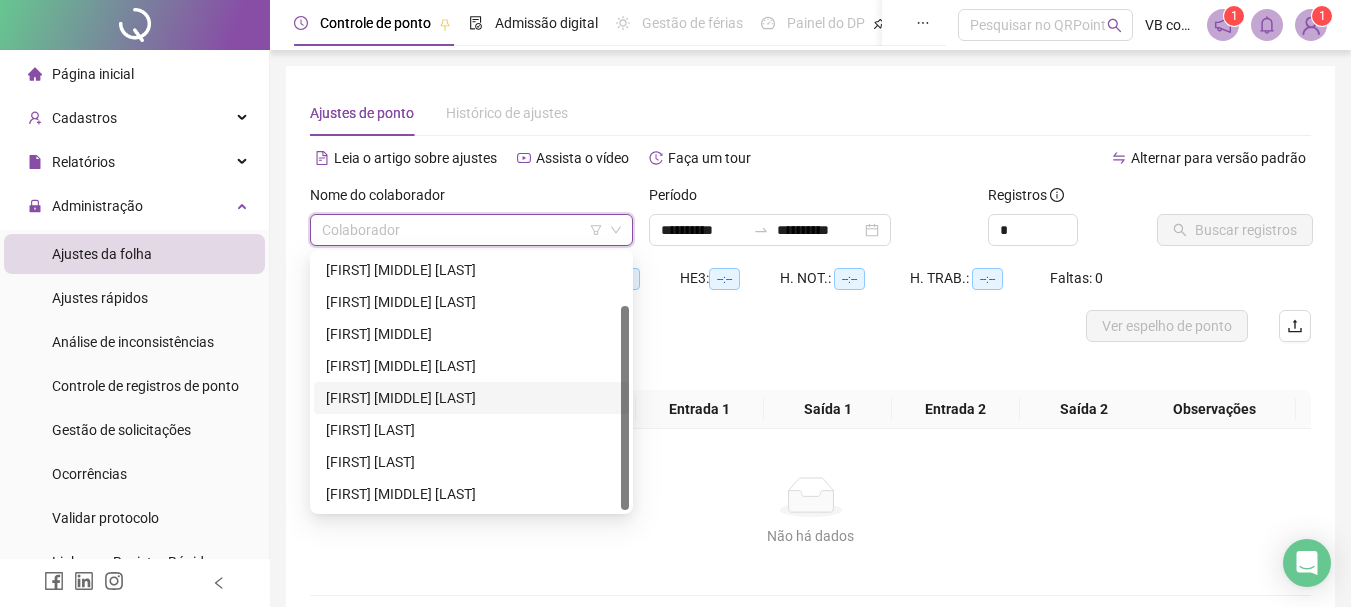 click on "[FIRST] [MIDDLE] [LAST]" at bounding box center [471, 398] 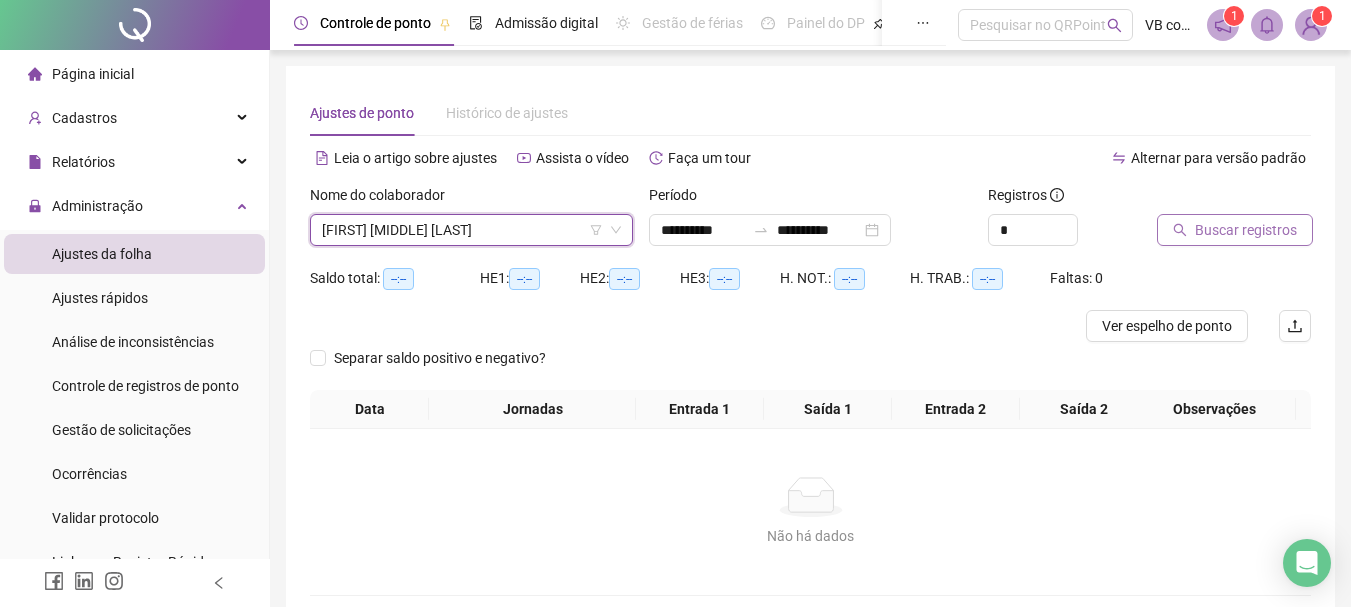 click 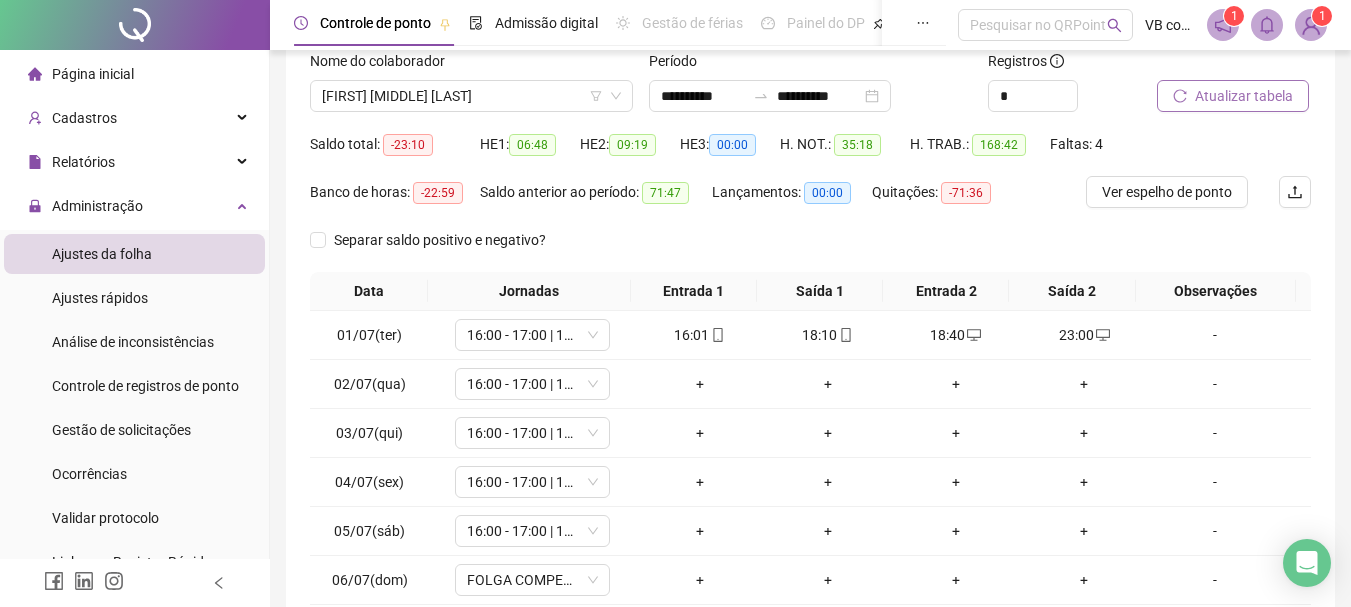 scroll, scrollTop: 100, scrollLeft: 0, axis: vertical 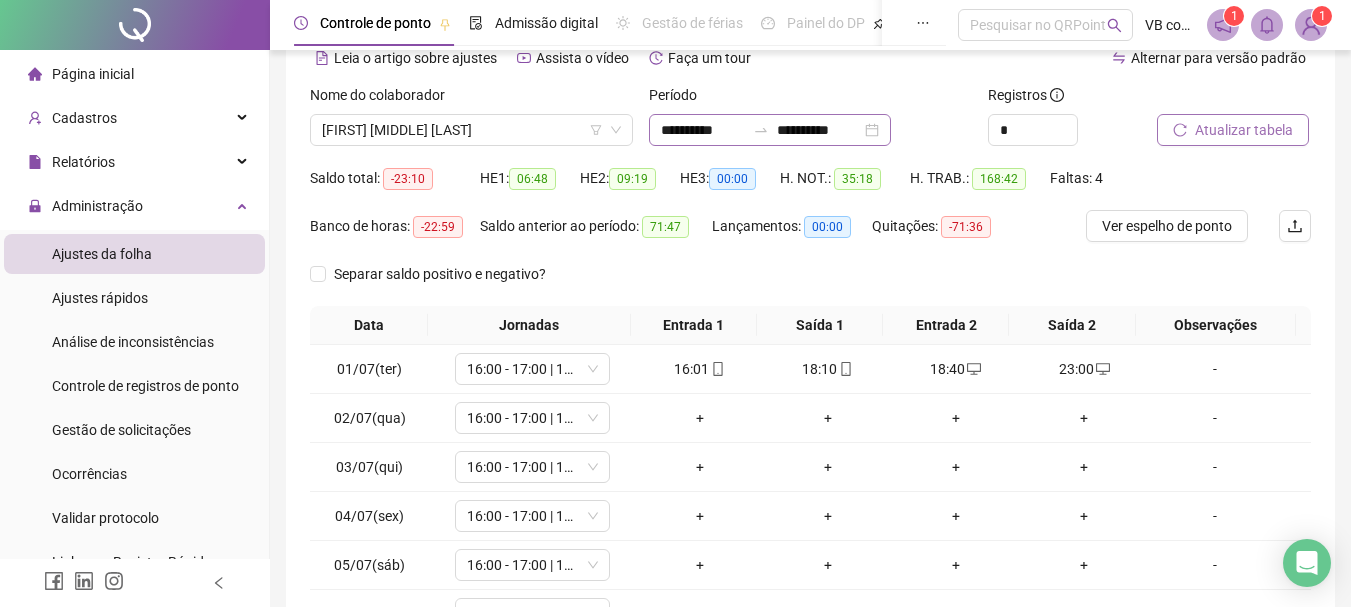 click on "**********" at bounding box center (770, 130) 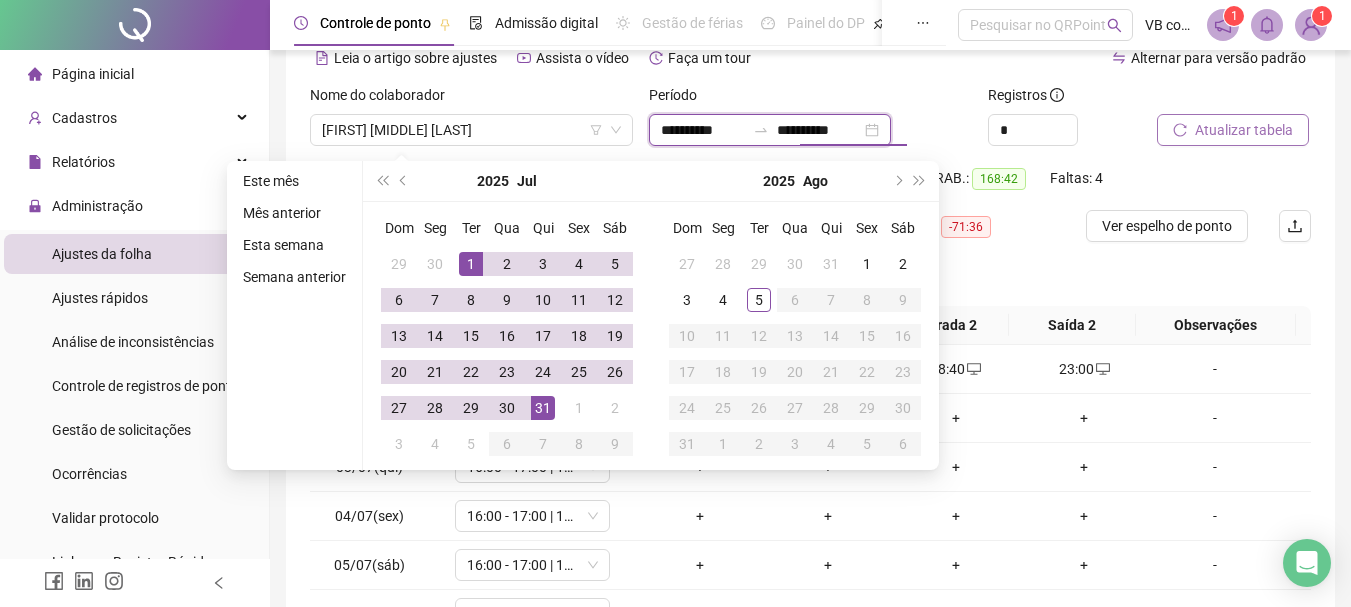 click on "**********" at bounding box center [819, 130] 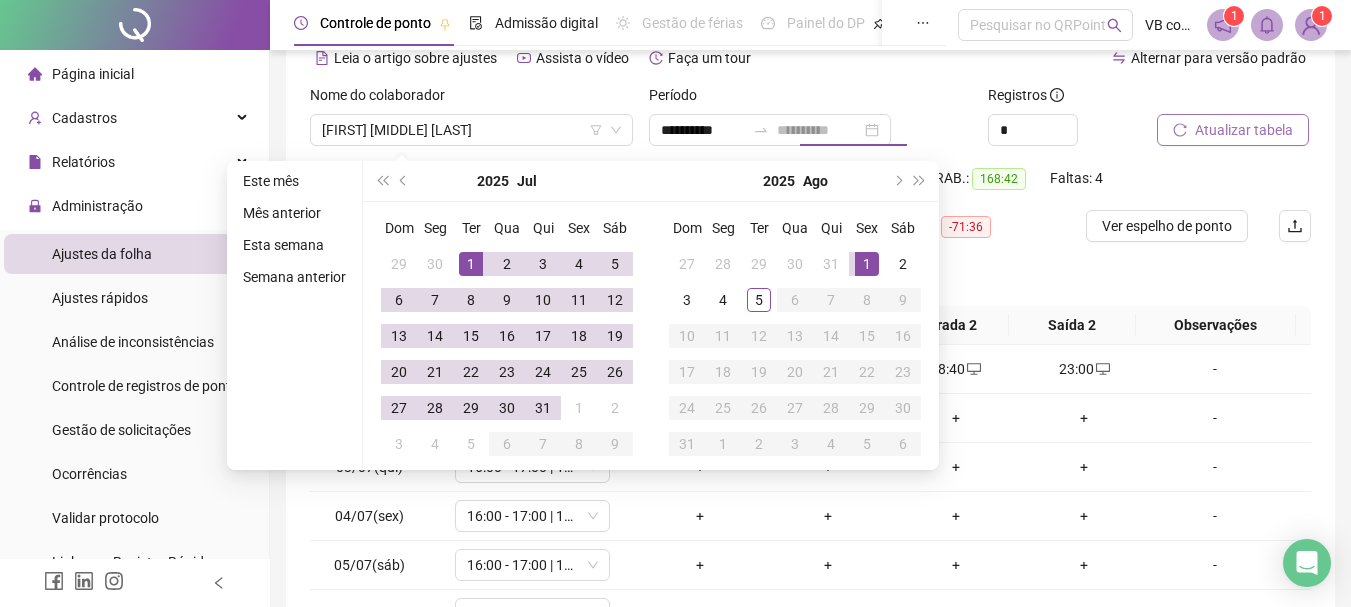 click on "1" at bounding box center [867, 264] 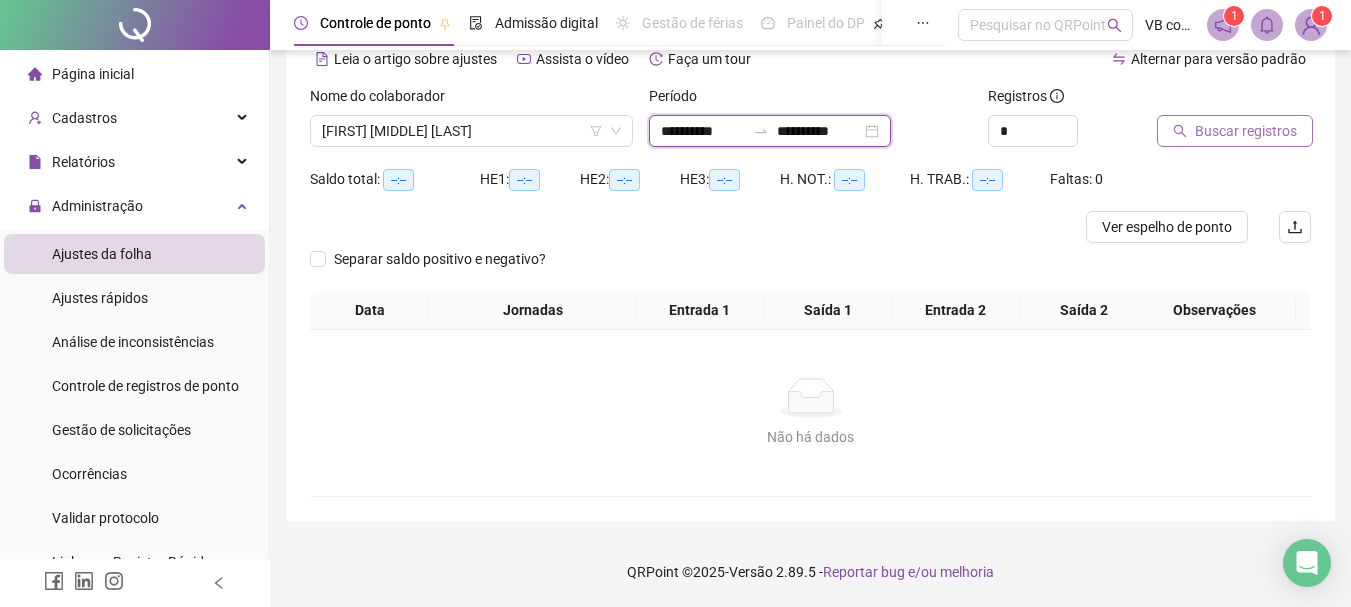 click on "**********" at bounding box center (819, 131) 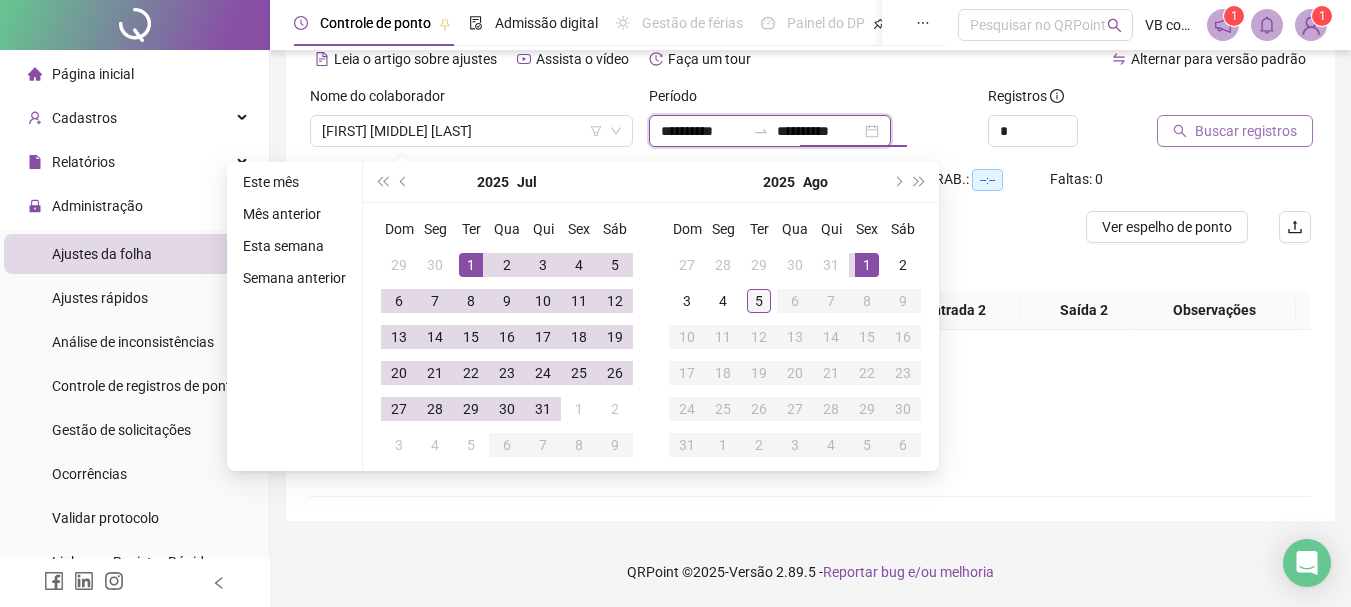 type on "**********" 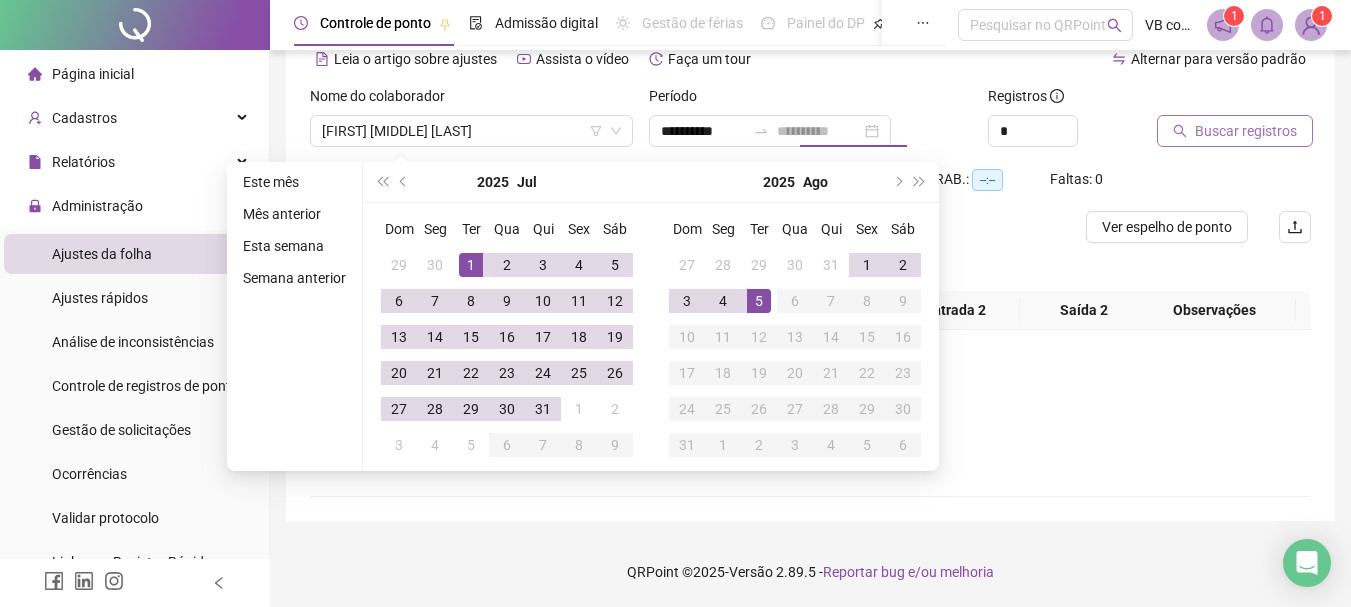 drag, startPoint x: 763, startPoint y: 303, endPoint x: 824, endPoint y: 288, distance: 62.817196 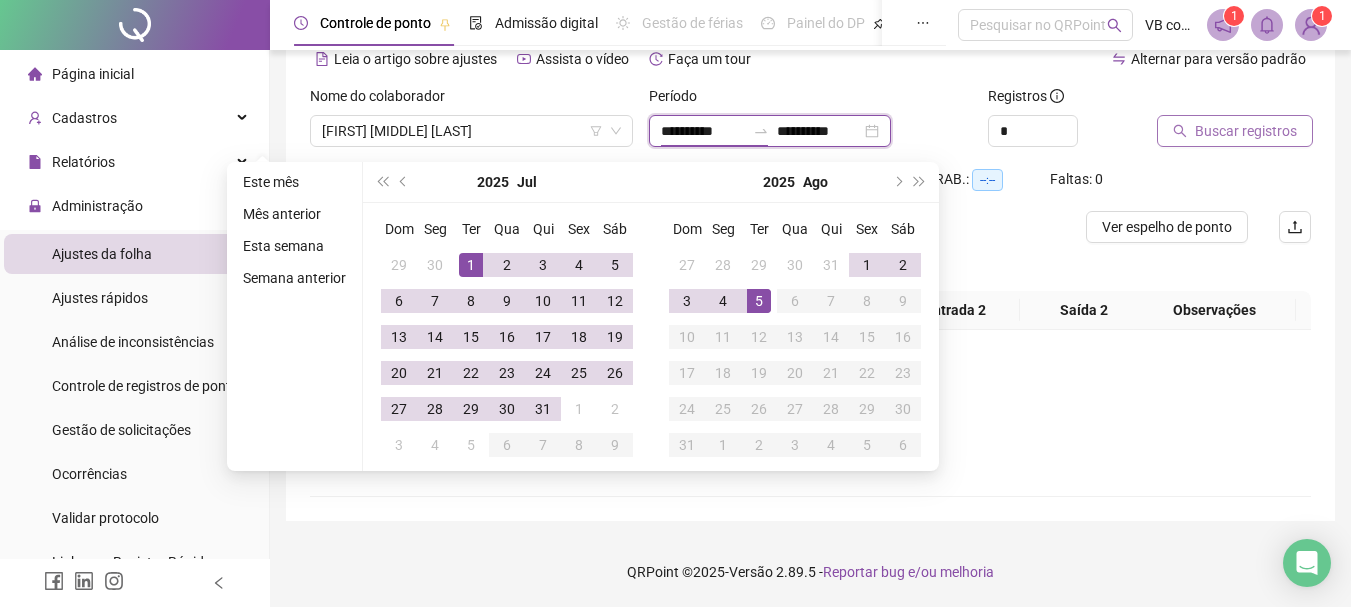 click on "**********" at bounding box center [770, 131] 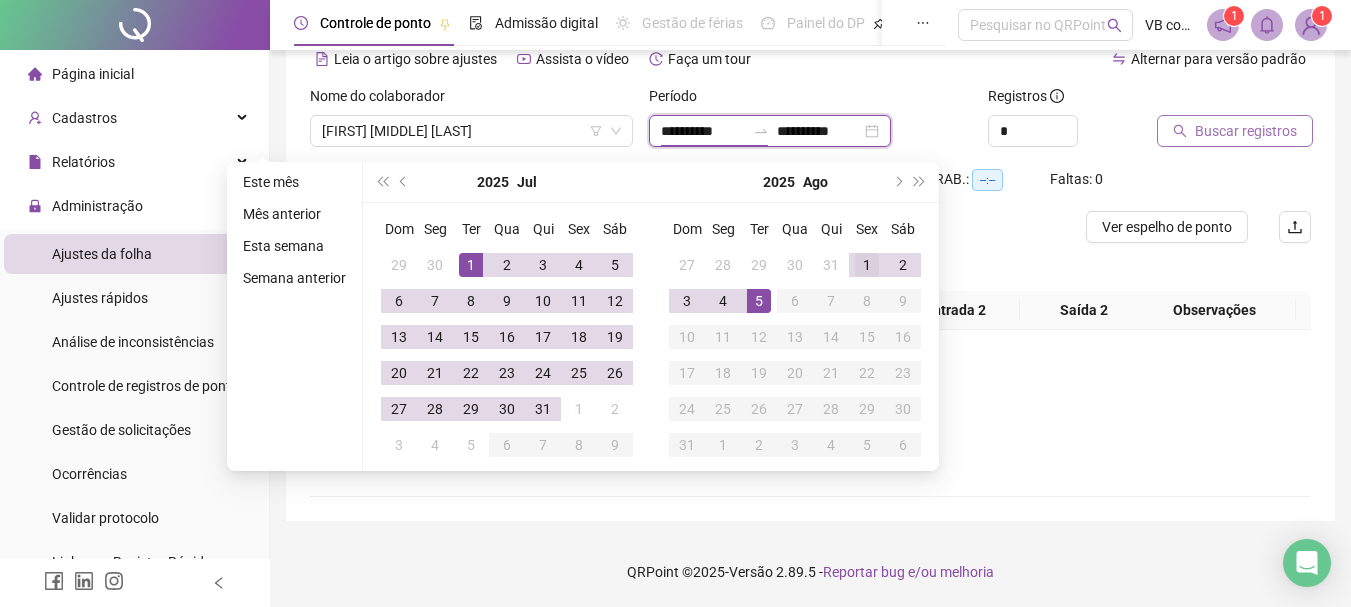 type on "**********" 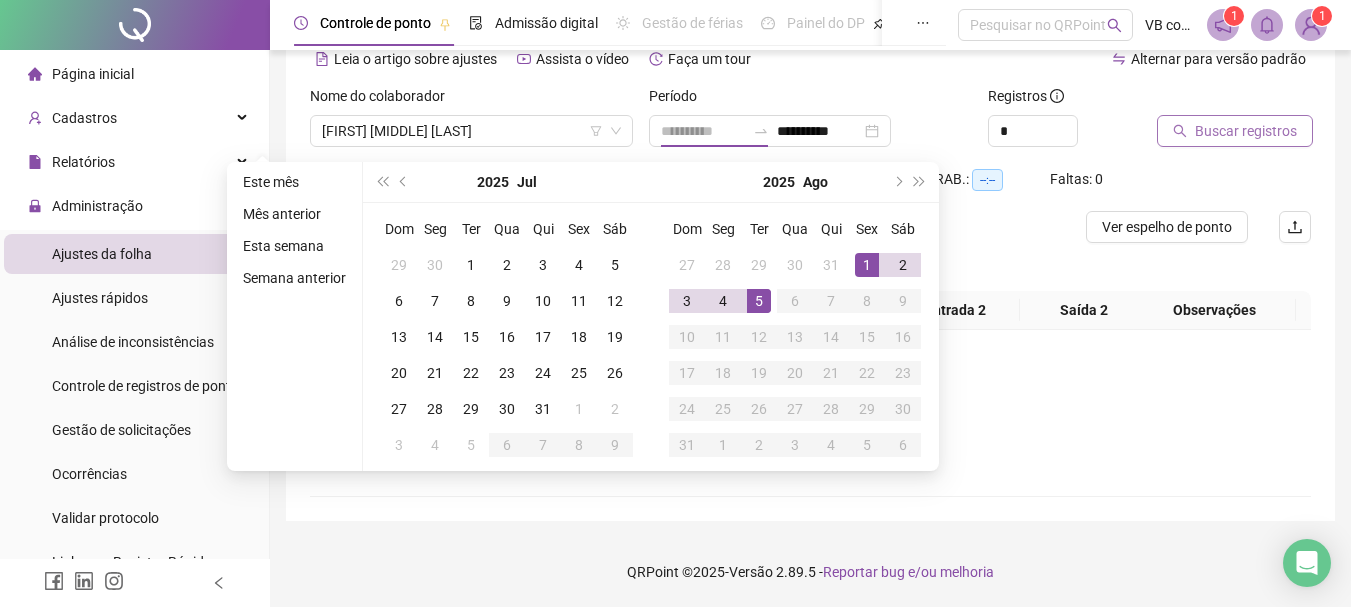 click on "1" at bounding box center (867, 265) 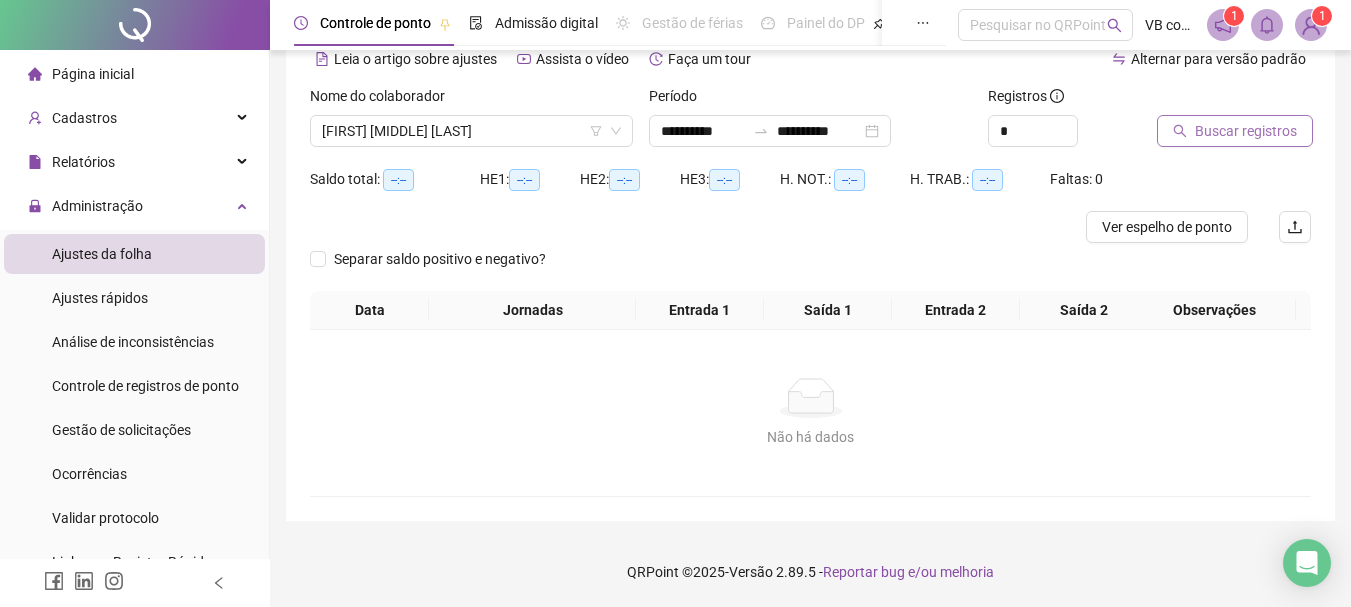 click on "Buscar registros" at bounding box center (1235, 131) 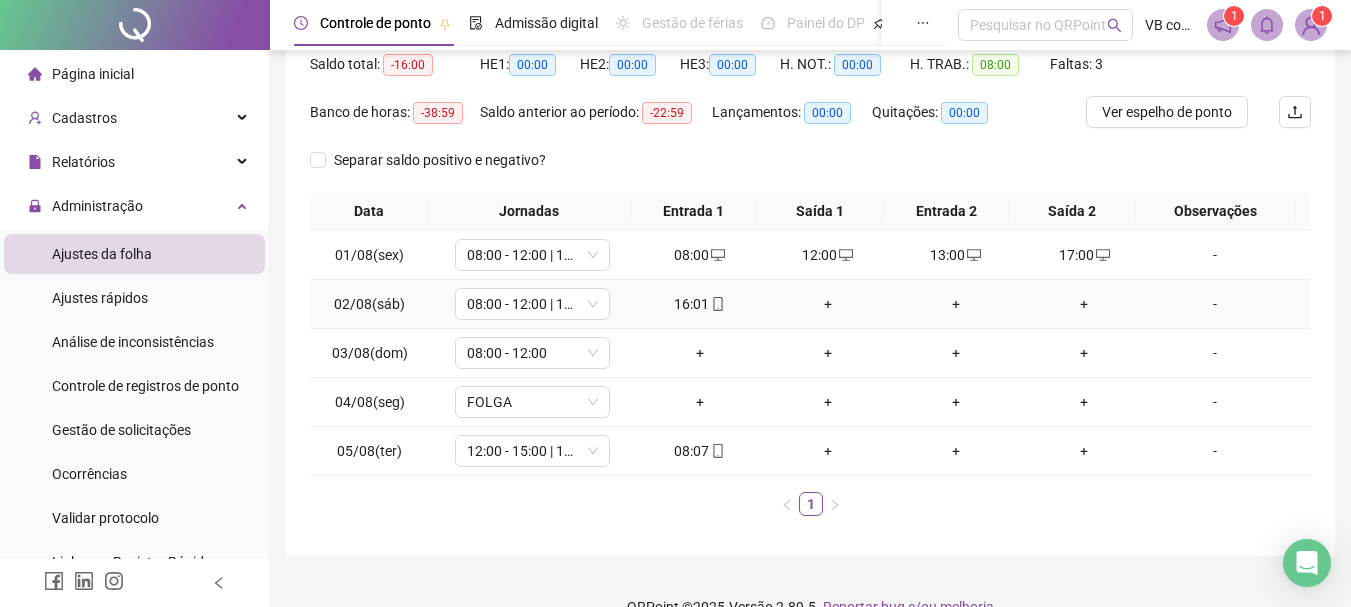 scroll, scrollTop: 249, scrollLeft: 0, axis: vertical 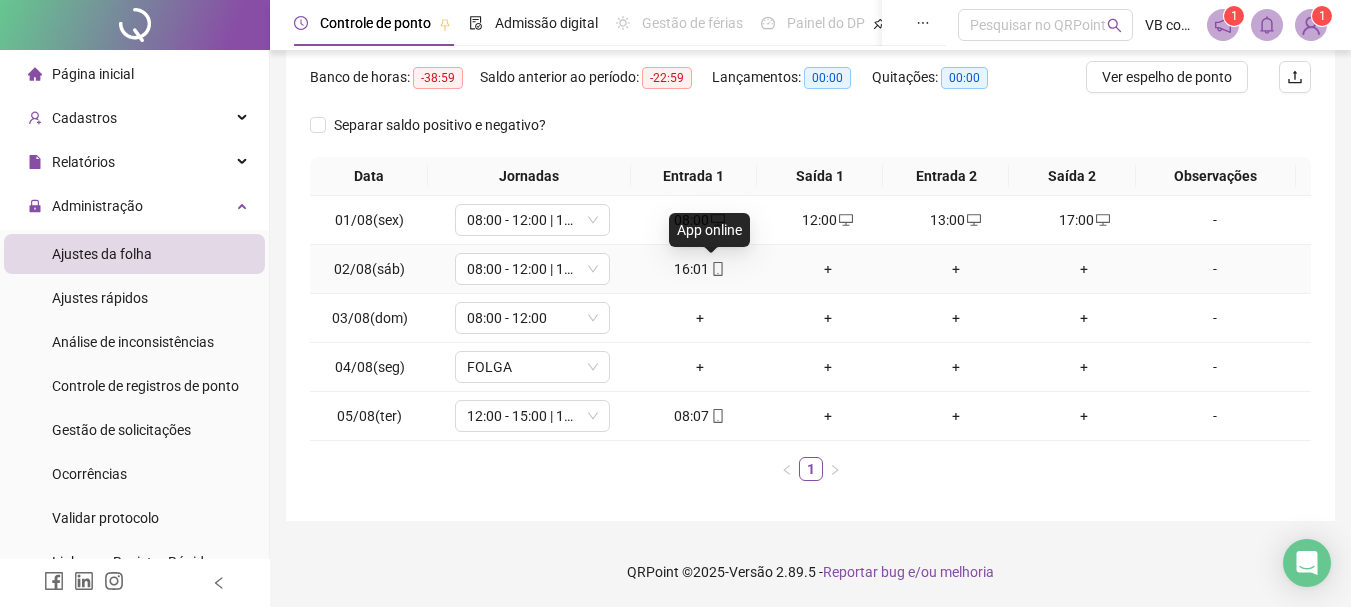 click at bounding box center (717, 269) 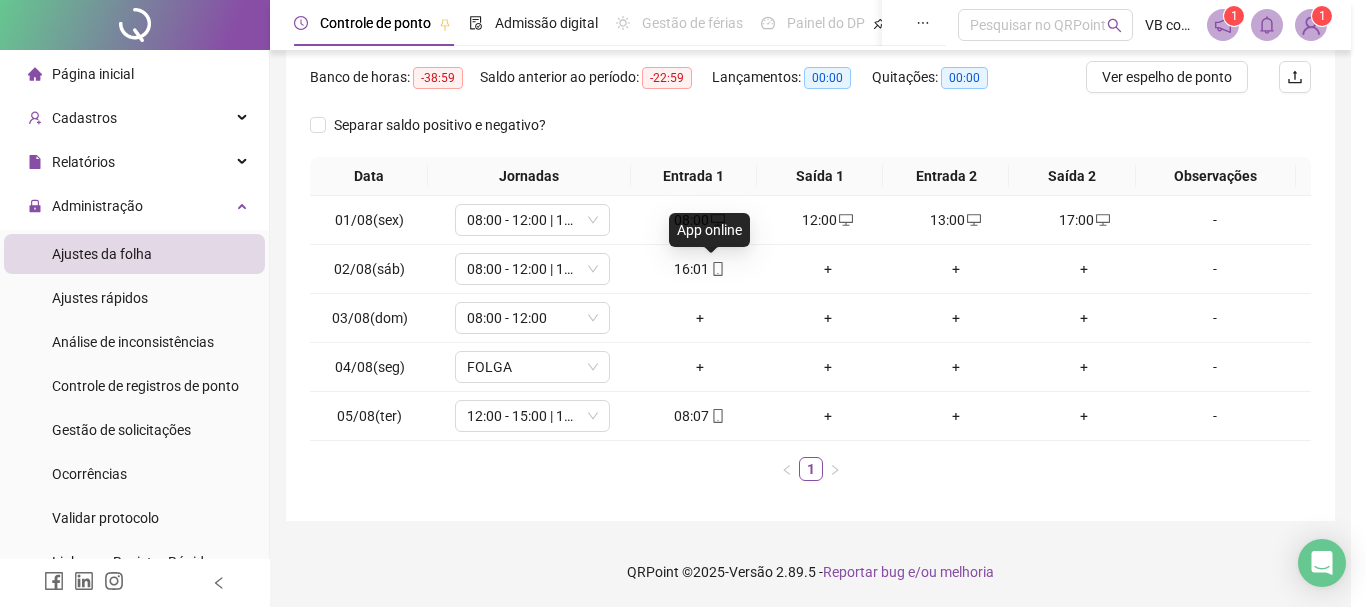 type on "**********" 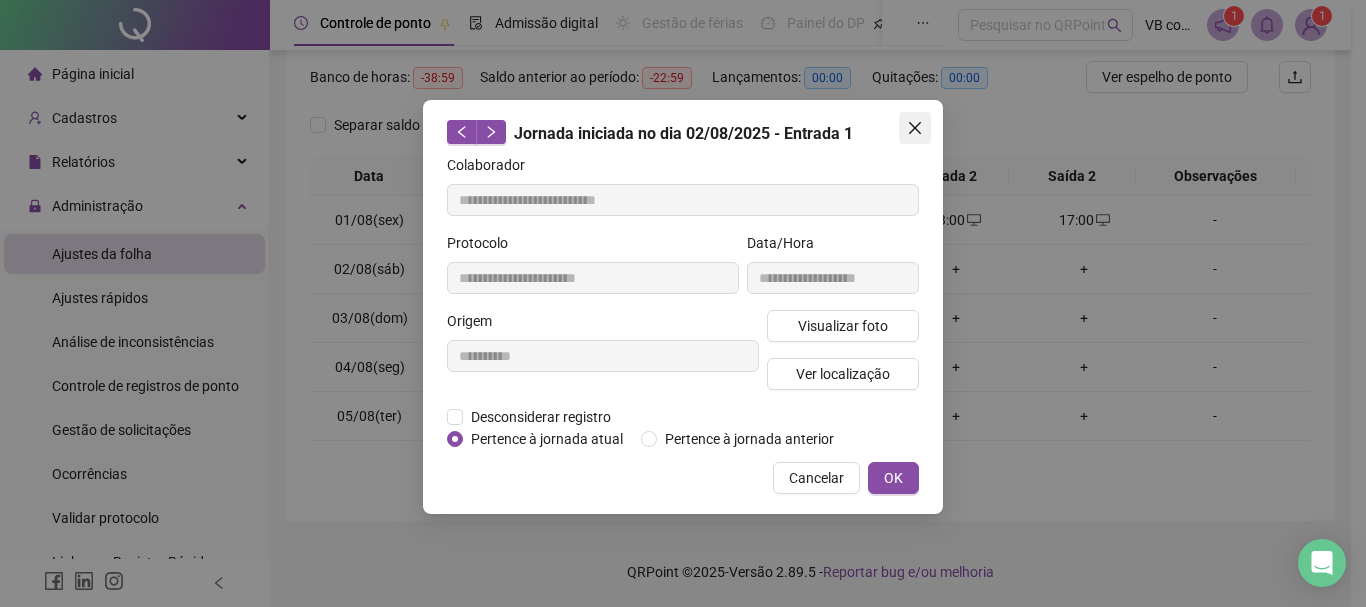 click 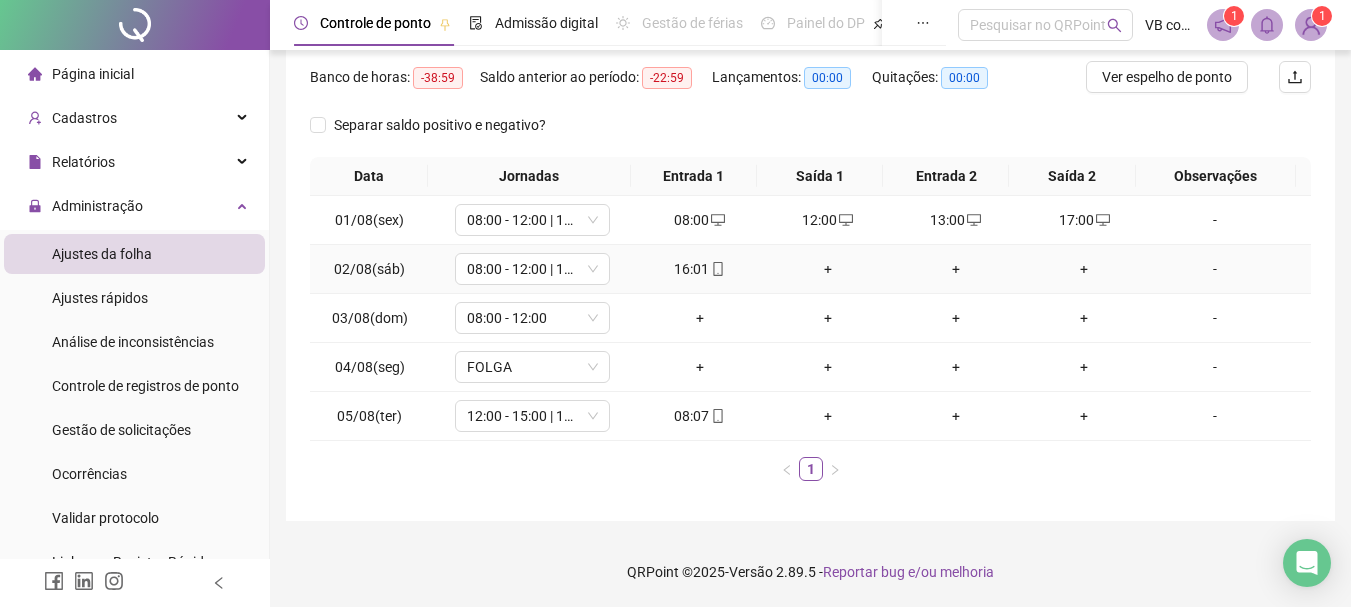 click 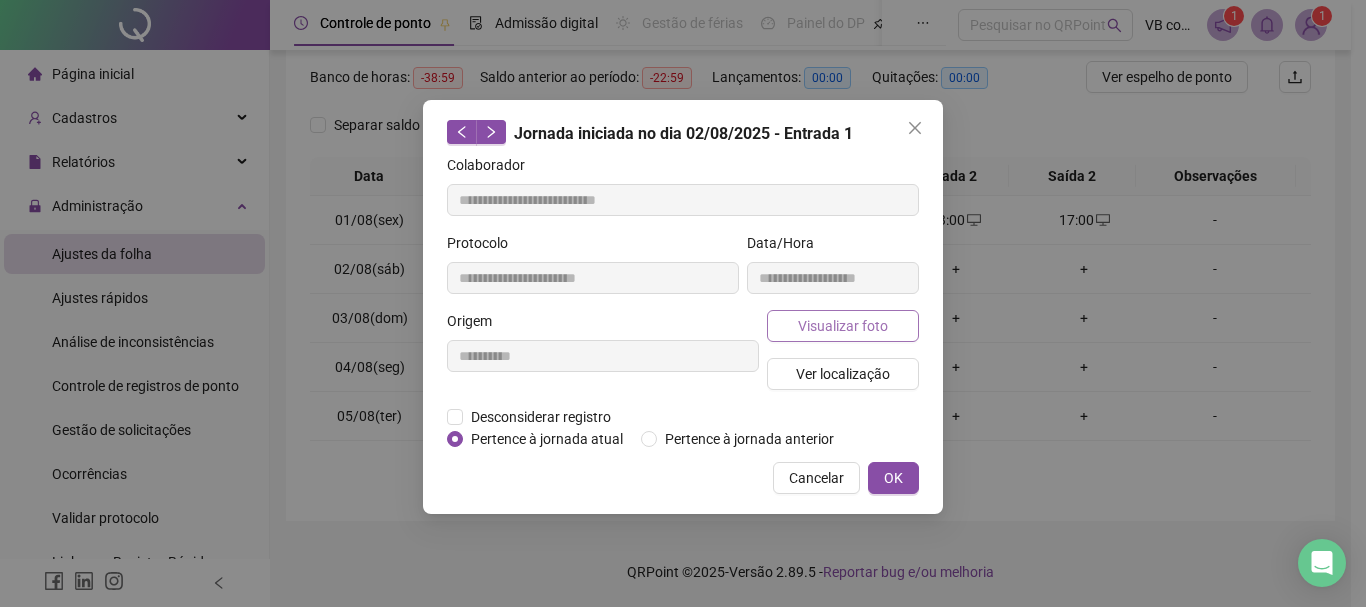 click on "Visualizar foto" at bounding box center [843, 326] 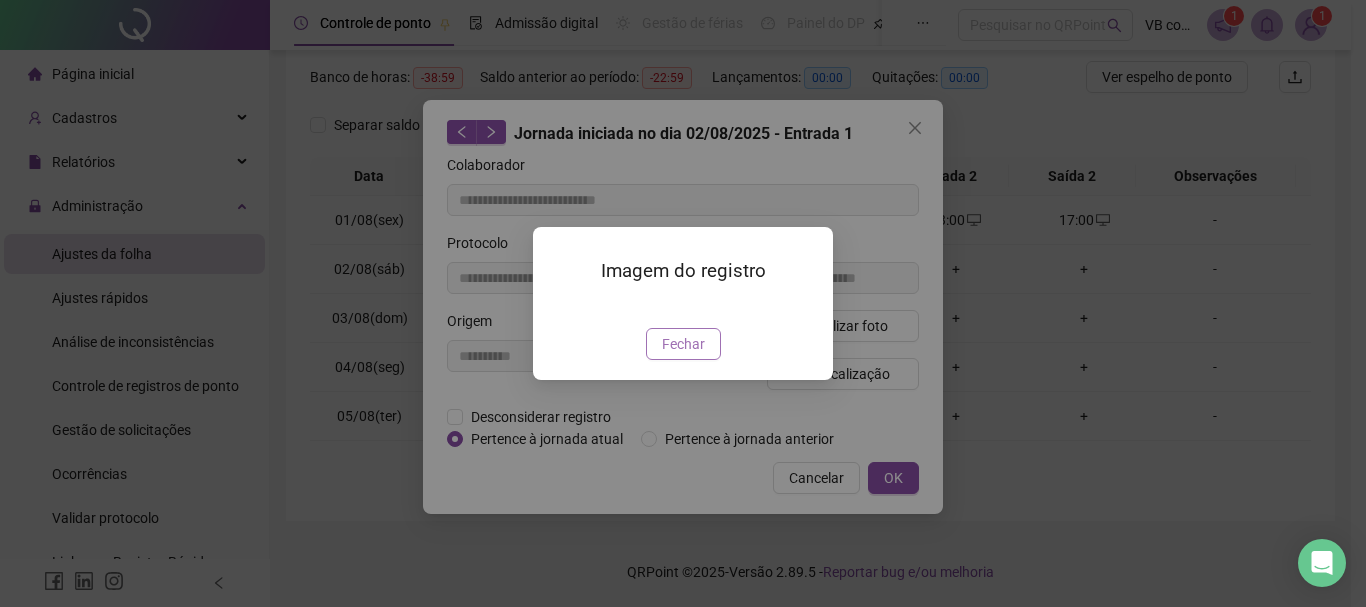 click on "Fechar" at bounding box center (683, 344) 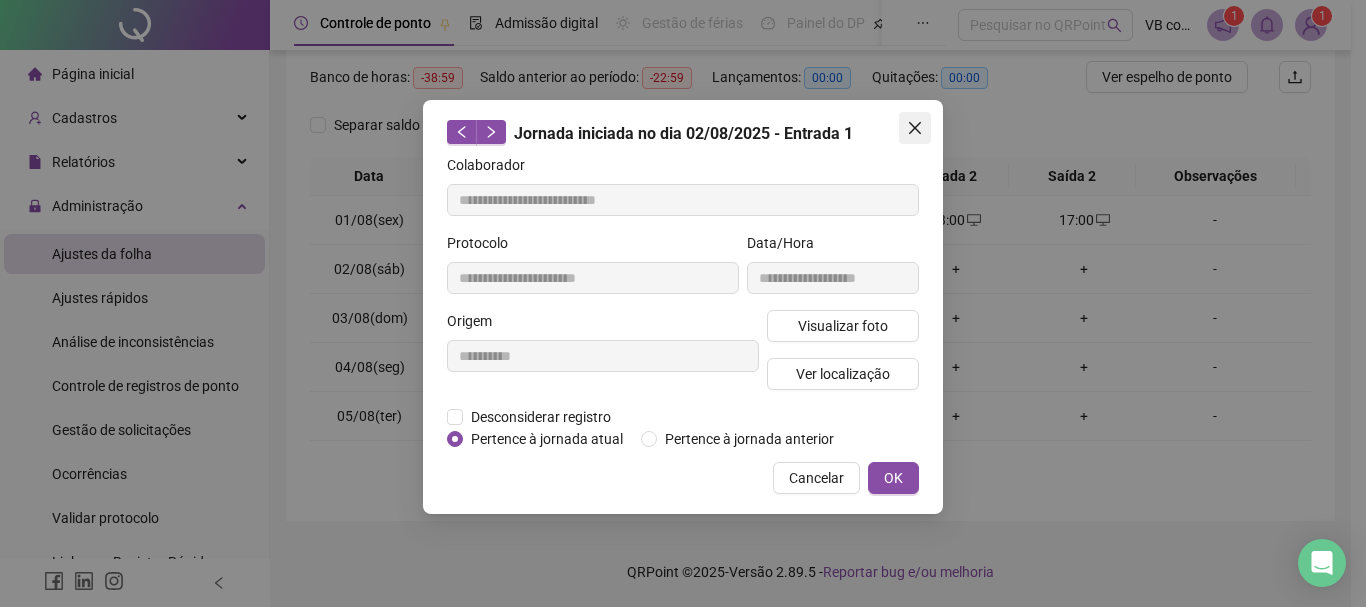 click 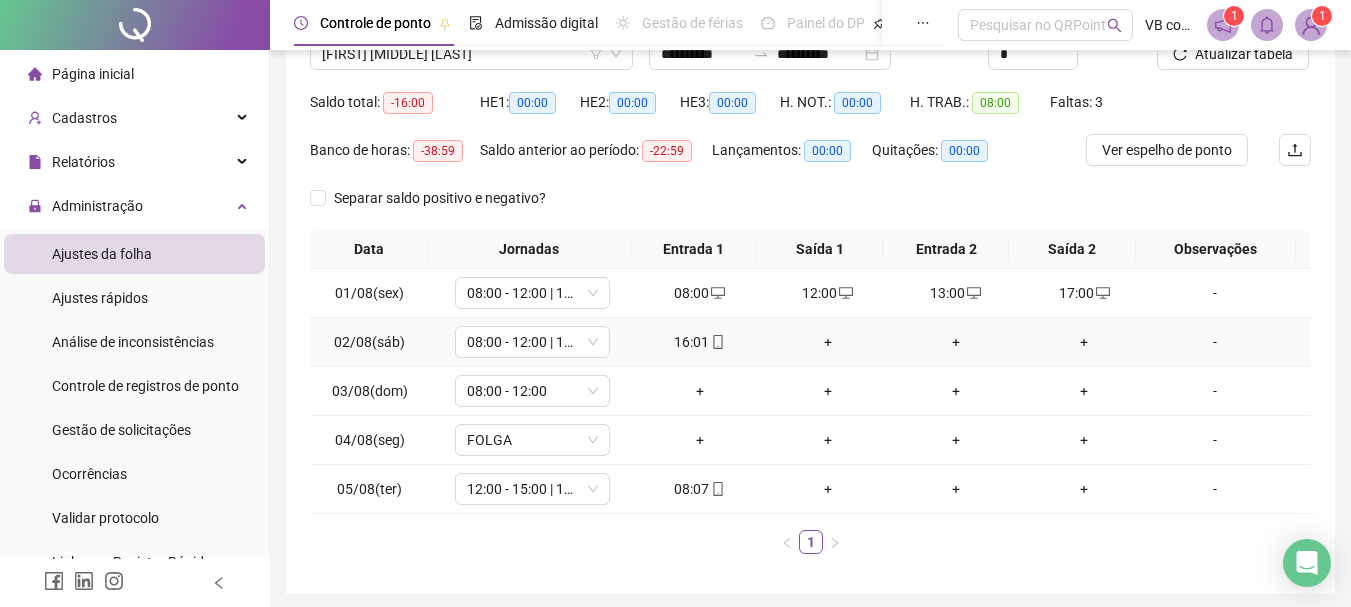scroll, scrollTop: 49, scrollLeft: 0, axis: vertical 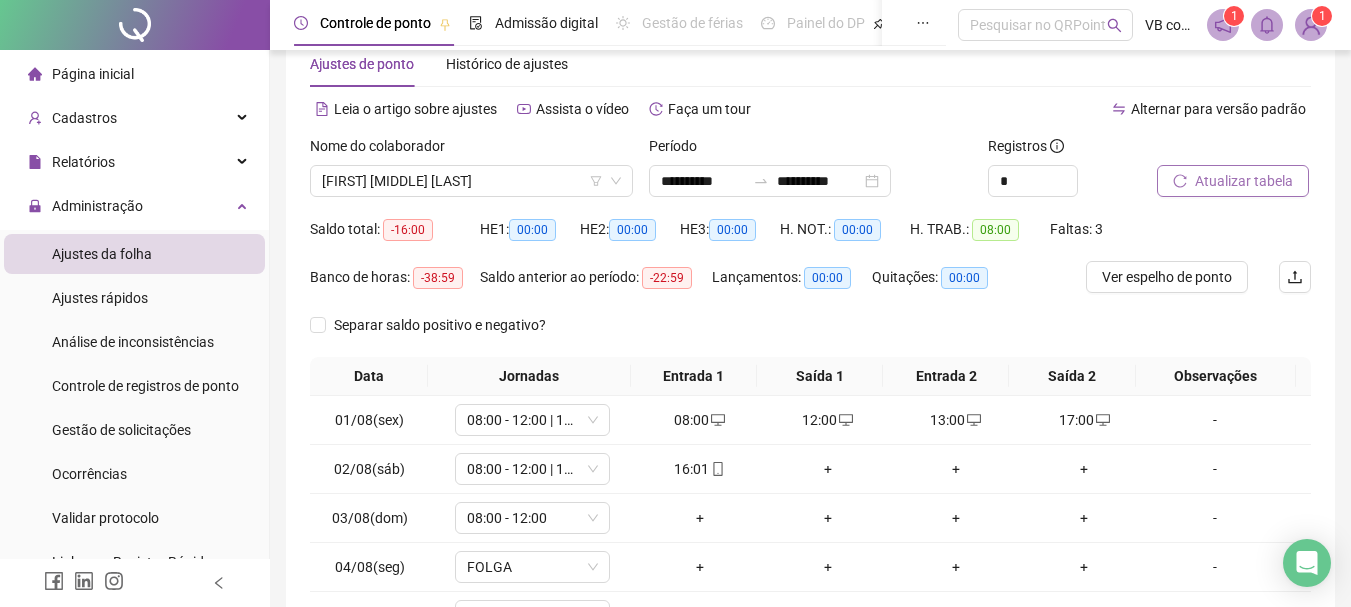 click on "Atualizar tabela" at bounding box center (1244, 181) 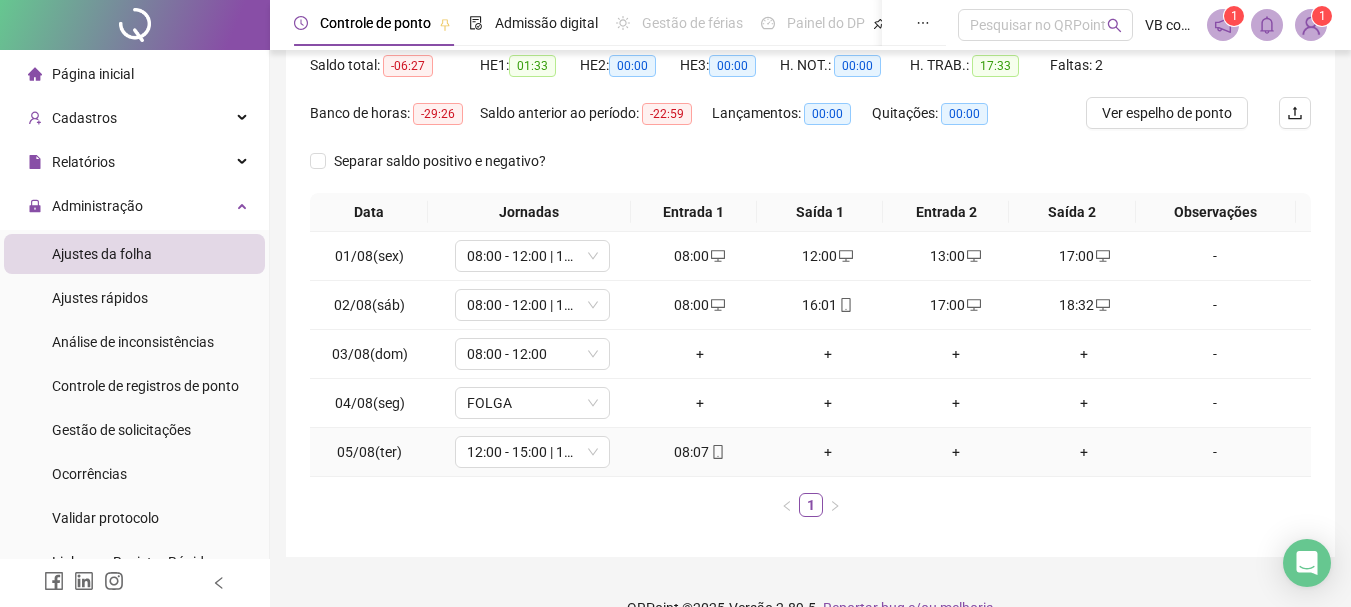 scroll, scrollTop: 249, scrollLeft: 0, axis: vertical 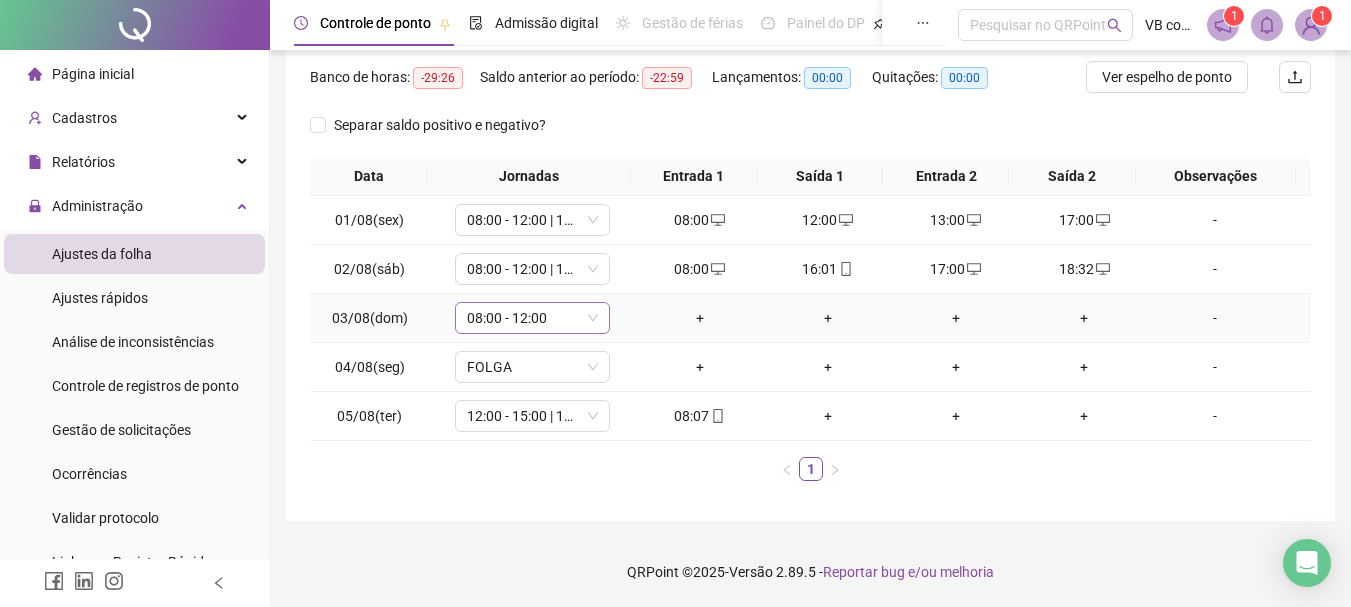 click on "08:00 - 12:00" at bounding box center [532, 318] 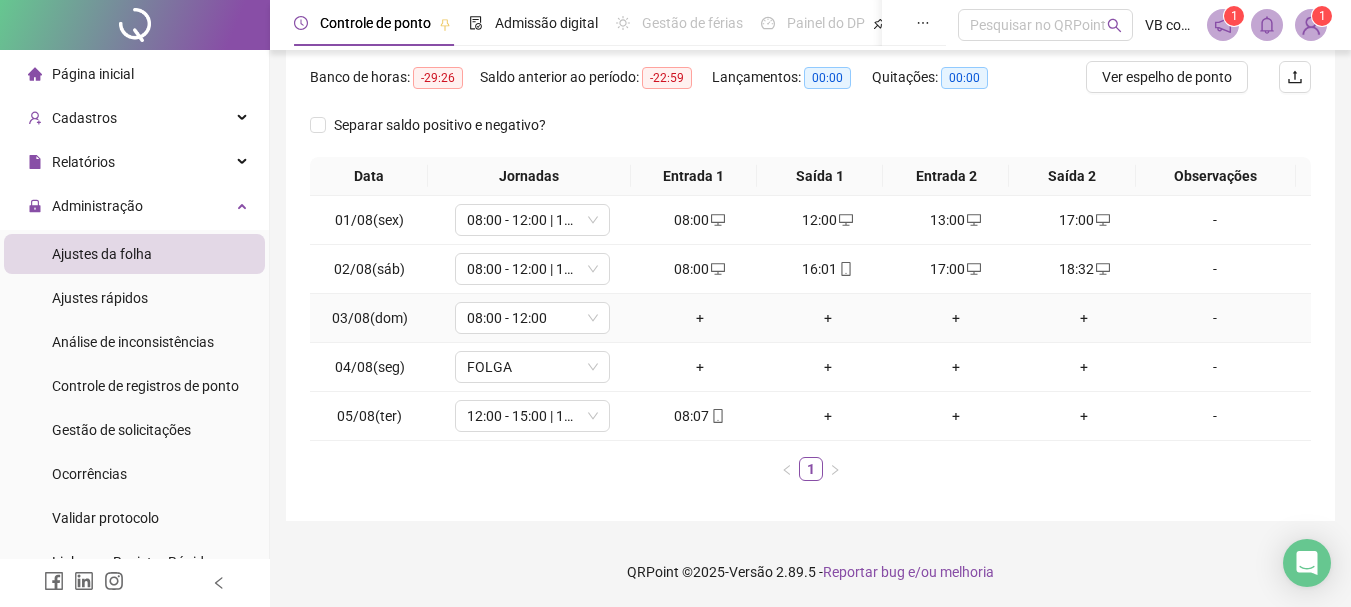 click on "+" at bounding box center [700, 318] 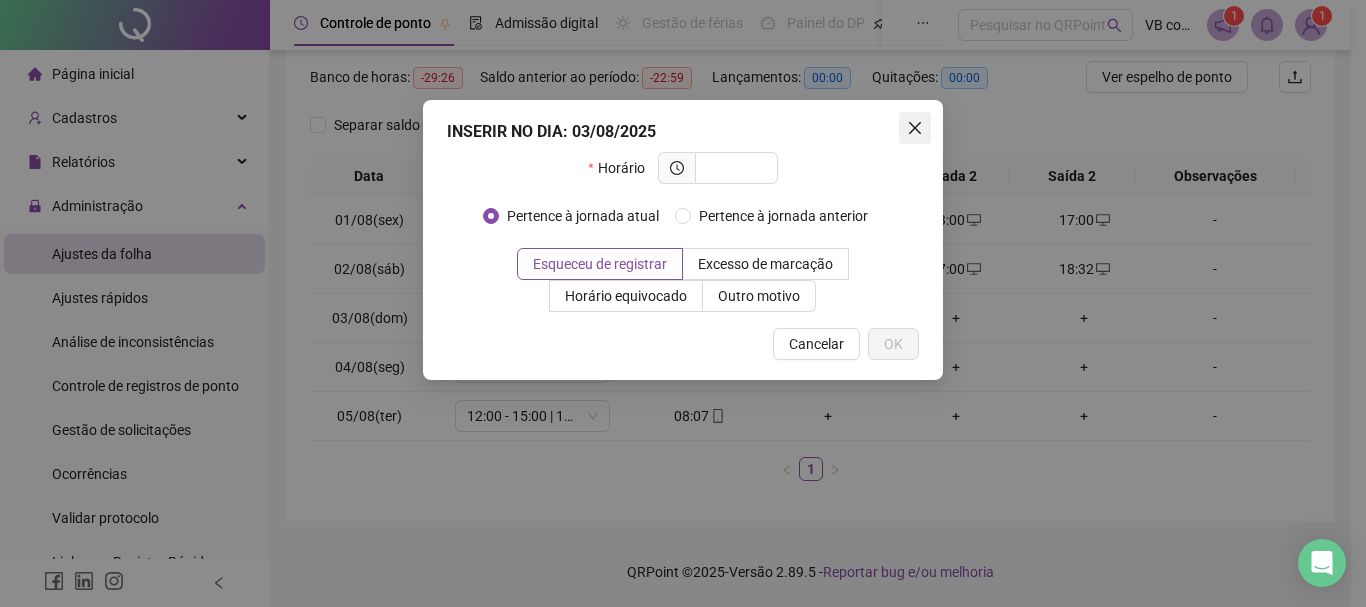 click 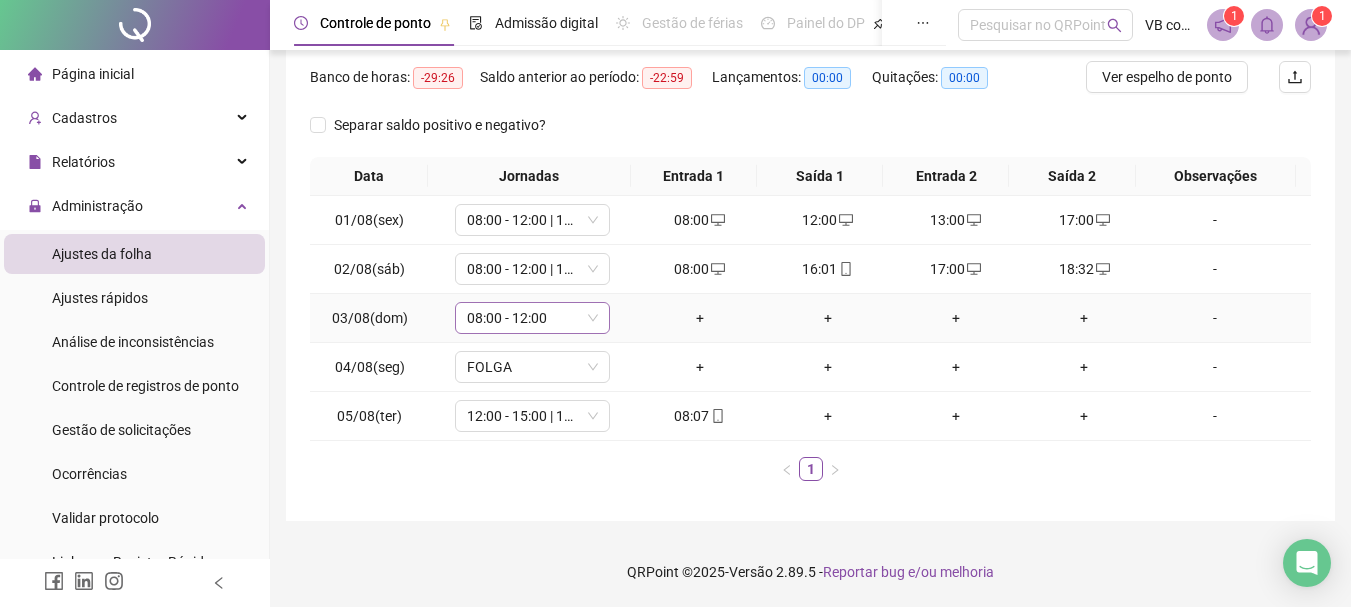click 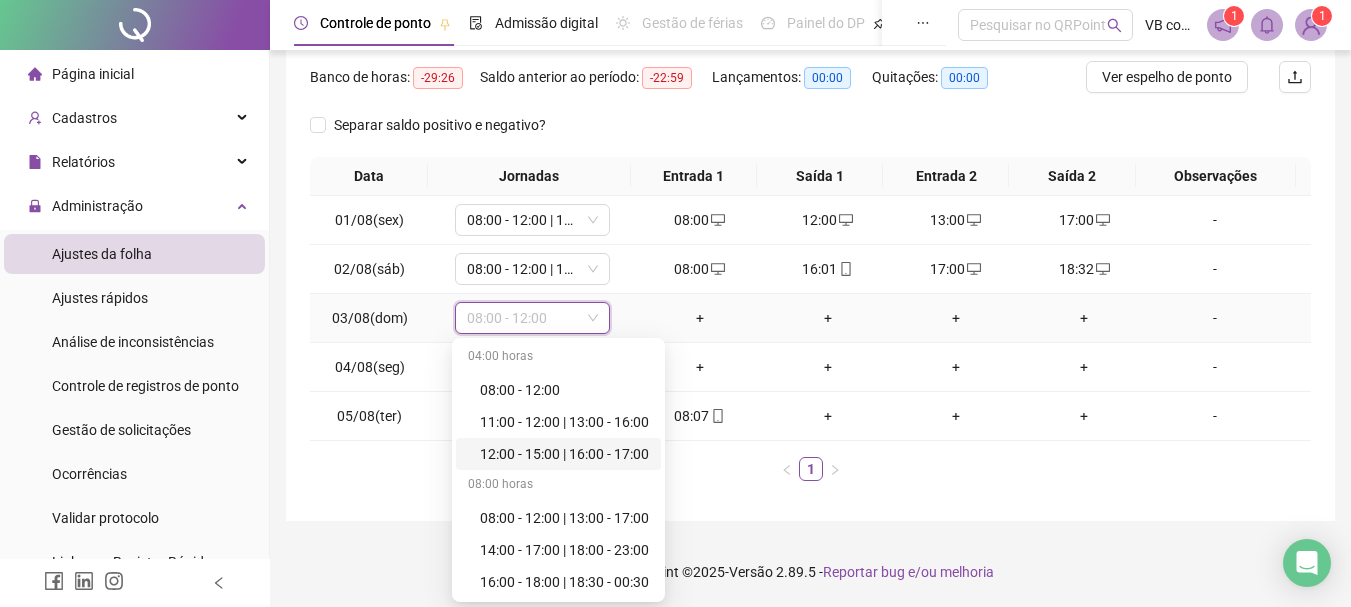 click on "12:00 - 15:00 | 16:00 - 17:00" at bounding box center (564, 454) 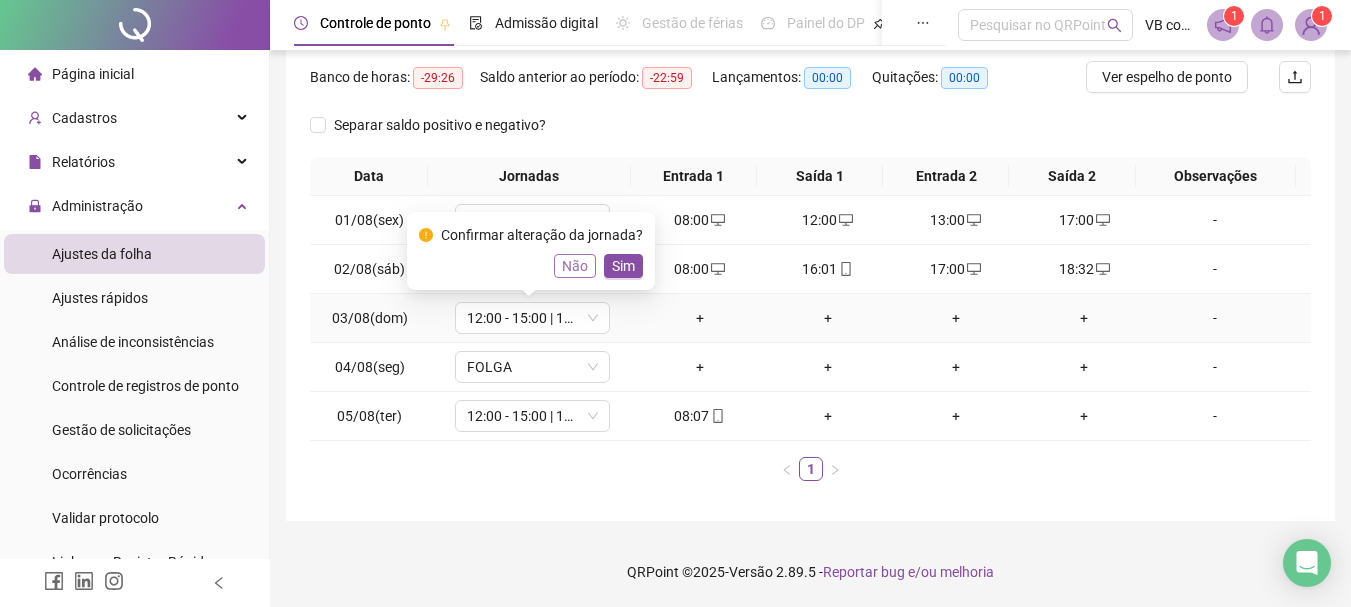 click on "Não" at bounding box center [575, 266] 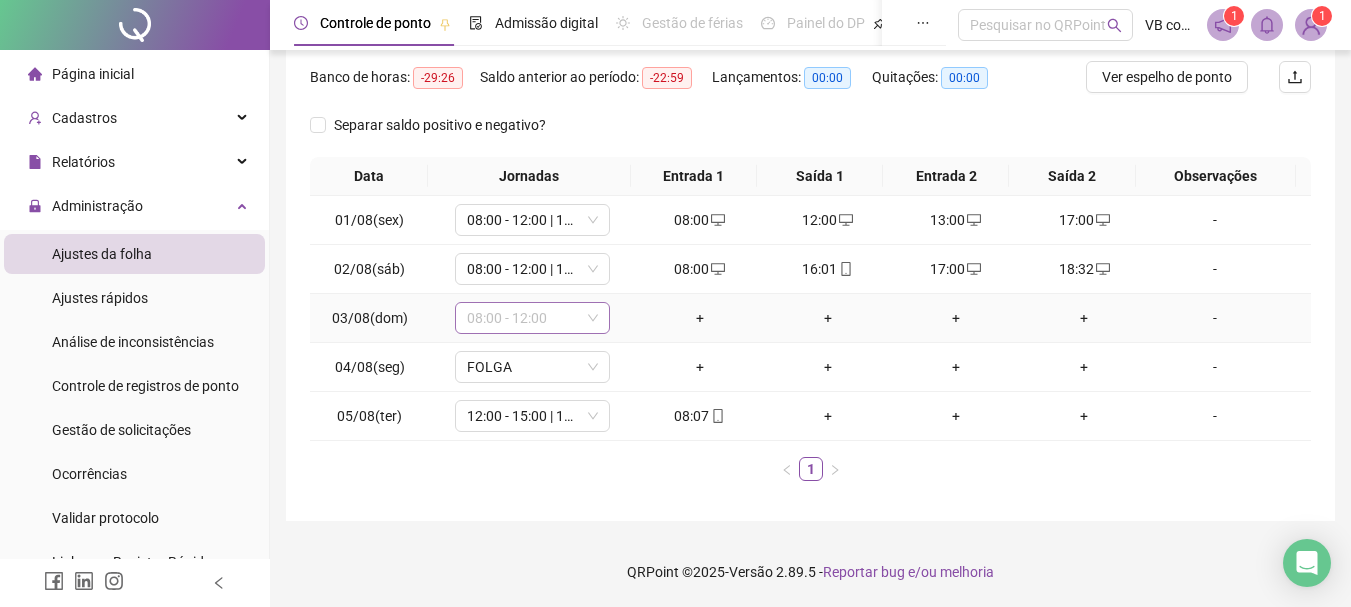 click on "08:00 - 12:00" at bounding box center [532, 318] 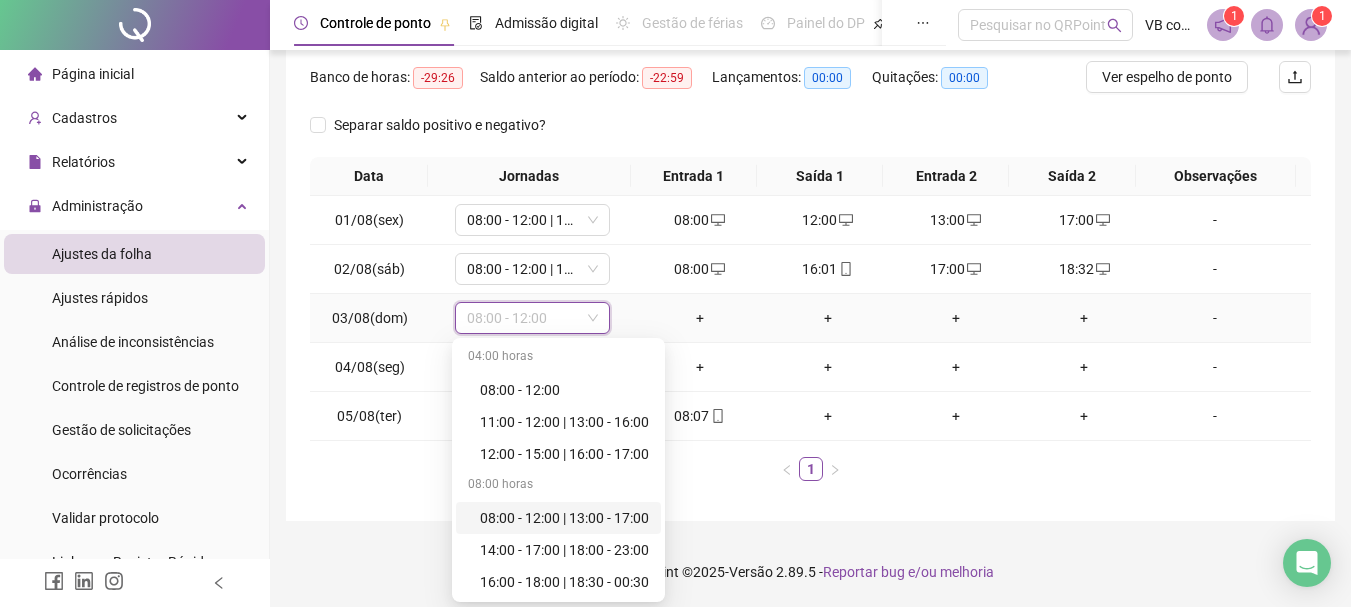 click on "08:00 - 12:00 | 13:00 - 17:00" at bounding box center [564, 518] 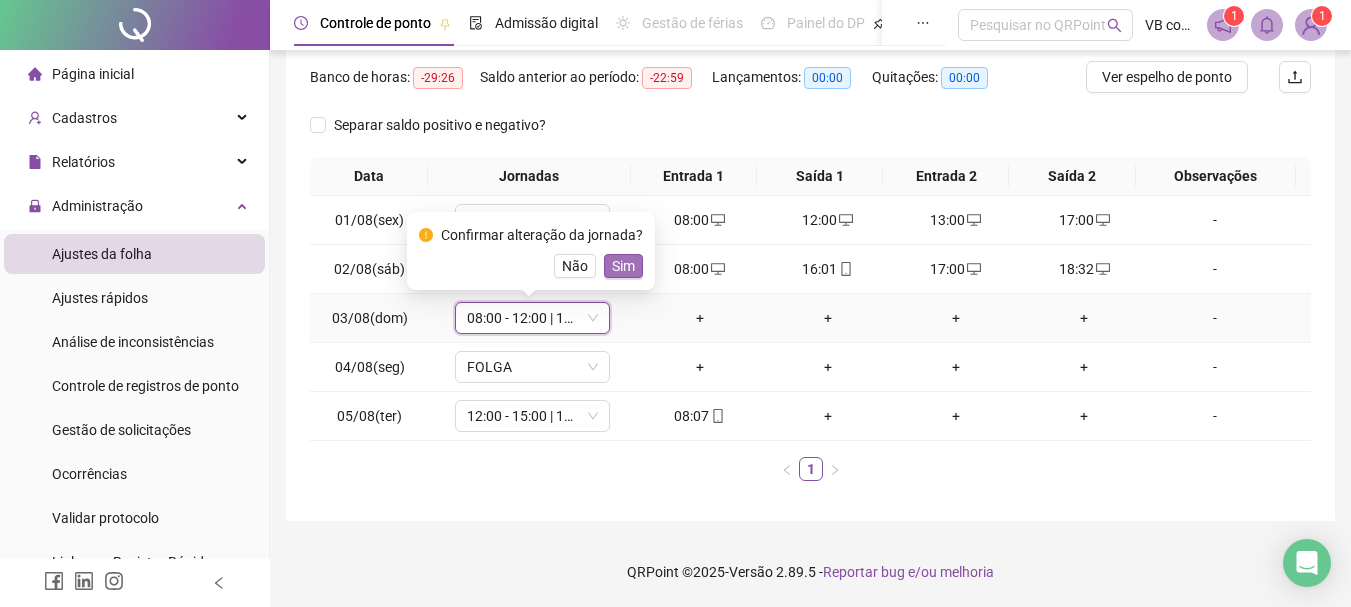 click on "Sim" at bounding box center [623, 266] 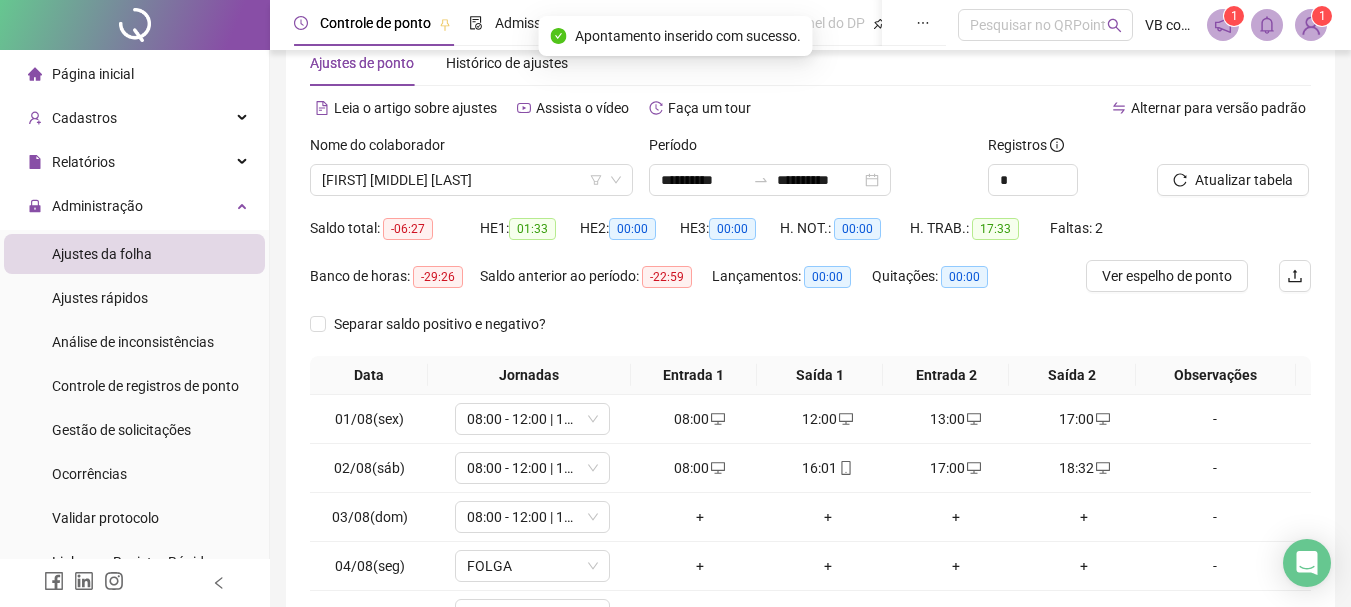 scroll, scrollTop: 49, scrollLeft: 0, axis: vertical 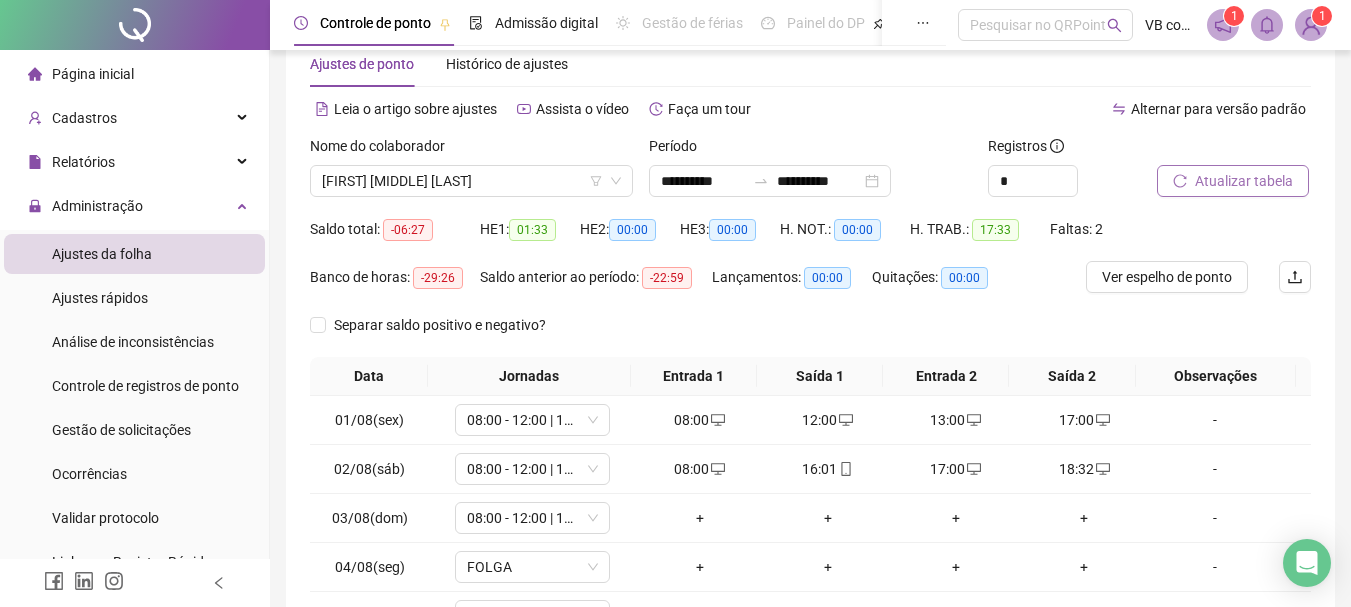 click on "Atualizar tabela" at bounding box center (1244, 181) 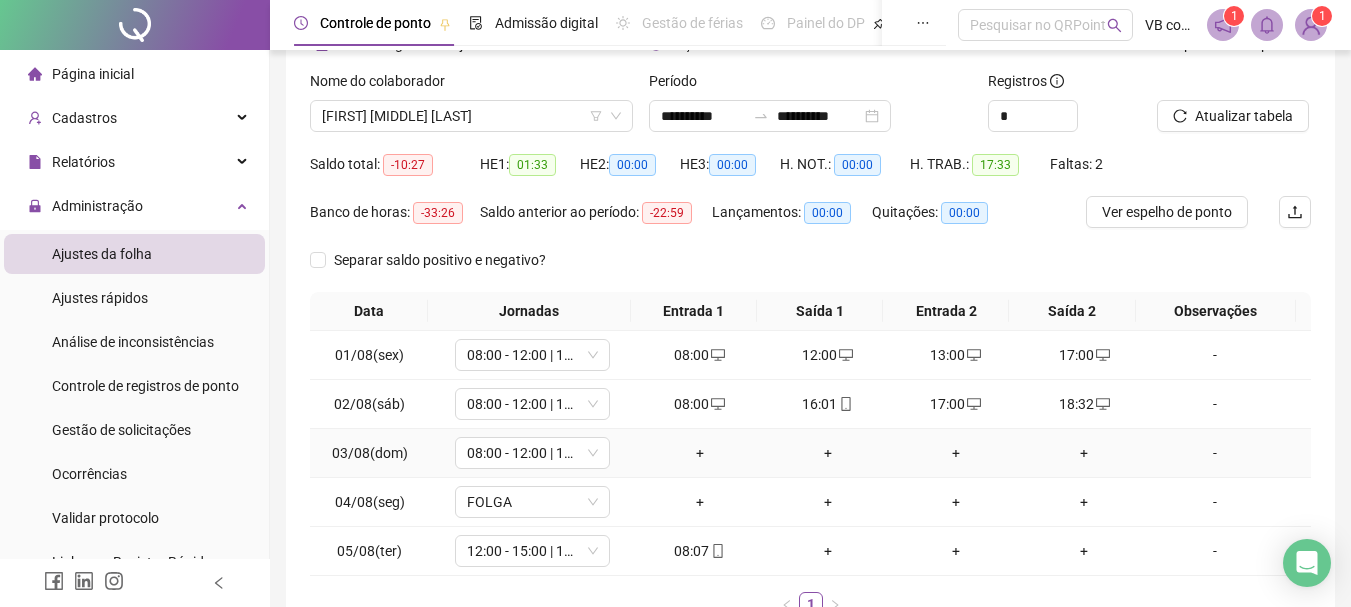 scroll, scrollTop: 149, scrollLeft: 0, axis: vertical 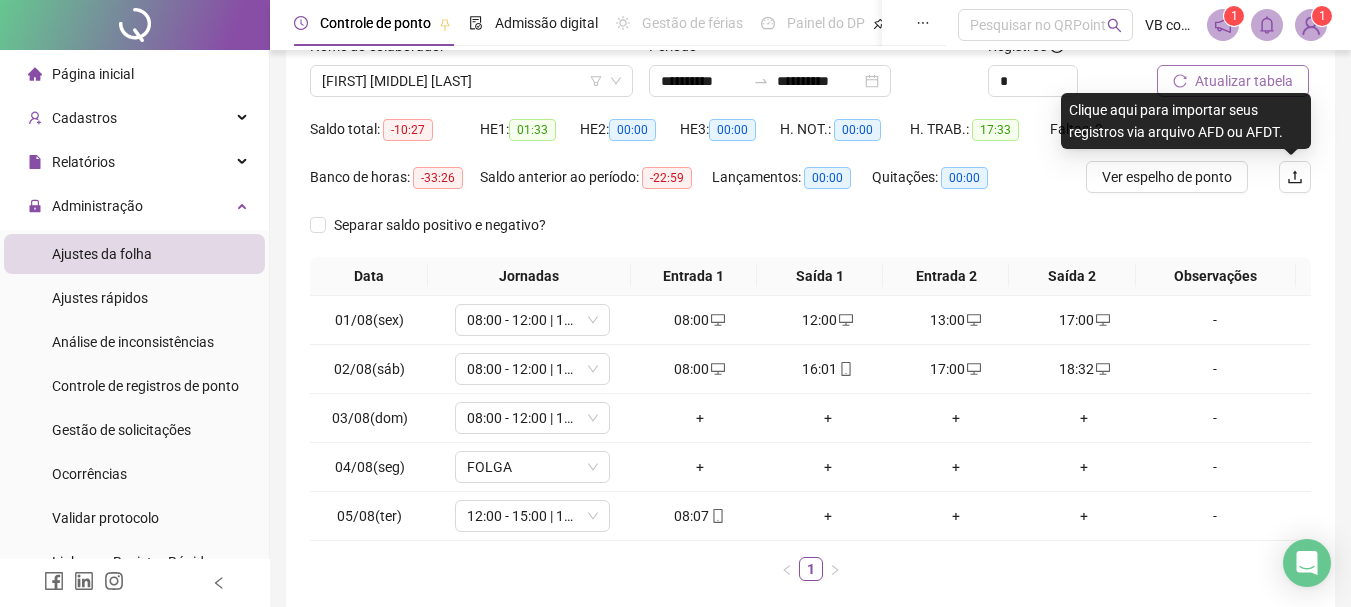 click on "Atualizar tabela" at bounding box center [1244, 81] 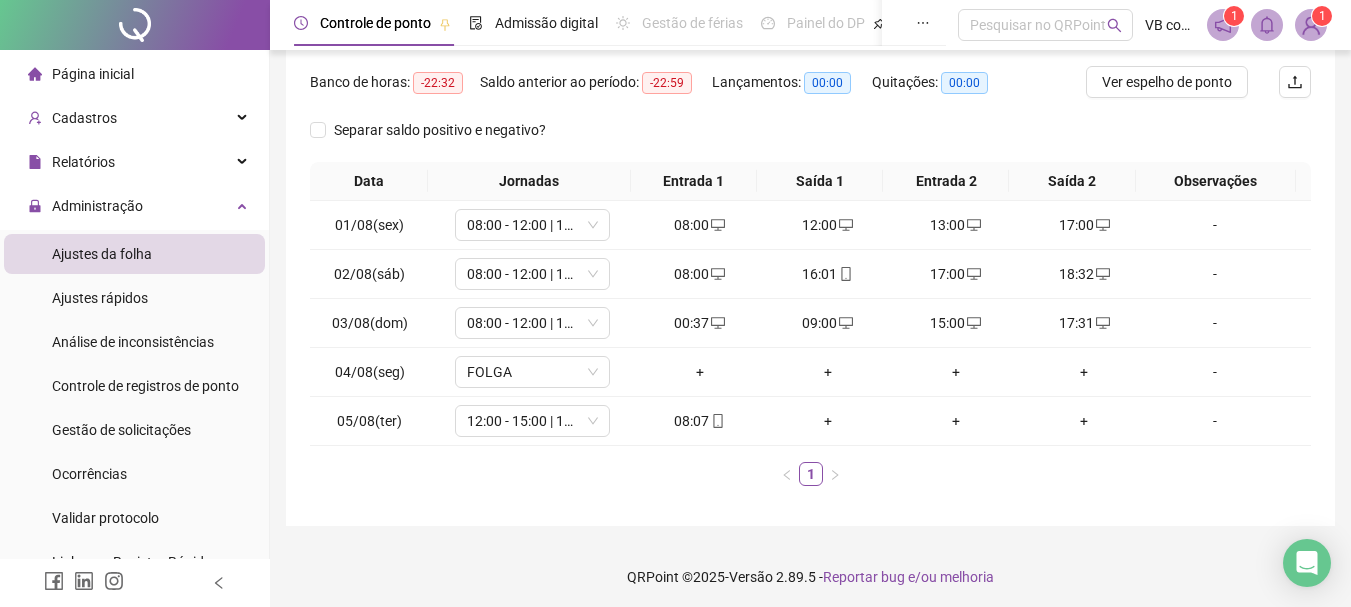 scroll, scrollTop: 249, scrollLeft: 0, axis: vertical 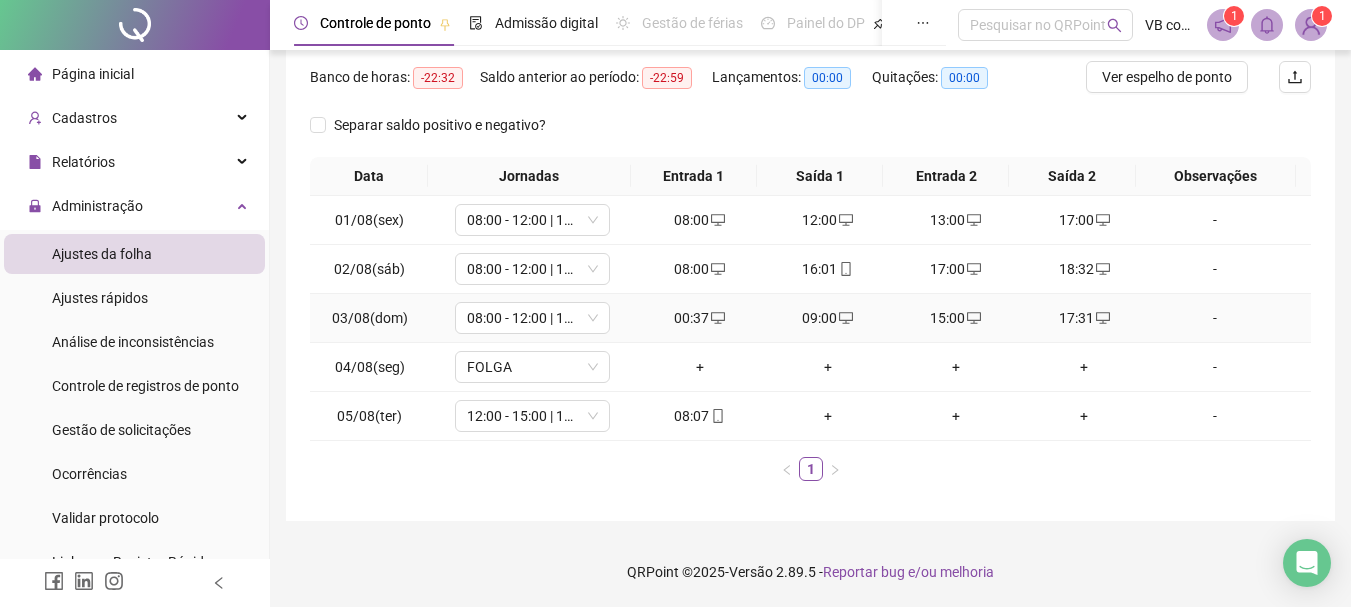 click on "00:37" at bounding box center [700, 318] 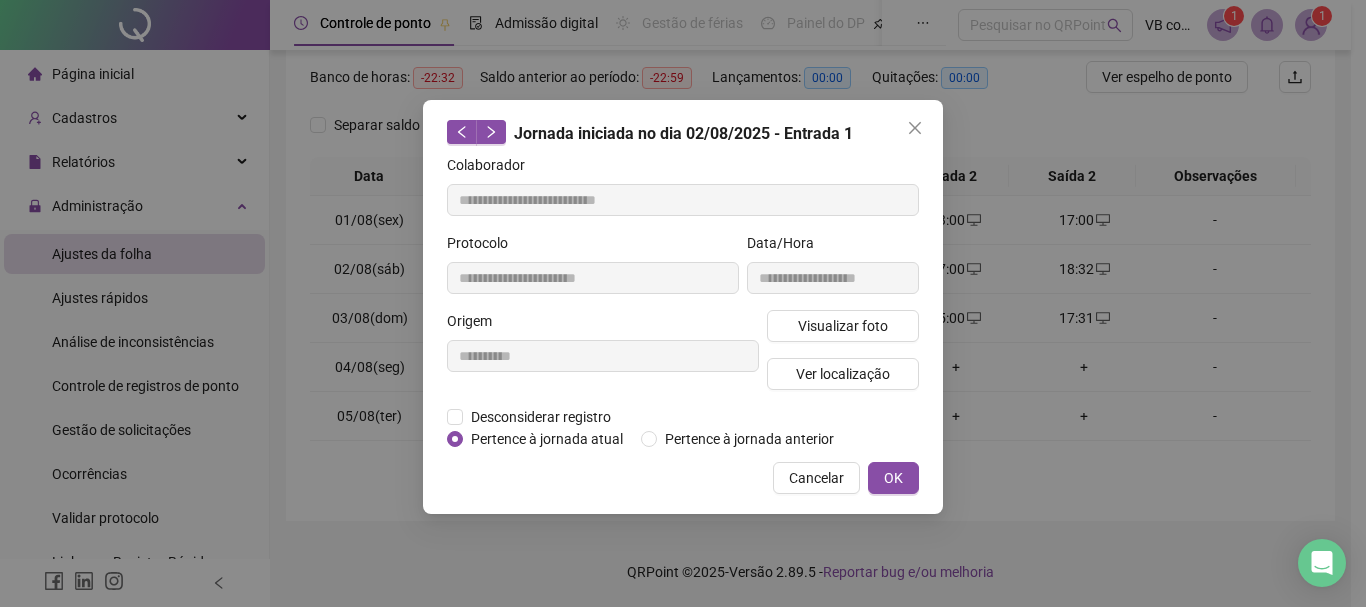 type on "**********" 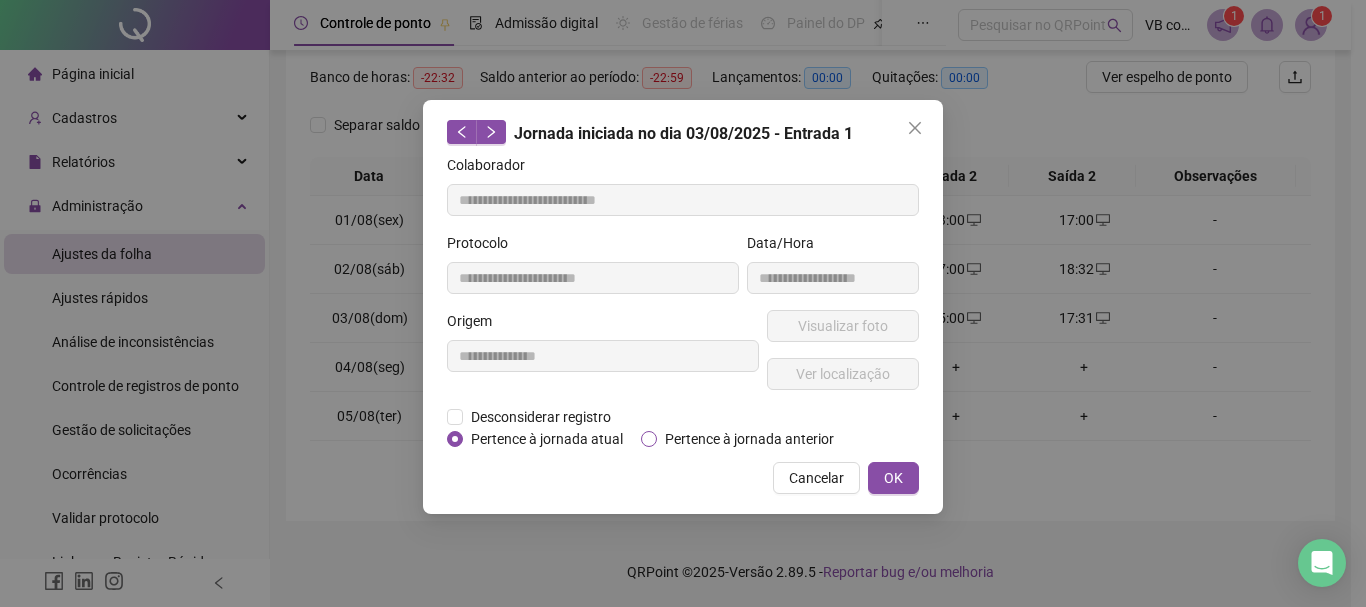 click on "Pertence à jornada anterior" at bounding box center [749, 439] 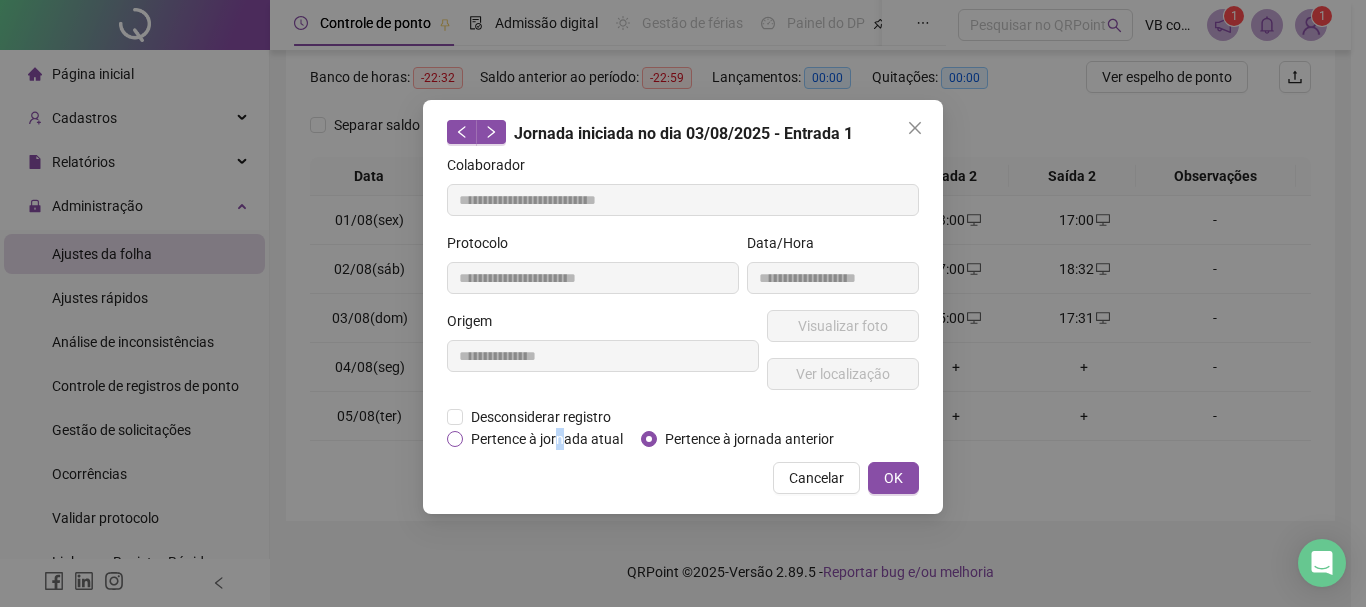 click on "Pertence à jornada atual" at bounding box center [547, 439] 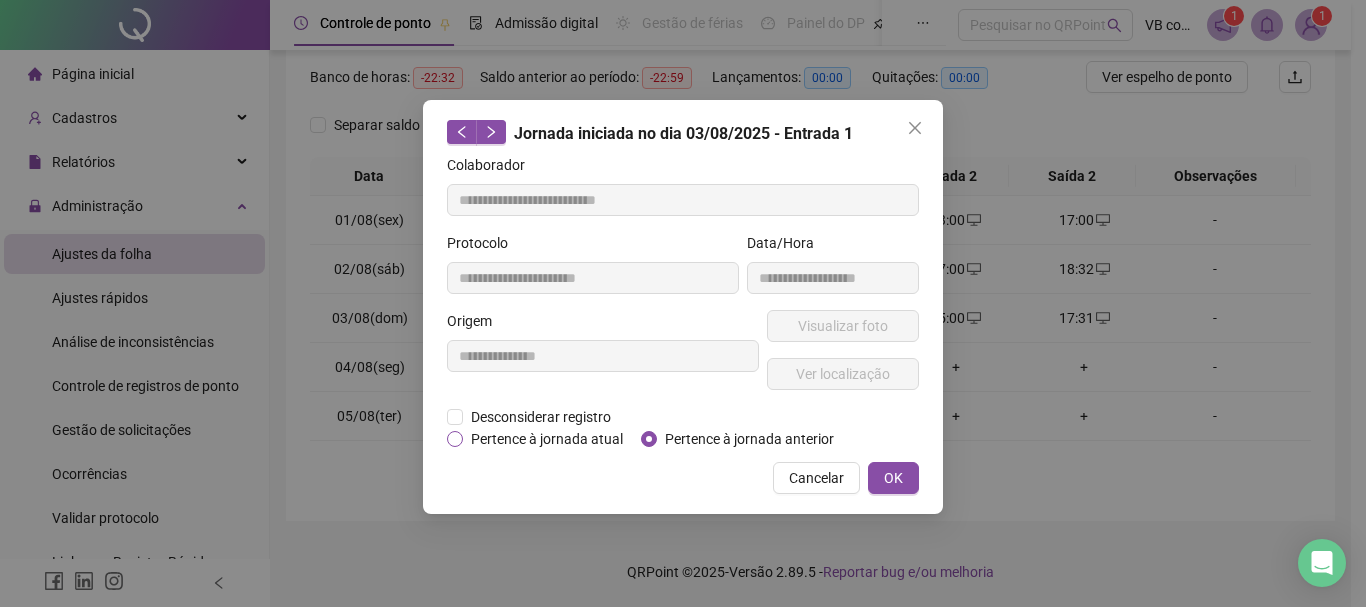 click on "Pertence à jornada atual" at bounding box center (547, 439) 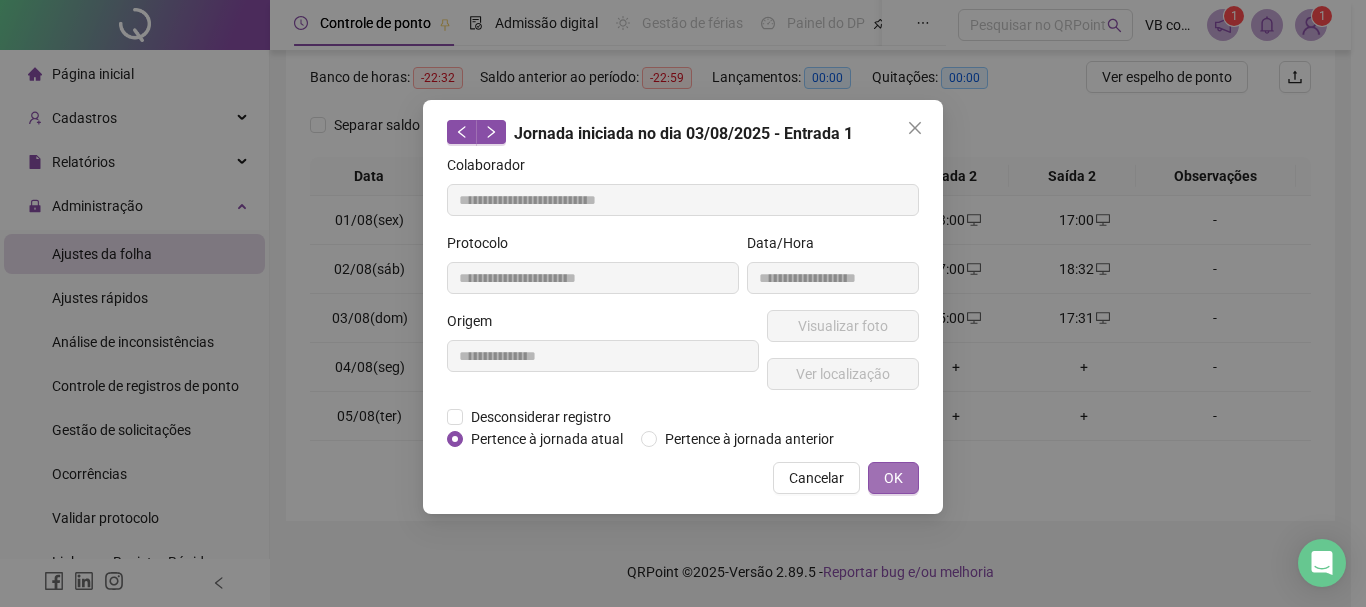 click on "OK" at bounding box center [893, 478] 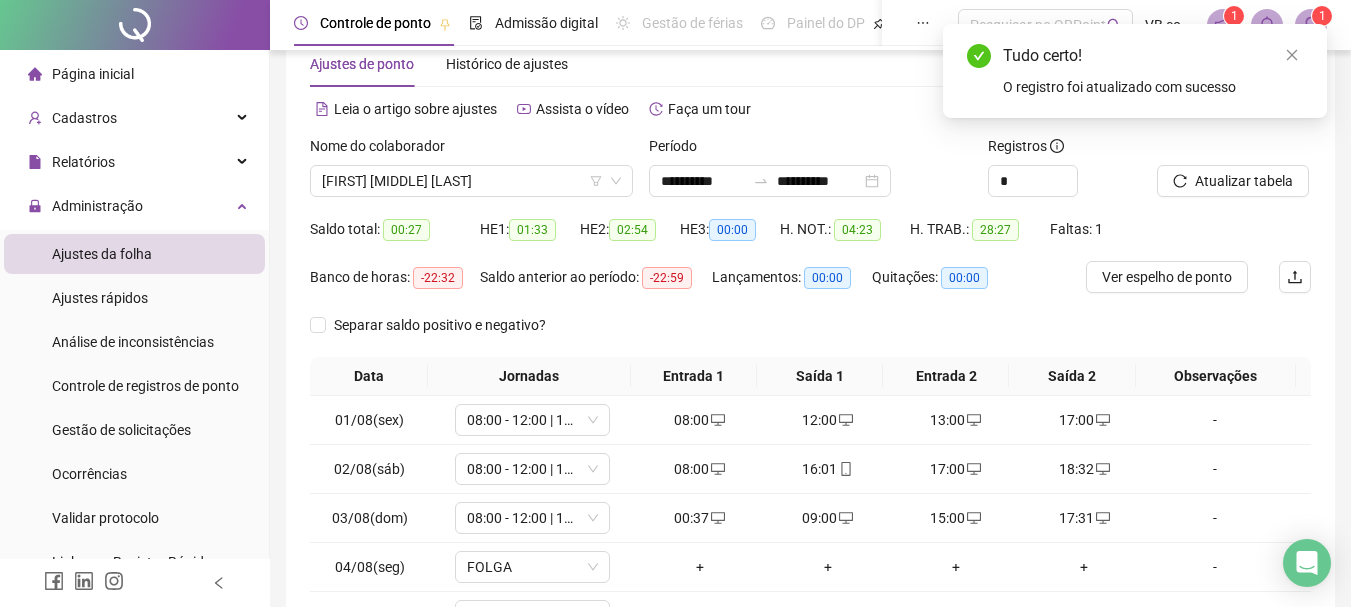 click on "Tudo certo! O registro foi atualizado com sucesso" at bounding box center [1135, 71] 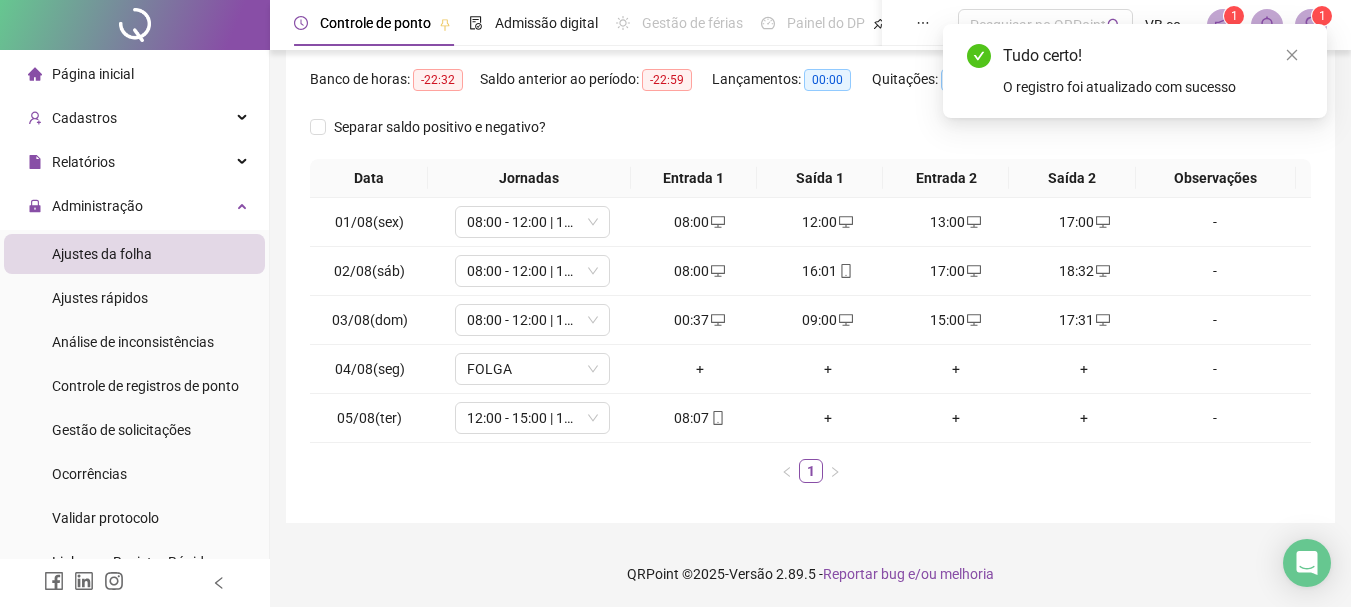 scroll, scrollTop: 249, scrollLeft: 0, axis: vertical 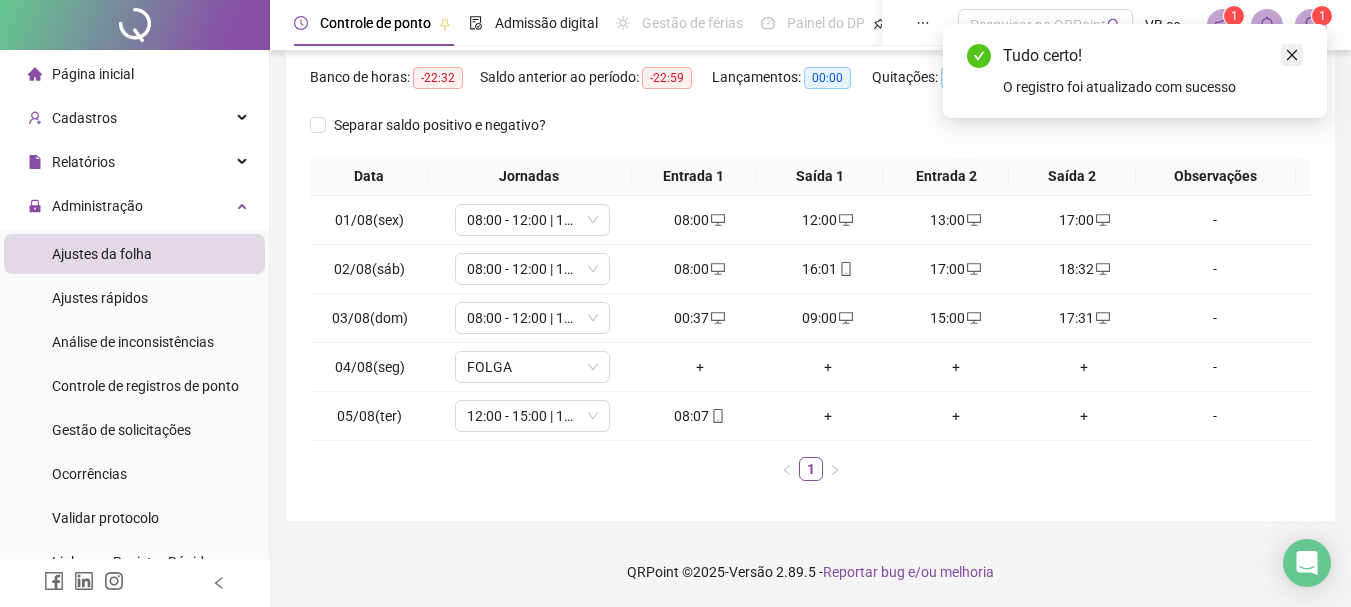 click 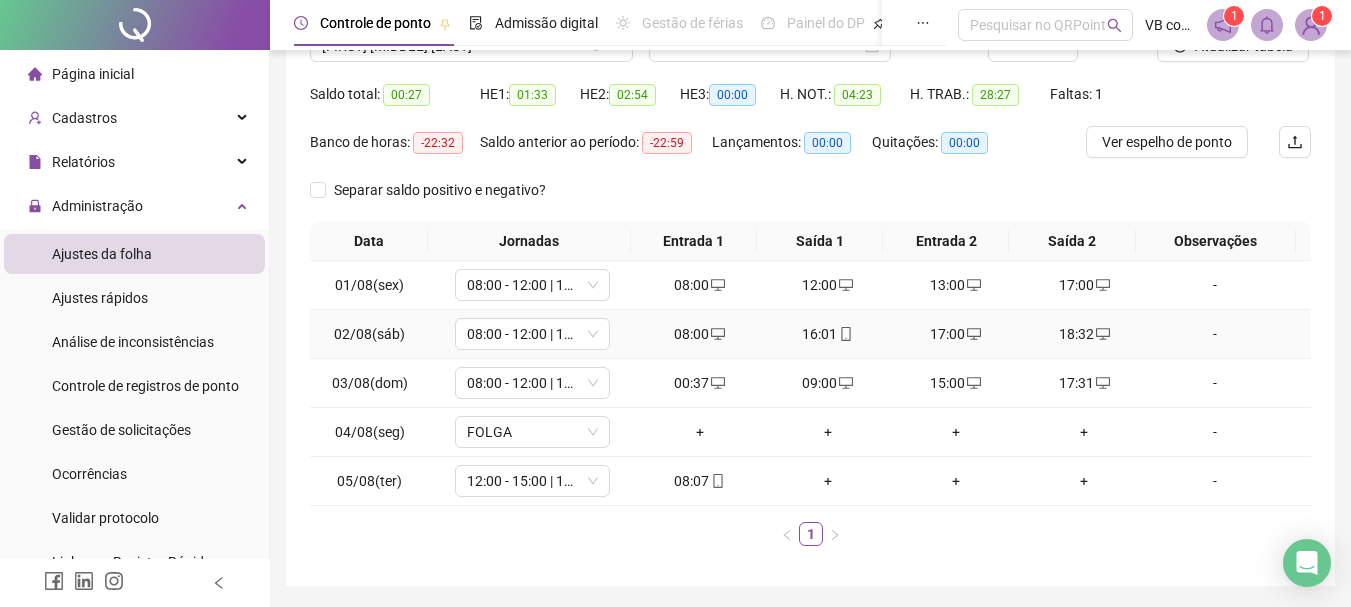 scroll, scrollTop: 149, scrollLeft: 0, axis: vertical 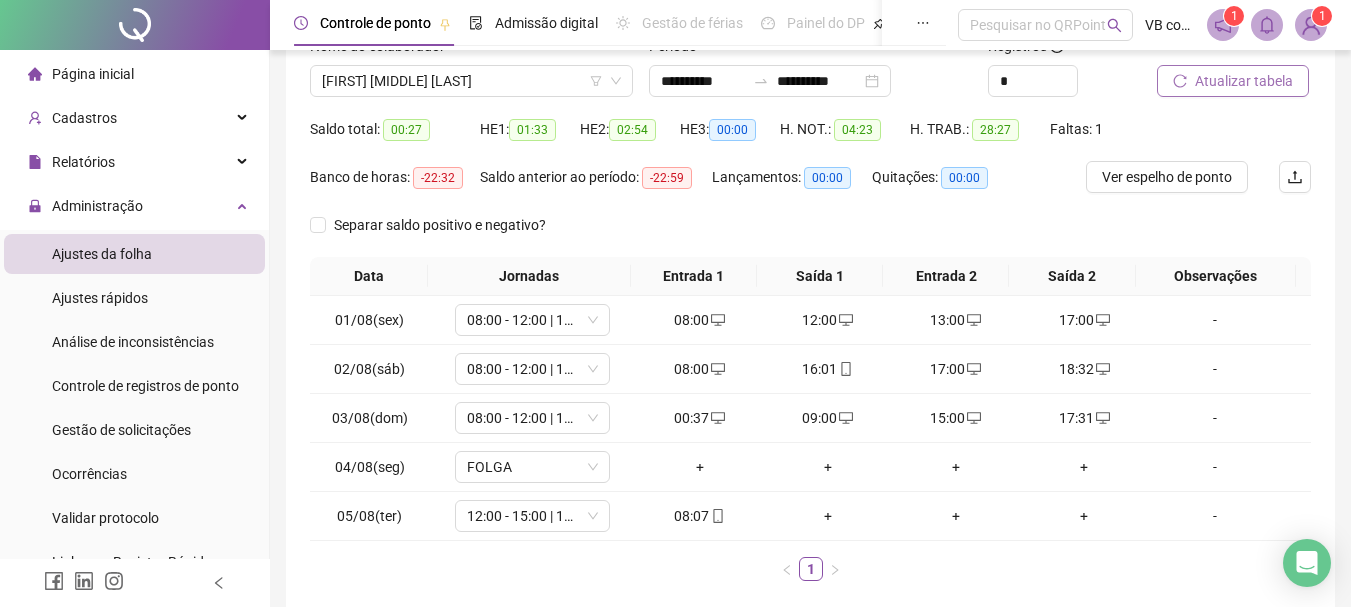 click on "Atualizar tabela" at bounding box center [1244, 81] 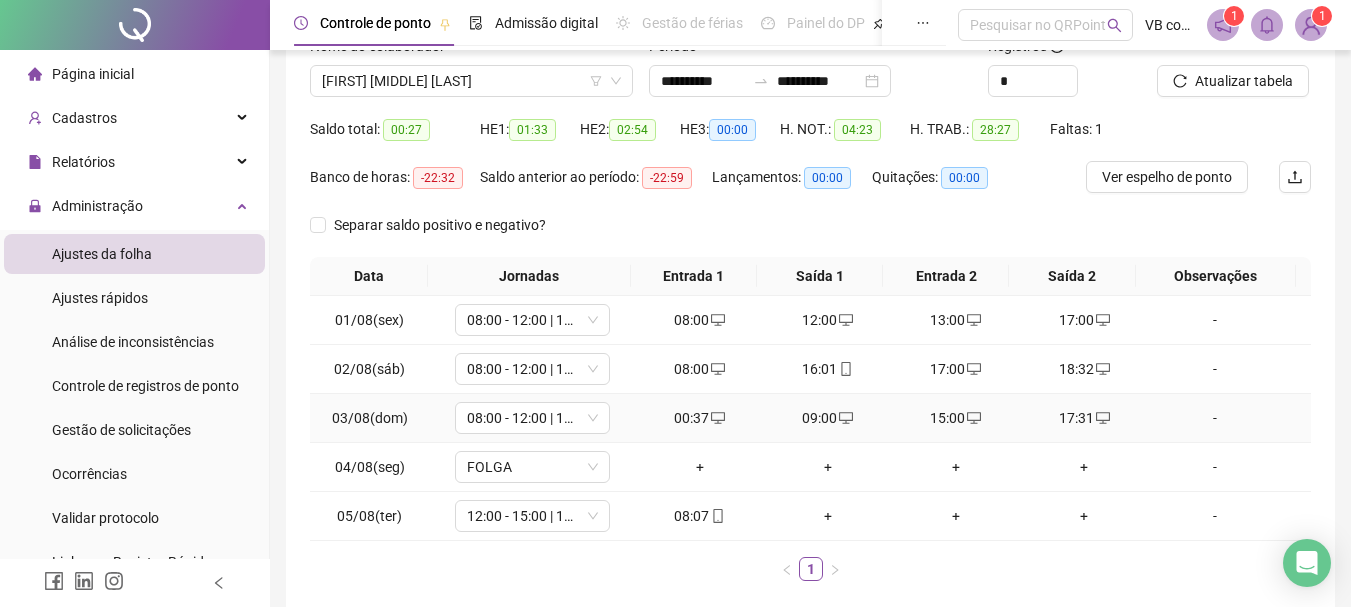 click on "00:37" at bounding box center [700, 418] 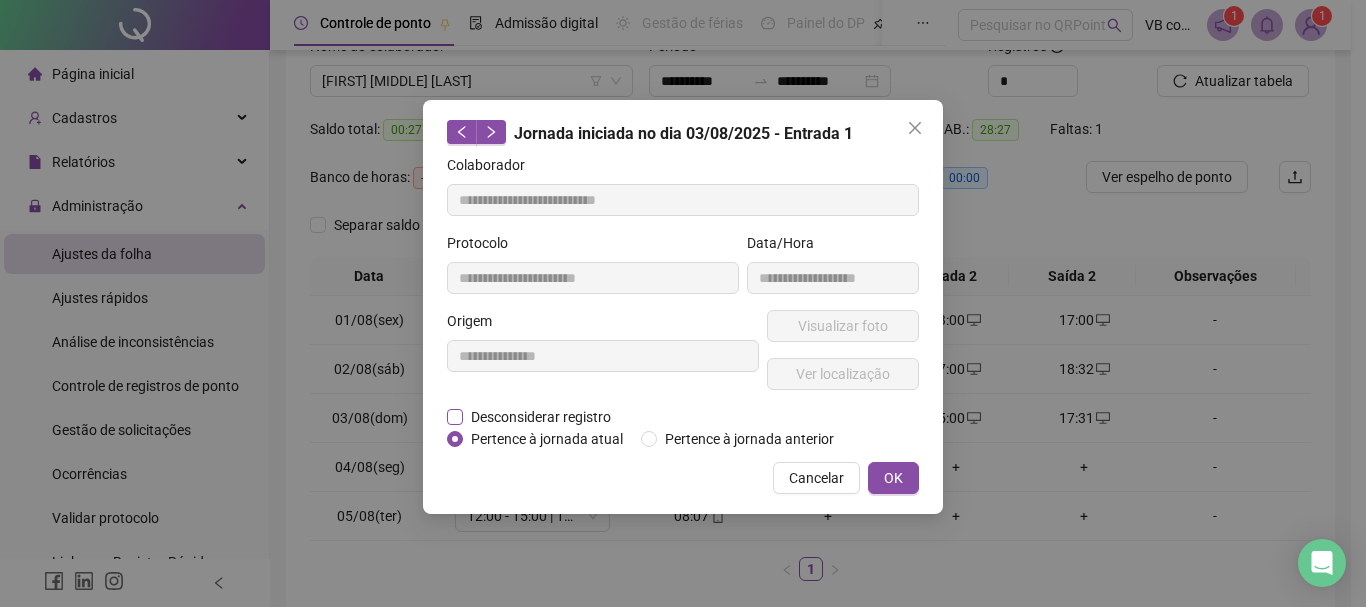 click on "Desconsiderar registro" at bounding box center [541, 417] 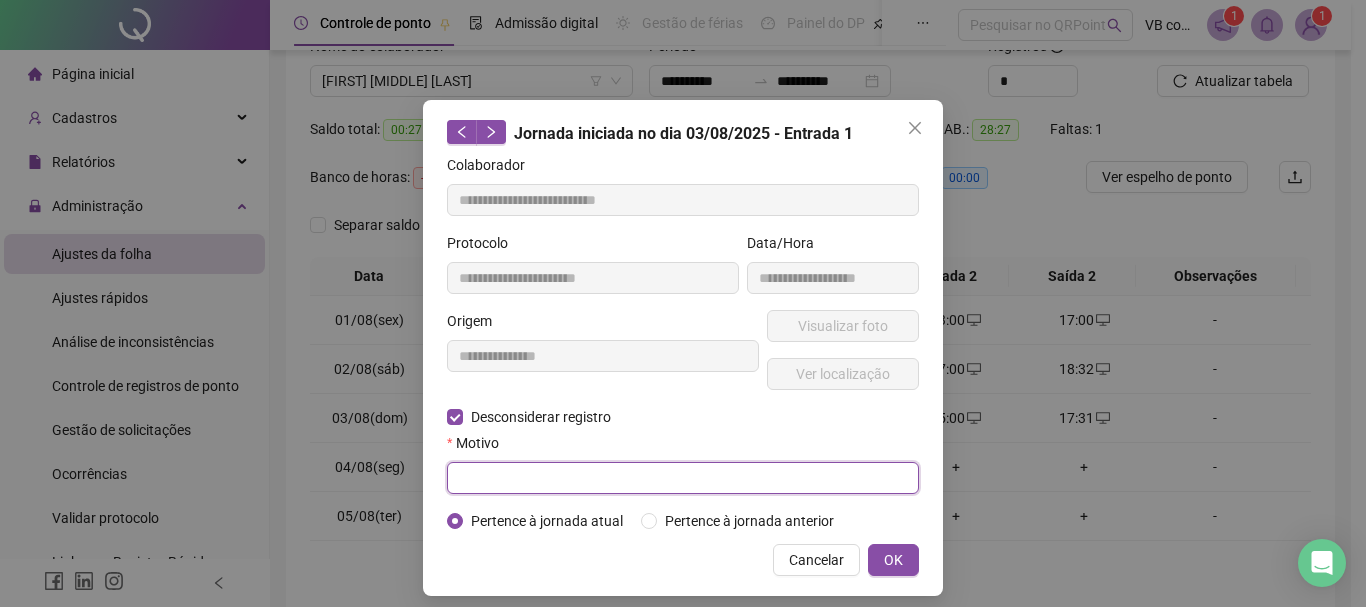 click at bounding box center (683, 478) 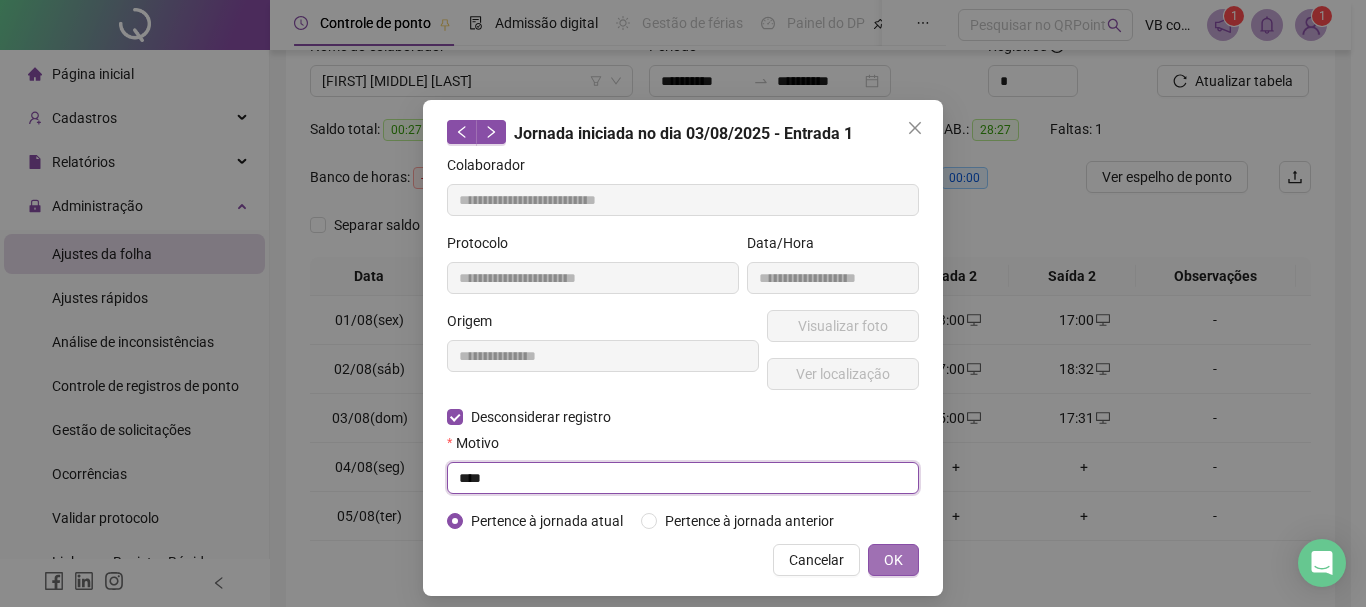 type on "****" 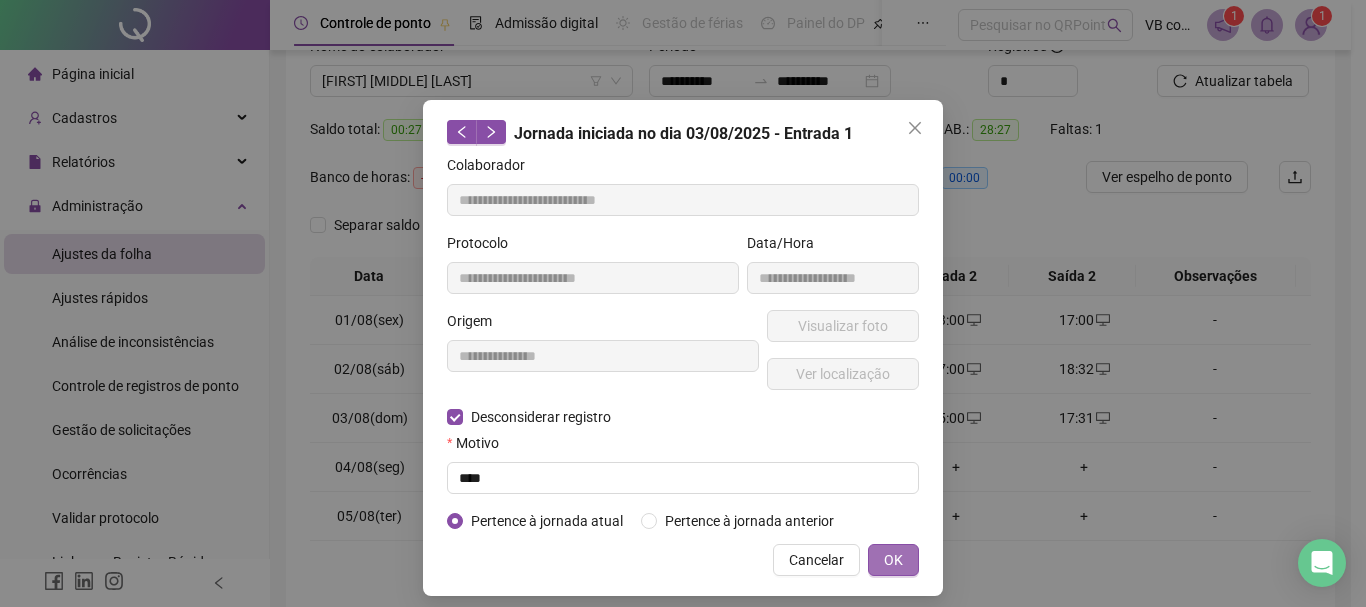 click on "OK" at bounding box center [893, 560] 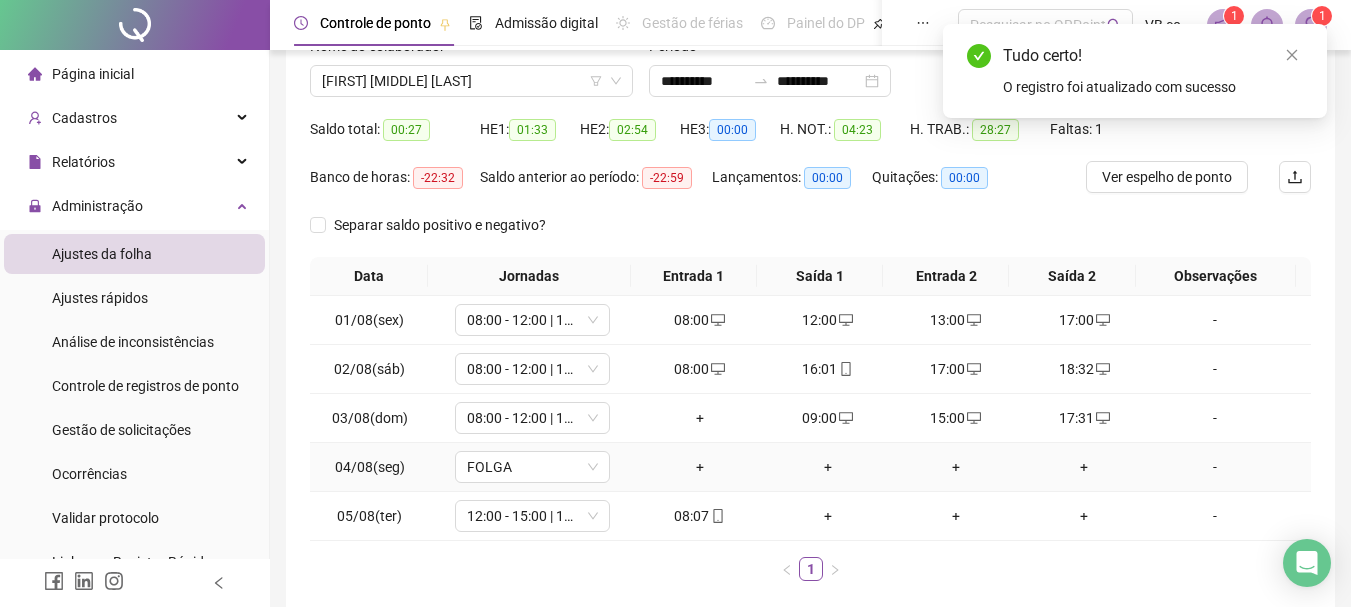 click on "+" at bounding box center (700, 467) 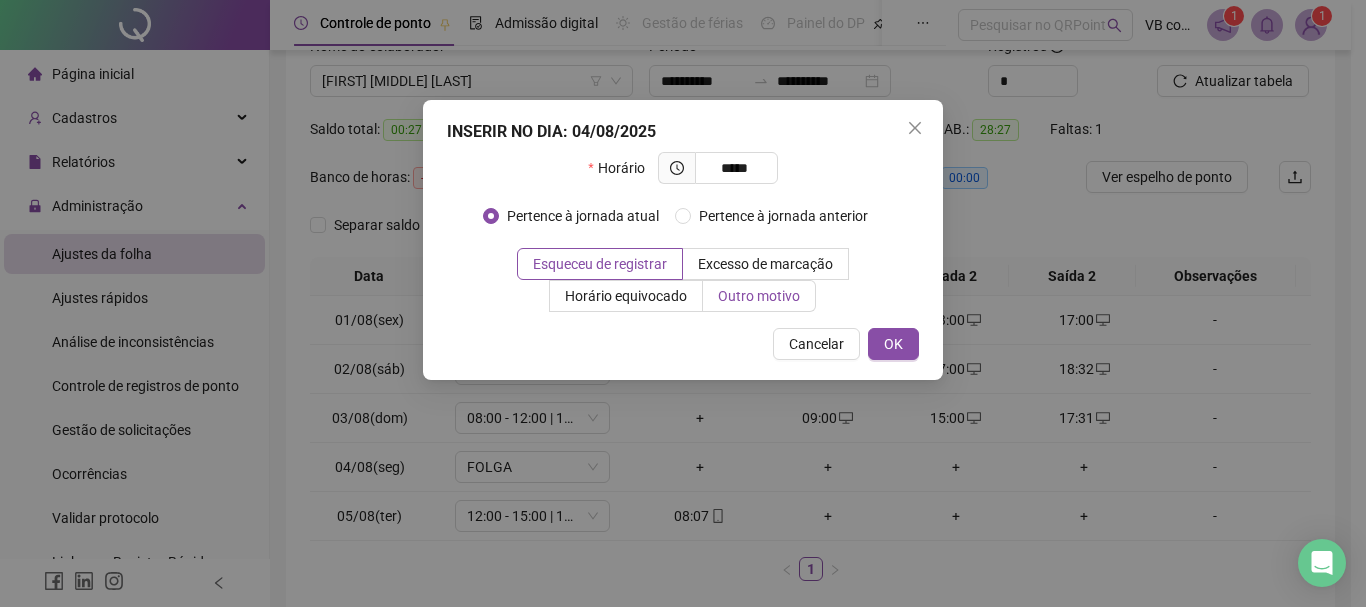 type on "*****" 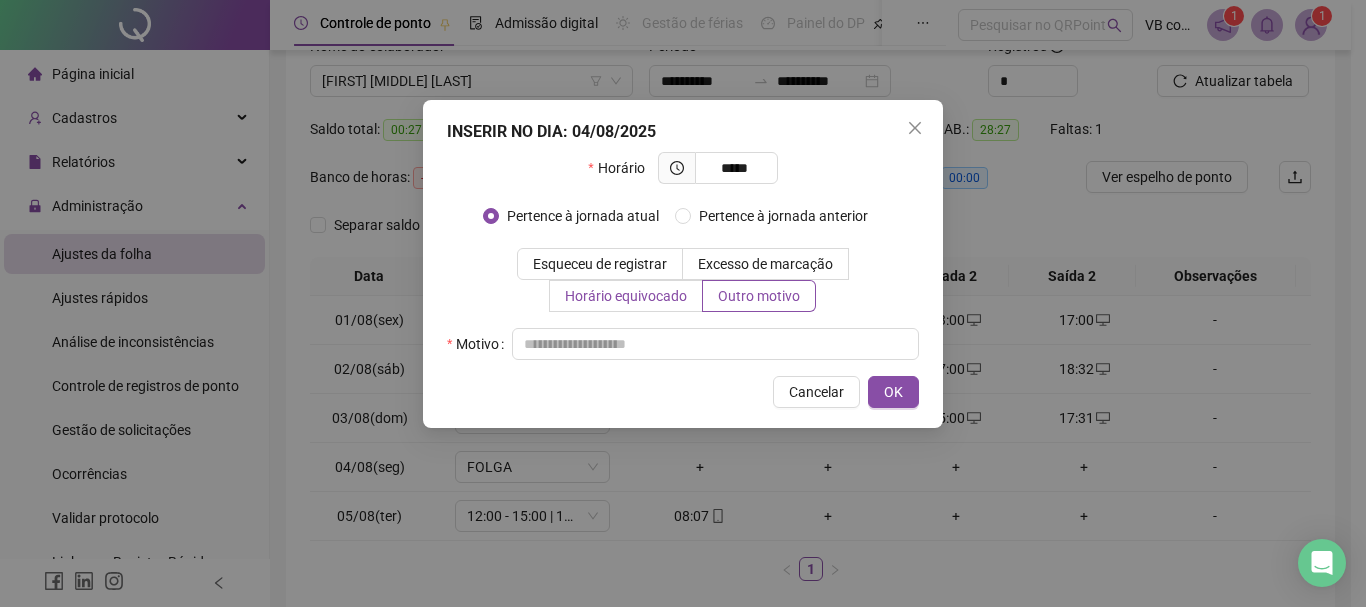 click on "Horário equivocado" at bounding box center (626, 296) 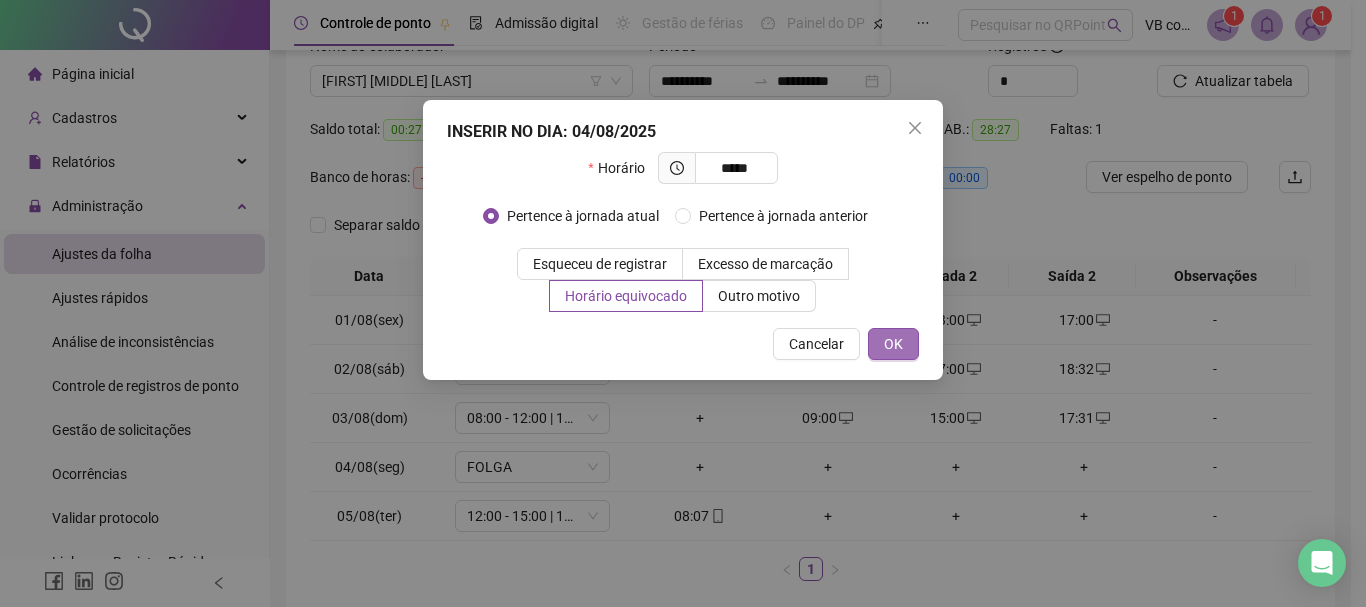 click on "OK" at bounding box center [893, 344] 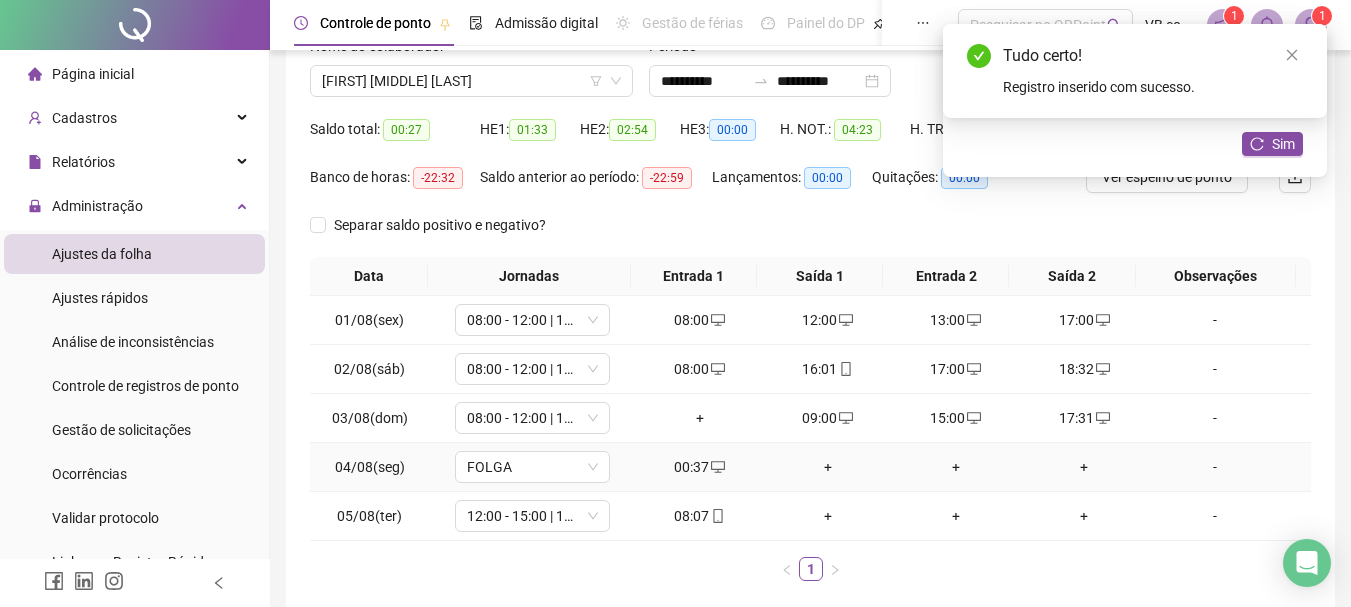 click 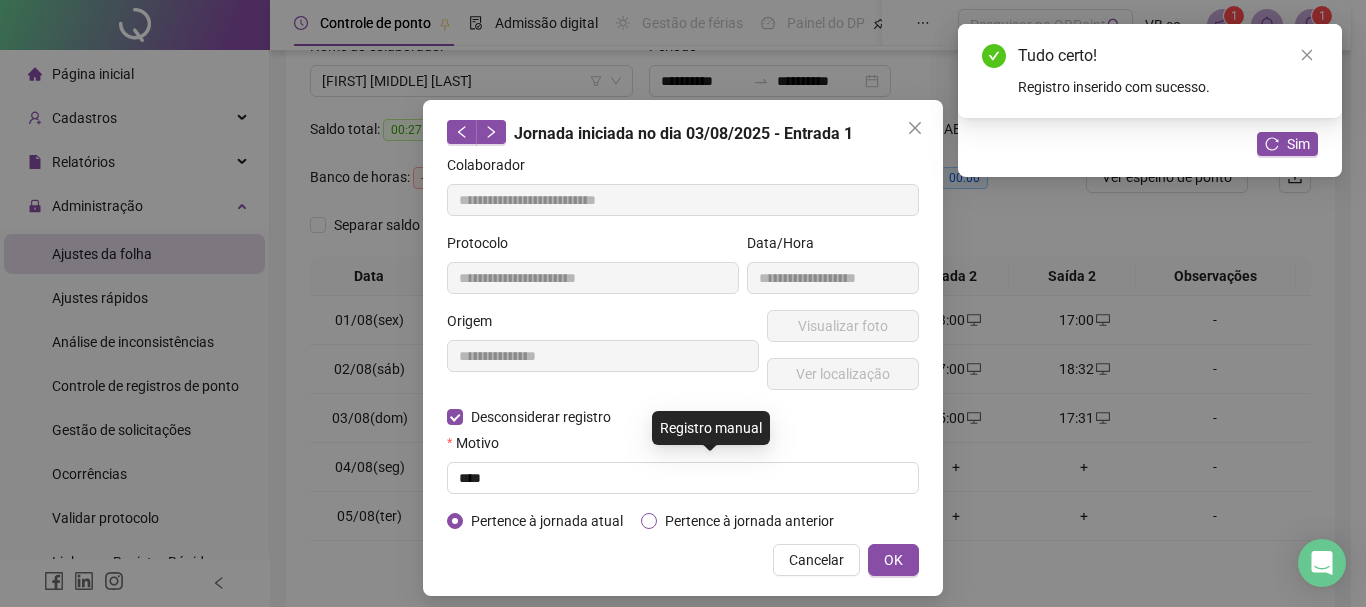 type on "**********" 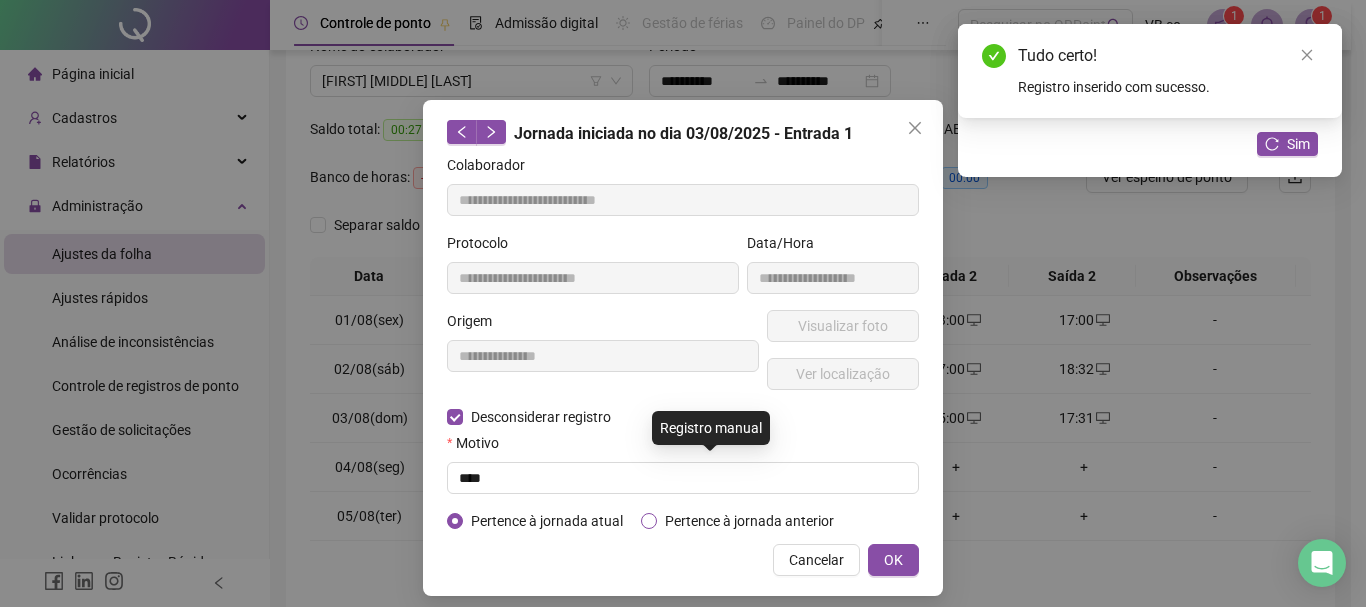 type on "**********" 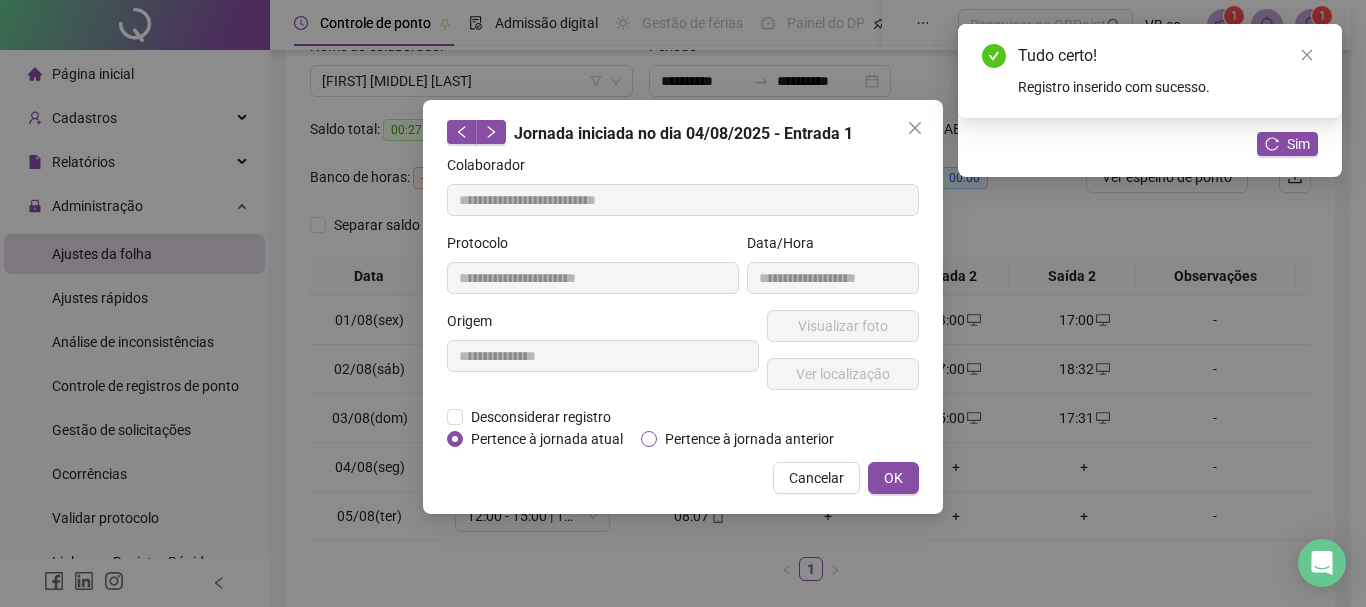 click on "Pertence à jornada anterior" at bounding box center [749, 439] 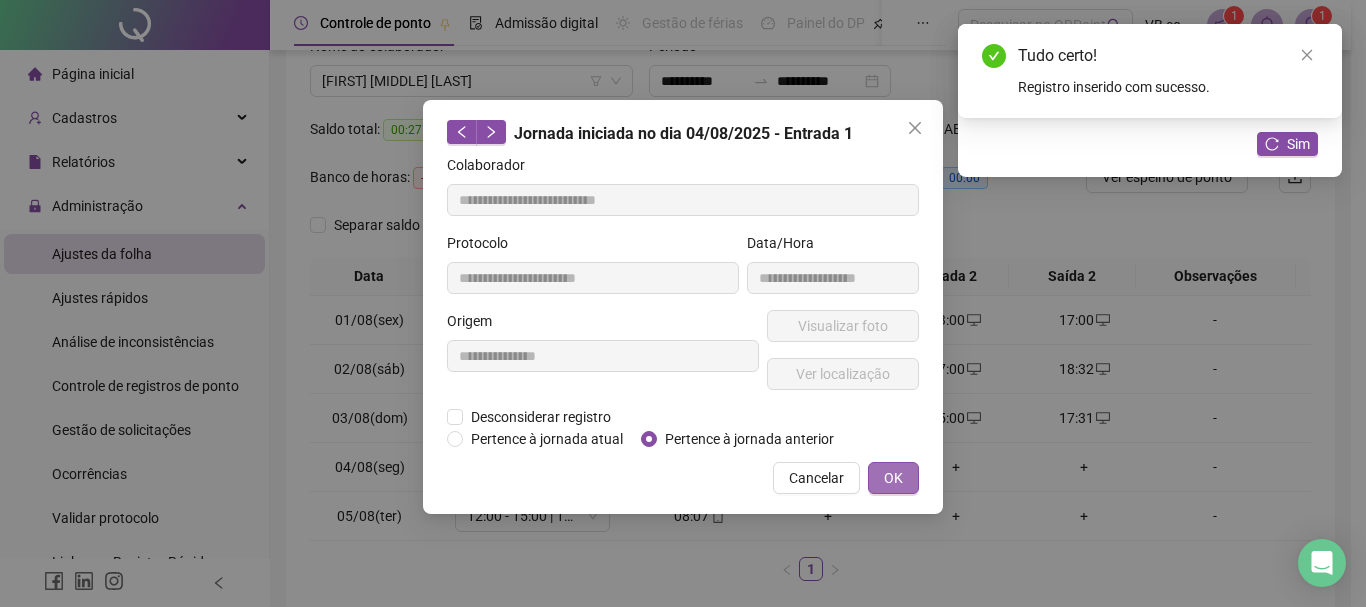click on "OK" at bounding box center [893, 478] 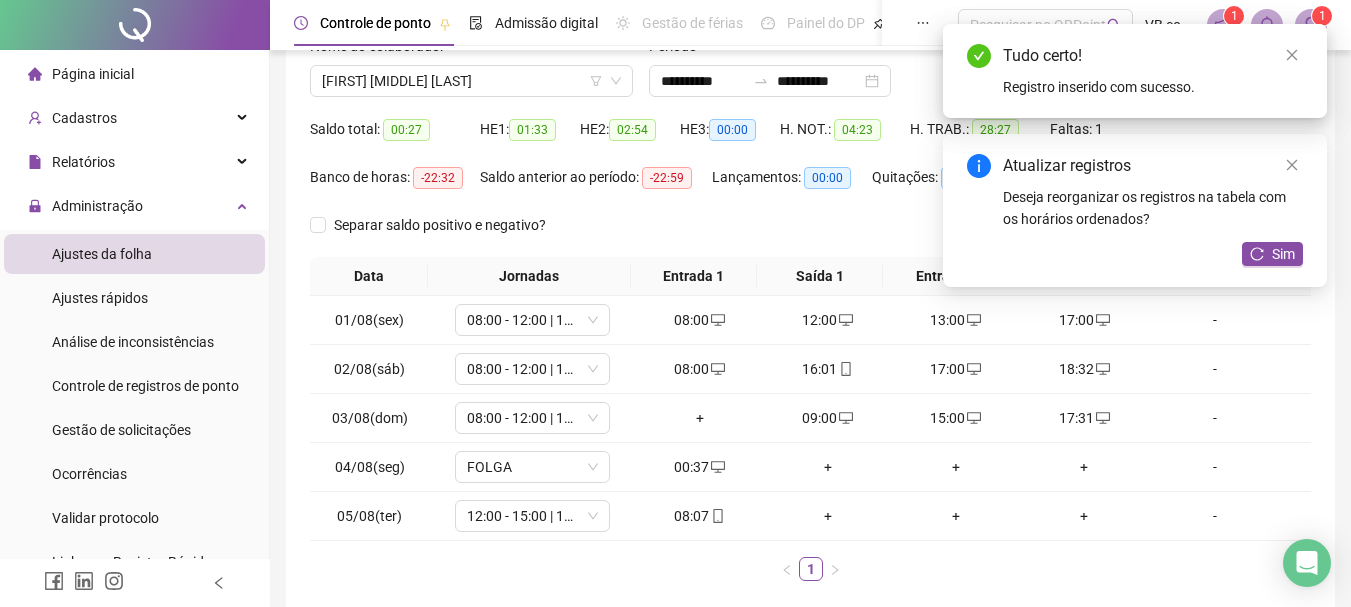 click on "Tudo certo! Registro inserido com sucesso." at bounding box center [1135, 71] 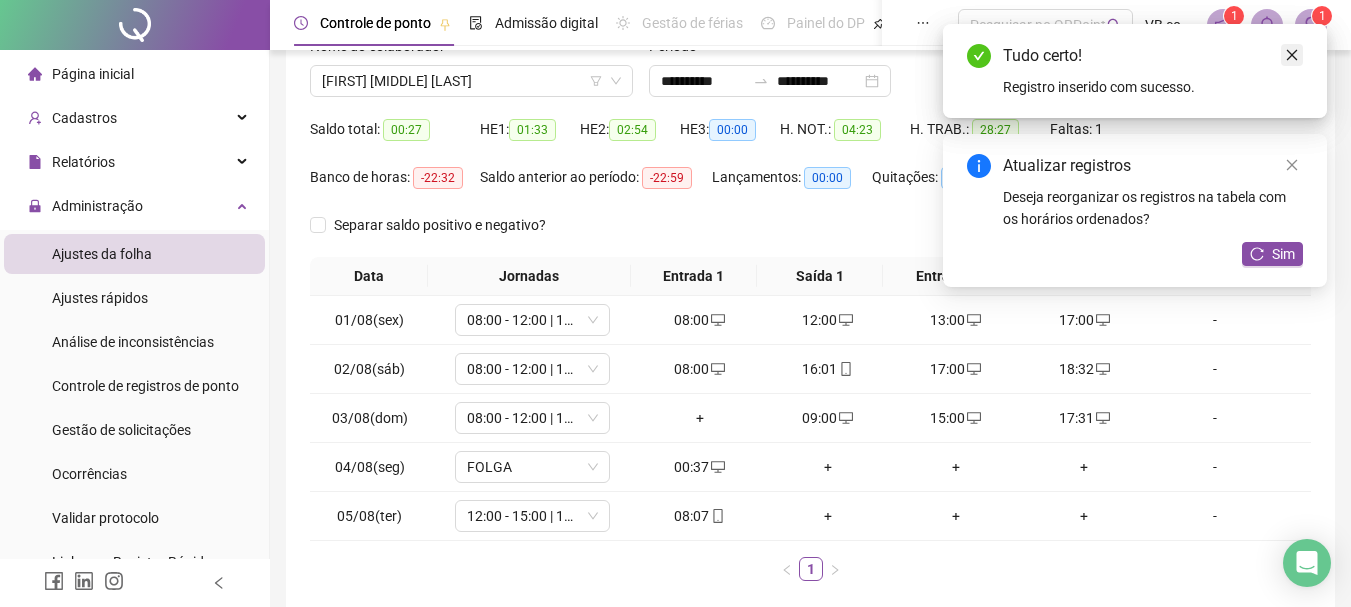 click at bounding box center (1292, 55) 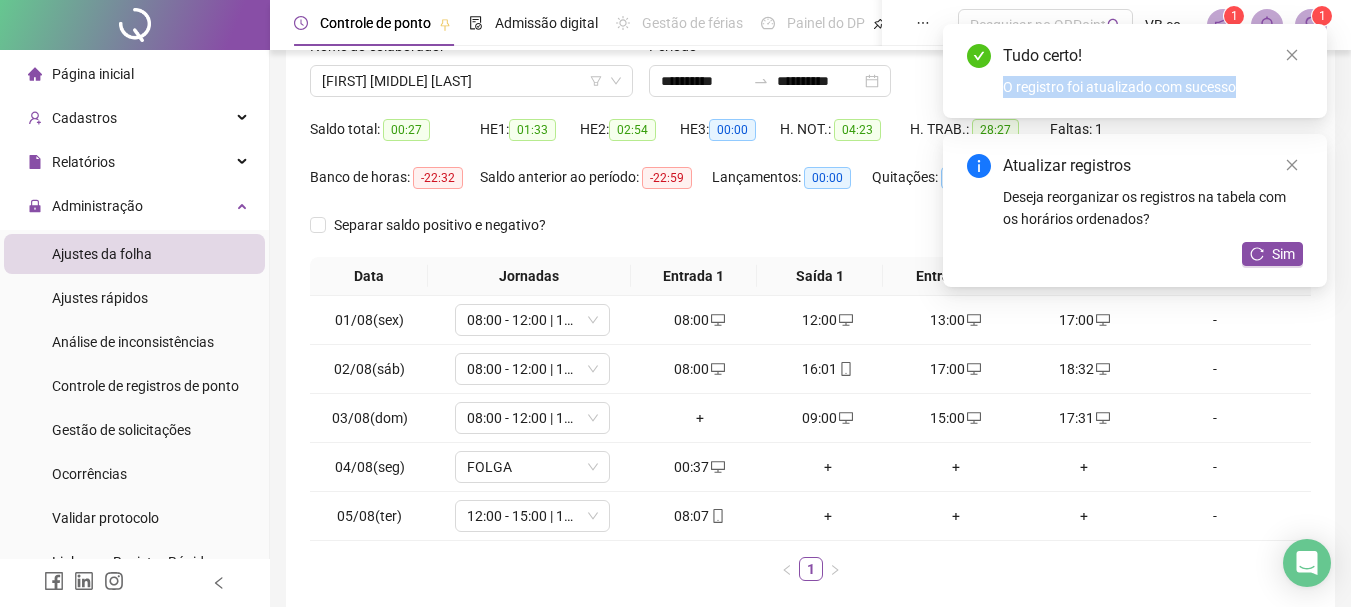 click at bounding box center (1292, 55) 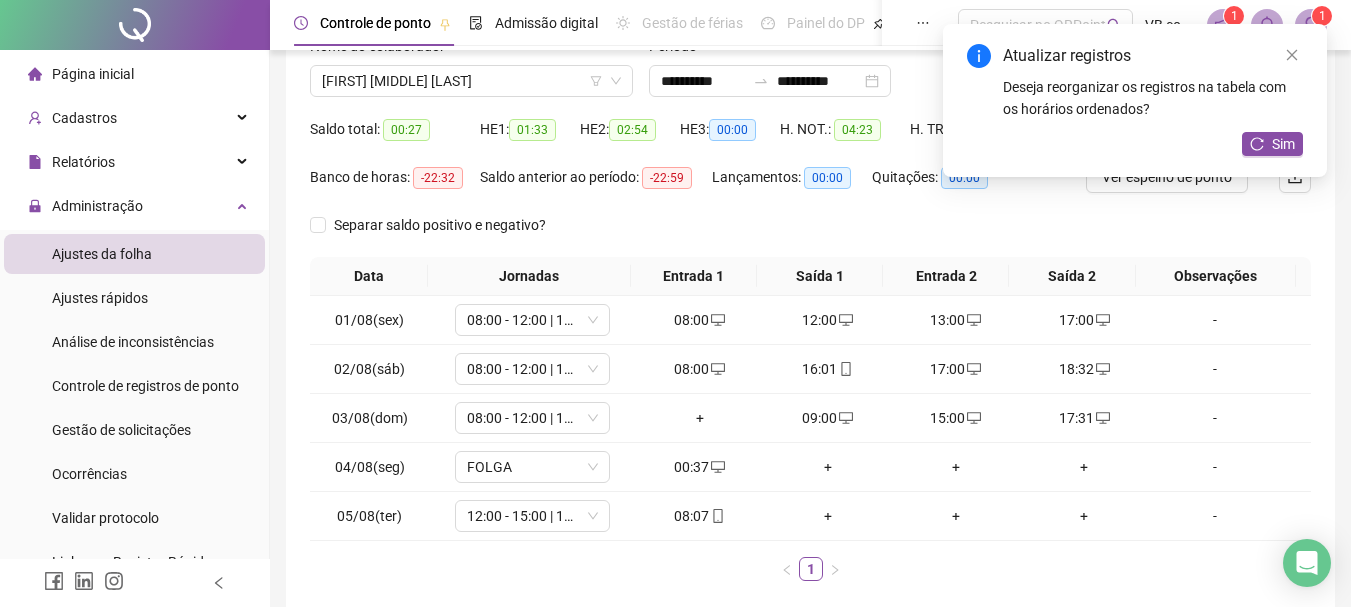 click at bounding box center [1292, 55] 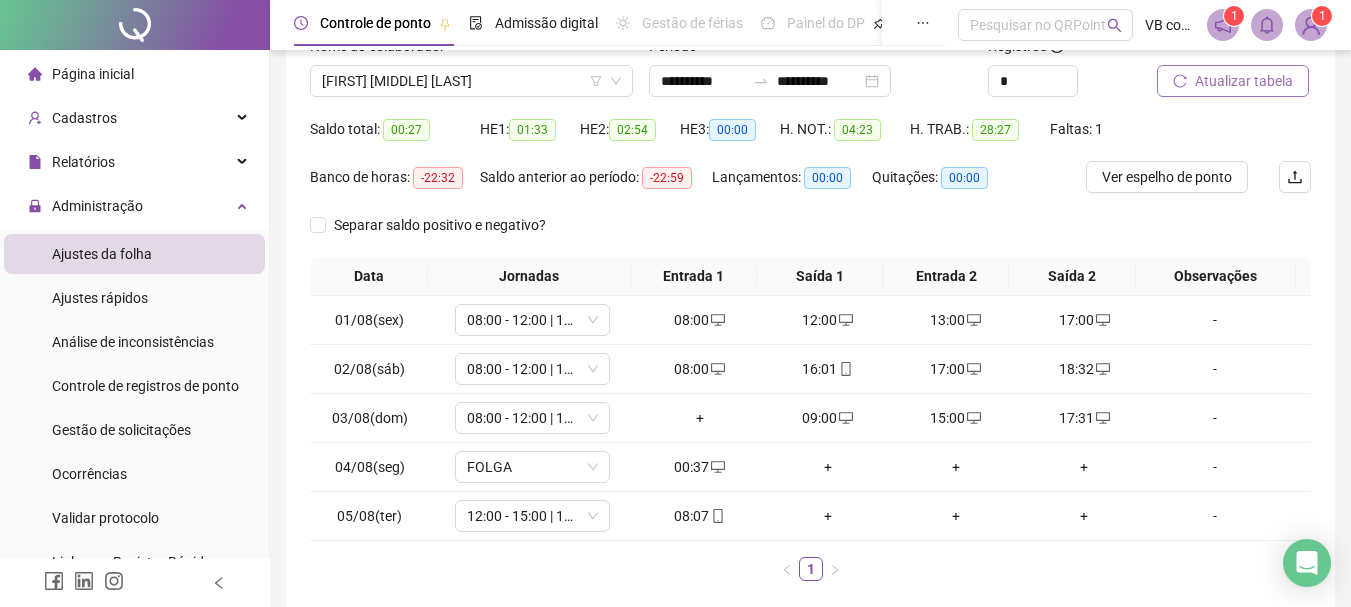 click on "Atualizar tabela" at bounding box center (1244, 81) 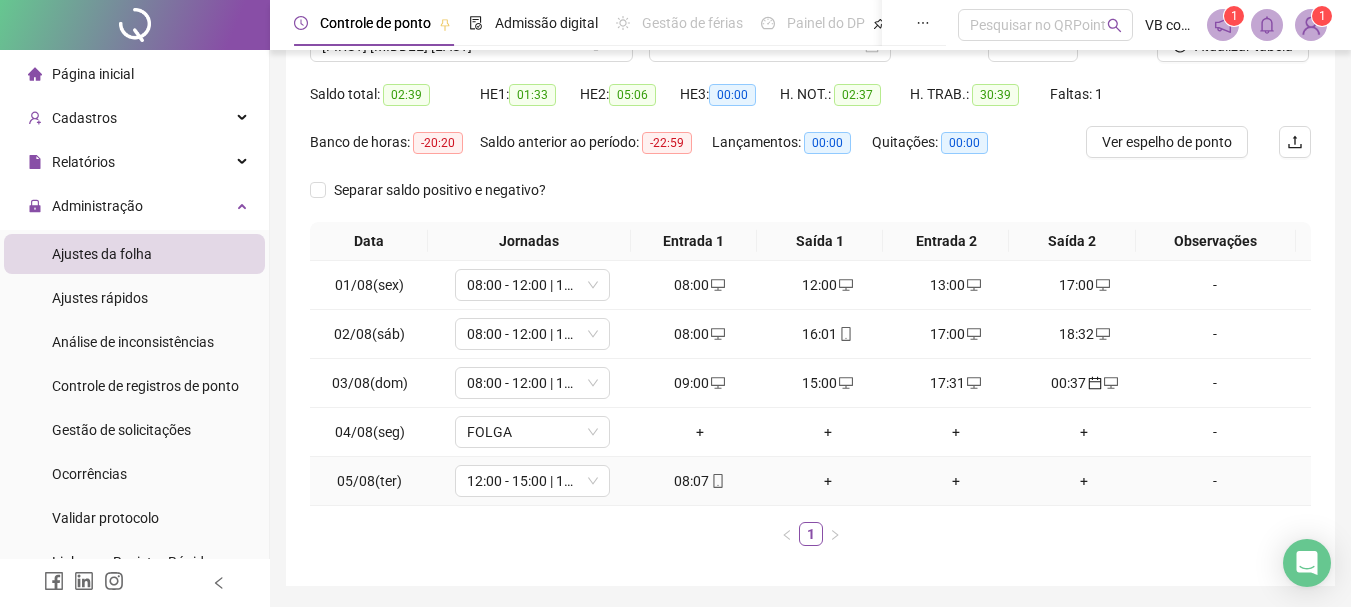 scroll, scrollTop: 149, scrollLeft: 0, axis: vertical 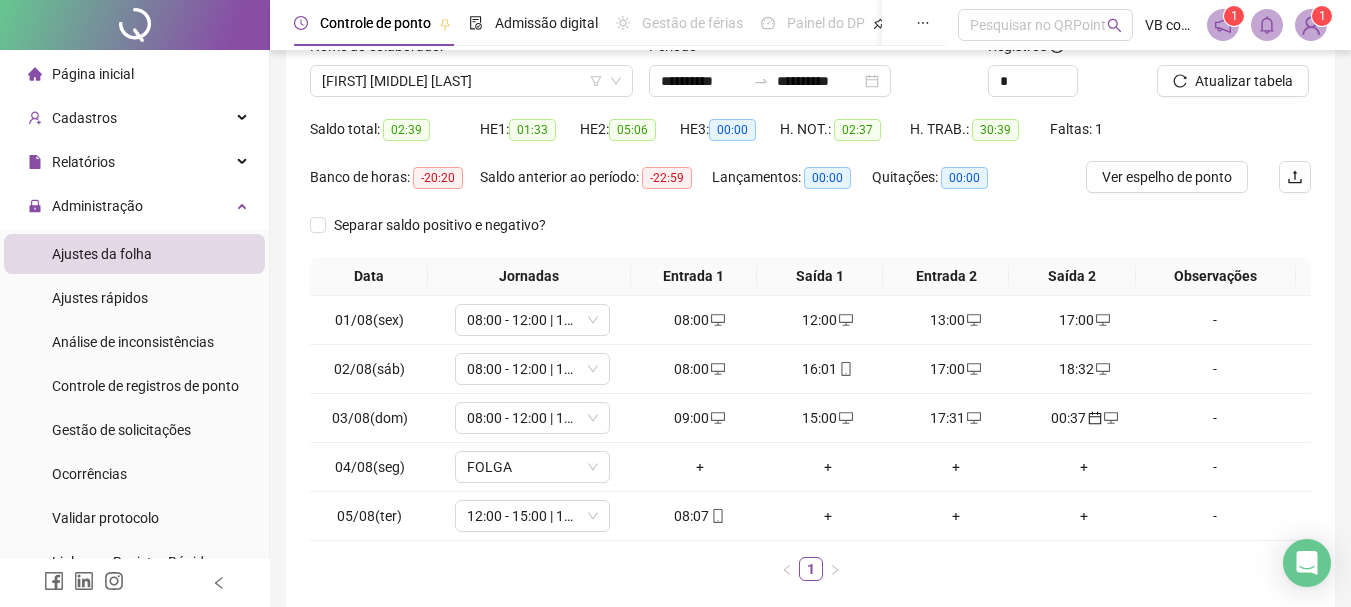 click on "05:06" at bounding box center [632, 130] 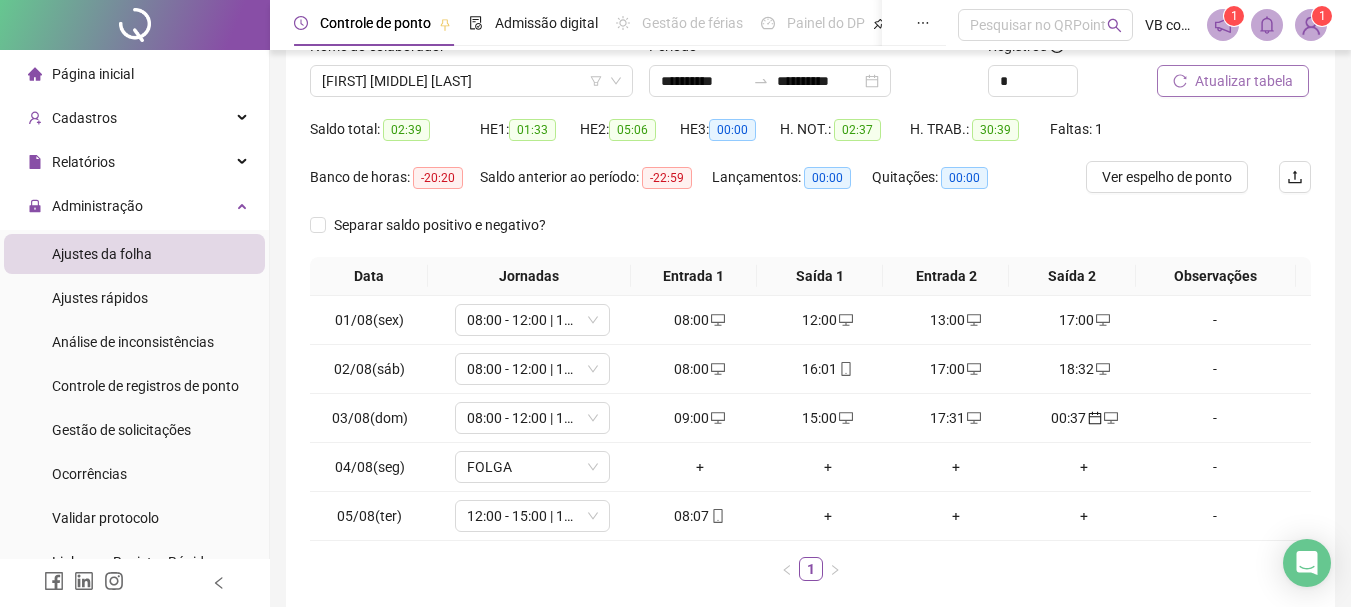 click on "Atualizar tabela" at bounding box center (1244, 81) 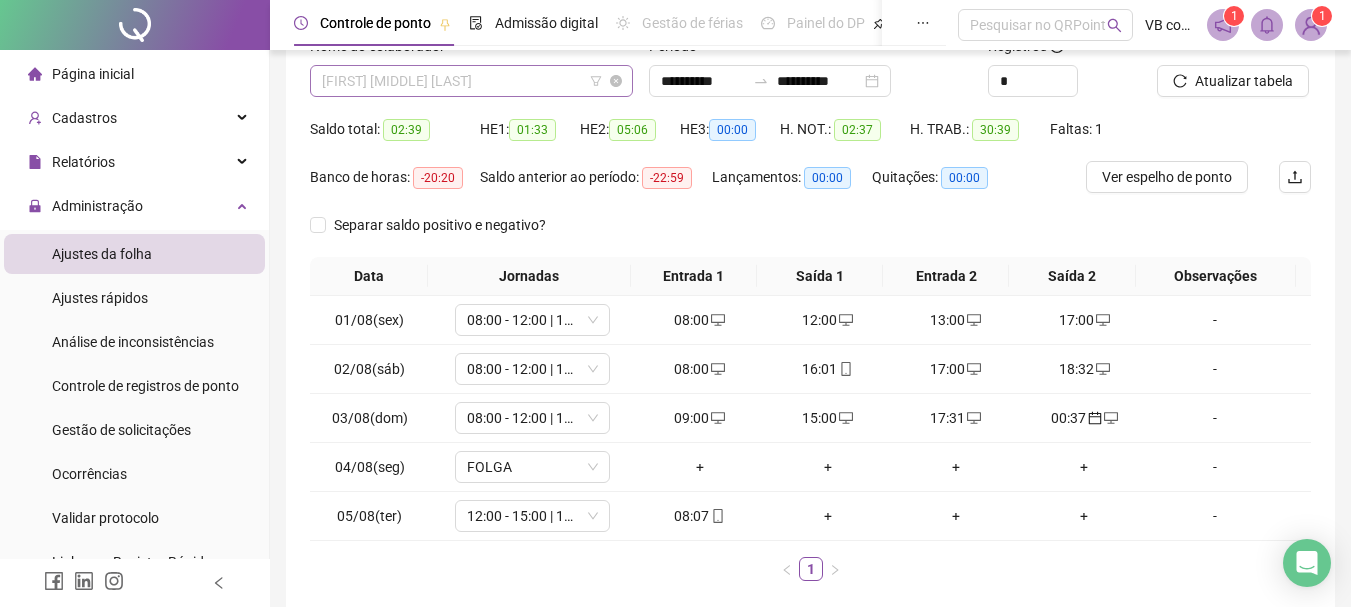 click on "[FIRST] [MIDDLE] [LAST]" at bounding box center [471, 81] 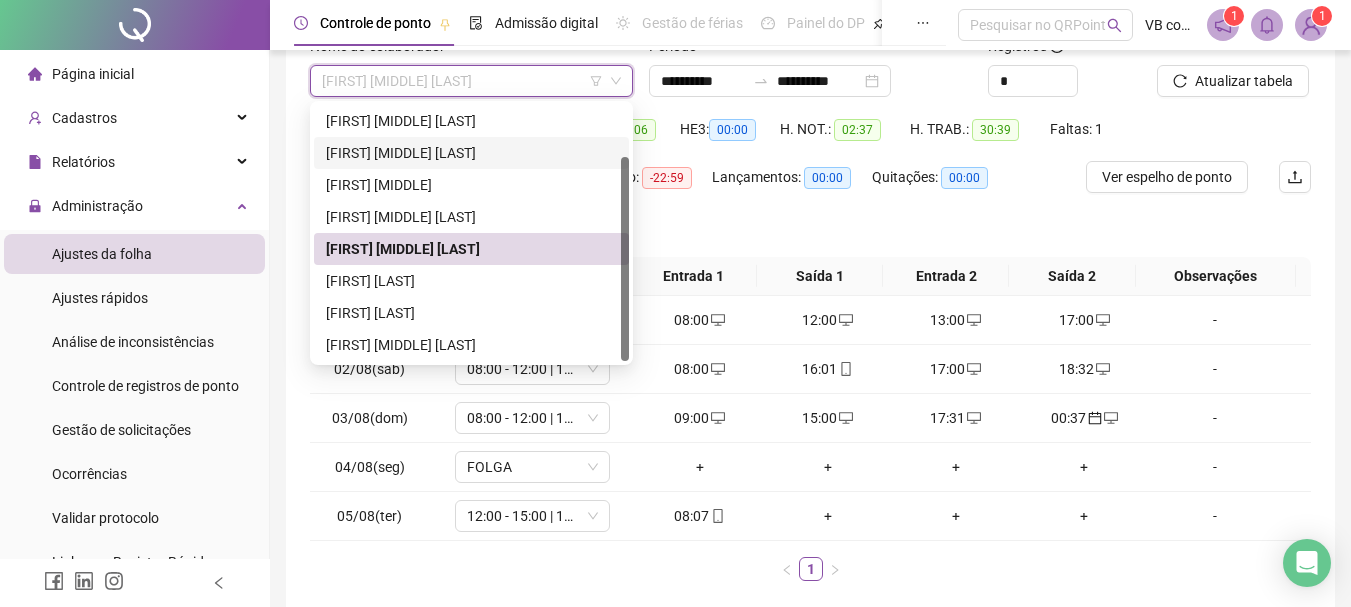 click on "[FIRST] [MIDDLE] [LAST]" at bounding box center (471, 153) 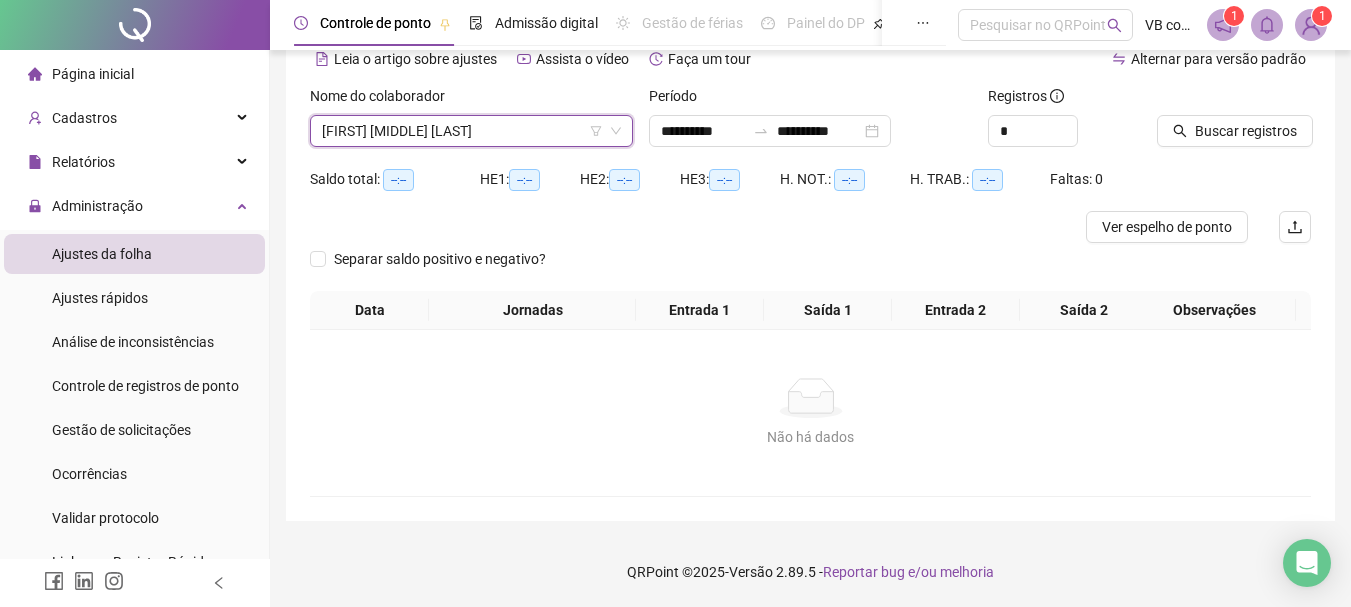 scroll, scrollTop: 99, scrollLeft: 0, axis: vertical 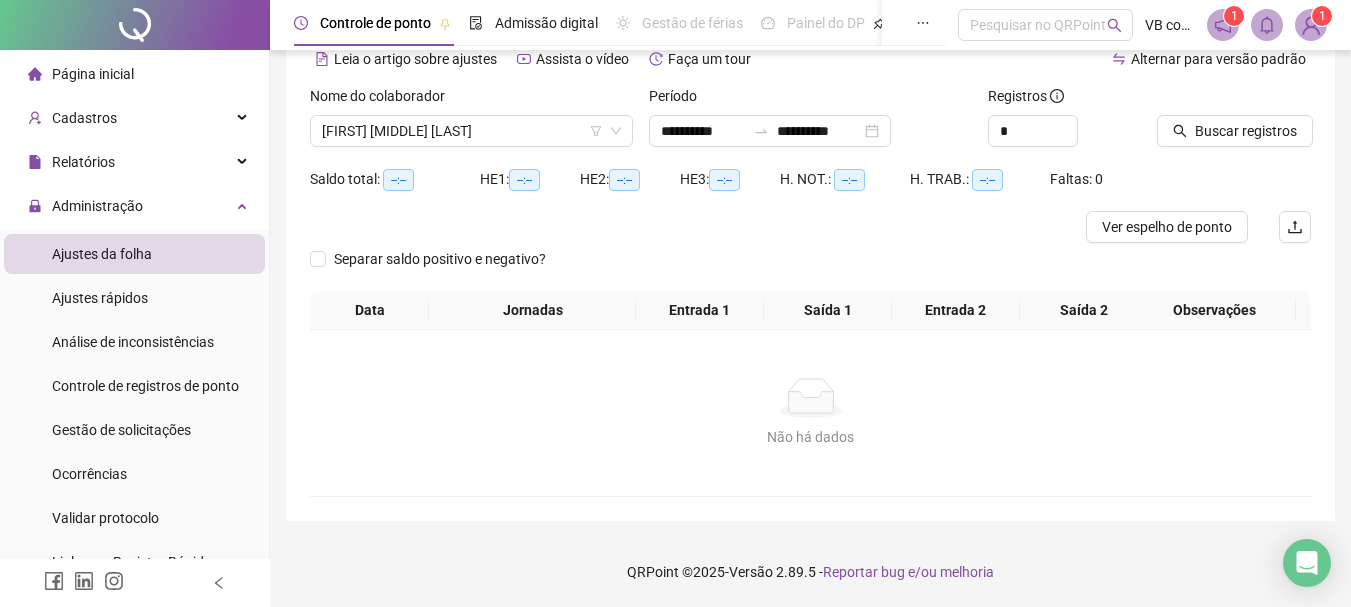 click 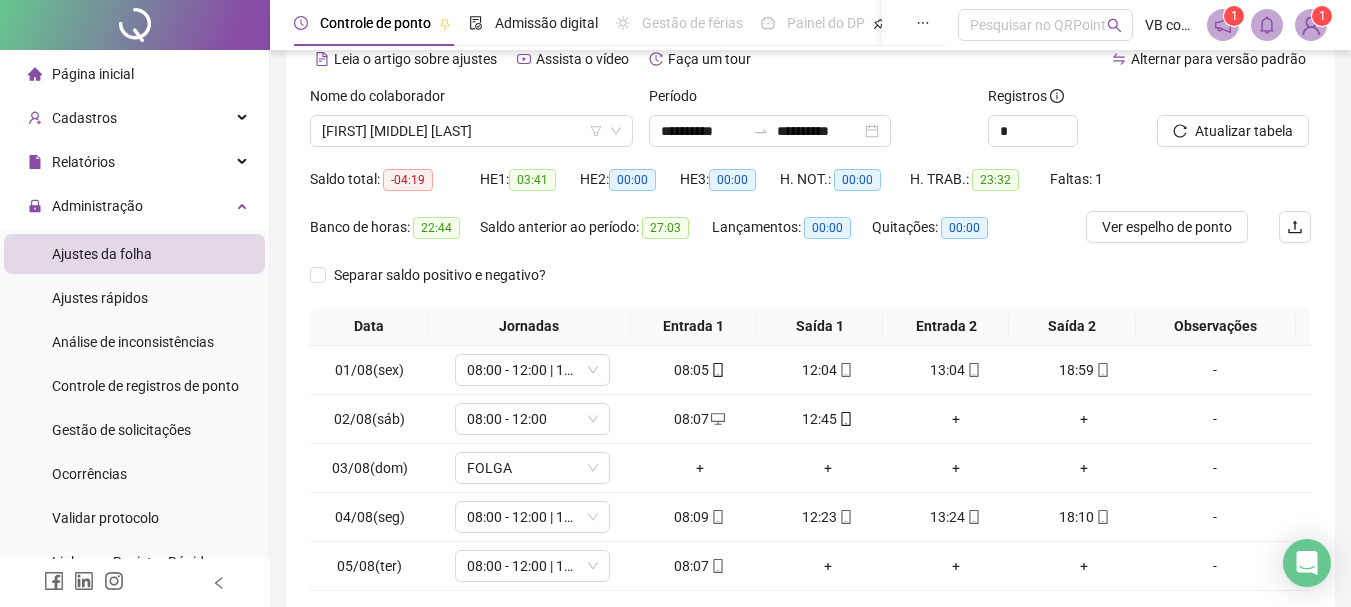 click on "Nome do colaborador" at bounding box center [384, 96] 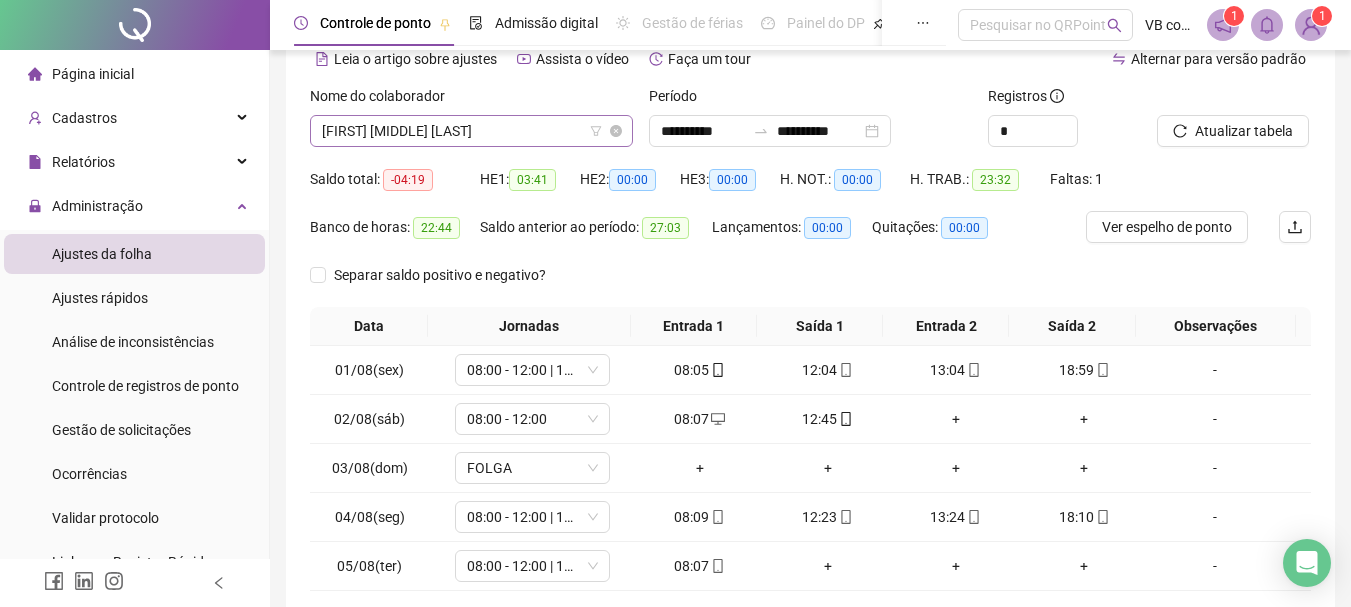 click on "[FIRST] [MIDDLE] [LAST]" at bounding box center [471, 131] 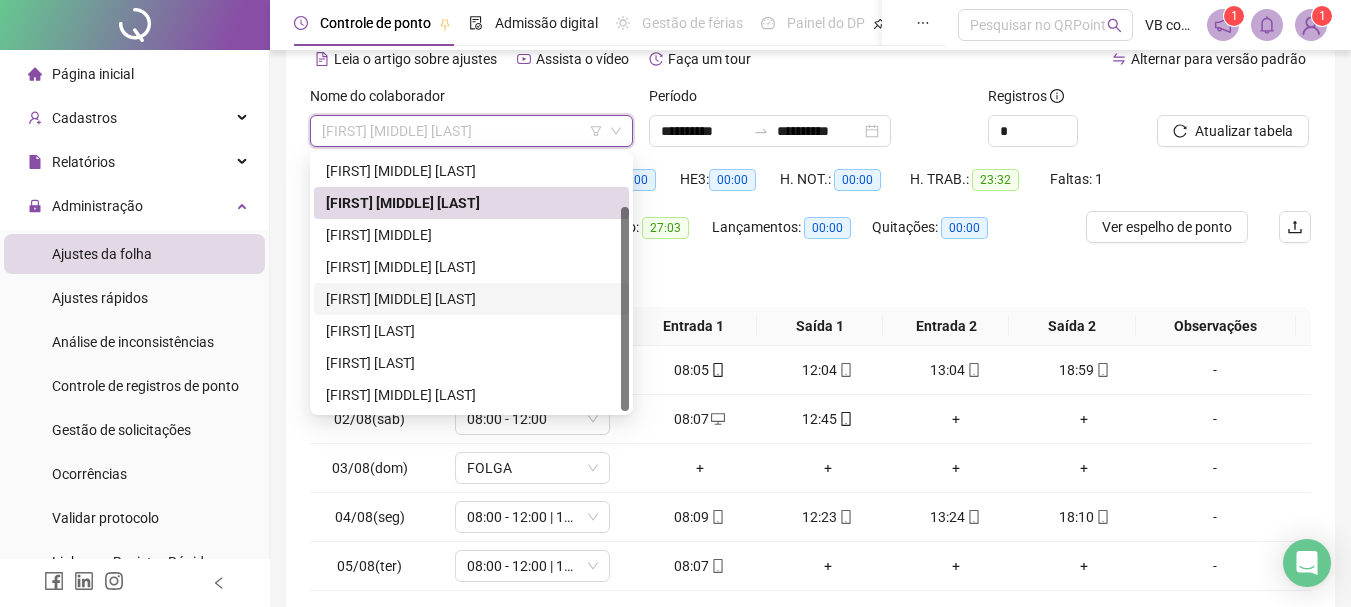 click on "[FIRST] [MIDDLE] [LAST]" at bounding box center (471, 299) 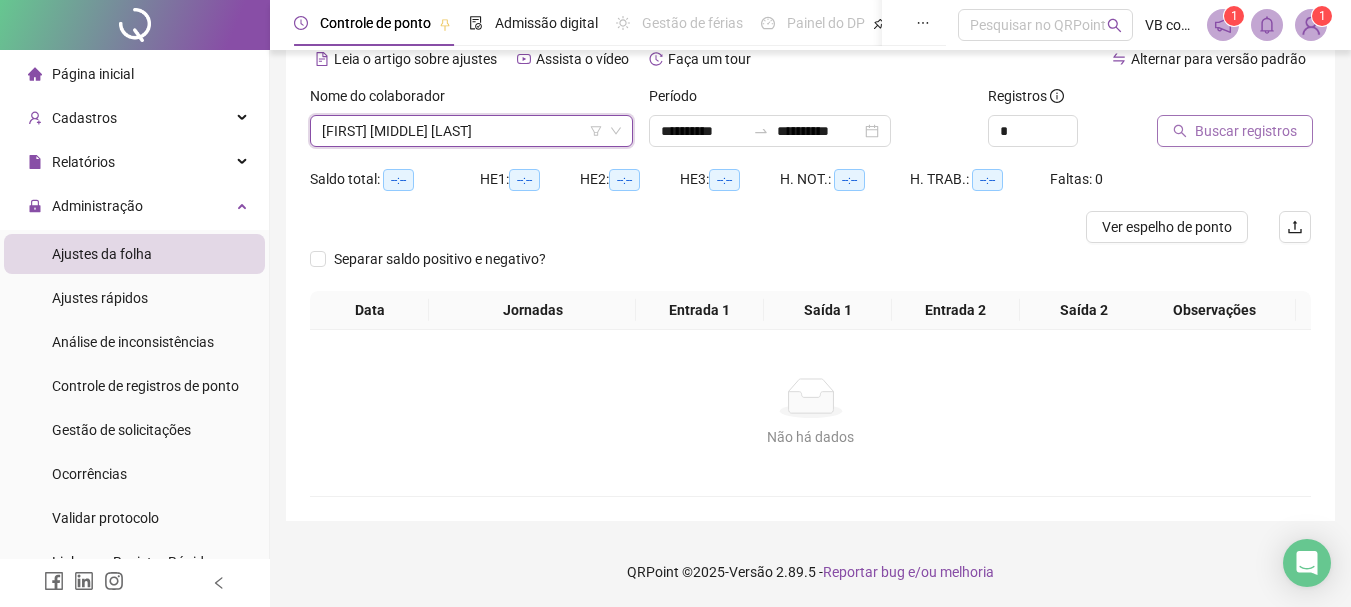 click on "Buscar registros" at bounding box center (1235, 131) 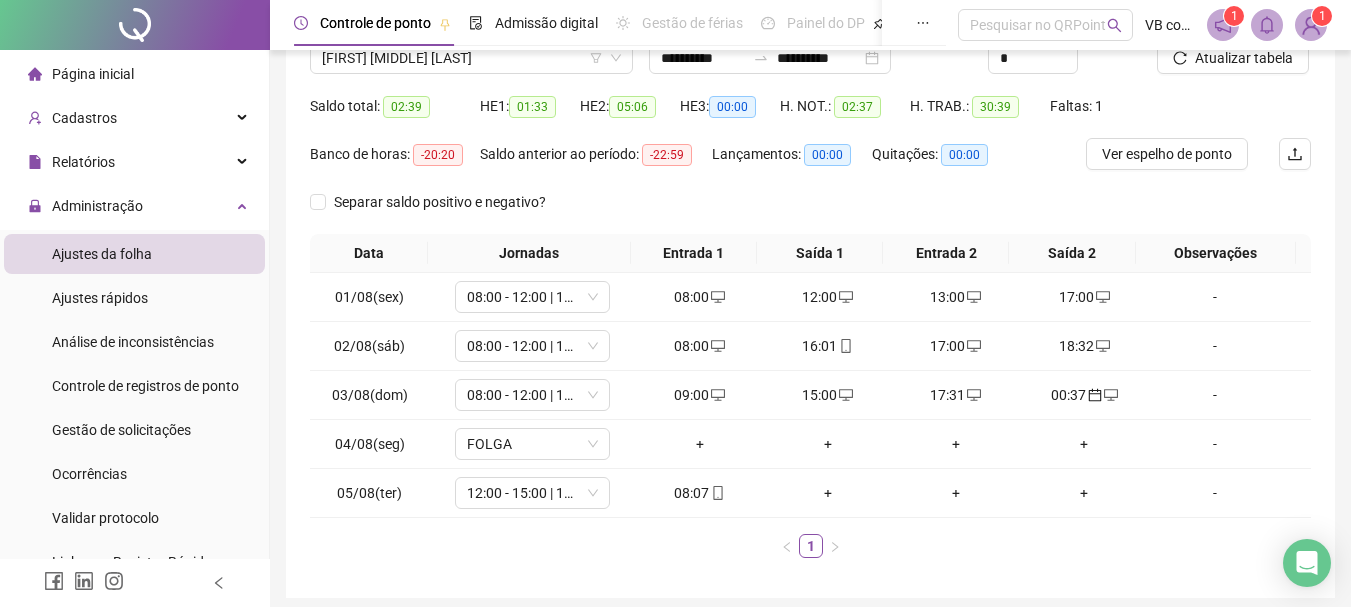 scroll, scrollTop: 149, scrollLeft: 0, axis: vertical 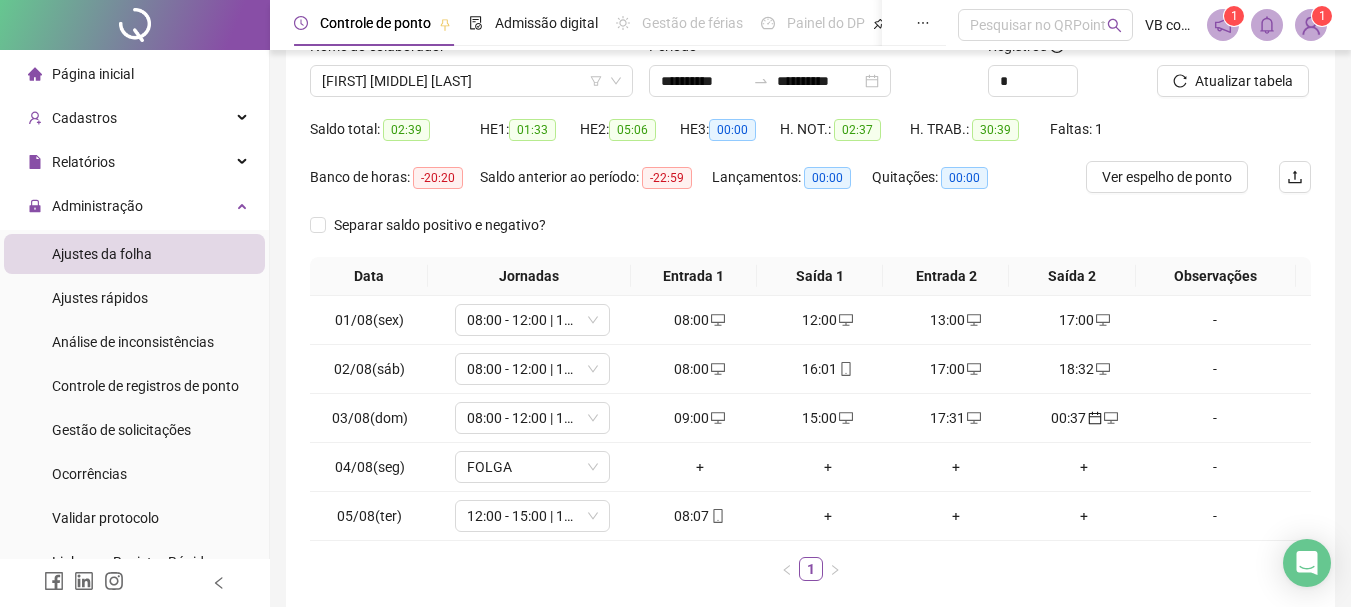 click on "02:37" at bounding box center [857, 130] 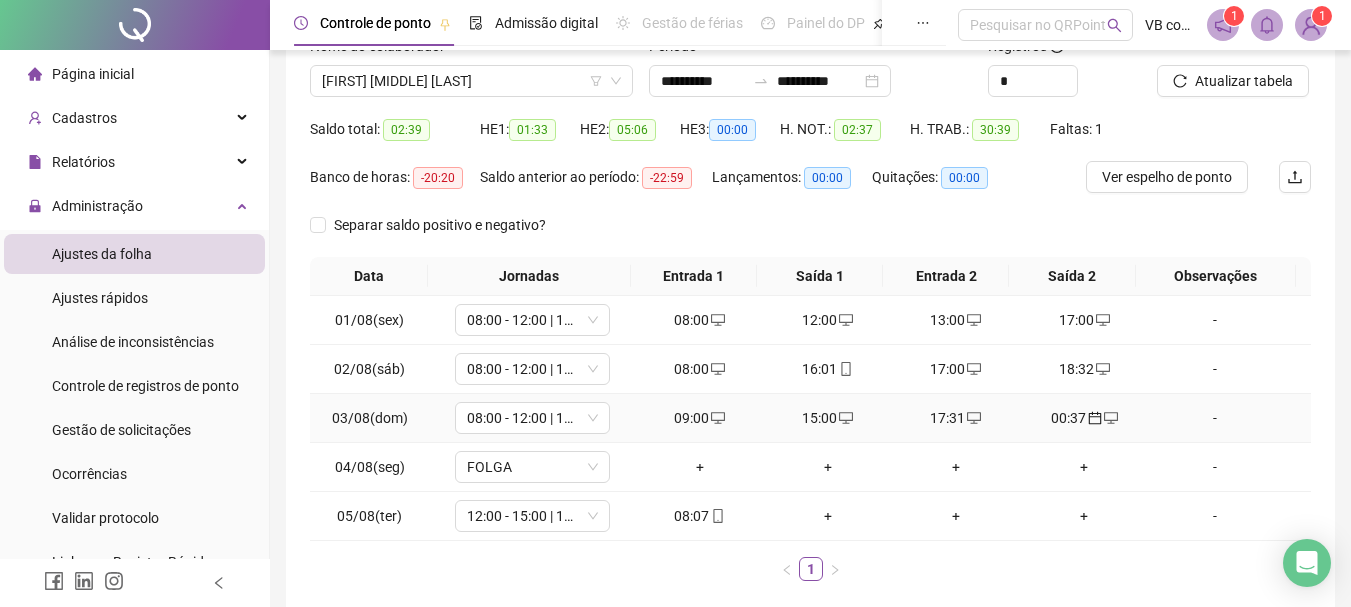 click on "17:31" at bounding box center (956, 418) 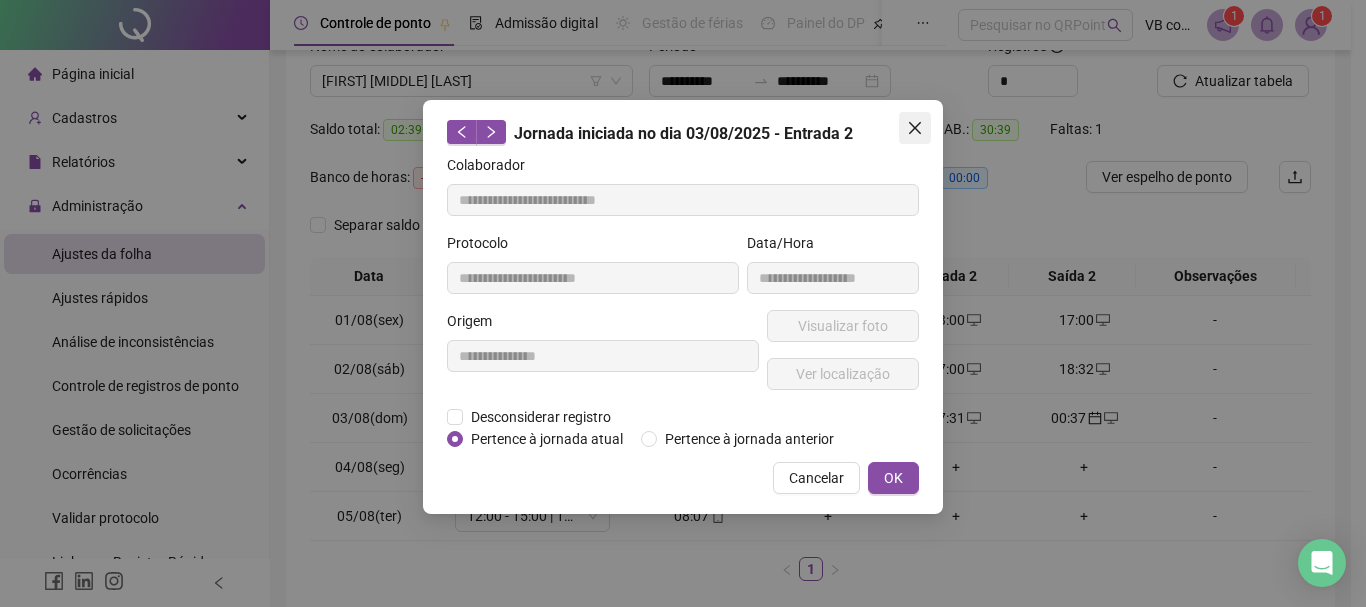 click at bounding box center [915, 128] 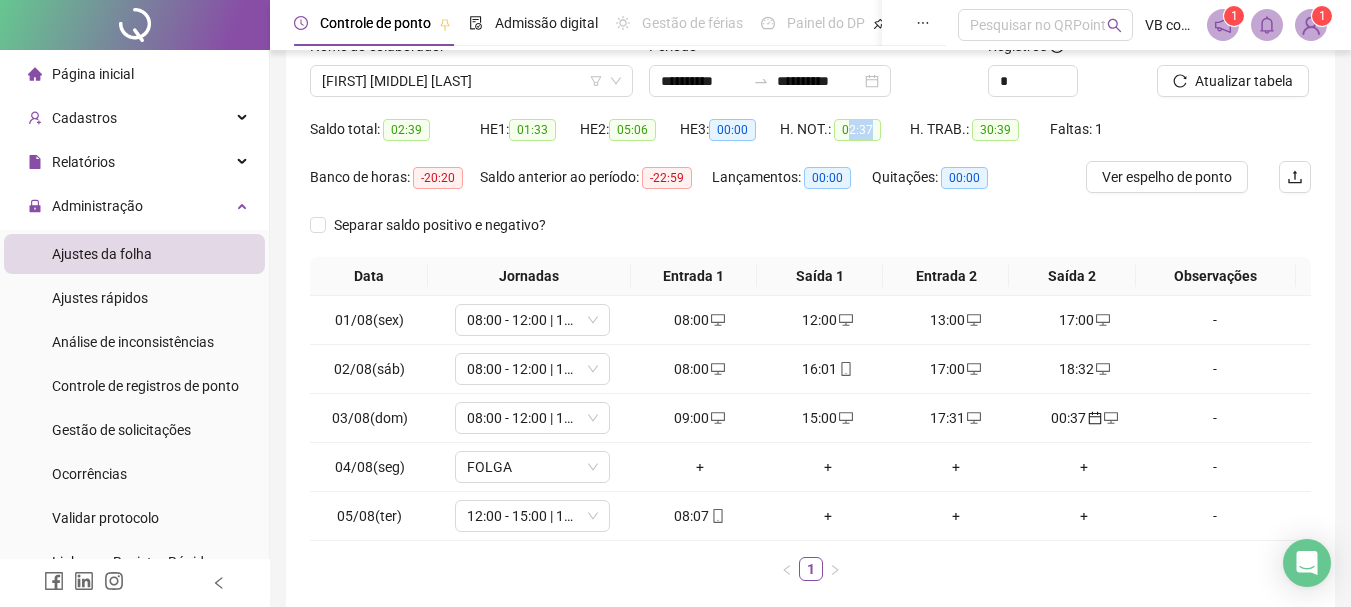 drag, startPoint x: 847, startPoint y: 138, endPoint x: 896, endPoint y: 129, distance: 49.819675 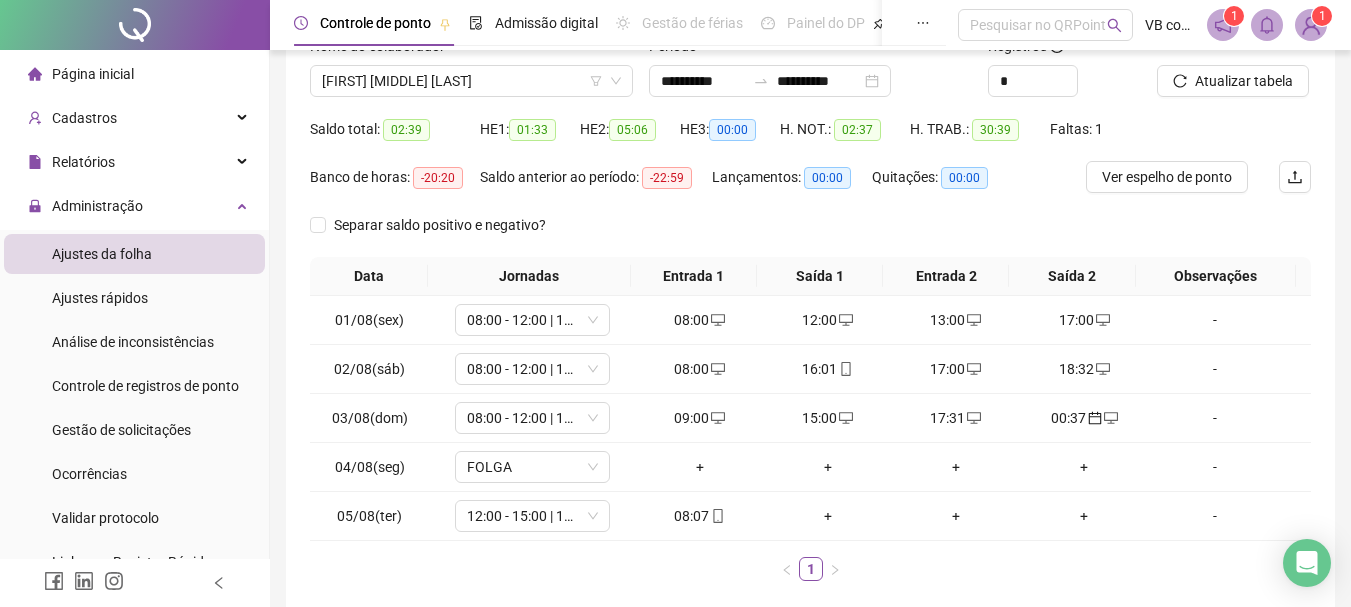 click on "H. NOT.:   02:37" at bounding box center (845, 129) 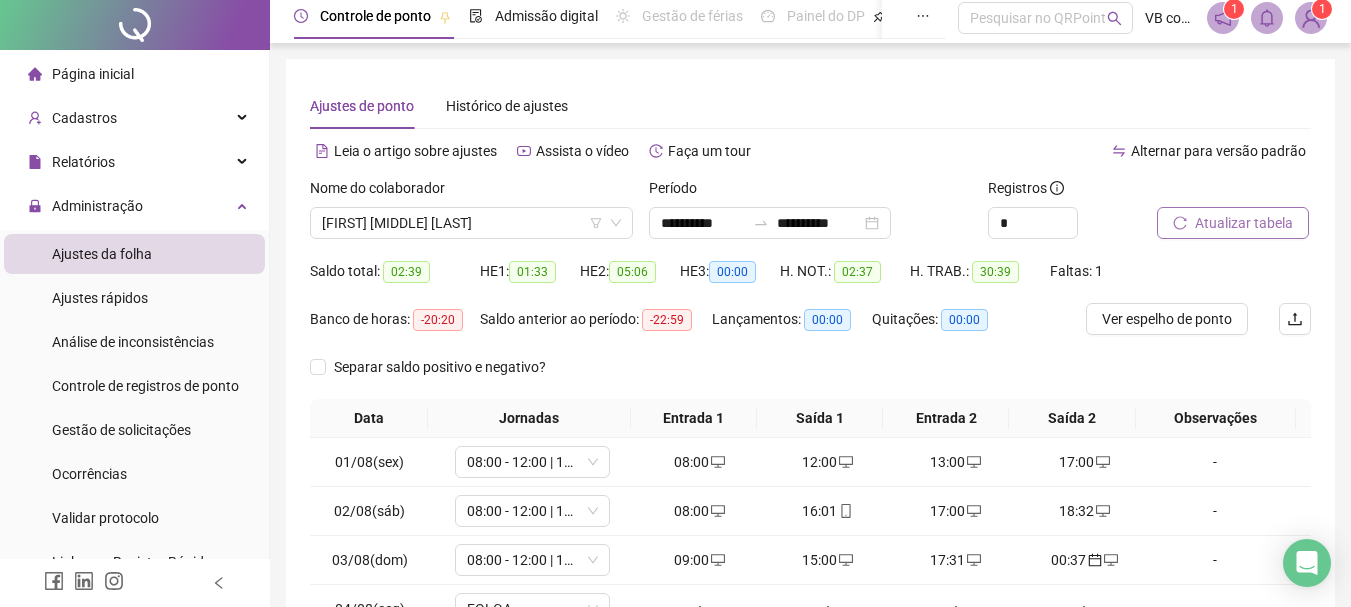 scroll, scrollTop: 0, scrollLeft: 0, axis: both 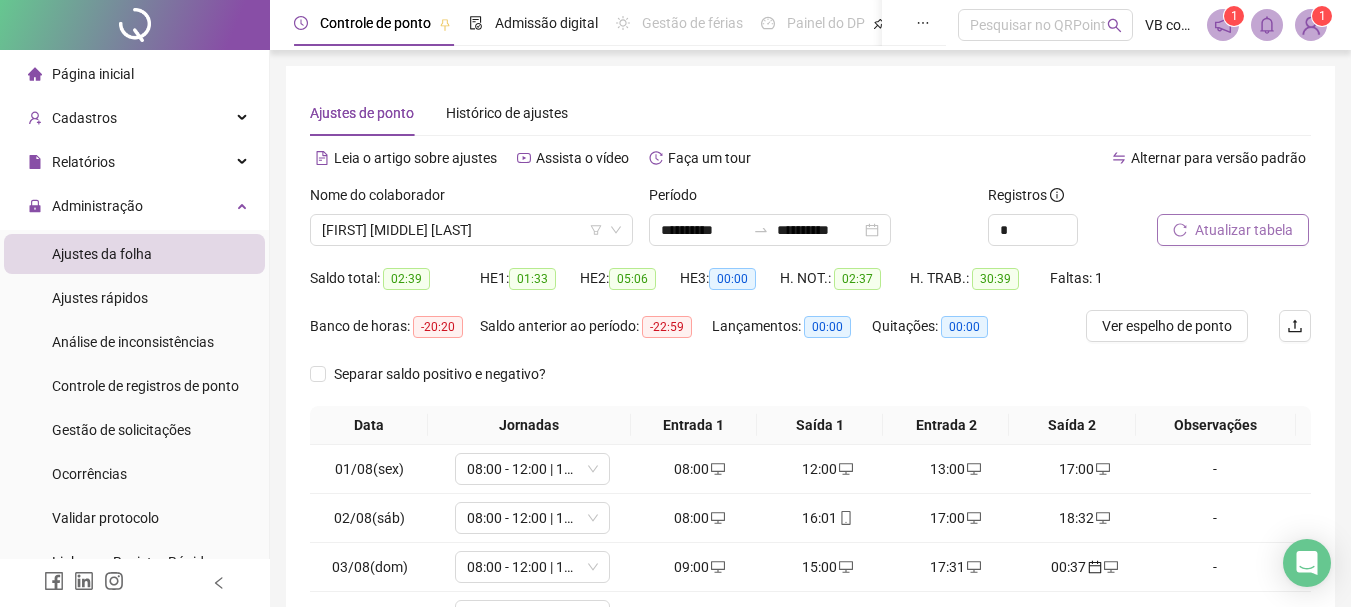 click on "Atualizar tabela" at bounding box center [1244, 230] 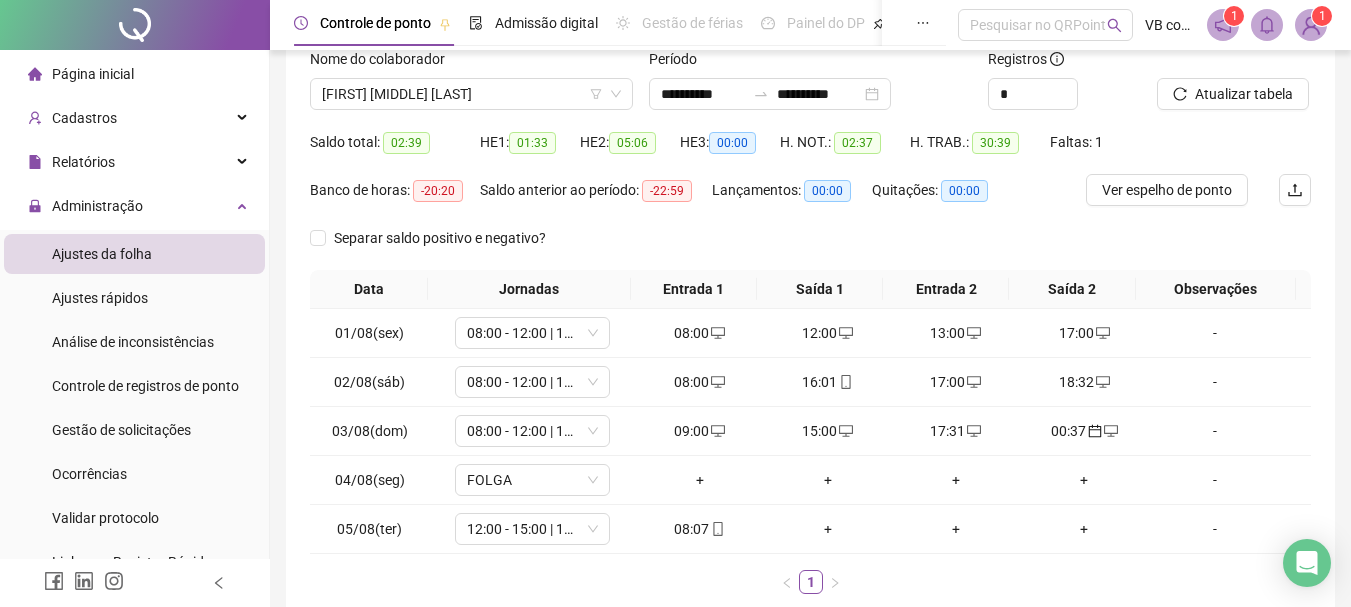 scroll, scrollTop: 100, scrollLeft: 0, axis: vertical 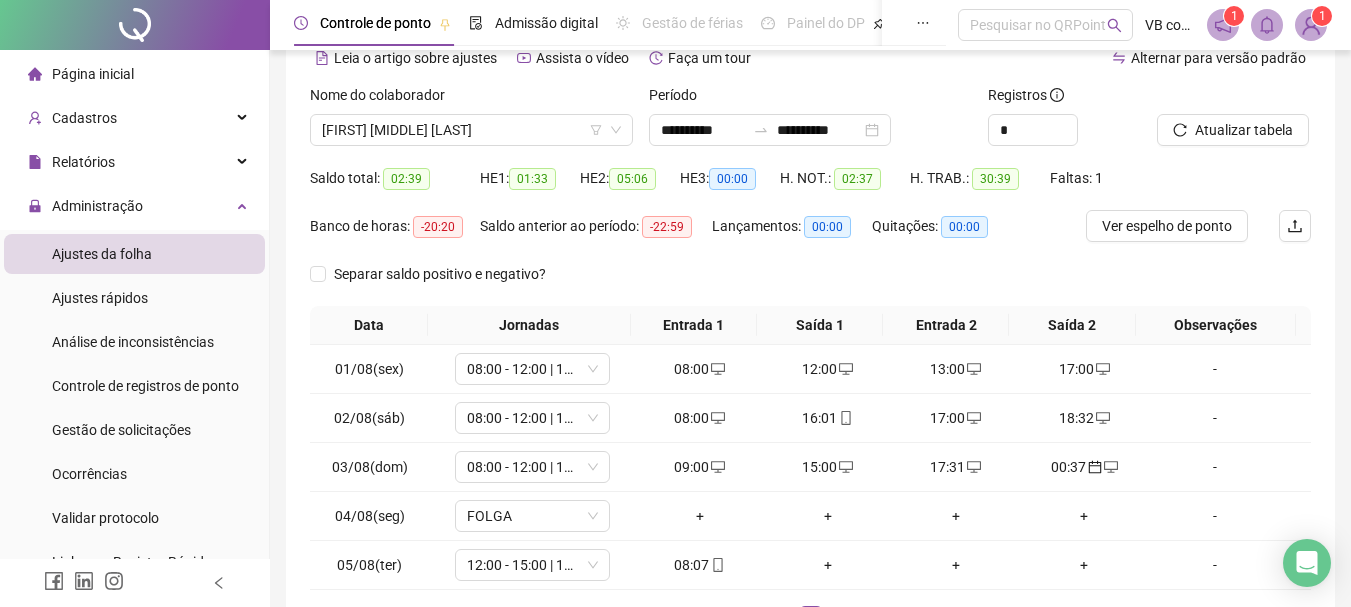 click on "HE 2:   05:06" at bounding box center (630, 178) 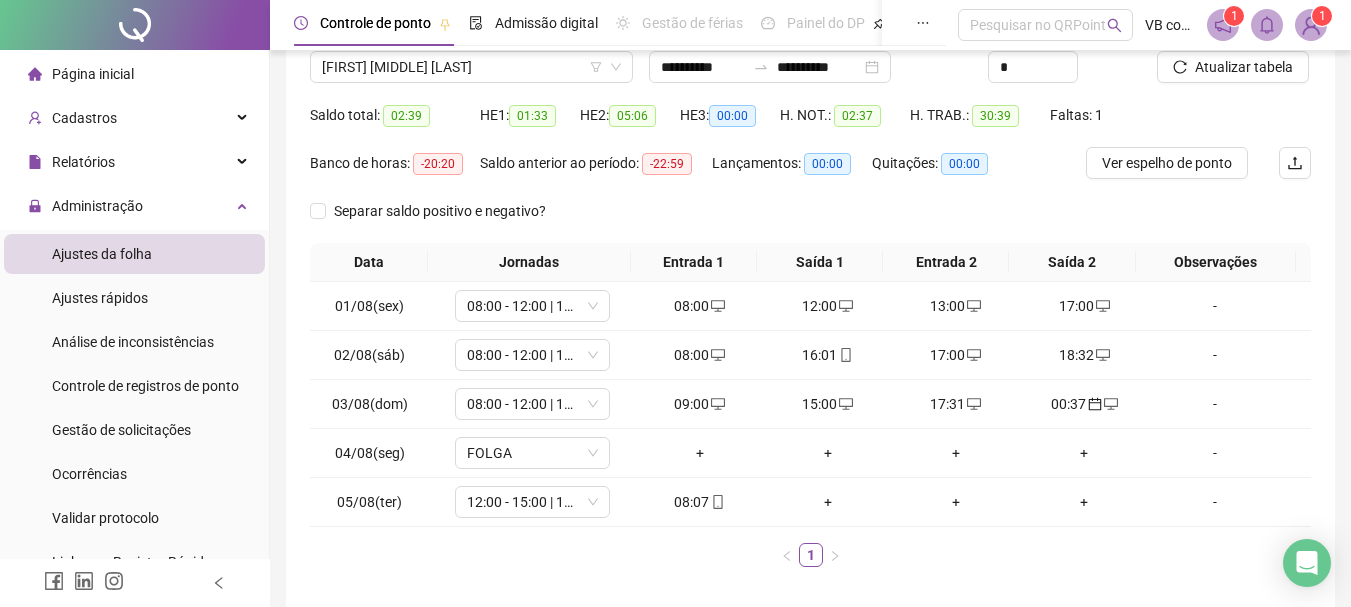 scroll, scrollTop: 49, scrollLeft: 0, axis: vertical 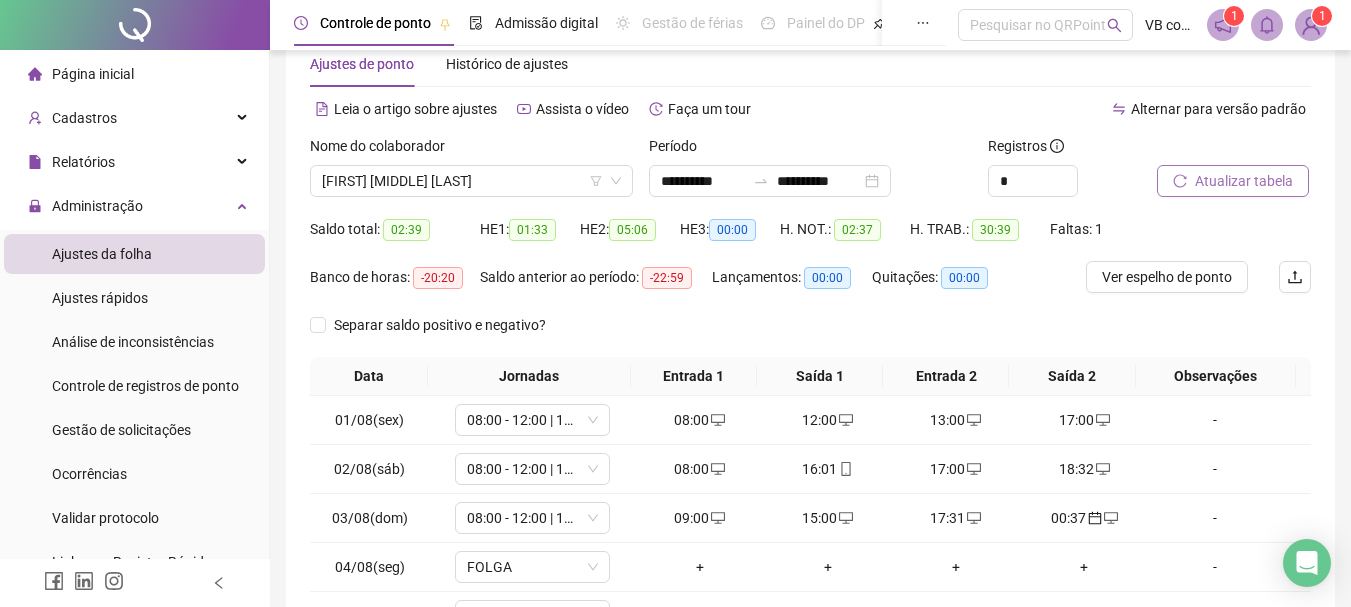 click on "Atualizar tabela" at bounding box center [1244, 181] 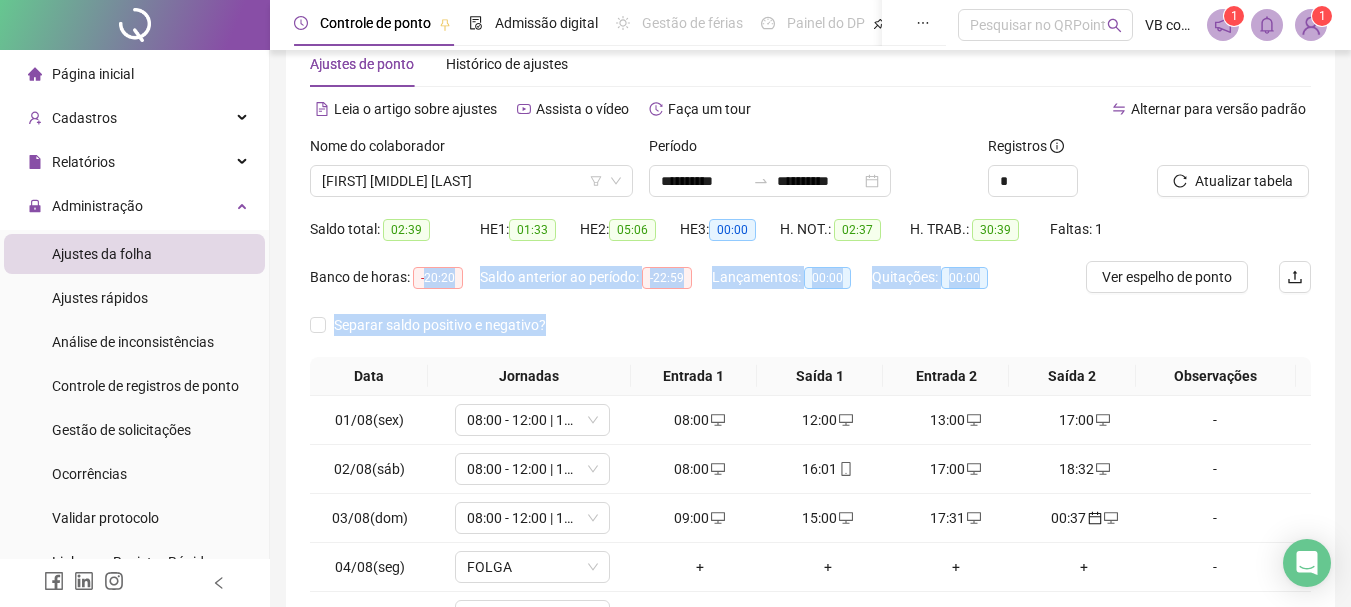 drag, startPoint x: 442, startPoint y: 286, endPoint x: 865, endPoint y: 329, distance: 425.17996 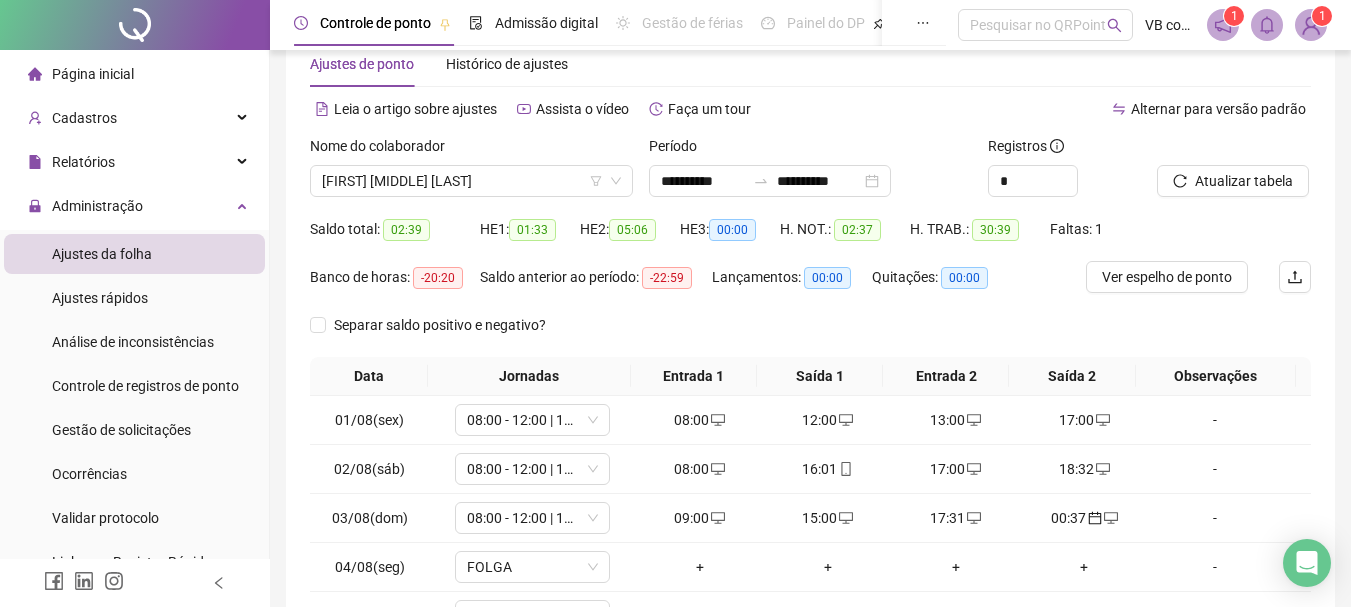 click on "Separar saldo positivo e negativo?" at bounding box center (810, 333) 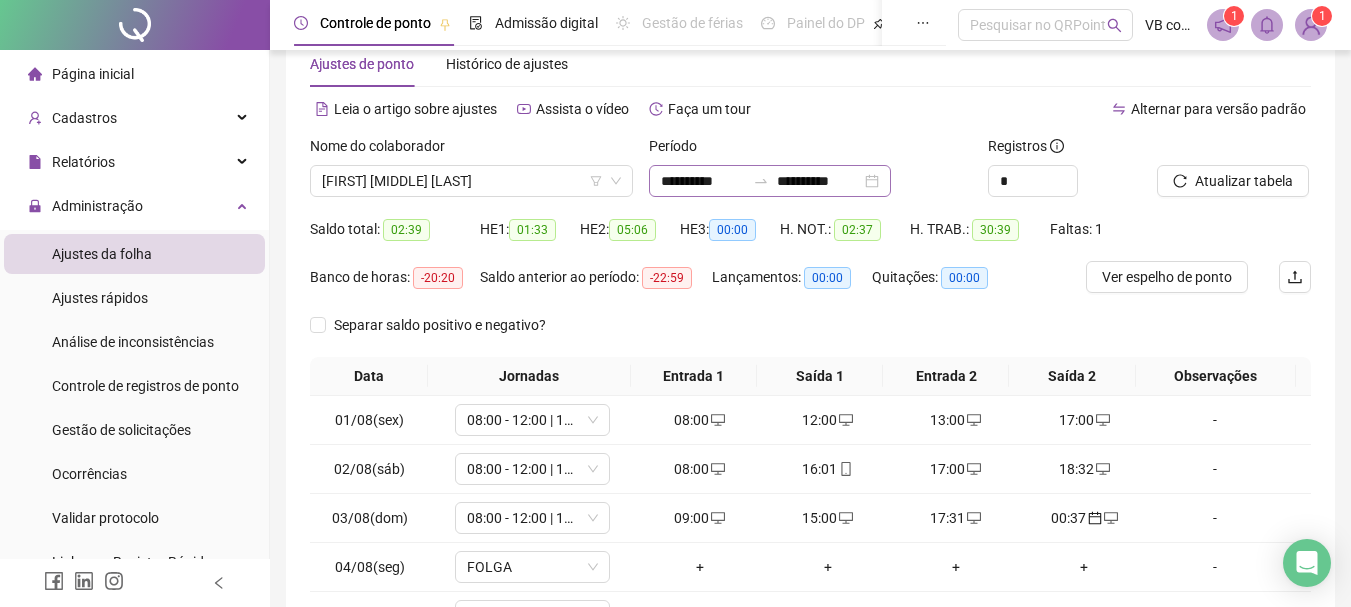click on "**********" at bounding box center [770, 181] 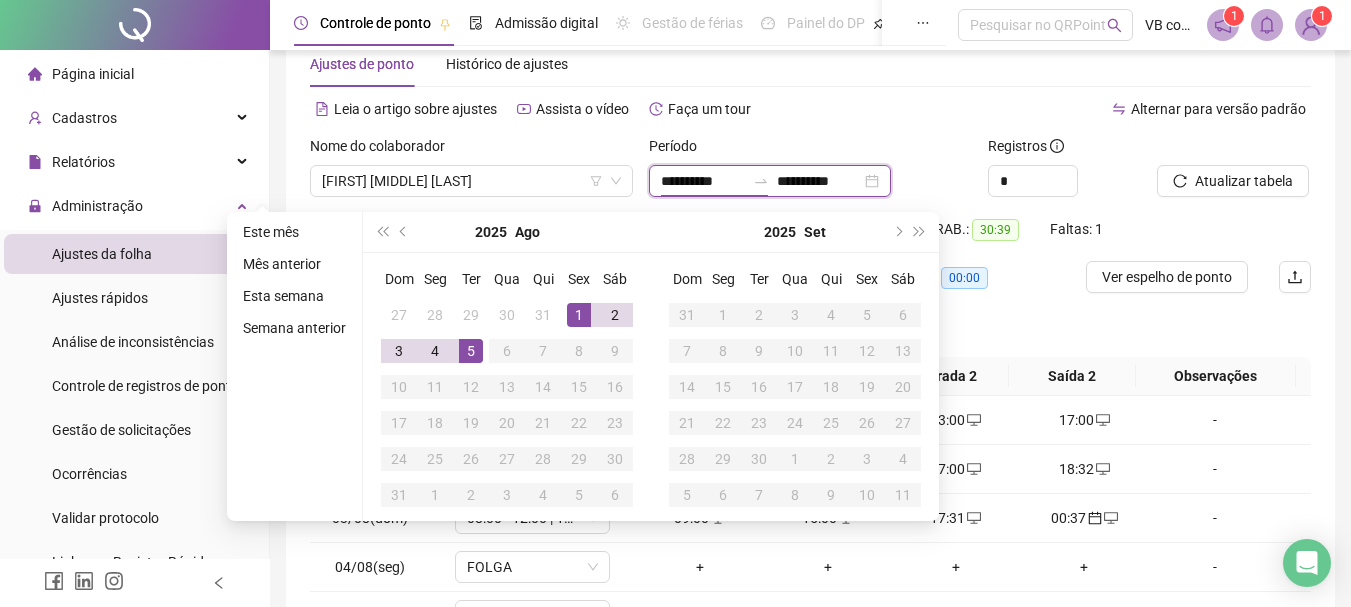 click on "**********" at bounding box center [770, 181] 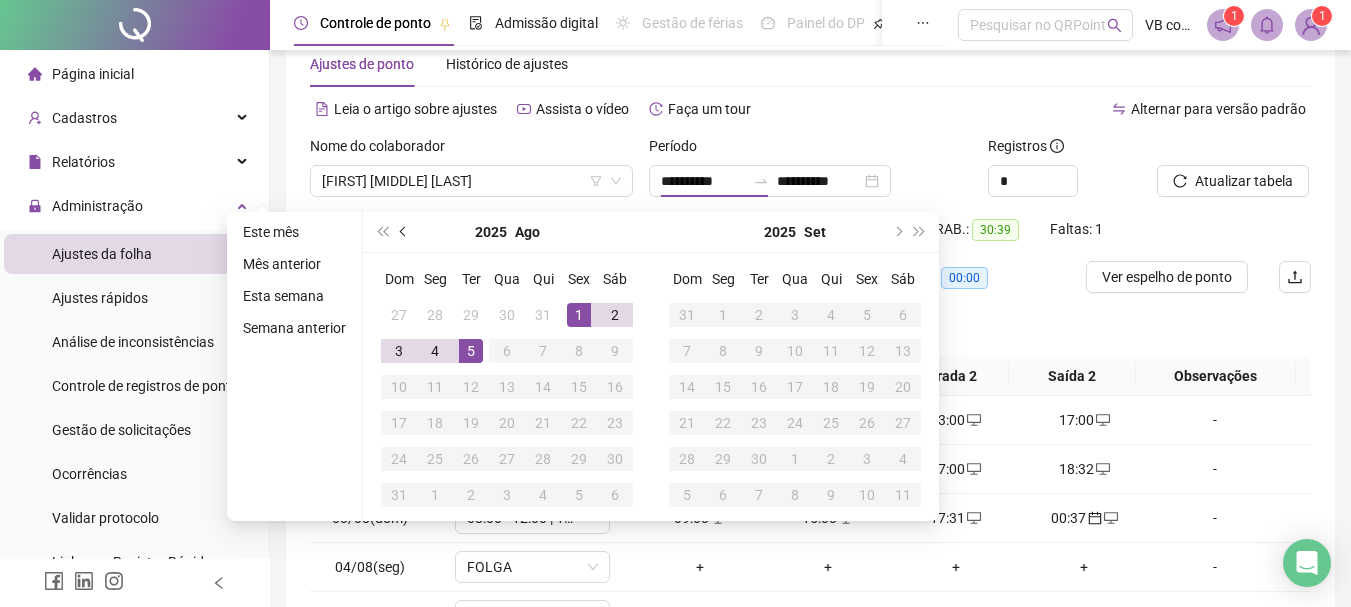 click at bounding box center (404, 232) 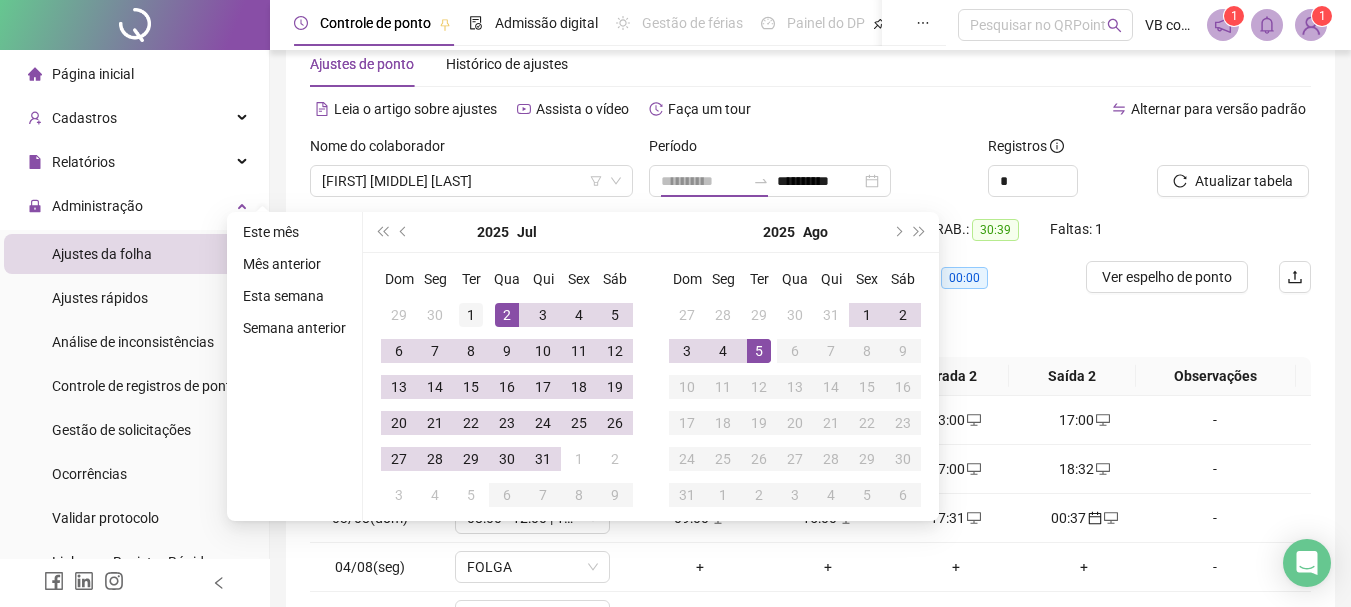 type on "**********" 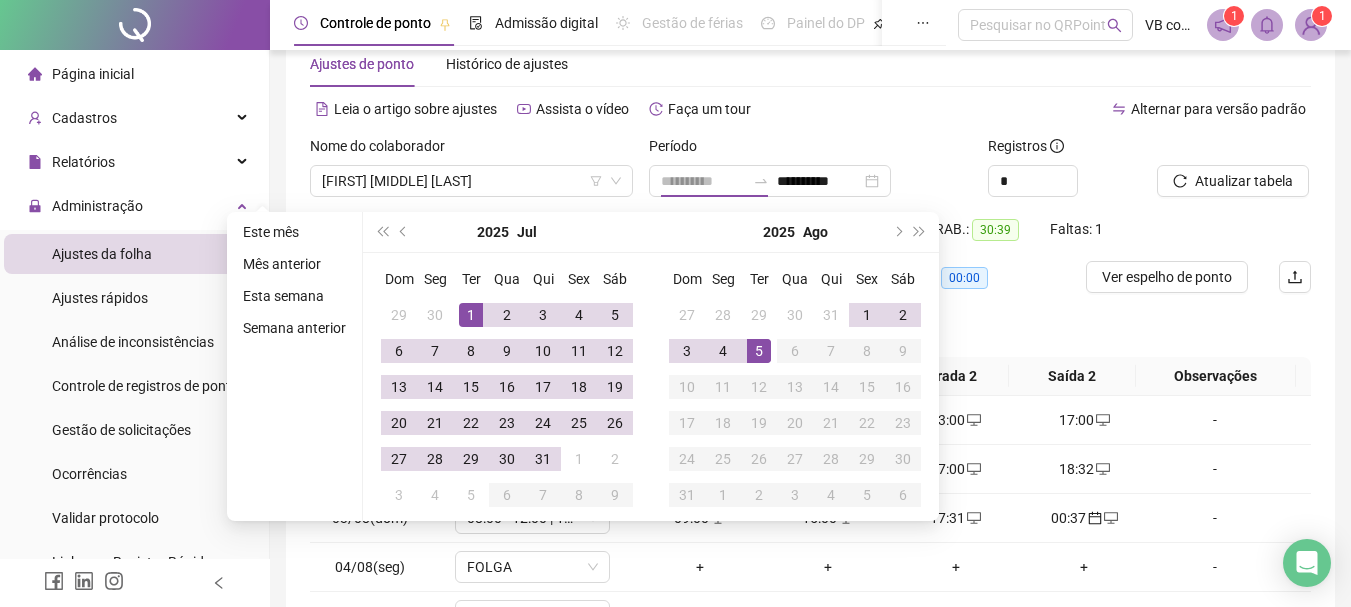 click on "1" at bounding box center (471, 315) 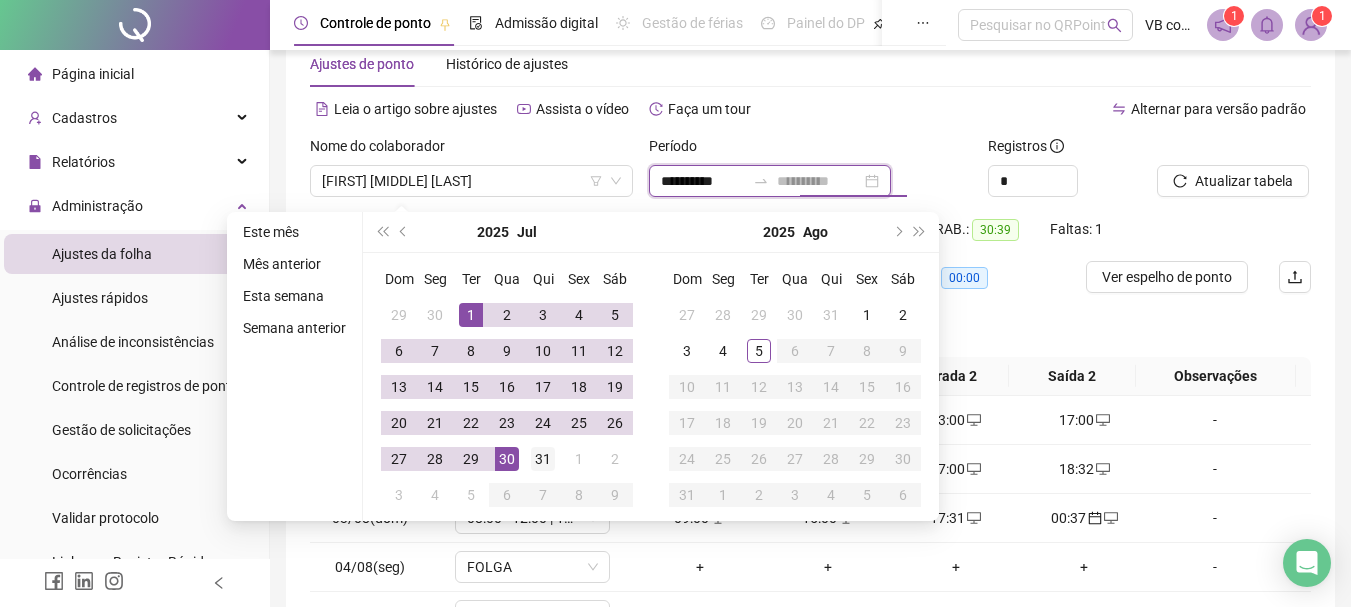 type on "**********" 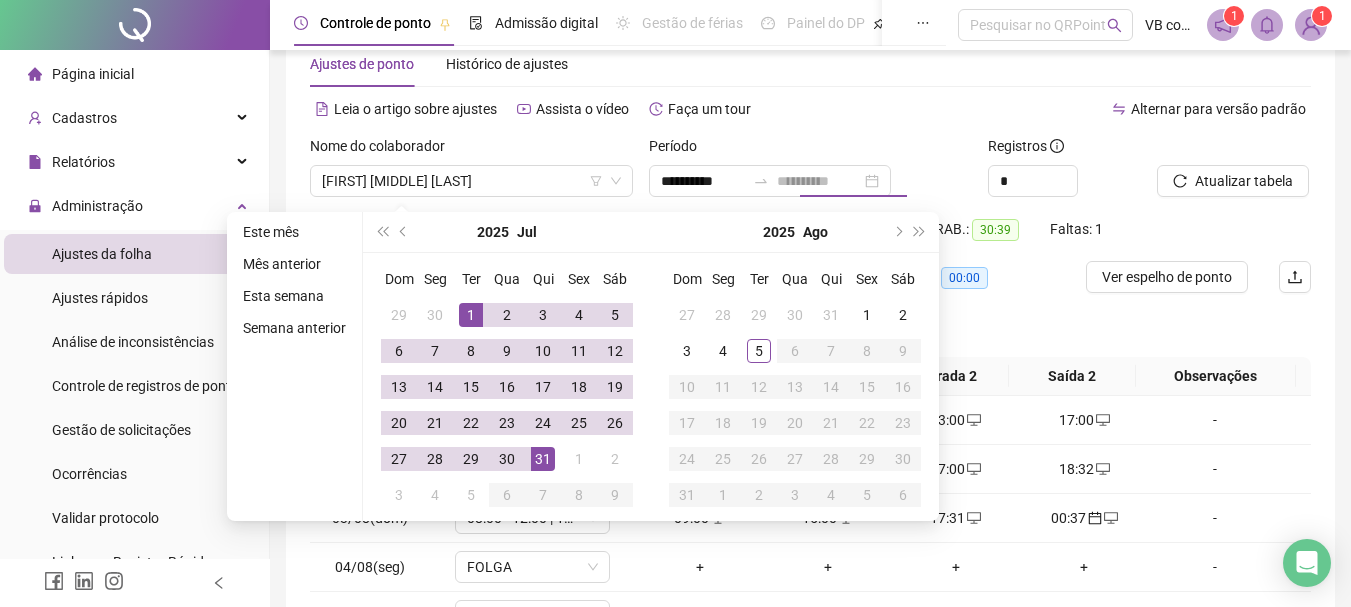 click on "31" at bounding box center [543, 459] 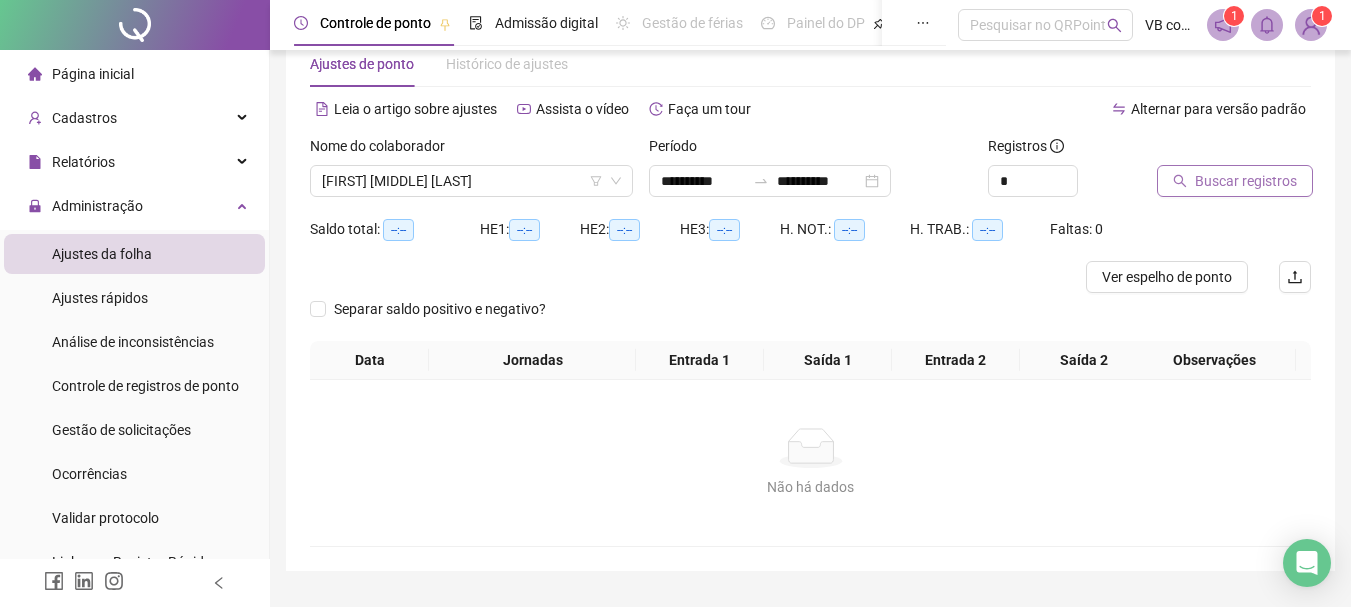 click on "Buscar registros" at bounding box center [1246, 181] 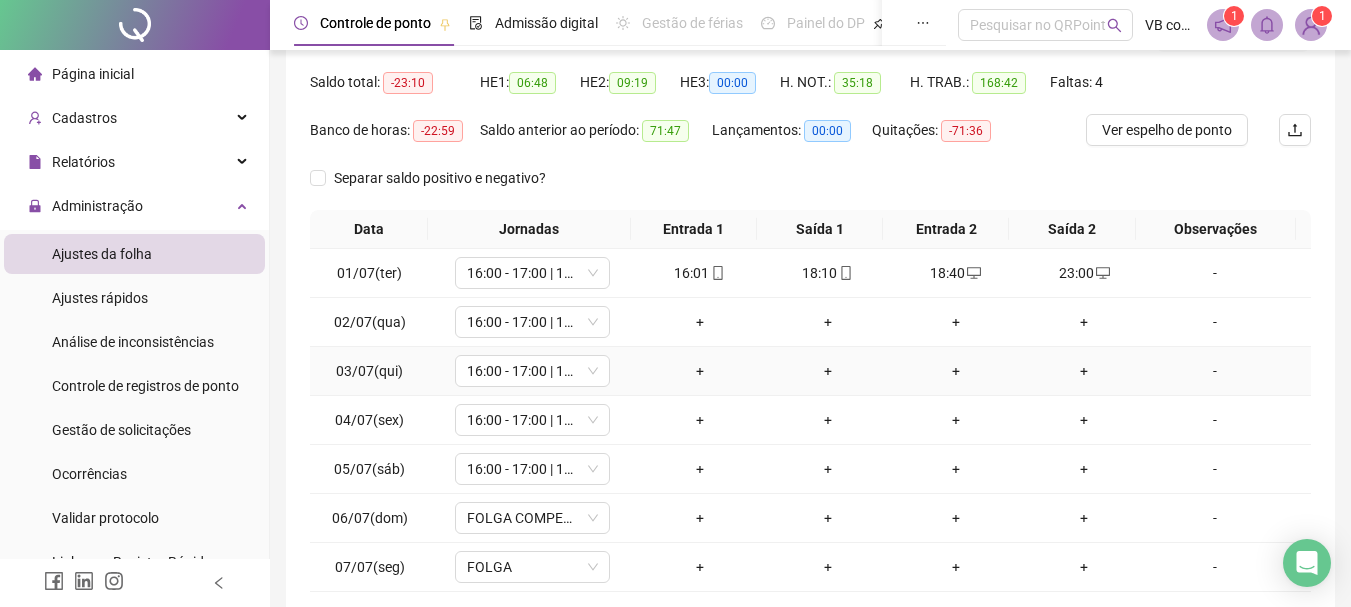scroll, scrollTop: 347, scrollLeft: 0, axis: vertical 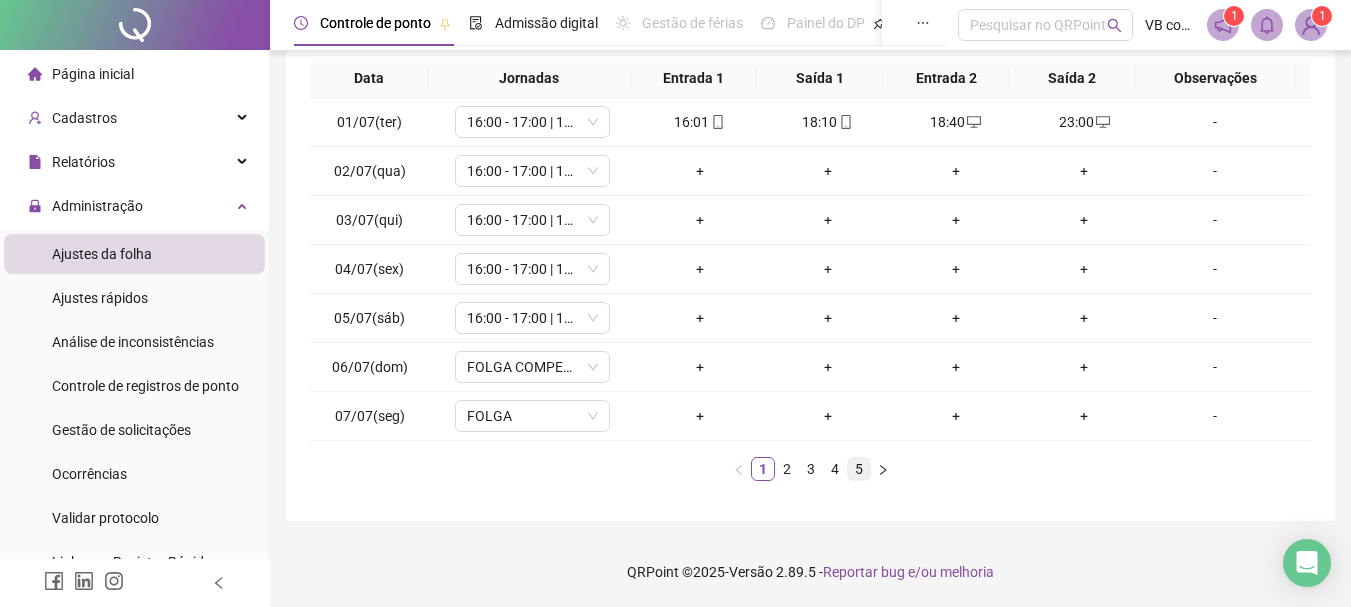 click on "5" at bounding box center (859, 469) 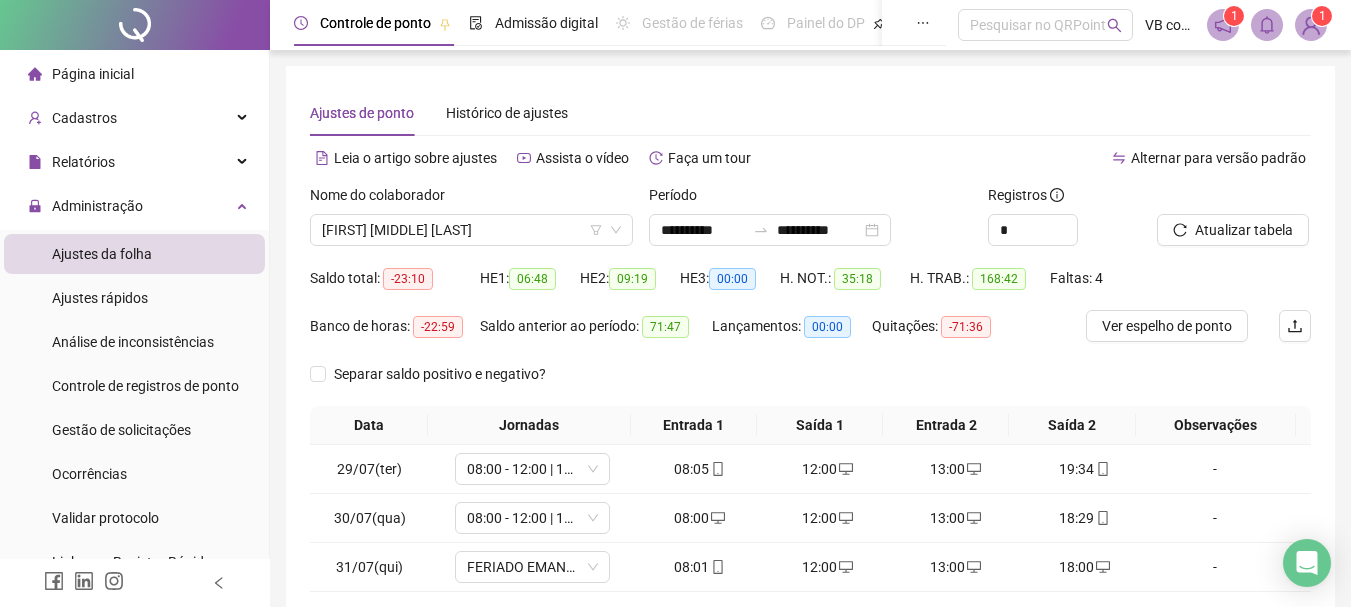 scroll, scrollTop: 100, scrollLeft: 0, axis: vertical 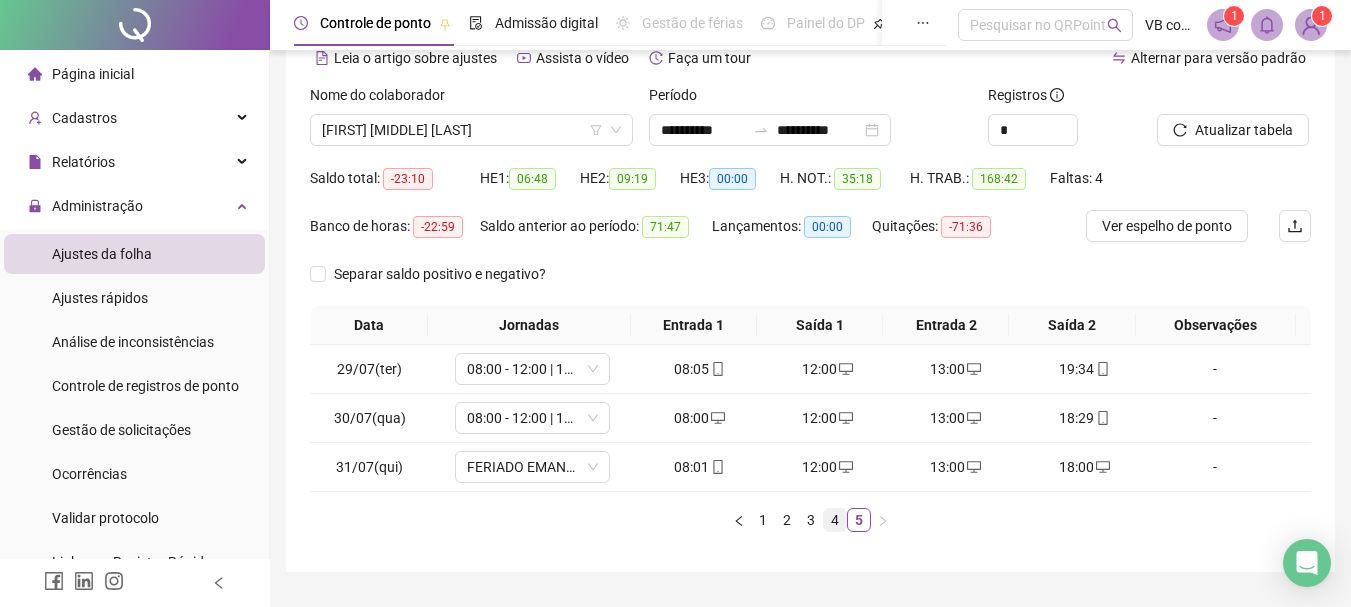 click on "4" at bounding box center [835, 520] 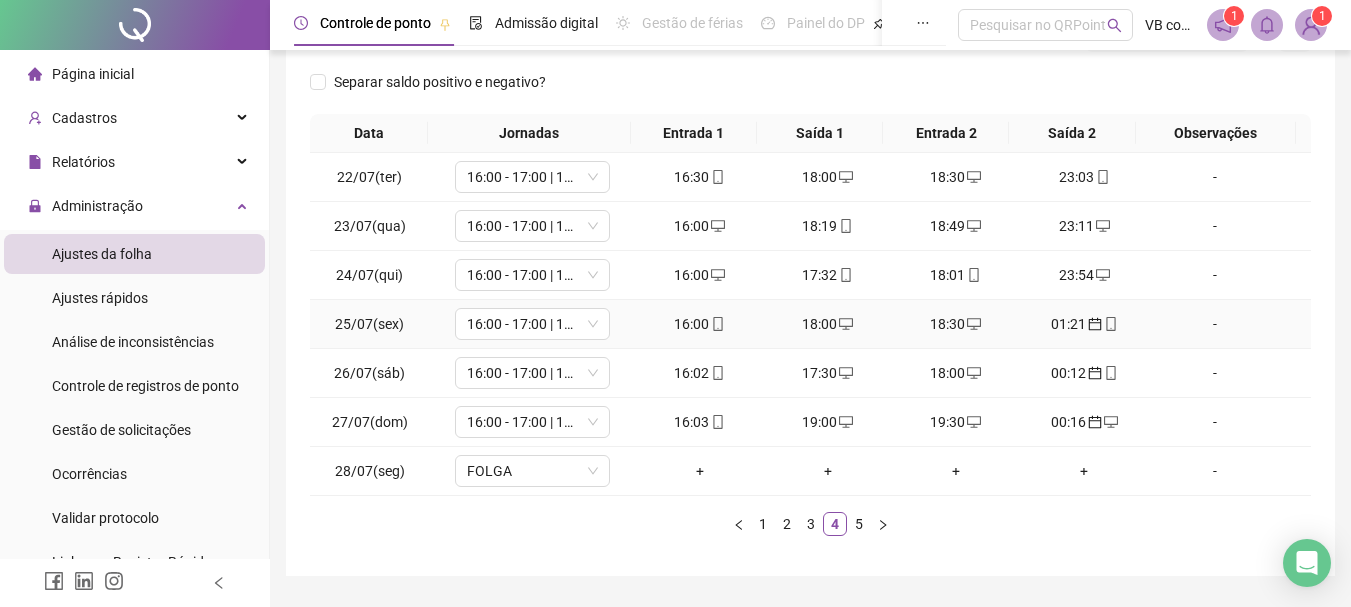 scroll, scrollTop: 300, scrollLeft: 0, axis: vertical 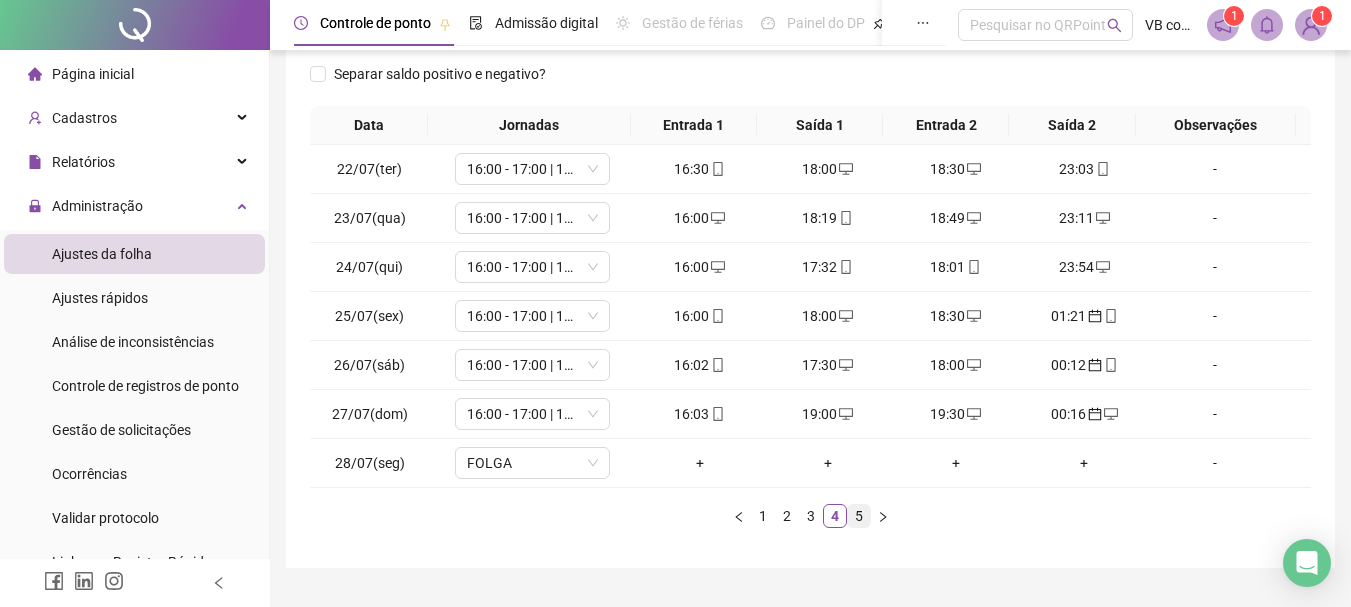 click on "5" at bounding box center (859, 516) 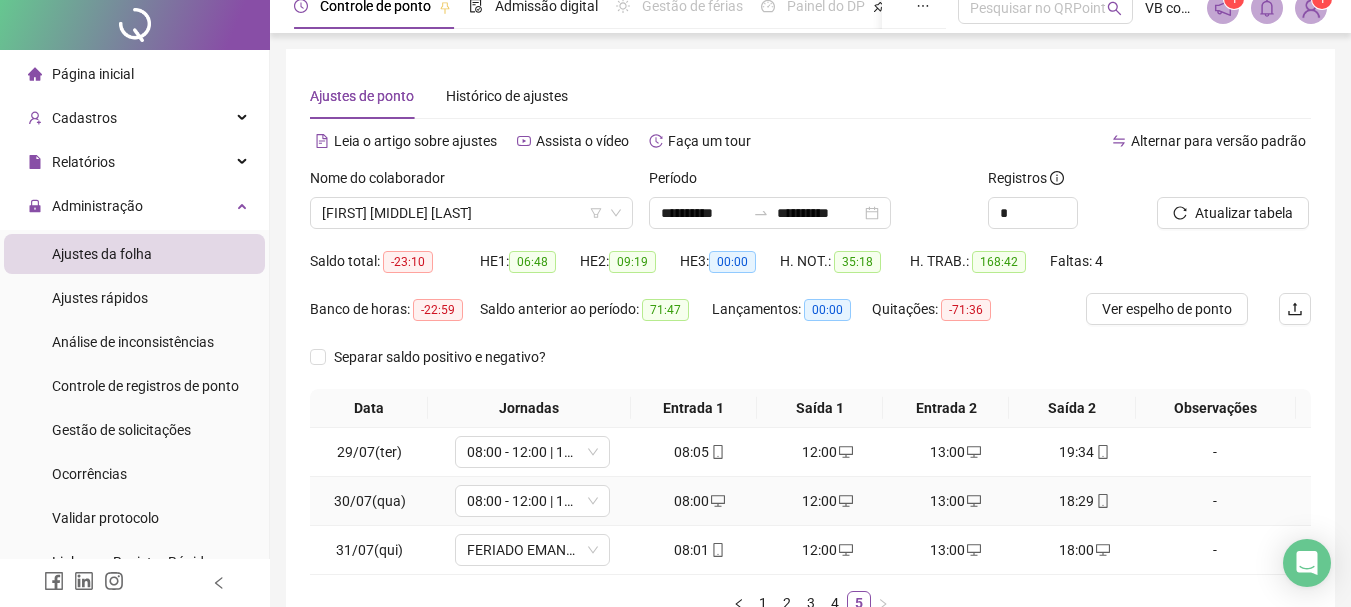 scroll, scrollTop: 0, scrollLeft: 0, axis: both 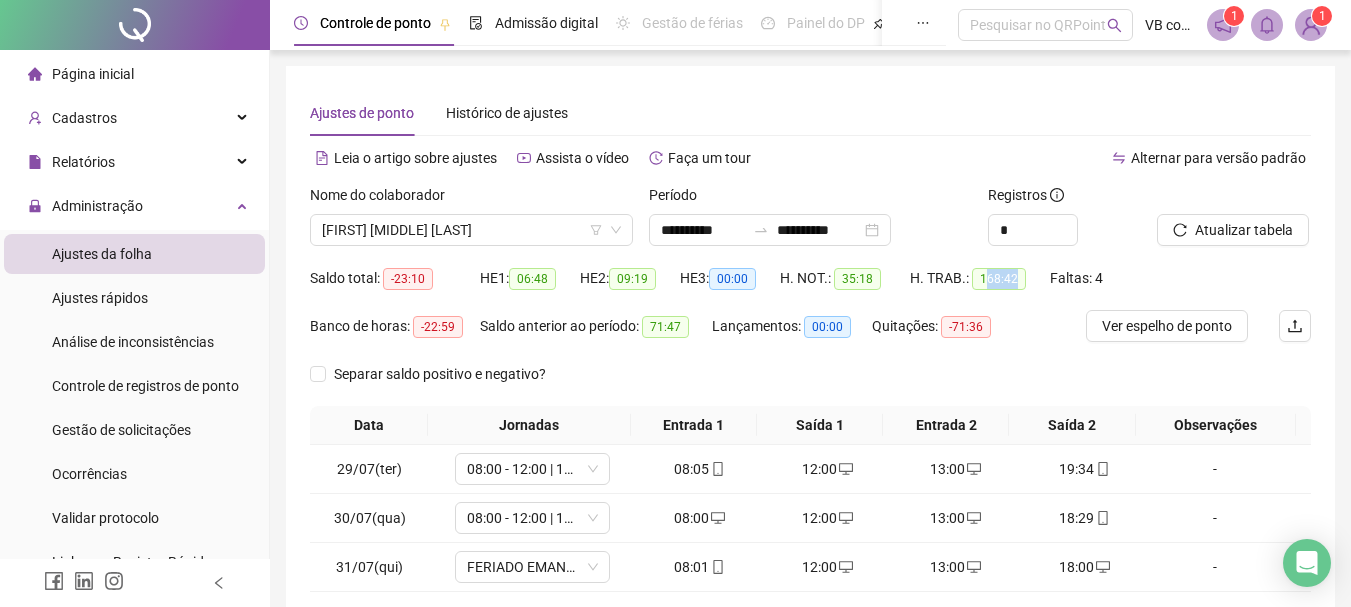 drag, startPoint x: 981, startPoint y: 280, endPoint x: 1025, endPoint y: 280, distance: 44 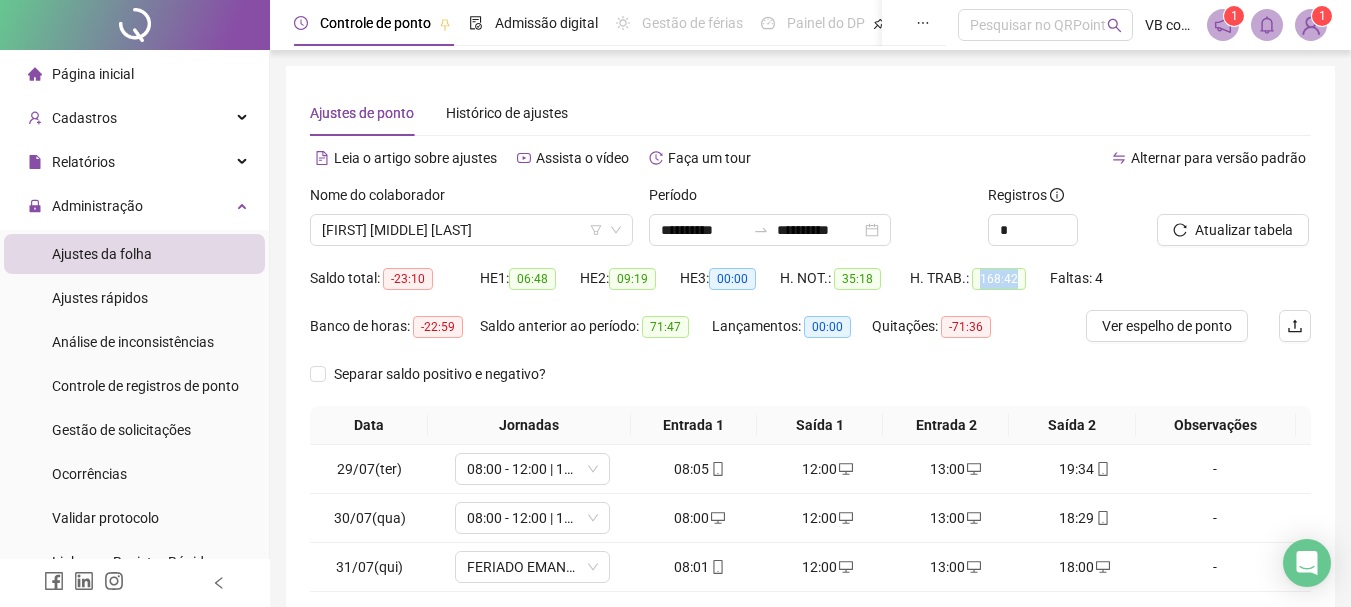 drag, startPoint x: 979, startPoint y: 277, endPoint x: 1046, endPoint y: 279, distance: 67.02985 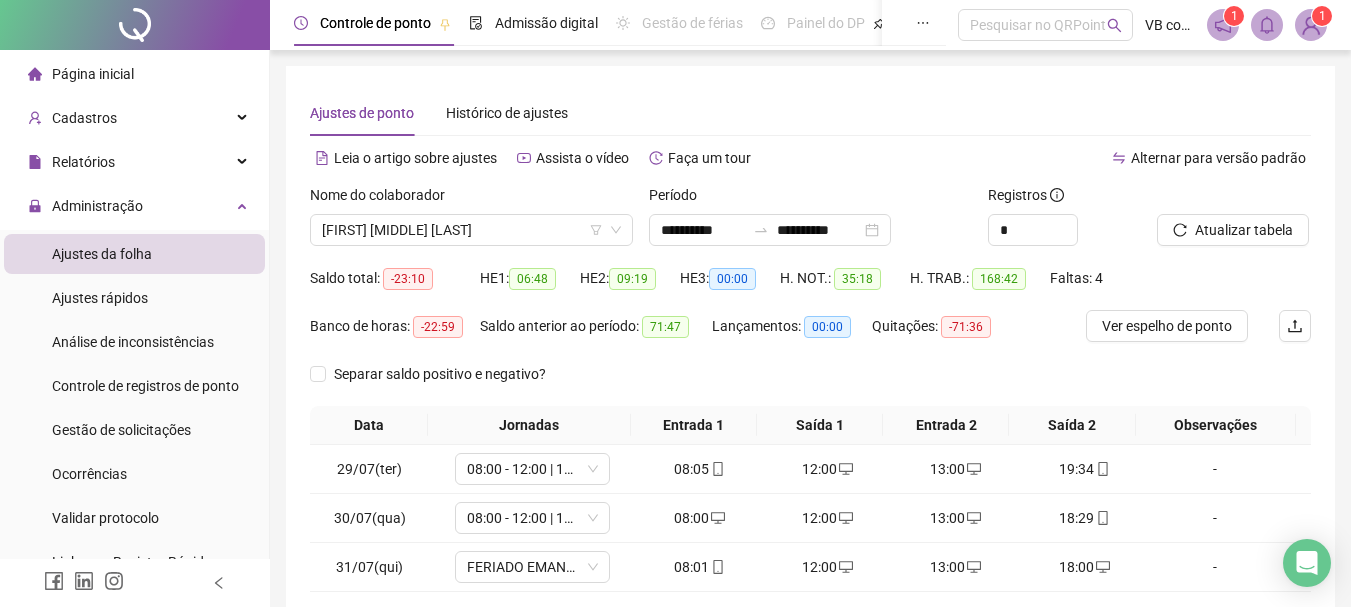 click on "H. TRAB.:   168:42" at bounding box center [980, 278] 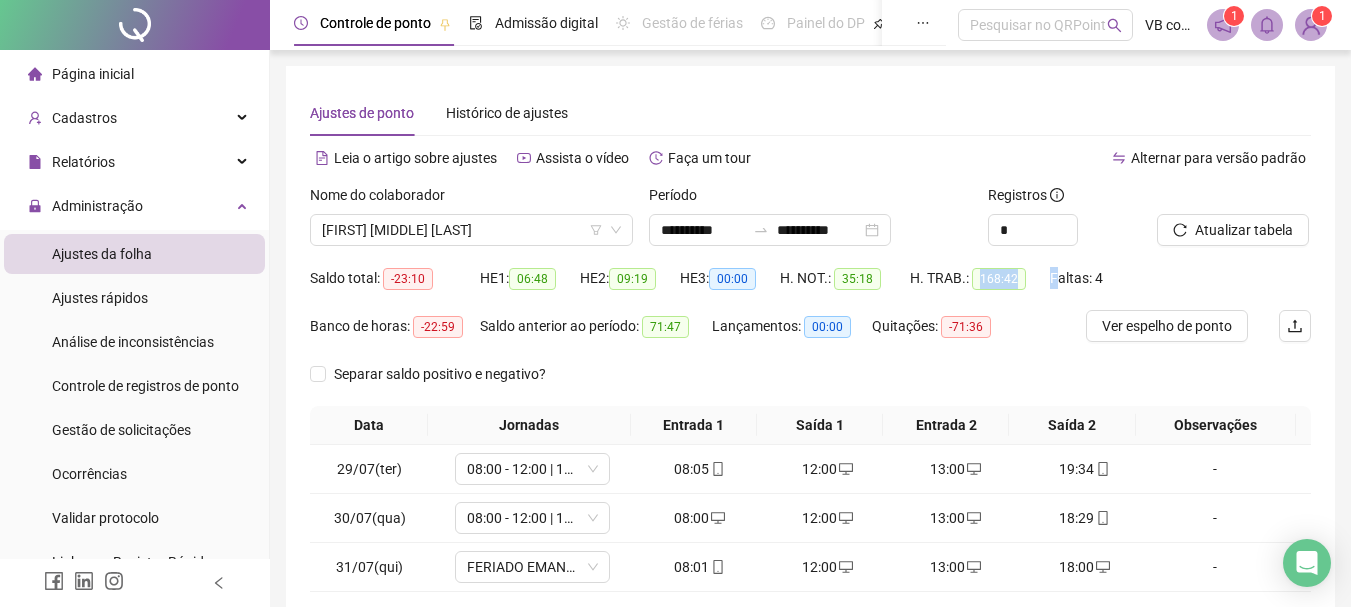 drag, startPoint x: 976, startPoint y: 273, endPoint x: 1055, endPoint y: 275, distance: 79.025314 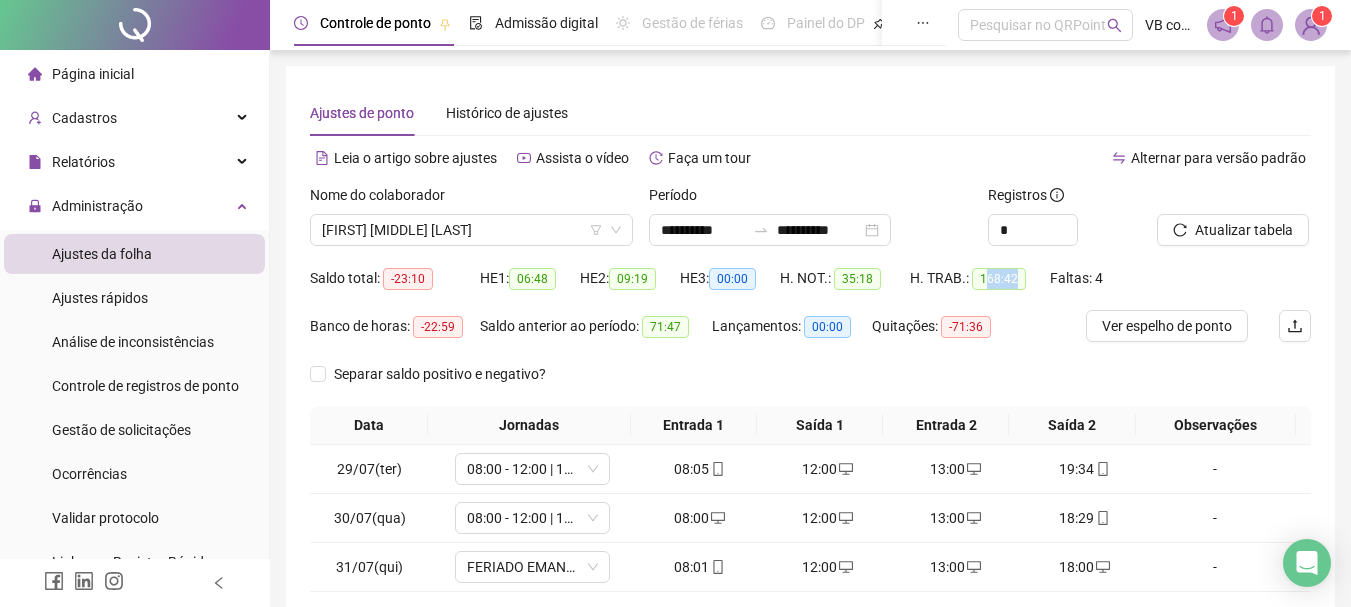 drag, startPoint x: 982, startPoint y: 279, endPoint x: 1017, endPoint y: 281, distance: 35.057095 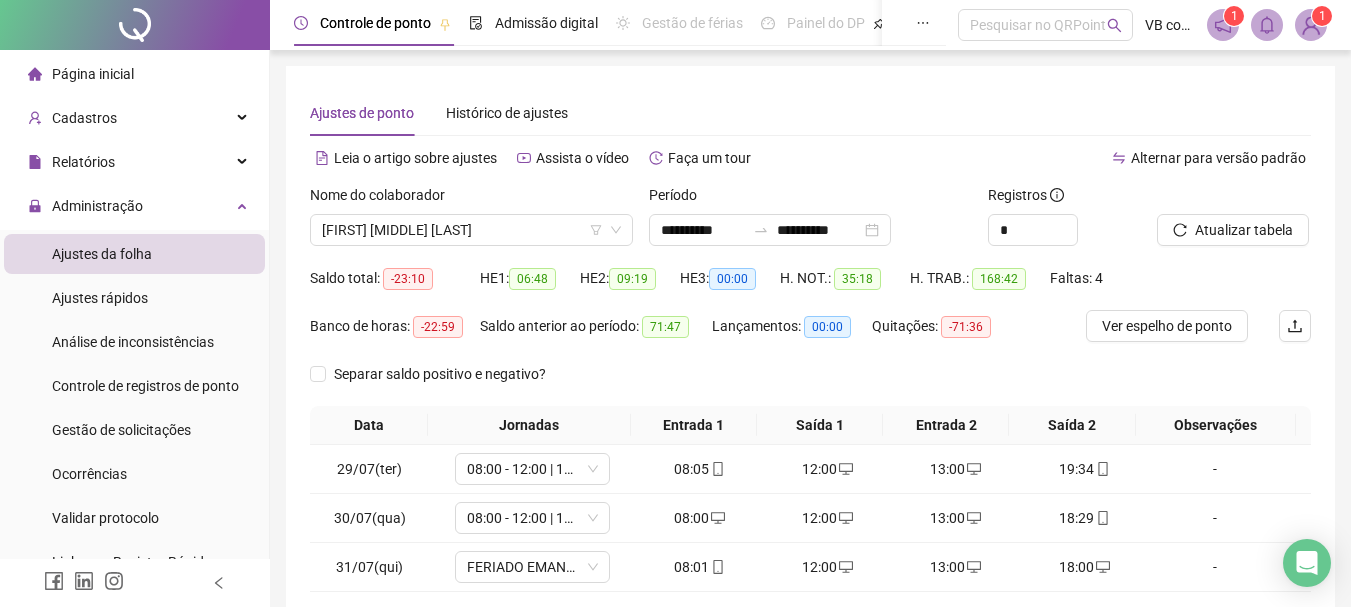 click on "H. TRAB.:   168:42" at bounding box center (980, 278) 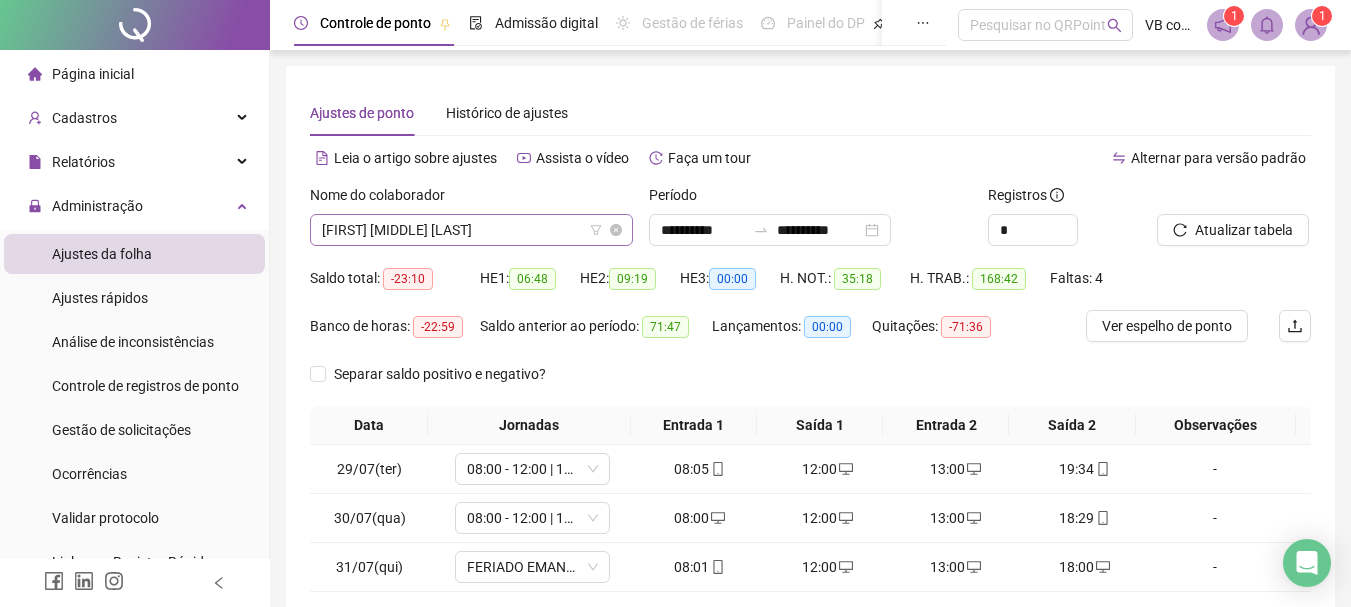 click on "[FIRST] [MIDDLE] [LAST]" at bounding box center (471, 230) 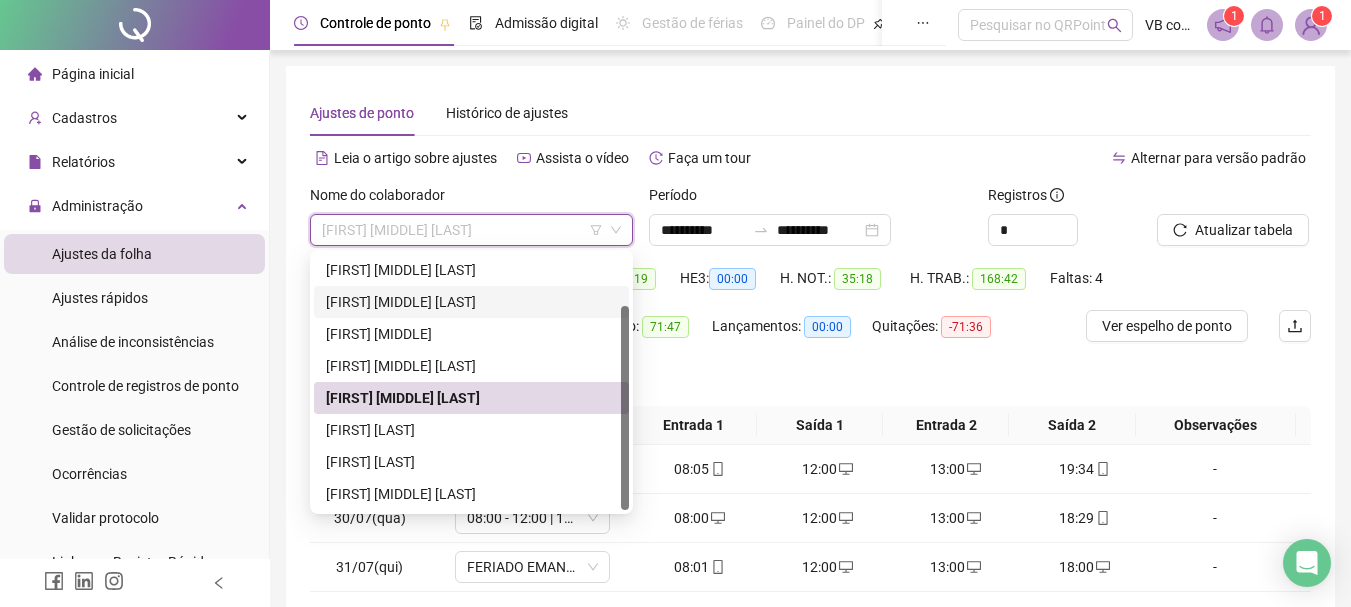 drag, startPoint x: 512, startPoint y: 301, endPoint x: 546, endPoint y: 302, distance: 34.0147 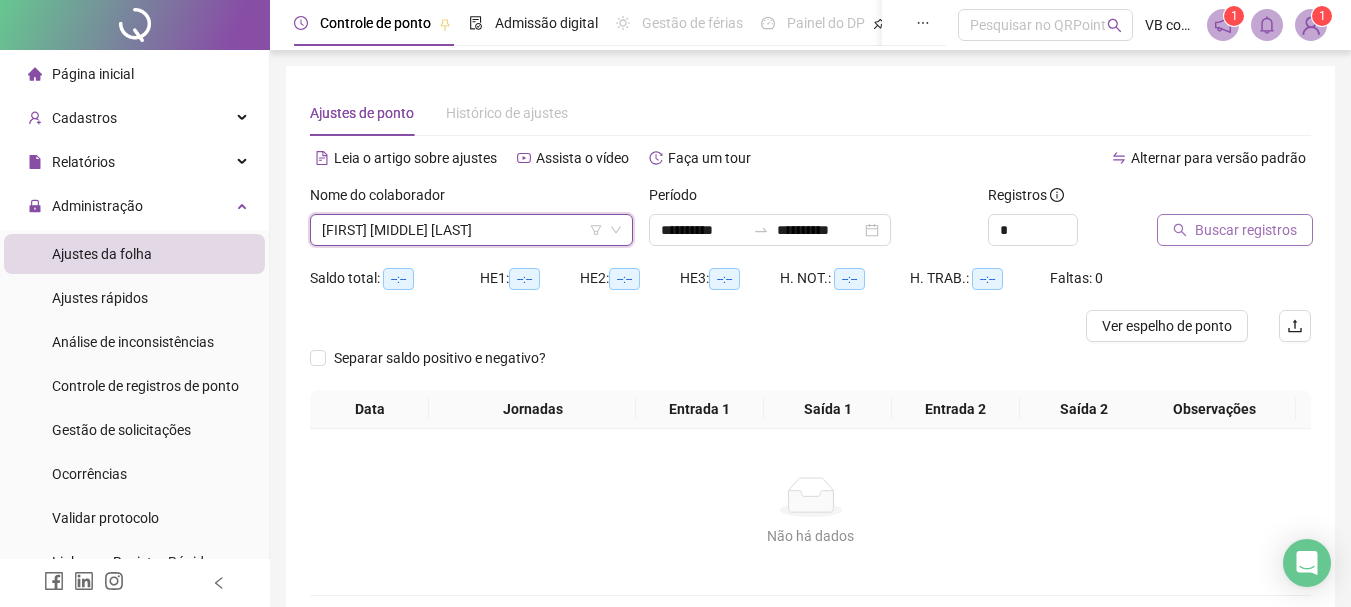 click on "Buscar registros" at bounding box center (1246, 230) 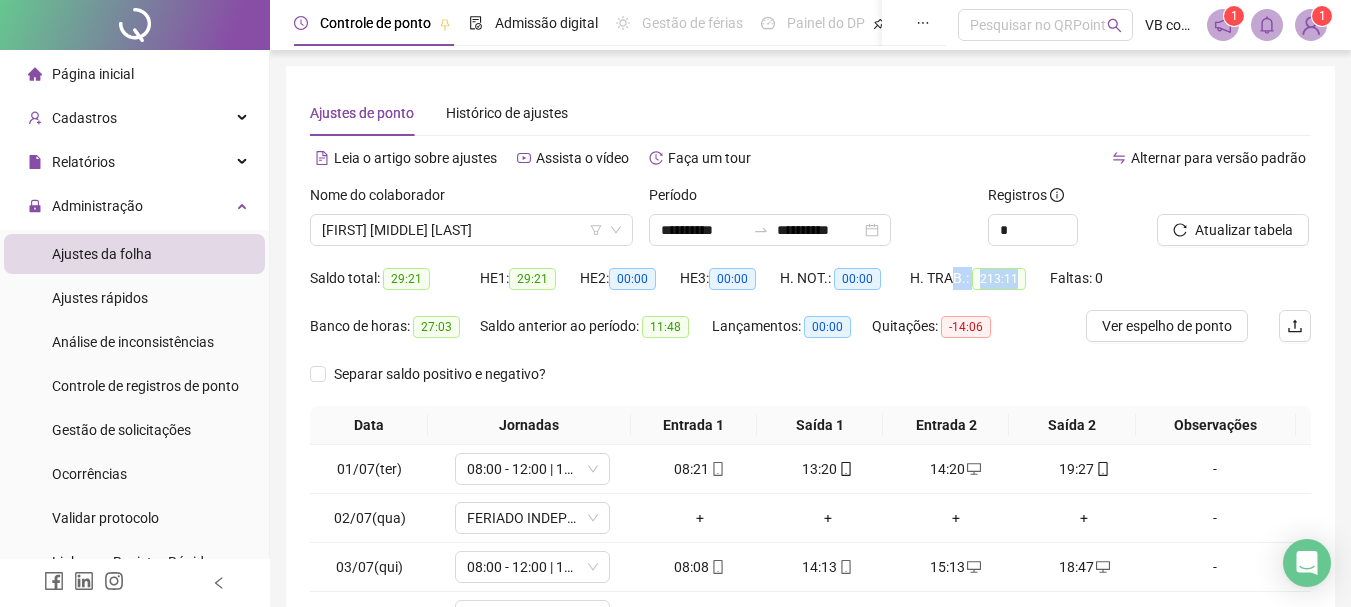 drag, startPoint x: 1023, startPoint y: 279, endPoint x: 955, endPoint y: 278, distance: 68.007355 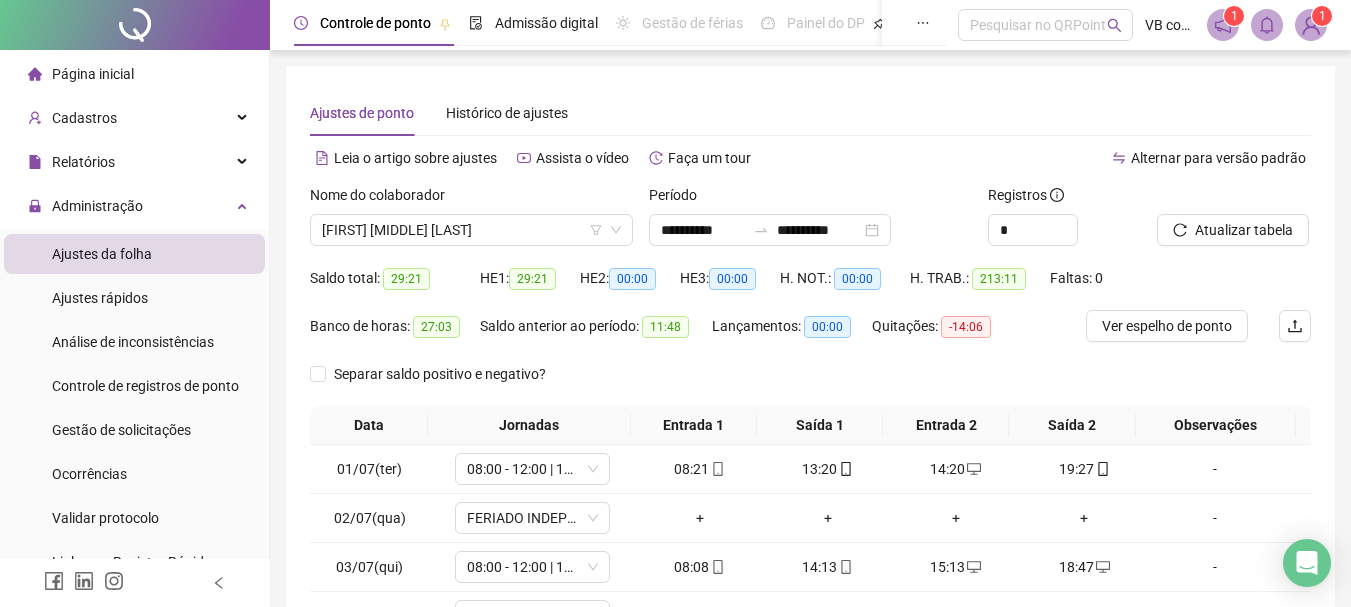 click on "H. TRAB.:   213:11" at bounding box center [980, 278] 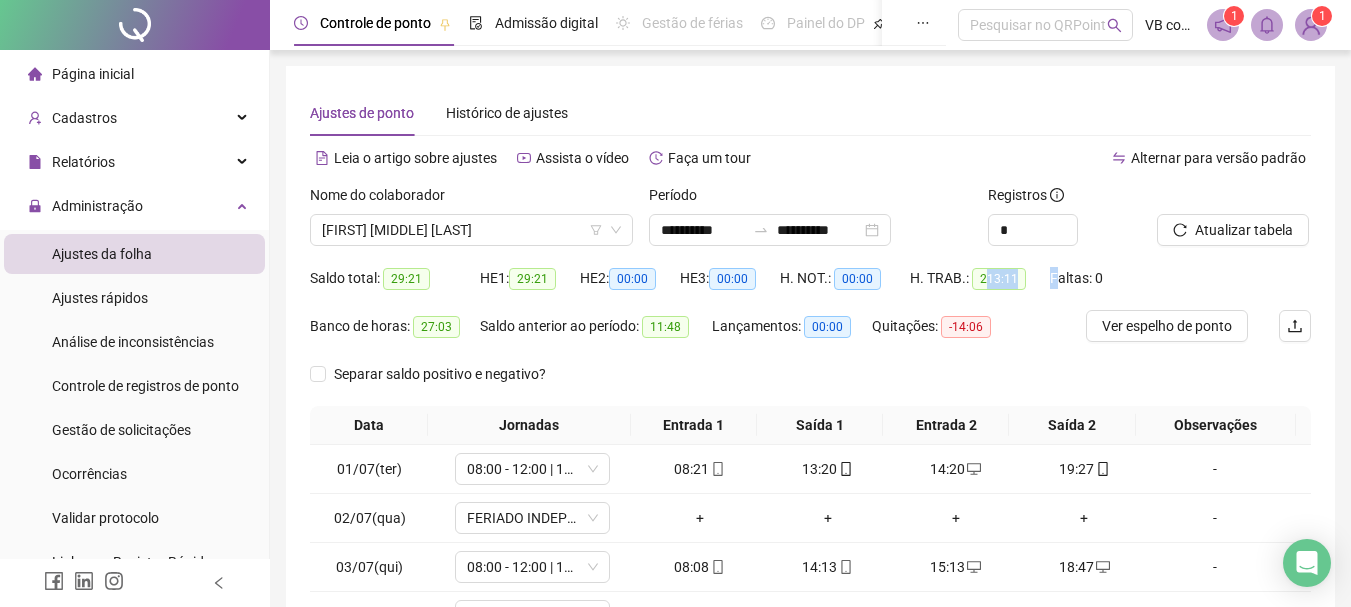drag, startPoint x: 984, startPoint y: 282, endPoint x: 1058, endPoint y: 282, distance: 74 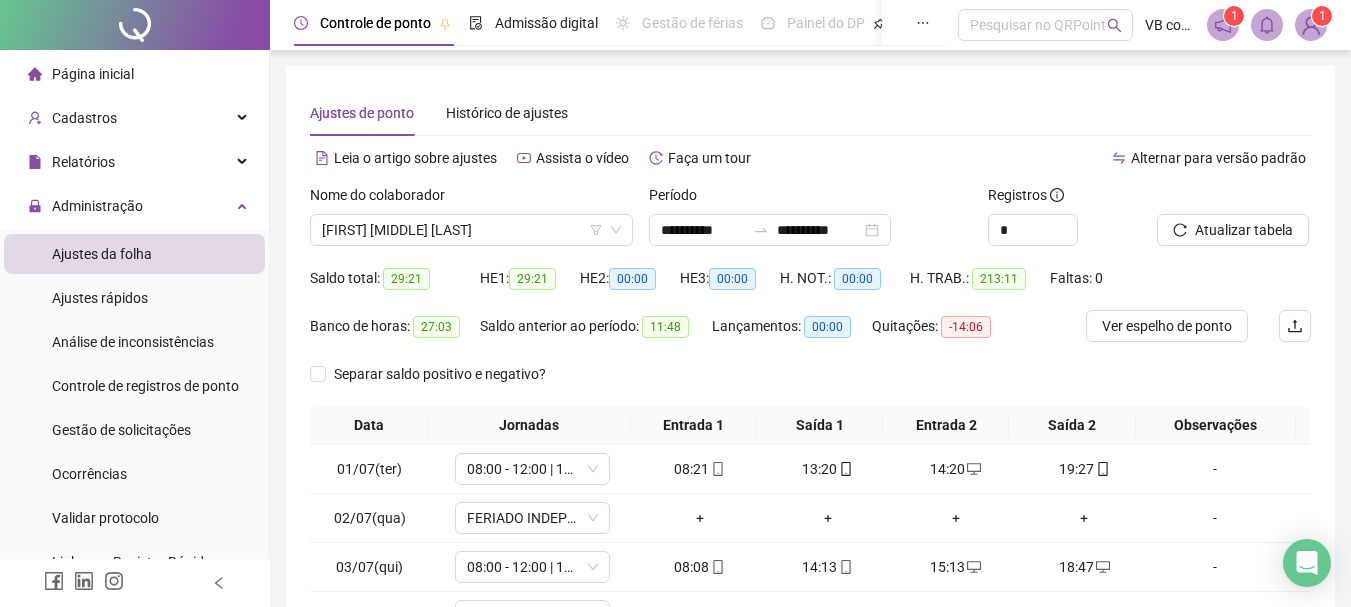 click on "Banco de horas:   27:03 Saldo anterior ao período:   11:48 Lançamentos:   00:00 Quitações:   -14:06" at bounding box center (685, 334) 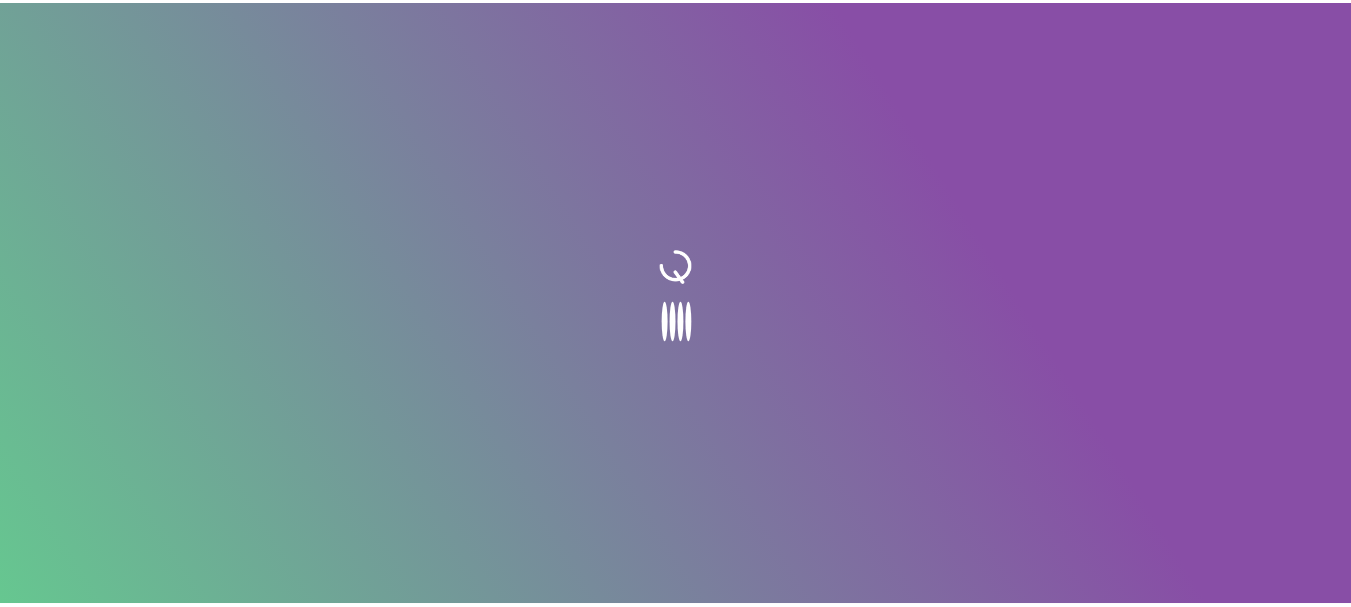 scroll, scrollTop: 0, scrollLeft: 0, axis: both 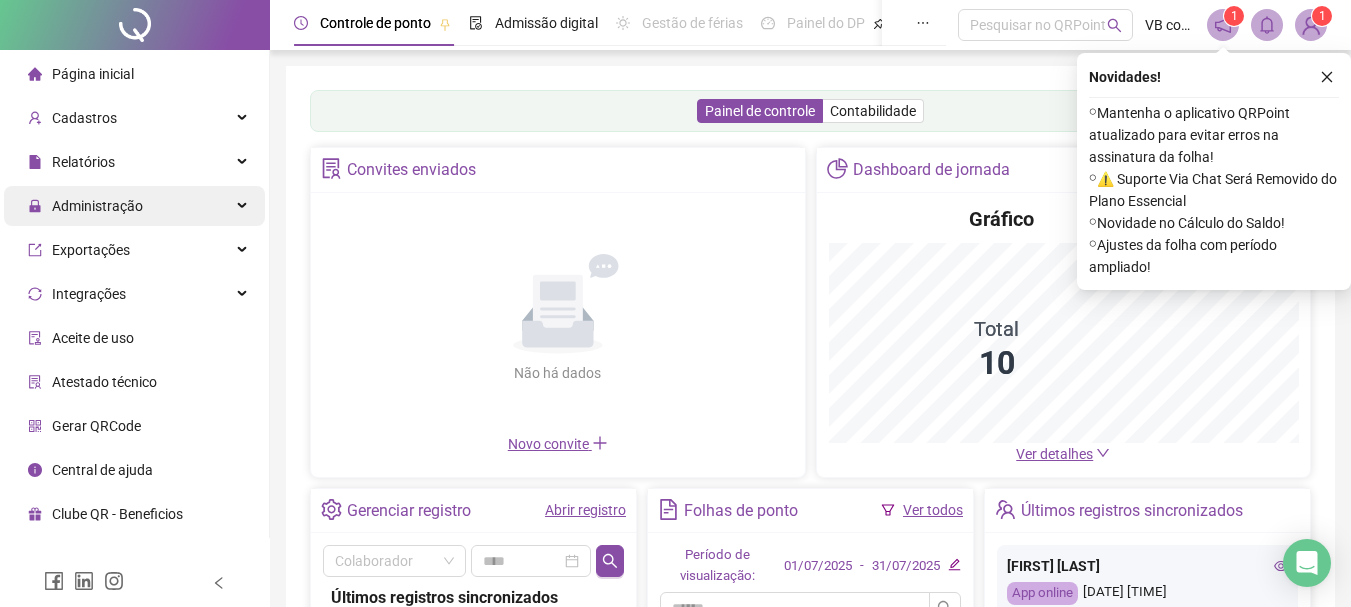 click on "Administração" at bounding box center [97, 206] 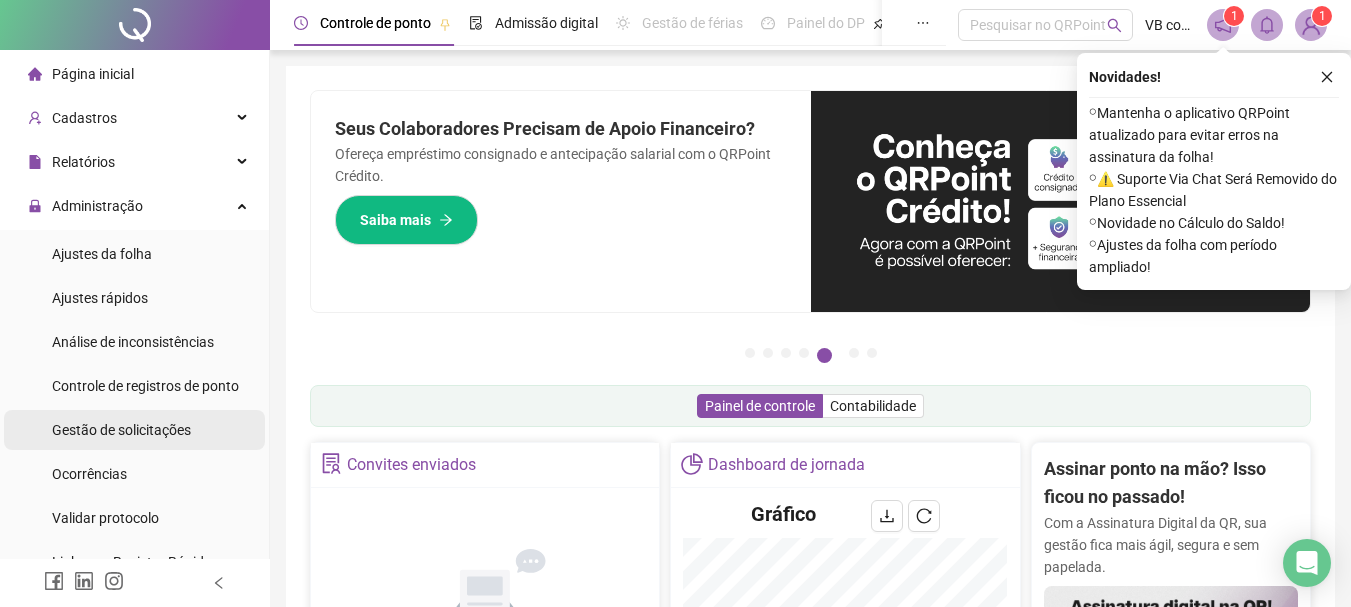 click on "Gestão de solicitações" at bounding box center [121, 430] 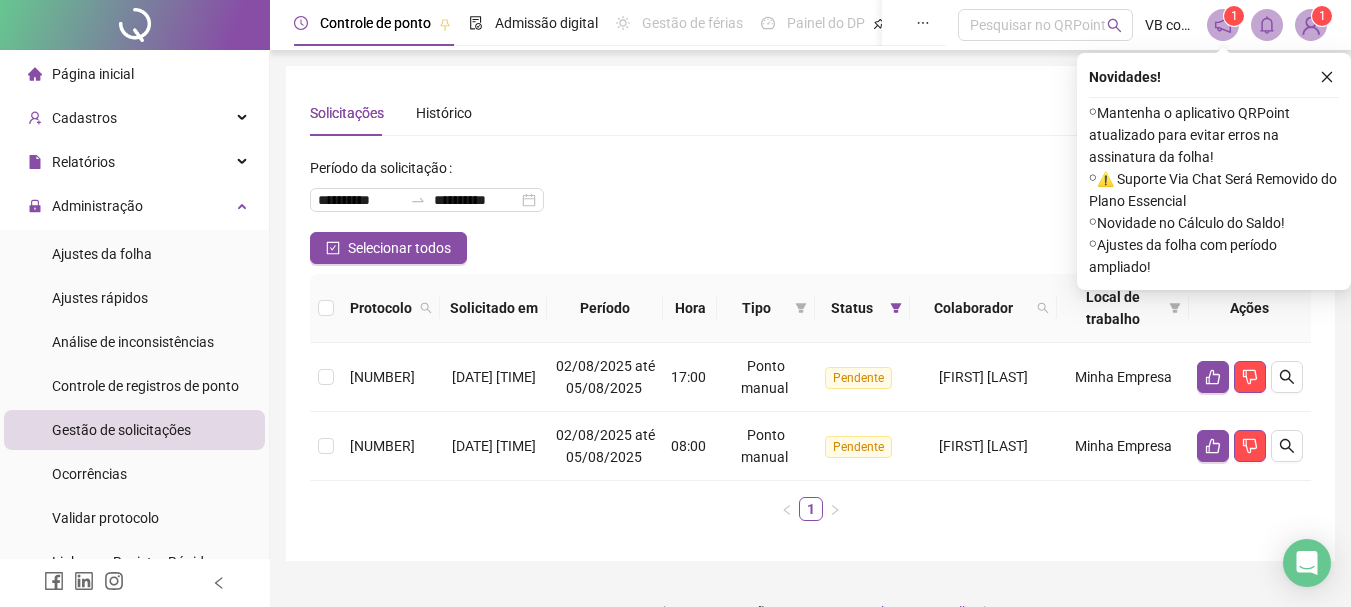 click on "Novidades ! ⚬  Mantenha o aplicativo QRPoint atualizado para evitar erros na assinatura da folha! ⚬  ⚠️ Suporte Via Chat Será Removido do Plano Essencial ⚬  Novidade no Cálculo do Saldo! ⚬  Ajustes da folha com período ampliado!" at bounding box center [1214, 171] 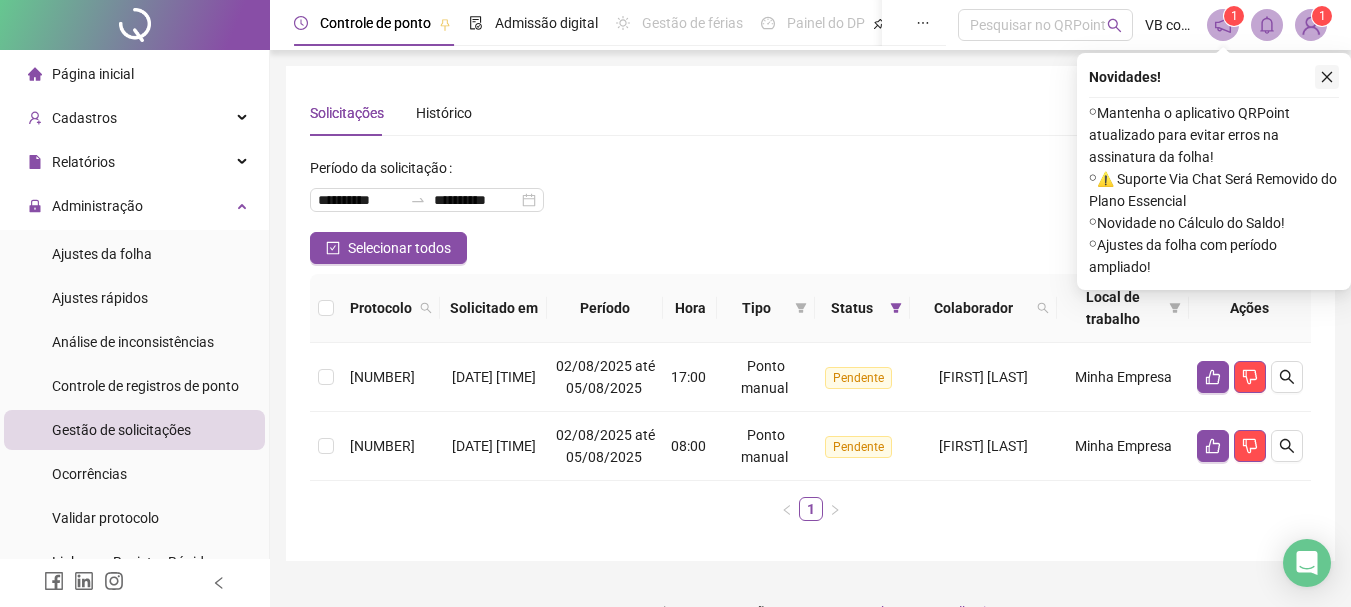click at bounding box center [1327, 77] 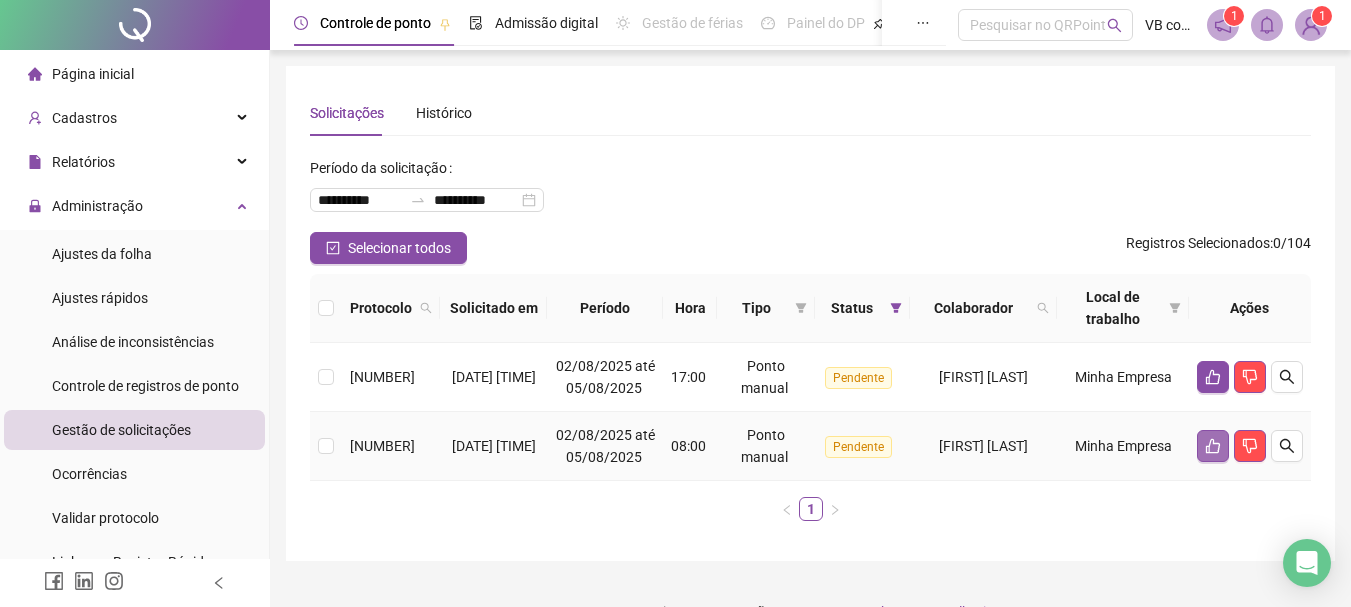 click at bounding box center [1213, 446] 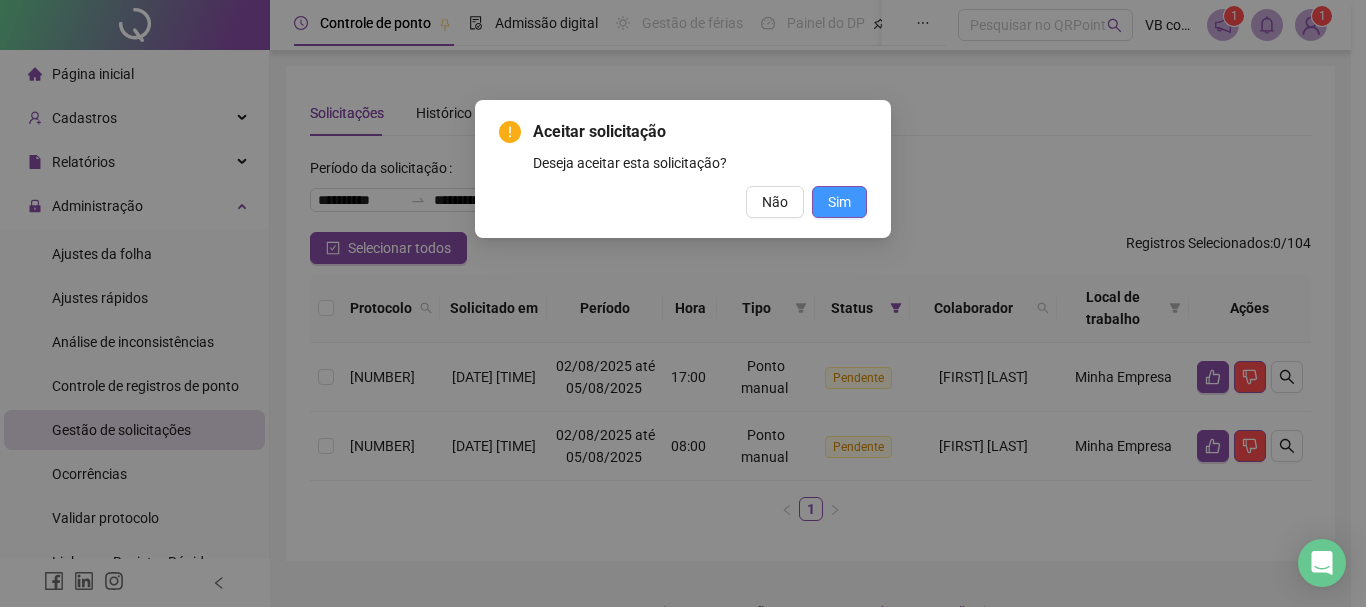 click on "Sim" at bounding box center (839, 202) 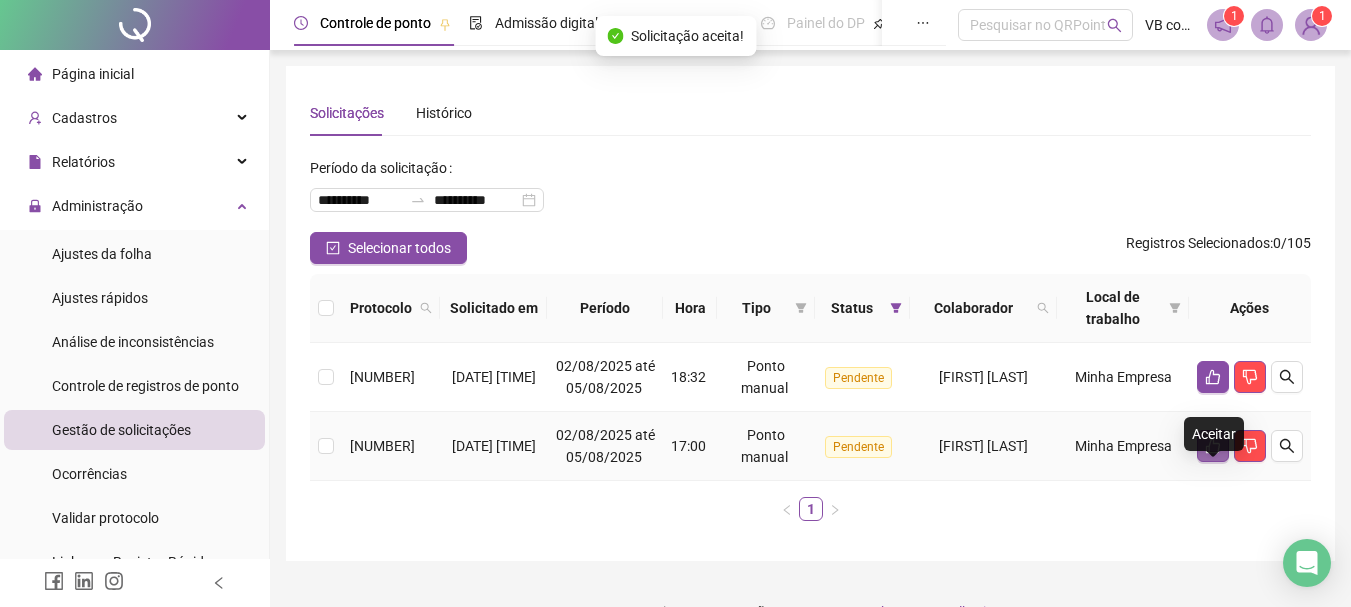 click at bounding box center (1213, 446) 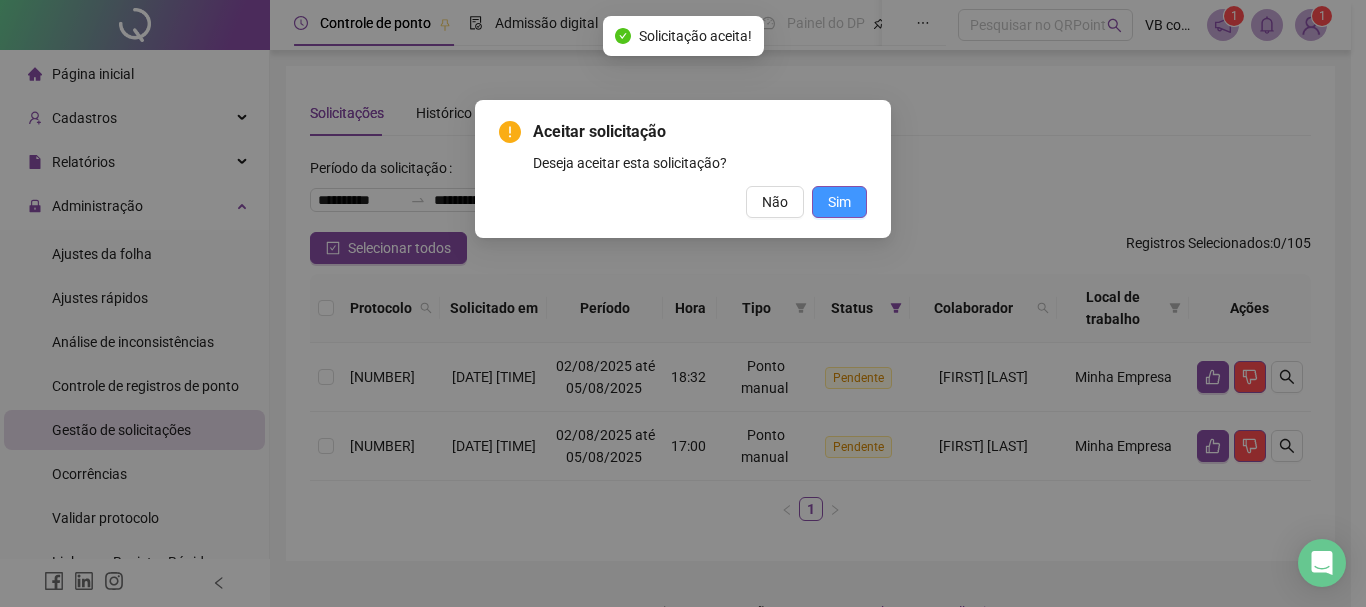 click on "Sim" at bounding box center (839, 202) 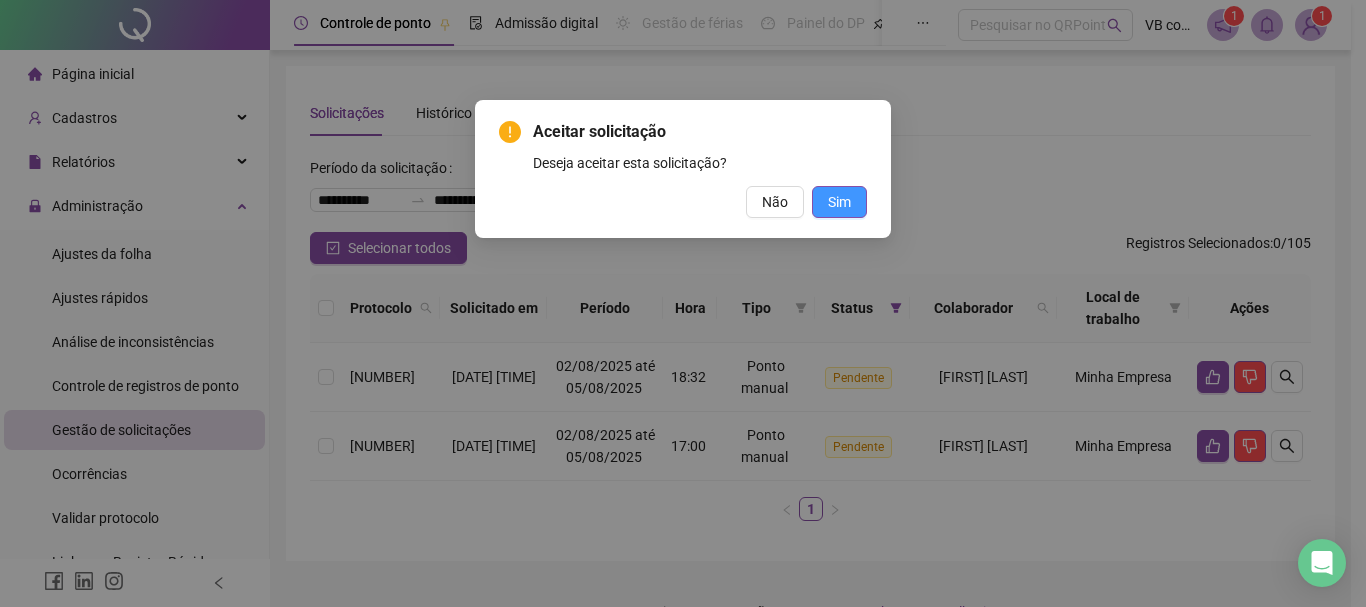 click on "Sim" at bounding box center (839, 202) 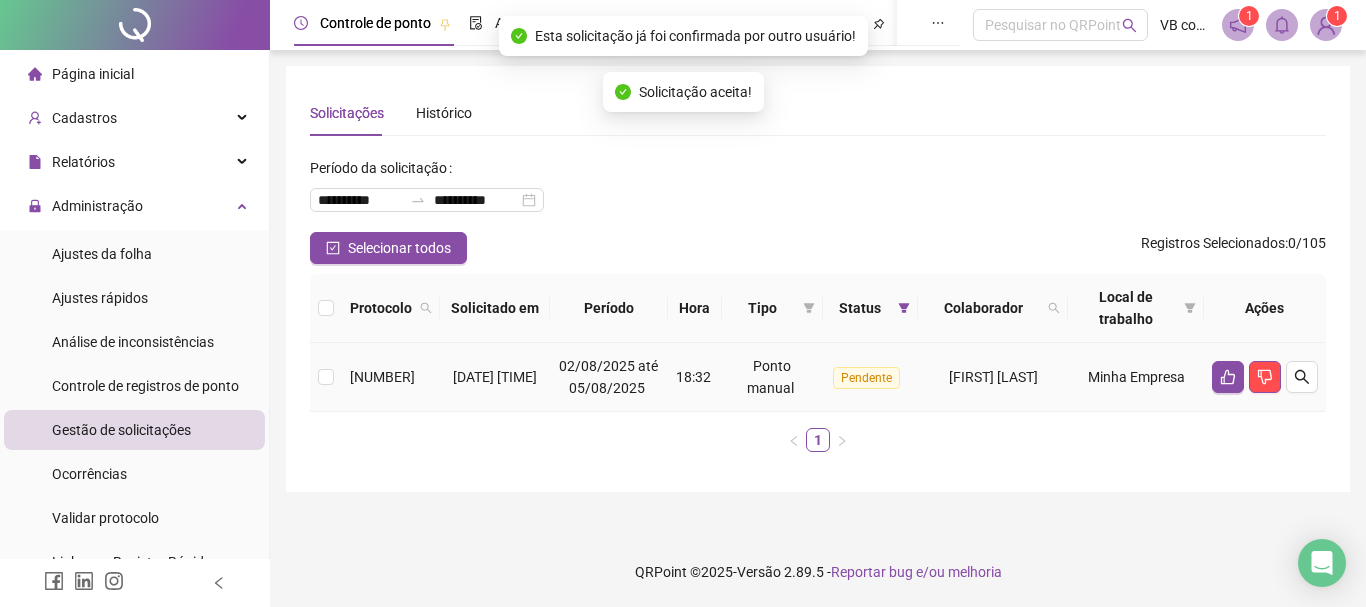 click at bounding box center [1265, 377] 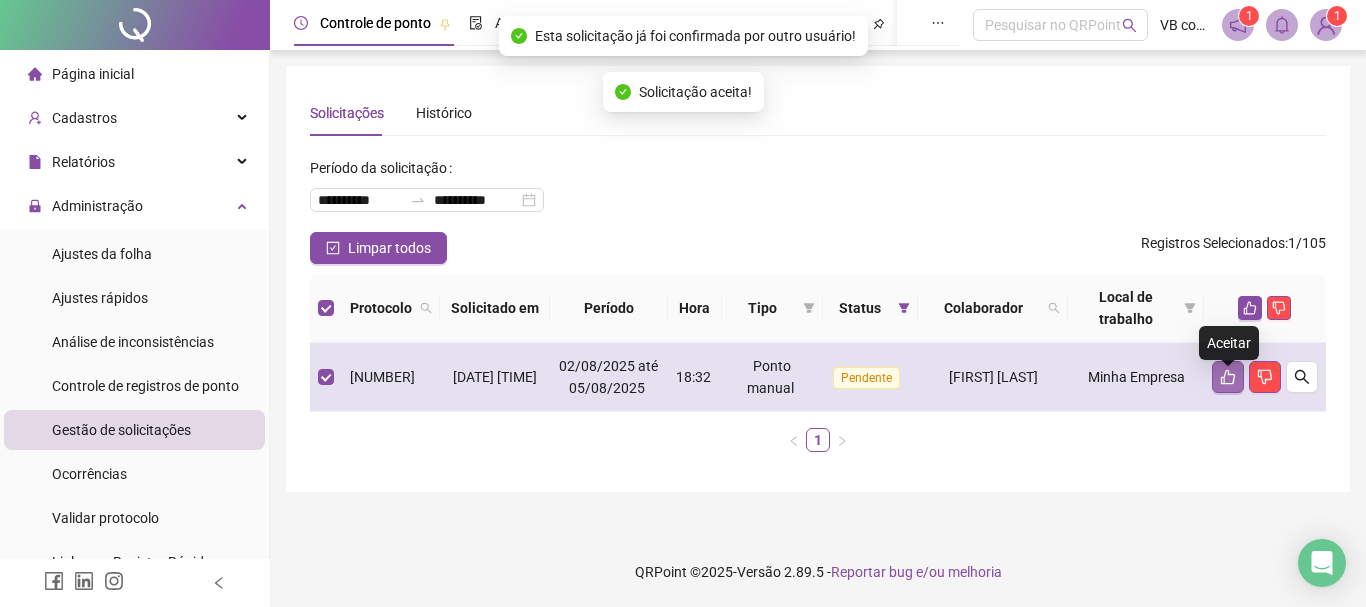 click 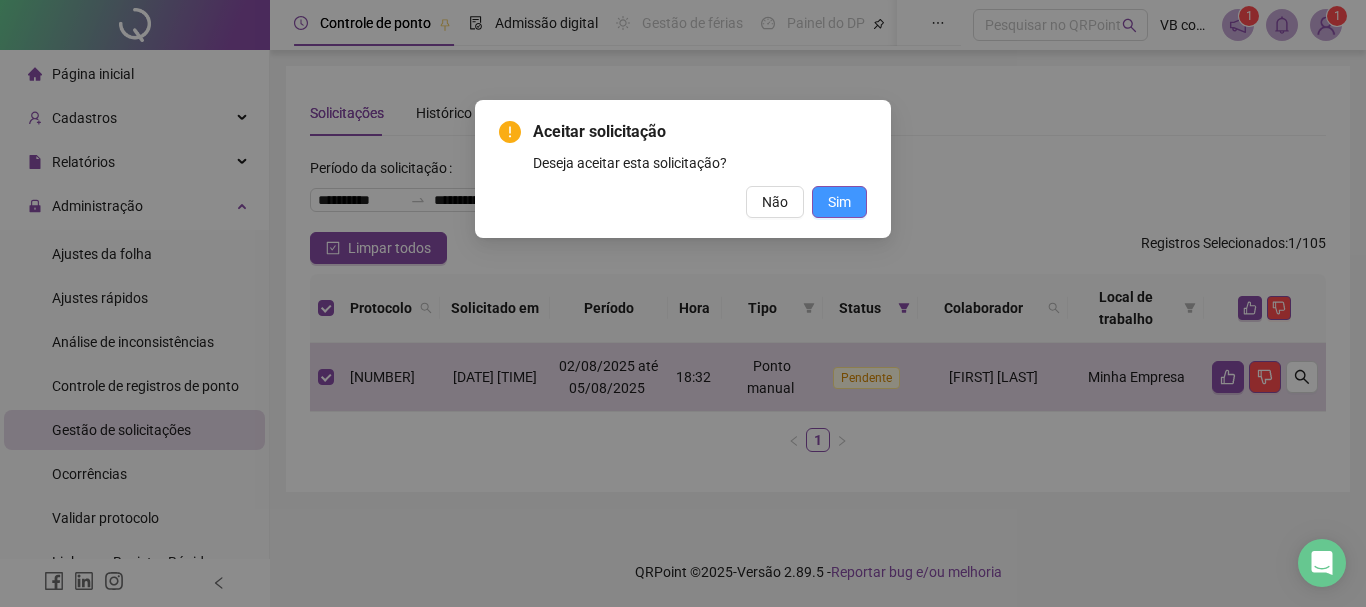 click on "Sim" at bounding box center [839, 202] 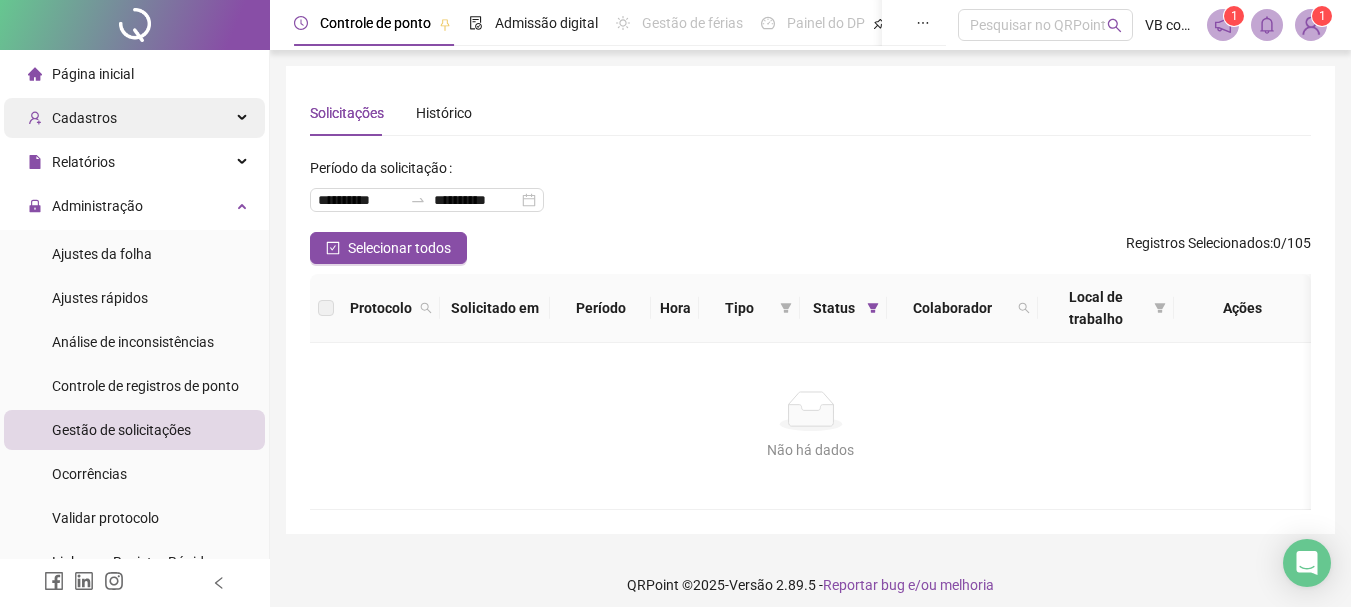 click on "Cadastros" at bounding box center [84, 118] 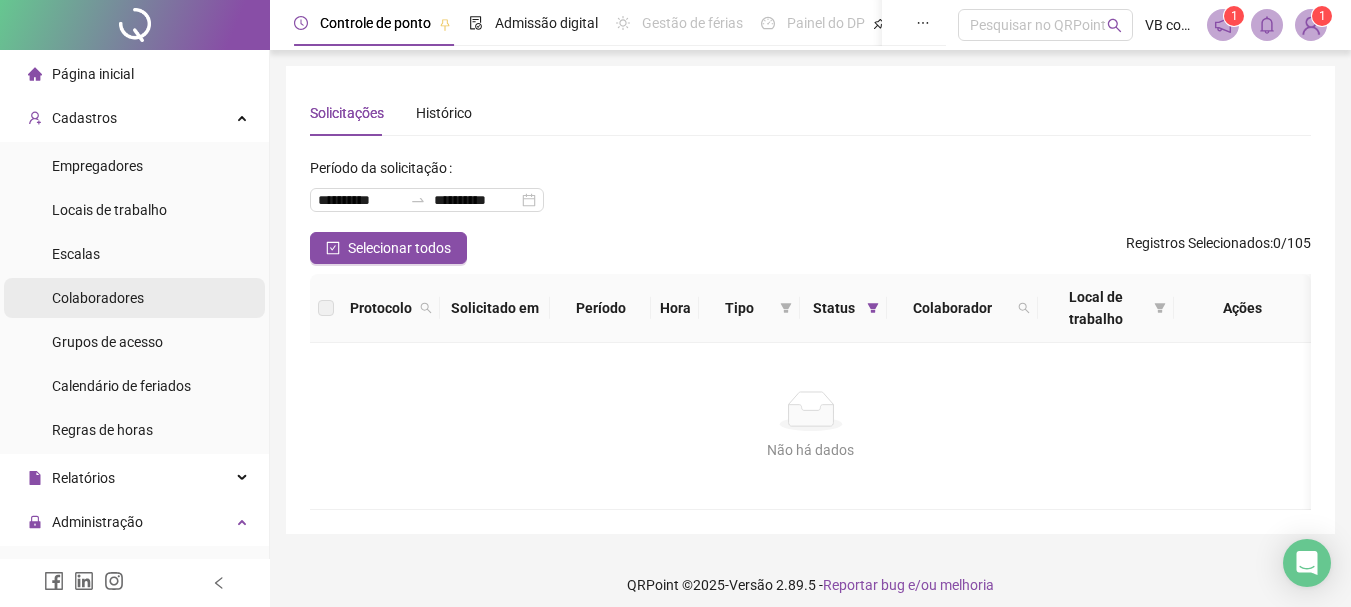 click on "Colaboradores" at bounding box center (98, 298) 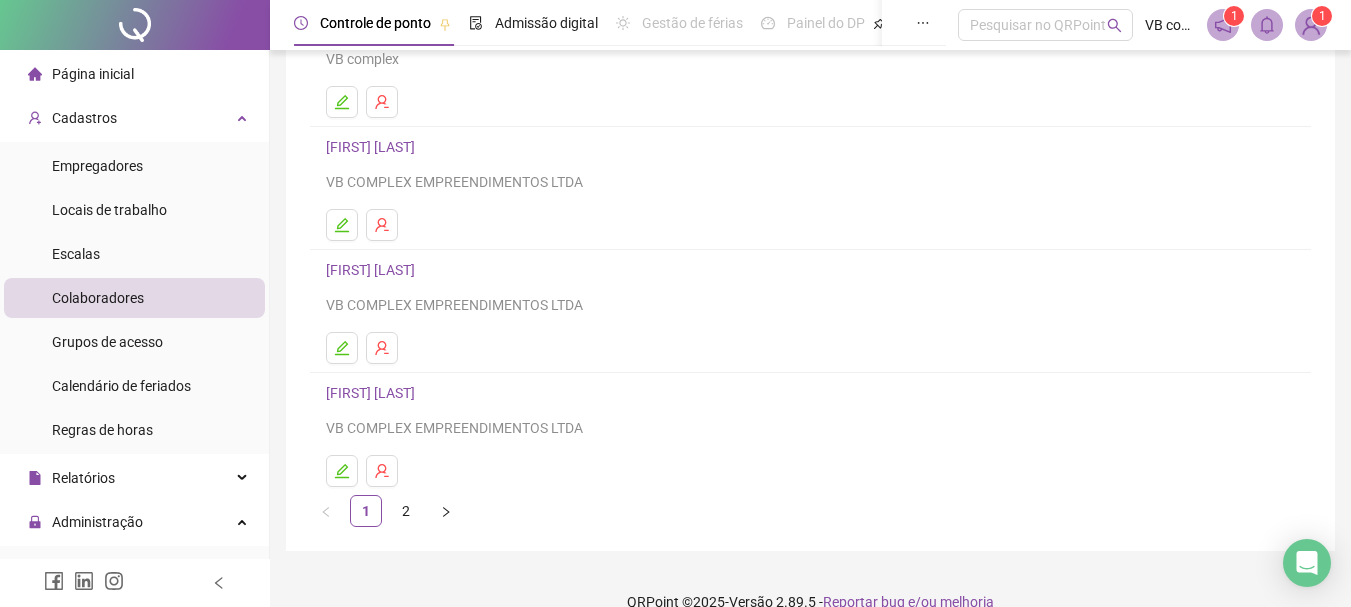 scroll, scrollTop: 360, scrollLeft: 0, axis: vertical 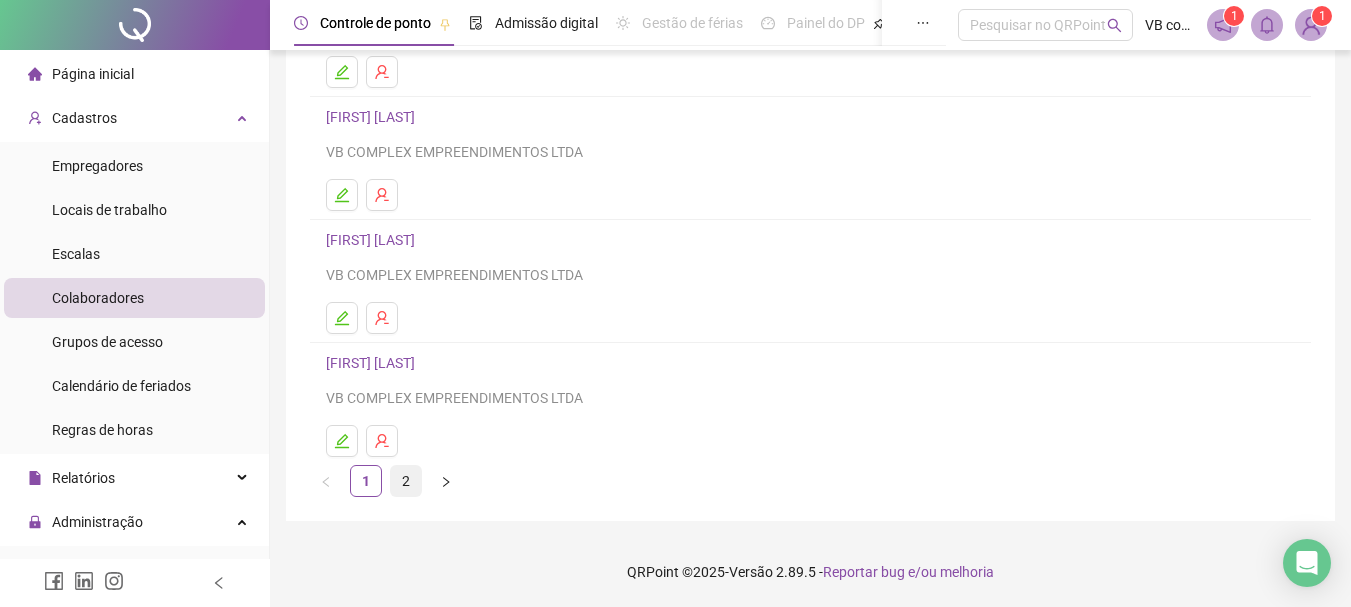 click on "2" at bounding box center (406, 481) 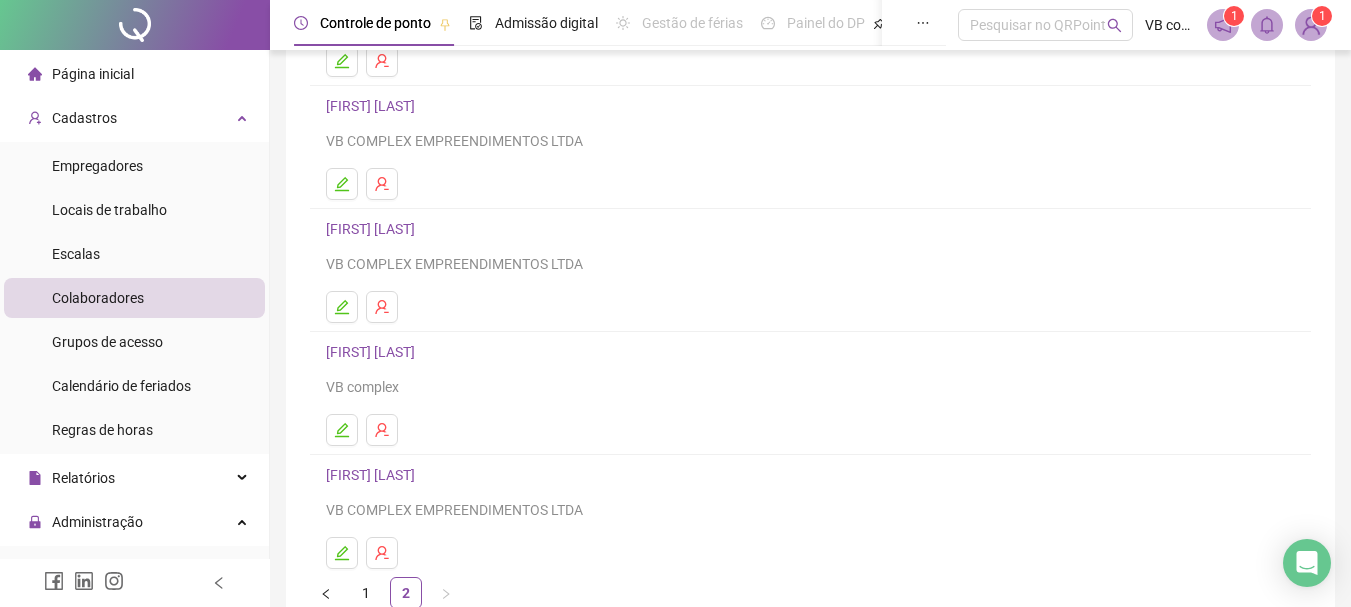 scroll, scrollTop: 300, scrollLeft: 0, axis: vertical 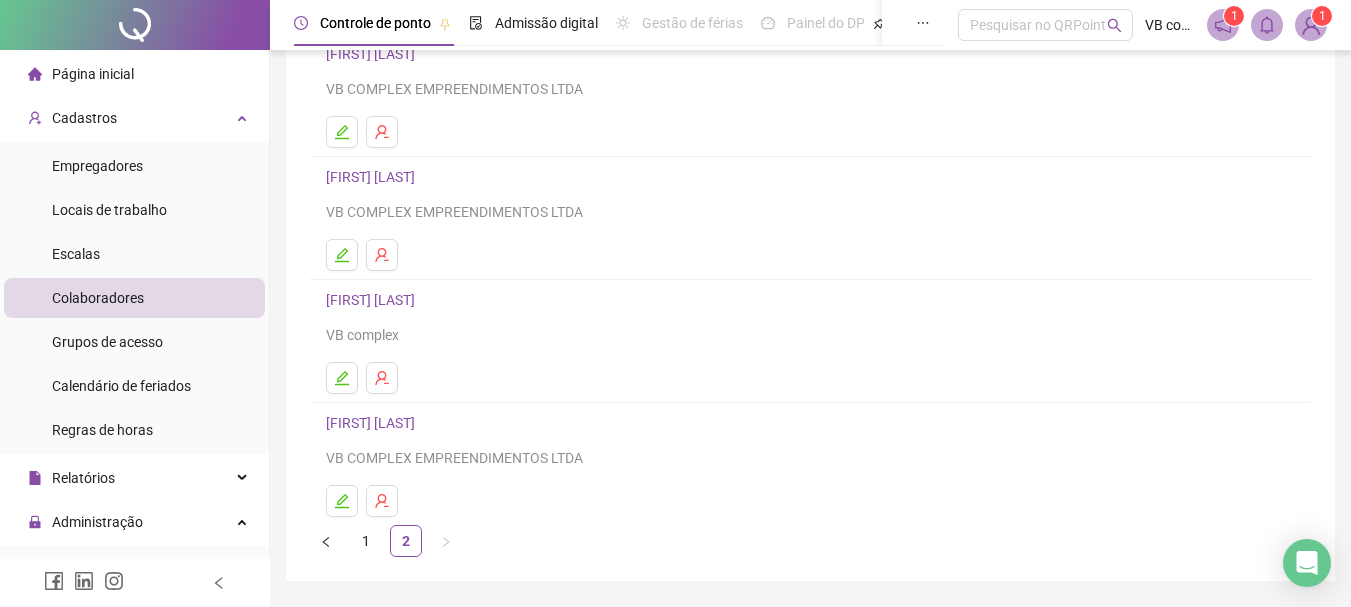 click on "[FIRST] [MIDDLE] [LAST]" at bounding box center (373, 54) 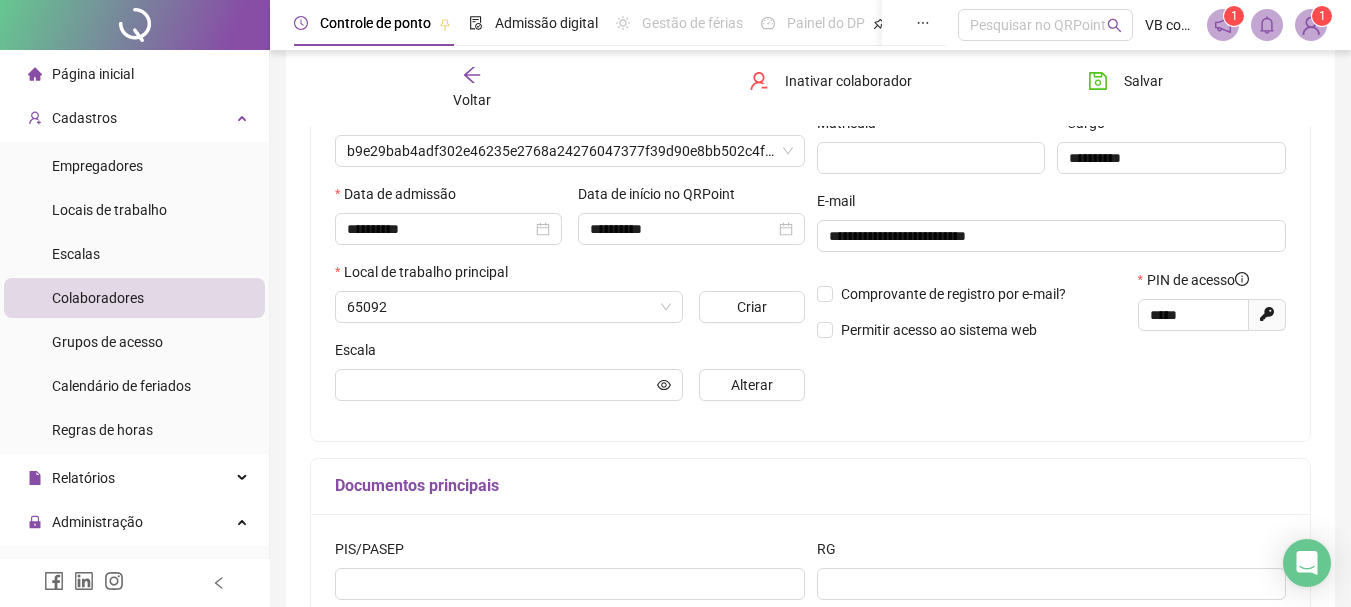 scroll, scrollTop: 310, scrollLeft: 0, axis: vertical 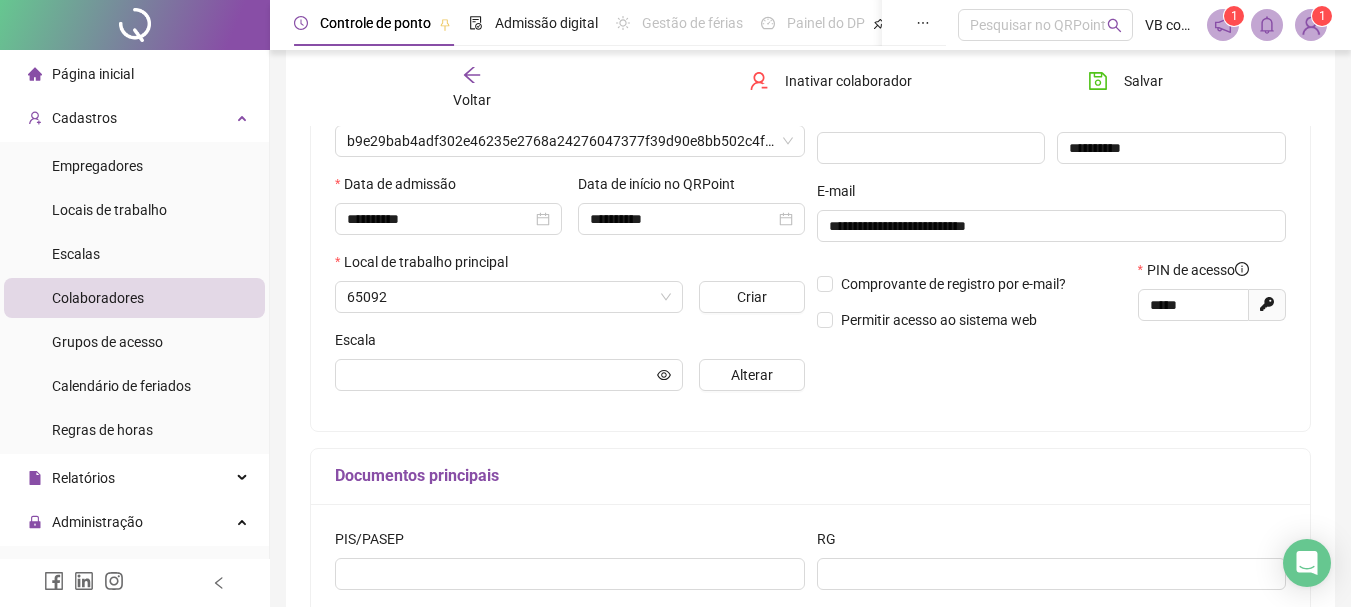 type on "**********" 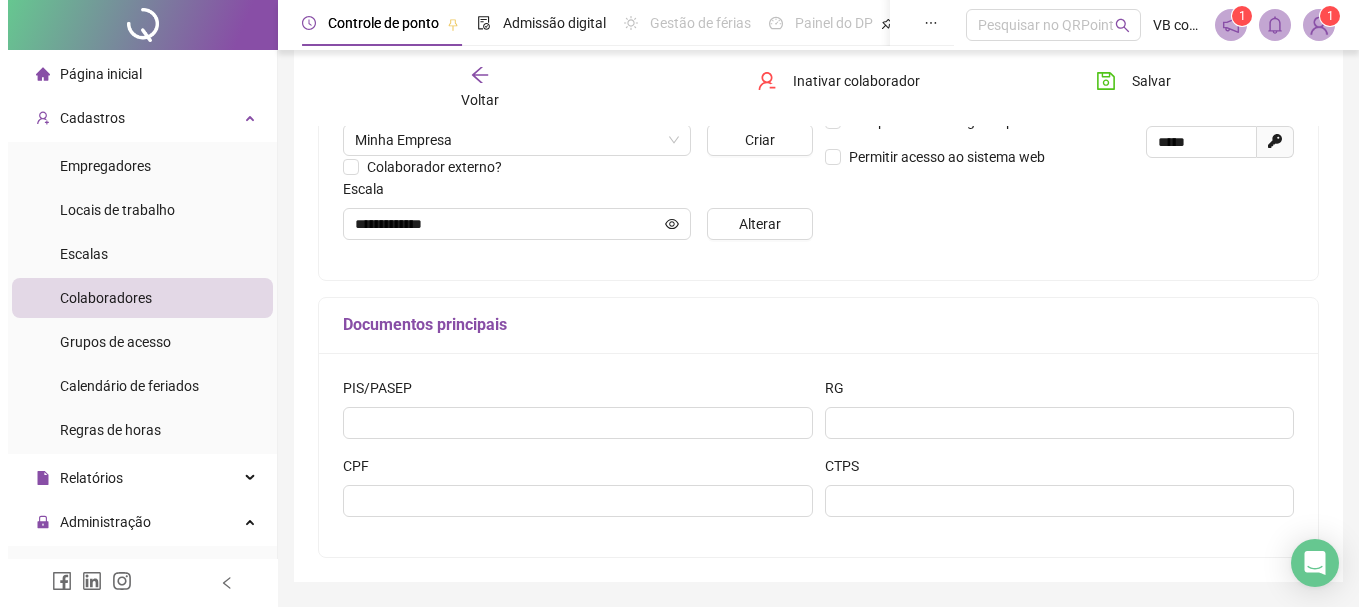 scroll, scrollTop: 510, scrollLeft: 0, axis: vertical 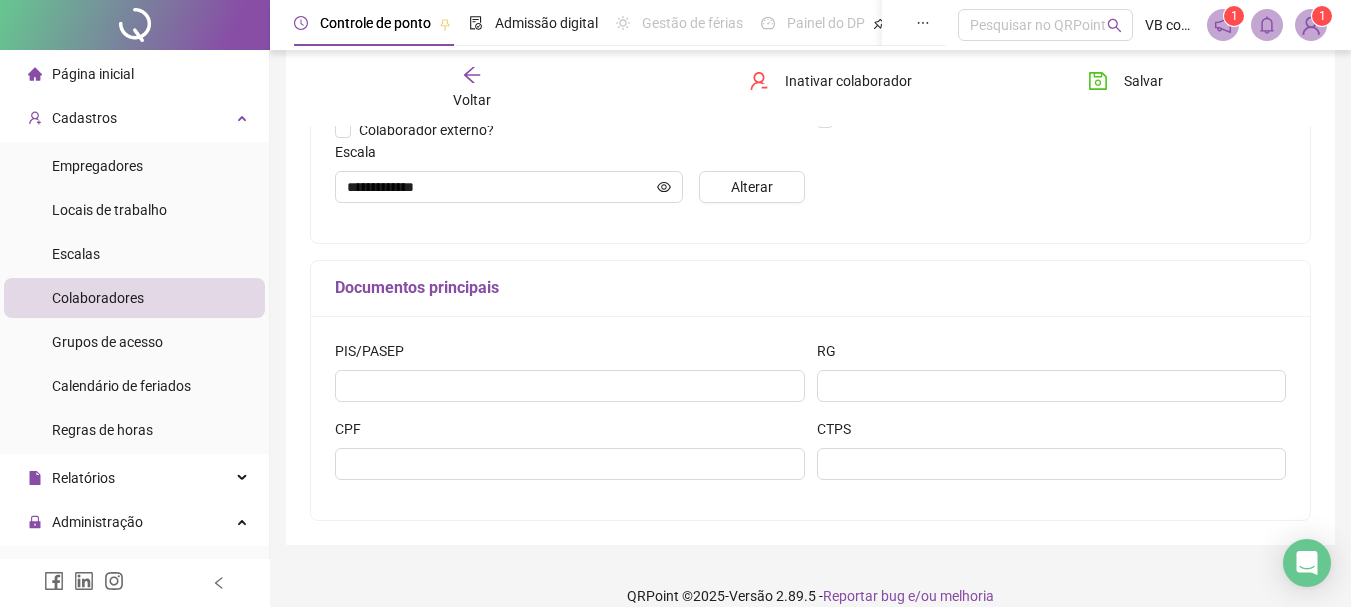 click on "Escala" at bounding box center [570, 156] 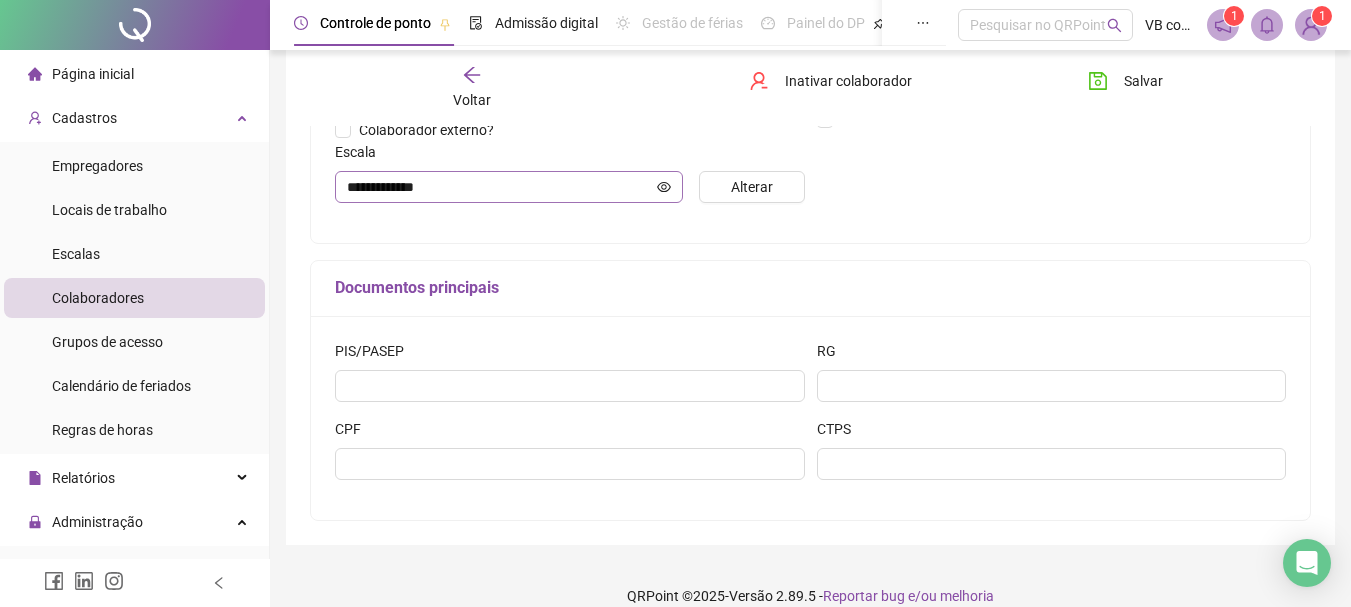 click on "**********" at bounding box center [509, 187] 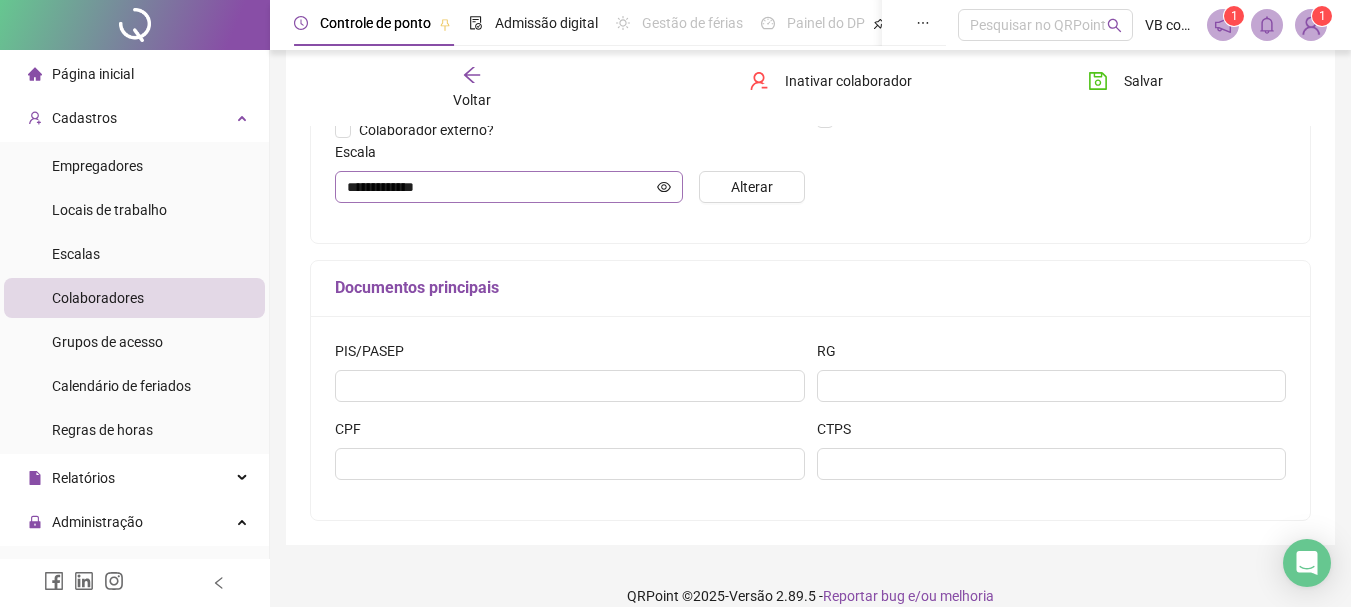 click on "**********" at bounding box center [509, 187] 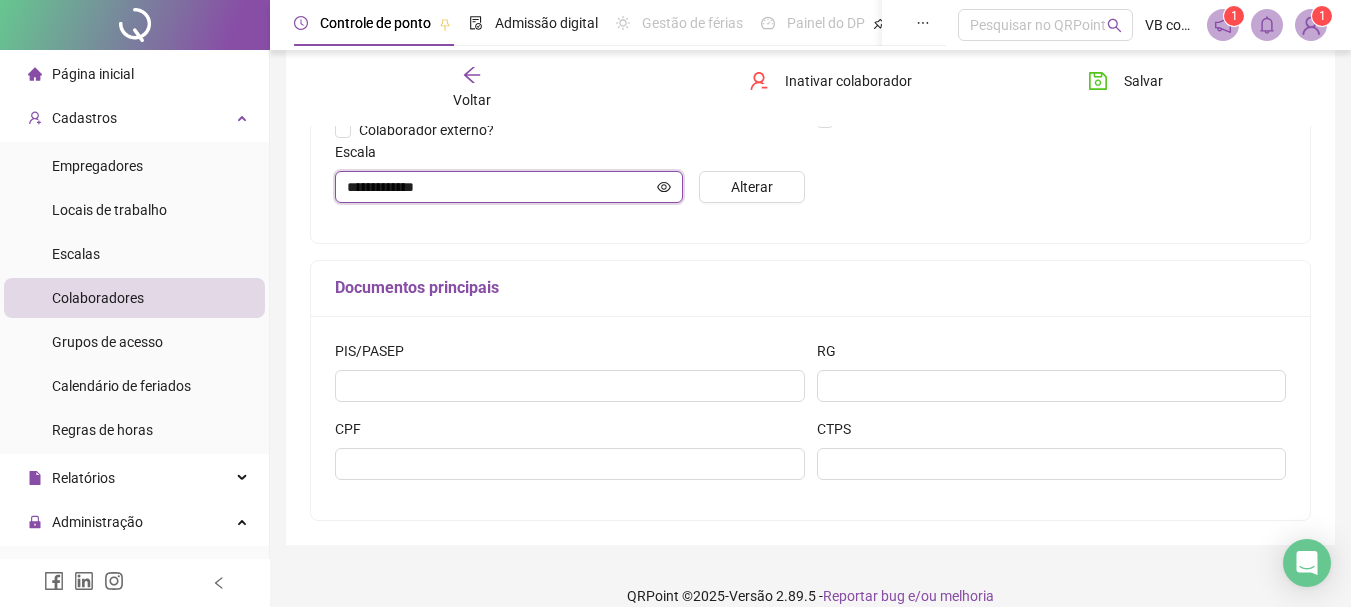click 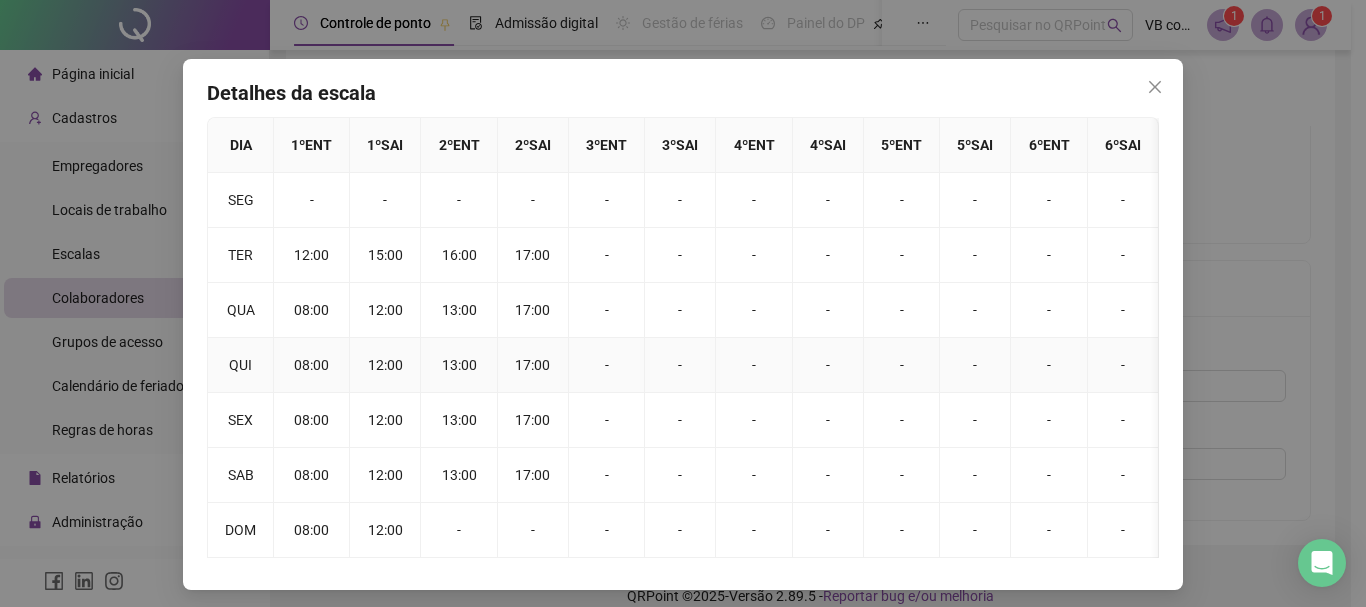 scroll, scrollTop: 63, scrollLeft: 0, axis: vertical 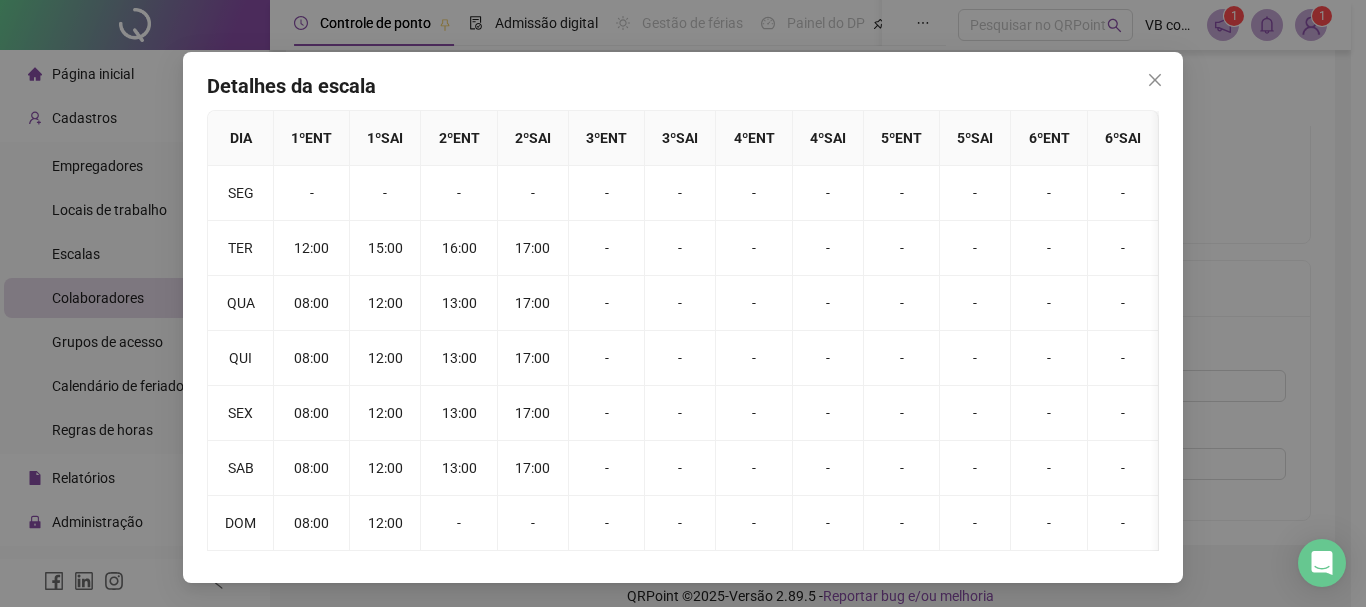 click on "Detalhes da escala" at bounding box center [683, 86] 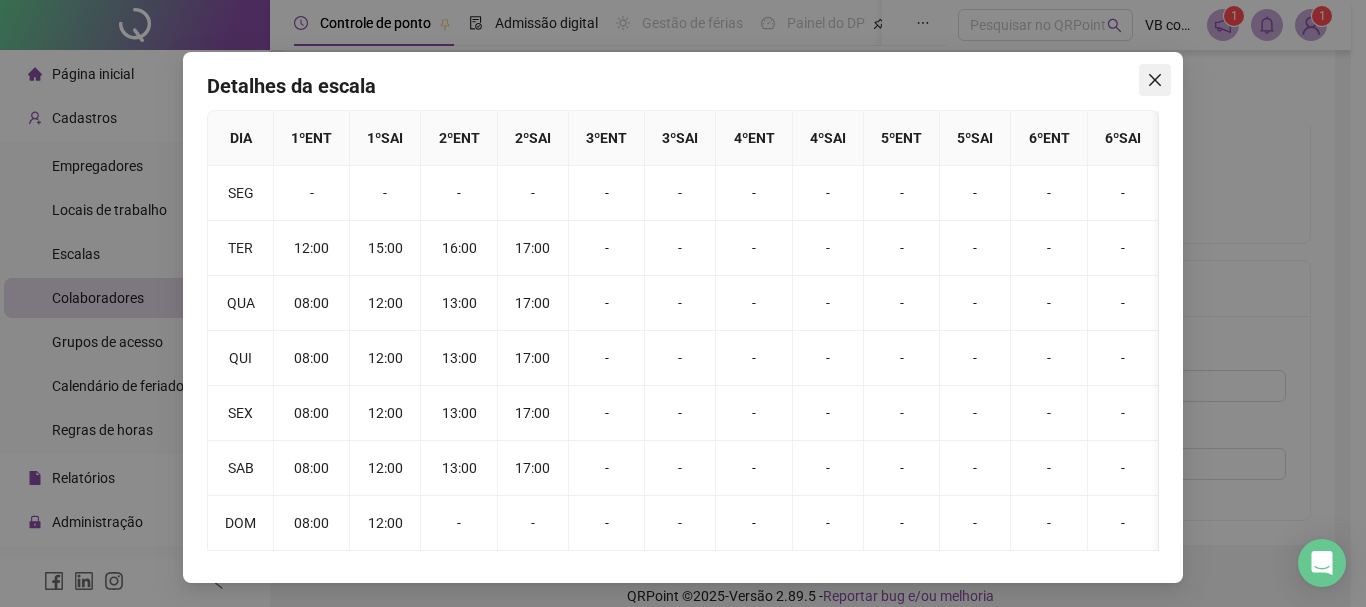 click 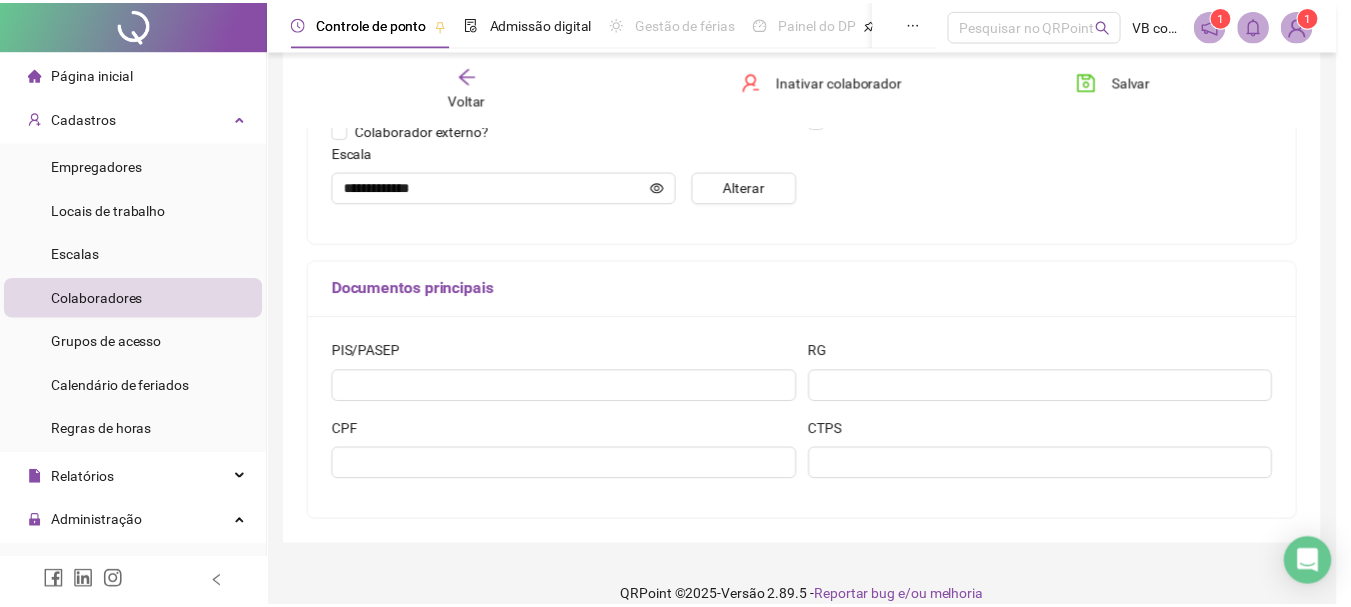scroll, scrollTop: 0, scrollLeft: 0, axis: both 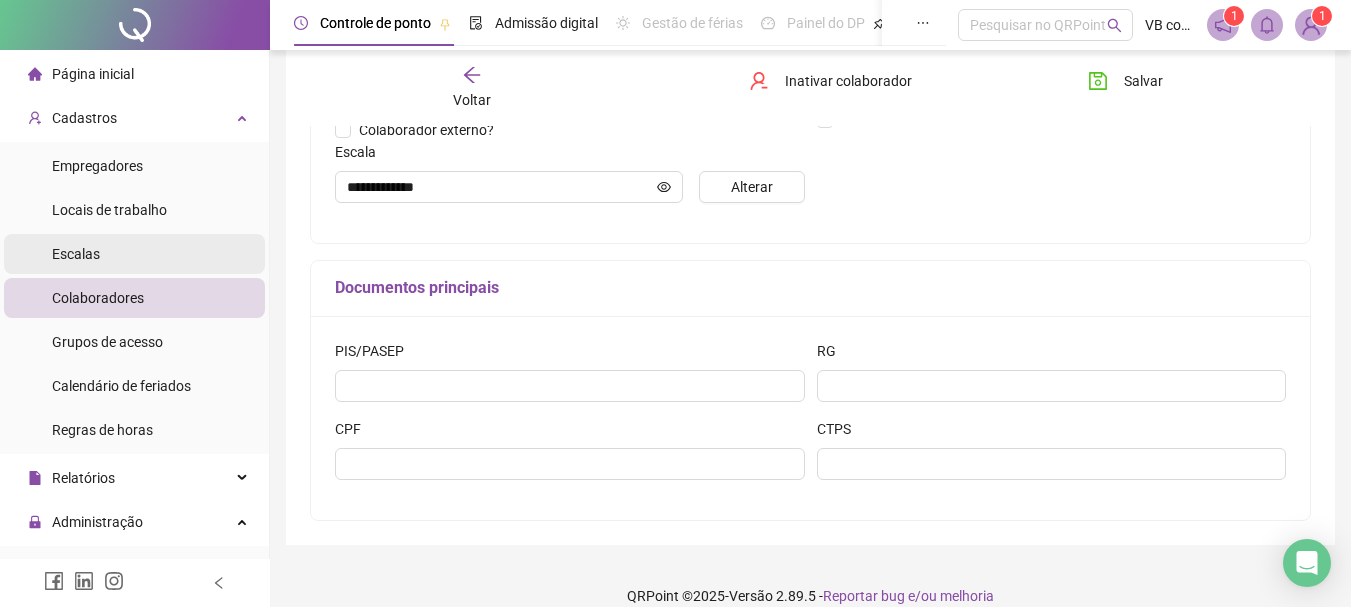 click on "Escalas" at bounding box center (134, 254) 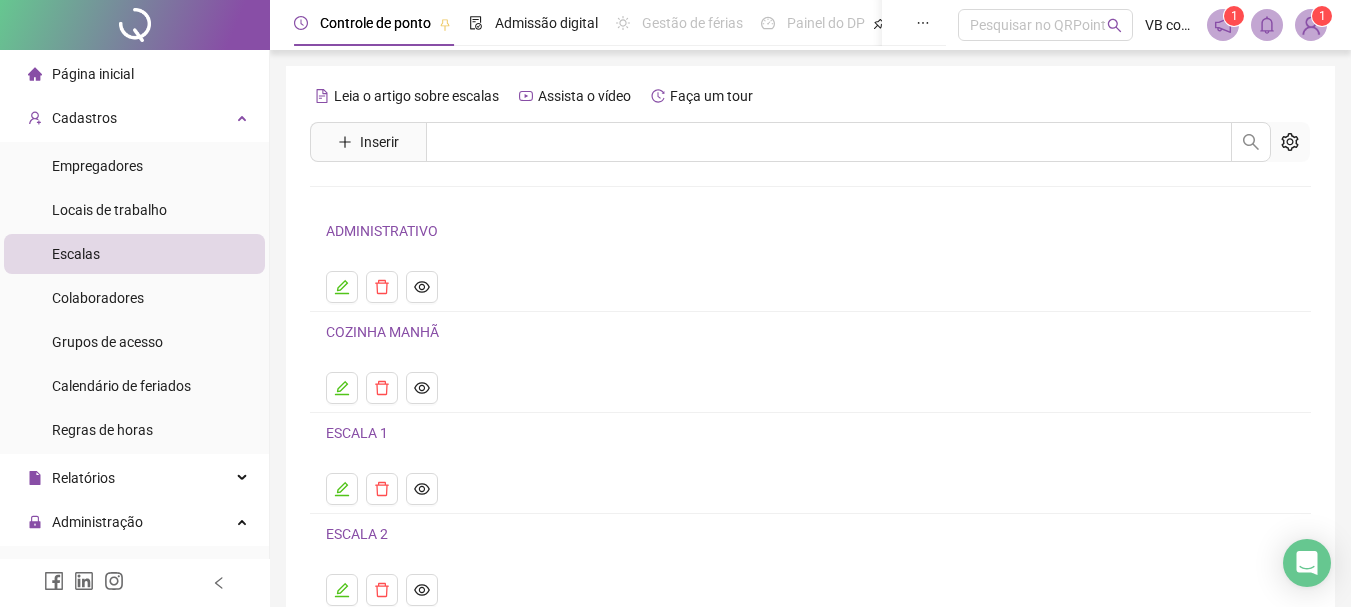 click on "COZINHA MANHÃ" at bounding box center (382, 332) 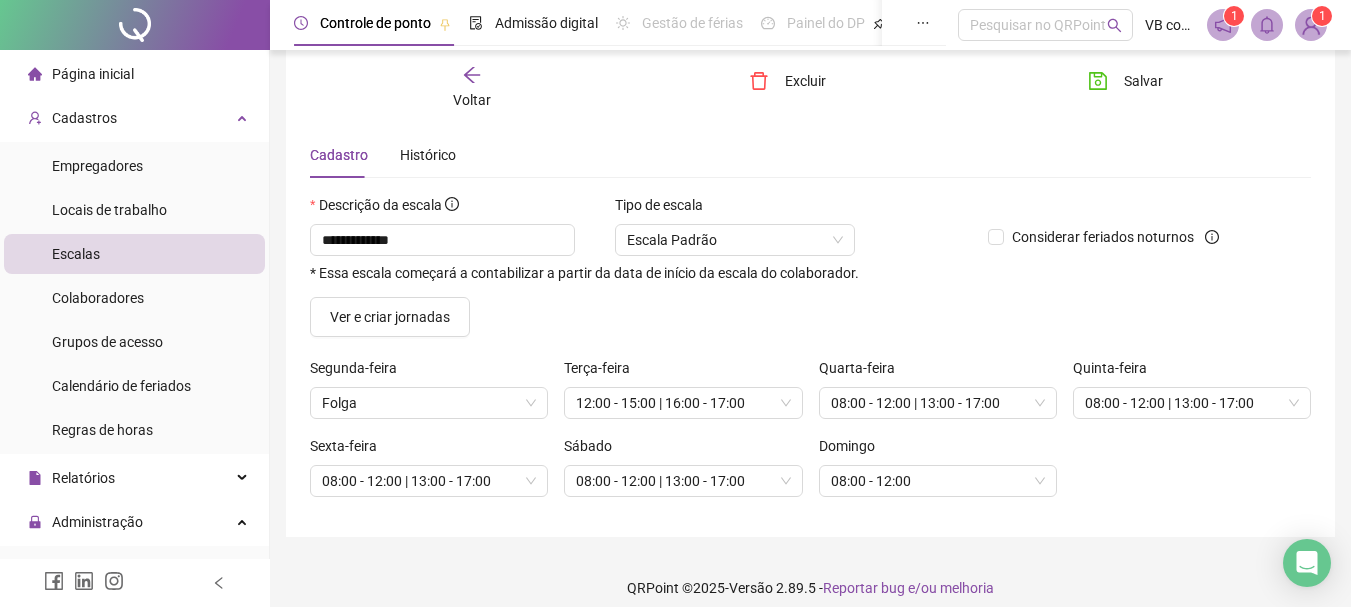 scroll, scrollTop: 69, scrollLeft: 0, axis: vertical 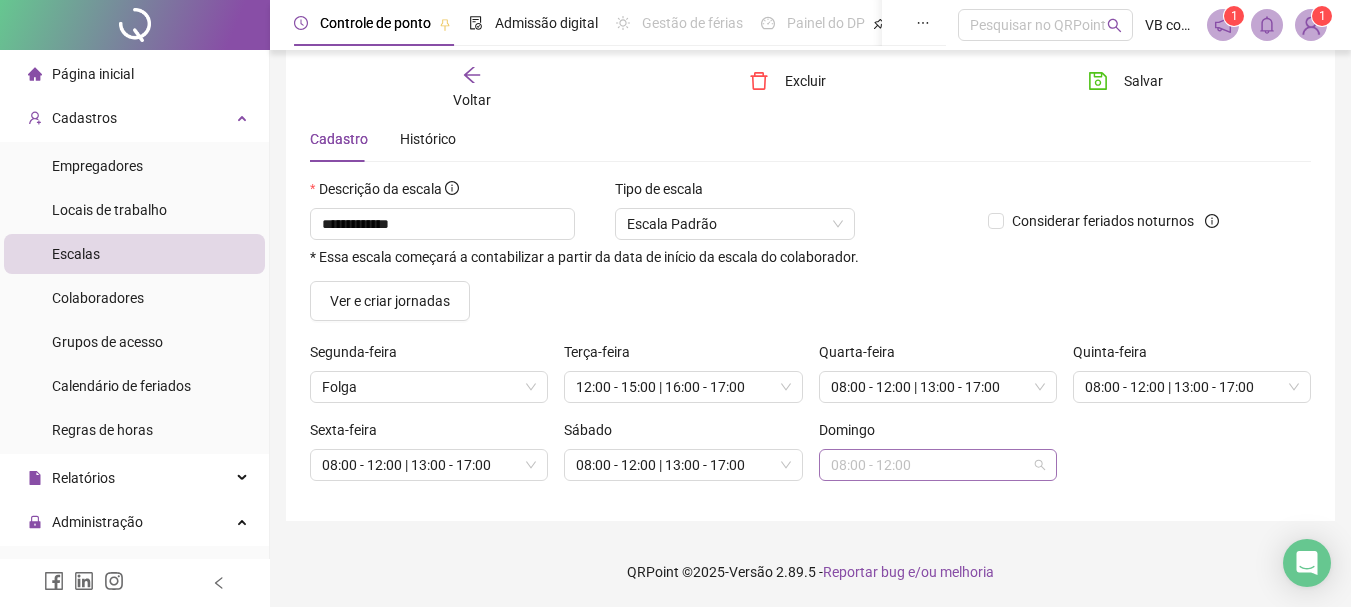 click on "08:00 - 12:00" at bounding box center [938, 465] 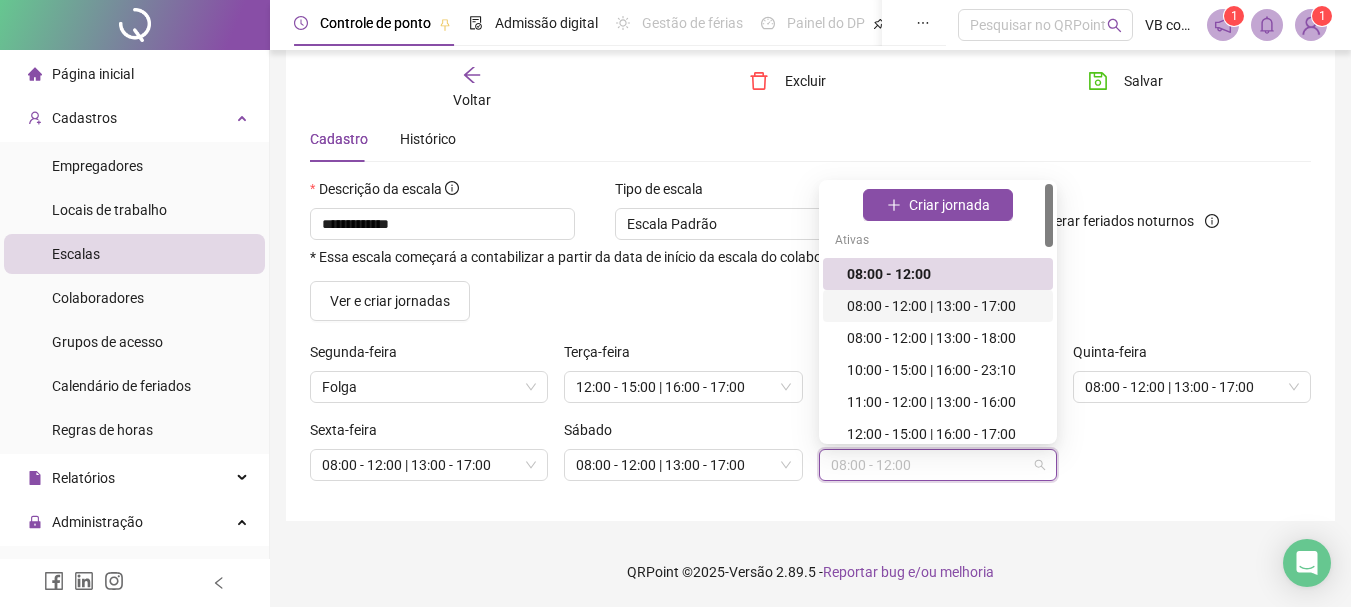 click on "08:00 - 12:00 | 13:00 - 17:00" at bounding box center [944, 306] 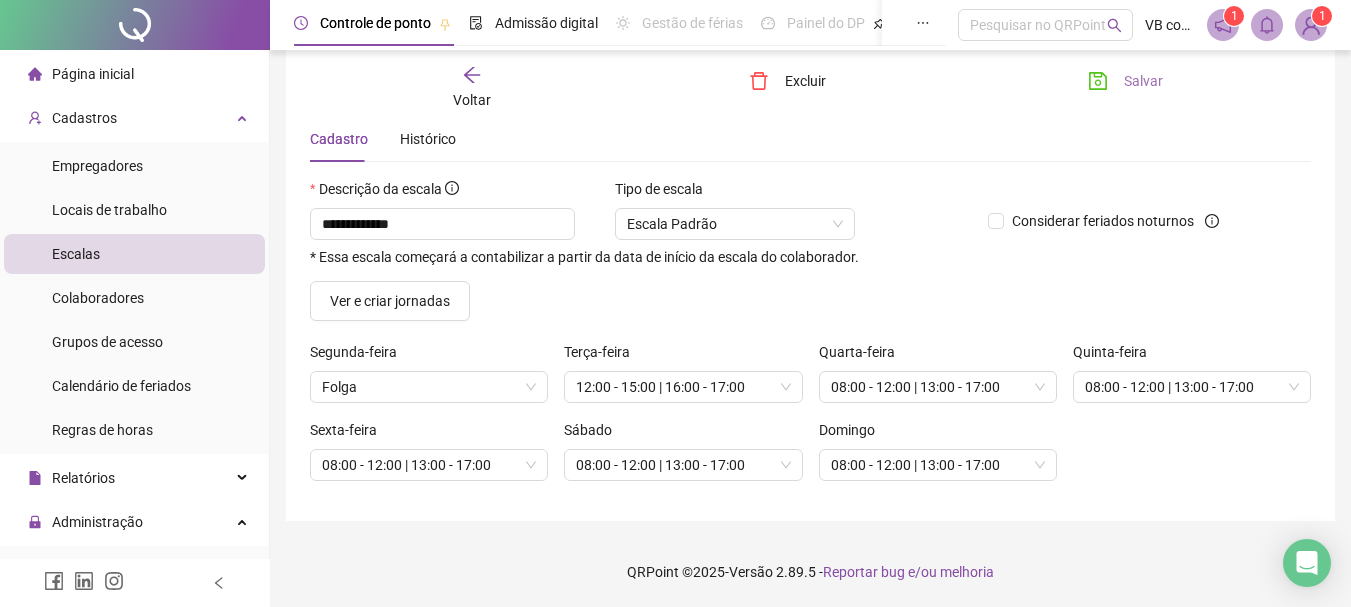 click on "Salvar" at bounding box center (1143, 81) 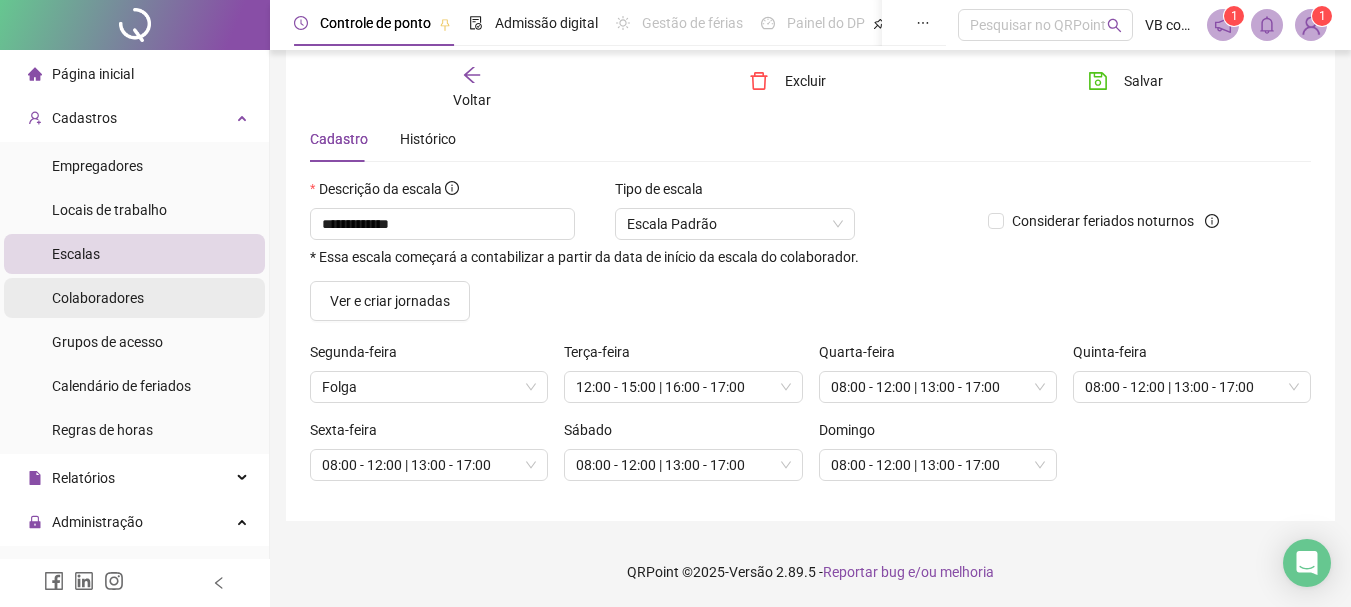 click on "Colaboradores" at bounding box center (98, 298) 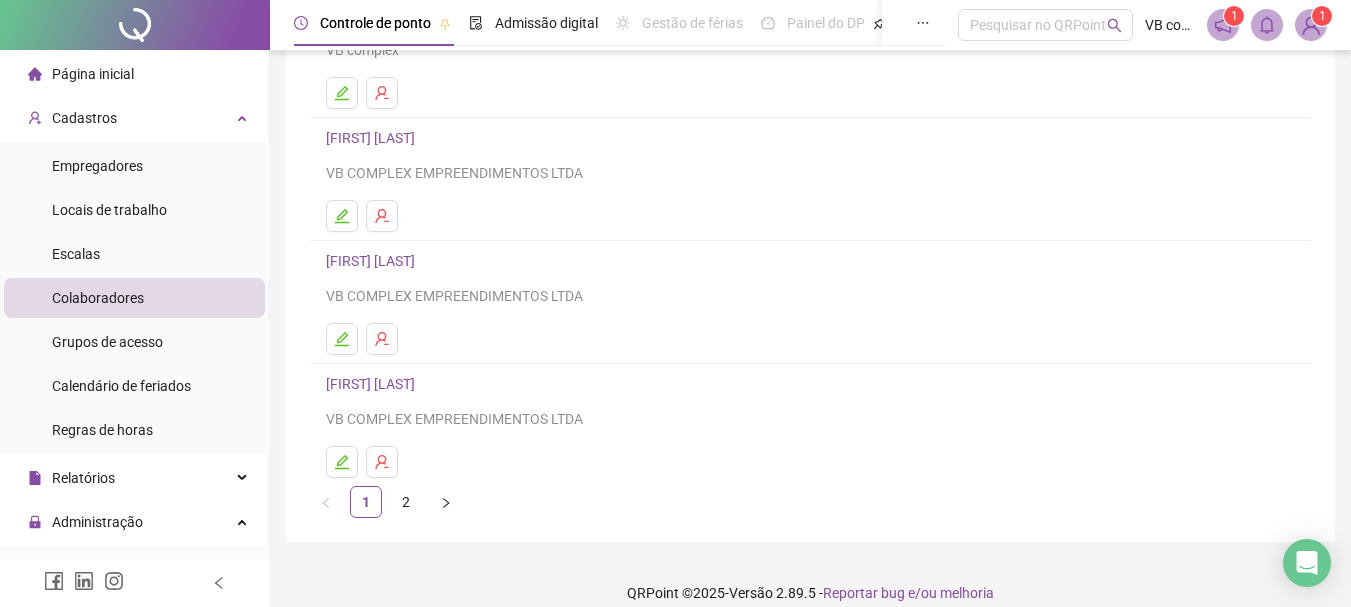 scroll, scrollTop: 360, scrollLeft: 0, axis: vertical 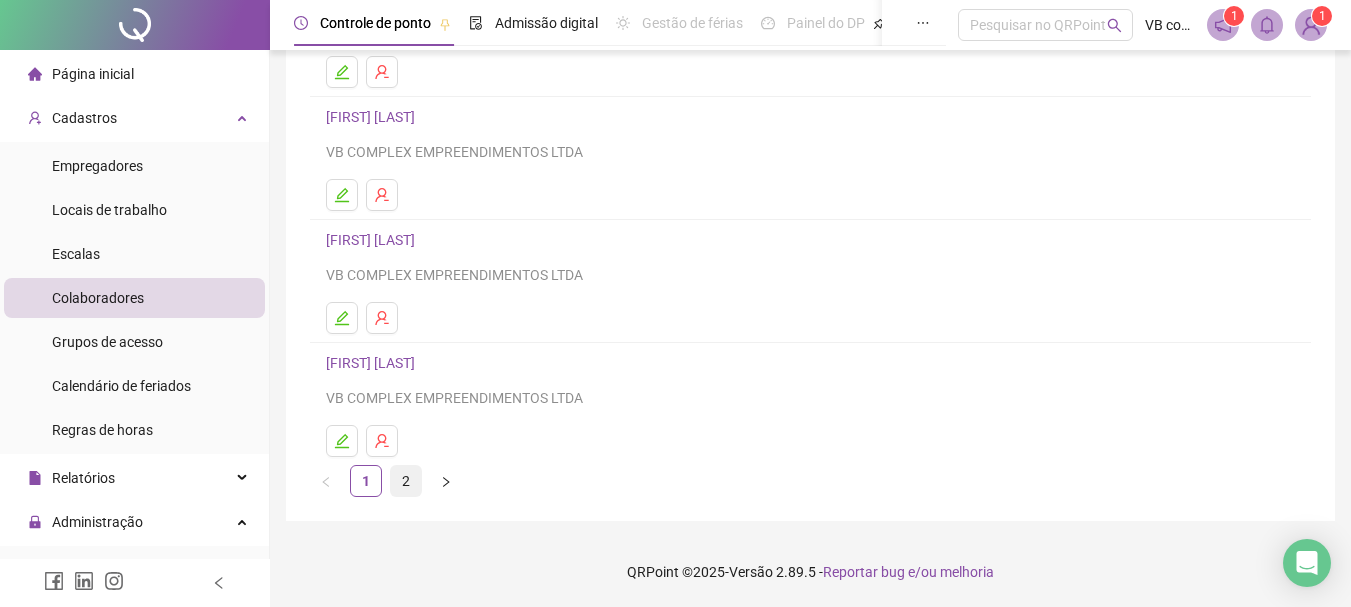 click on "2" at bounding box center (406, 481) 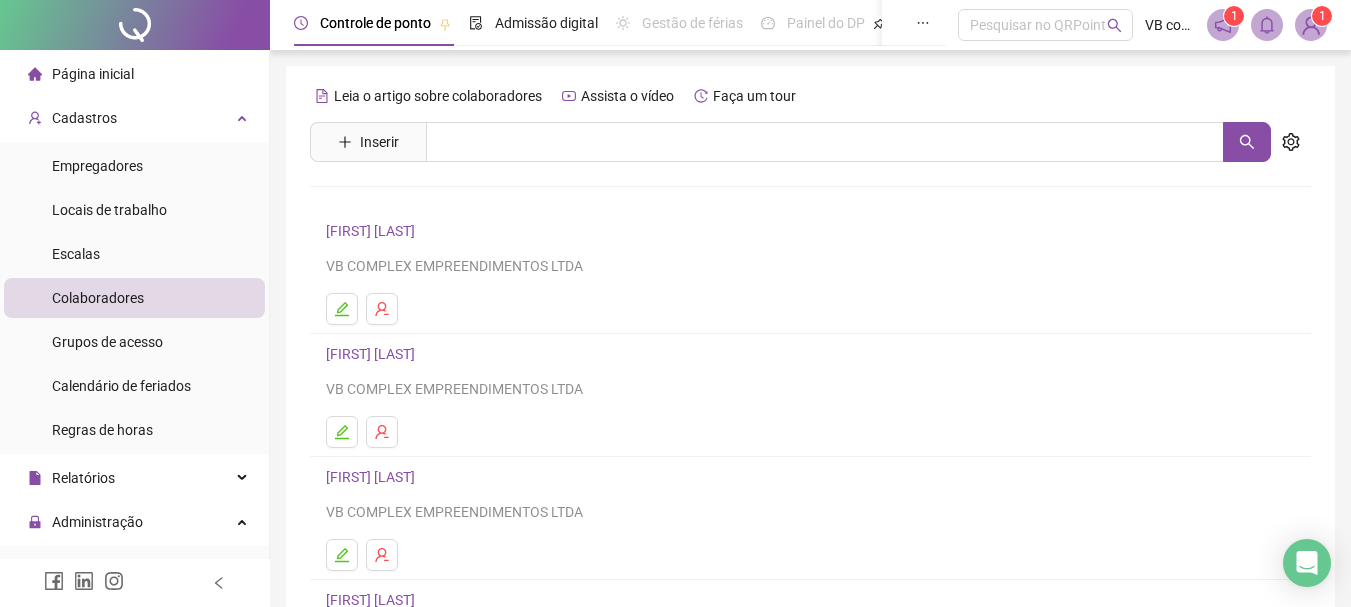 click on "[FIRST] [MIDDLE] [LAST]" at bounding box center (373, 354) 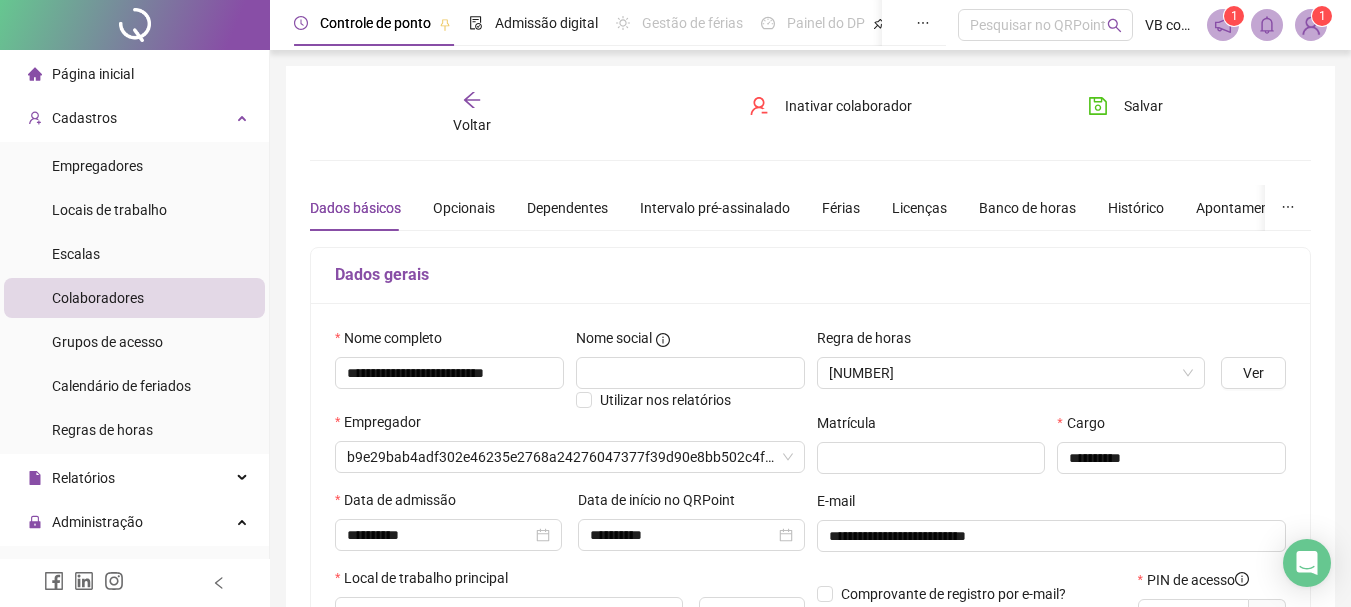 type on "**********" 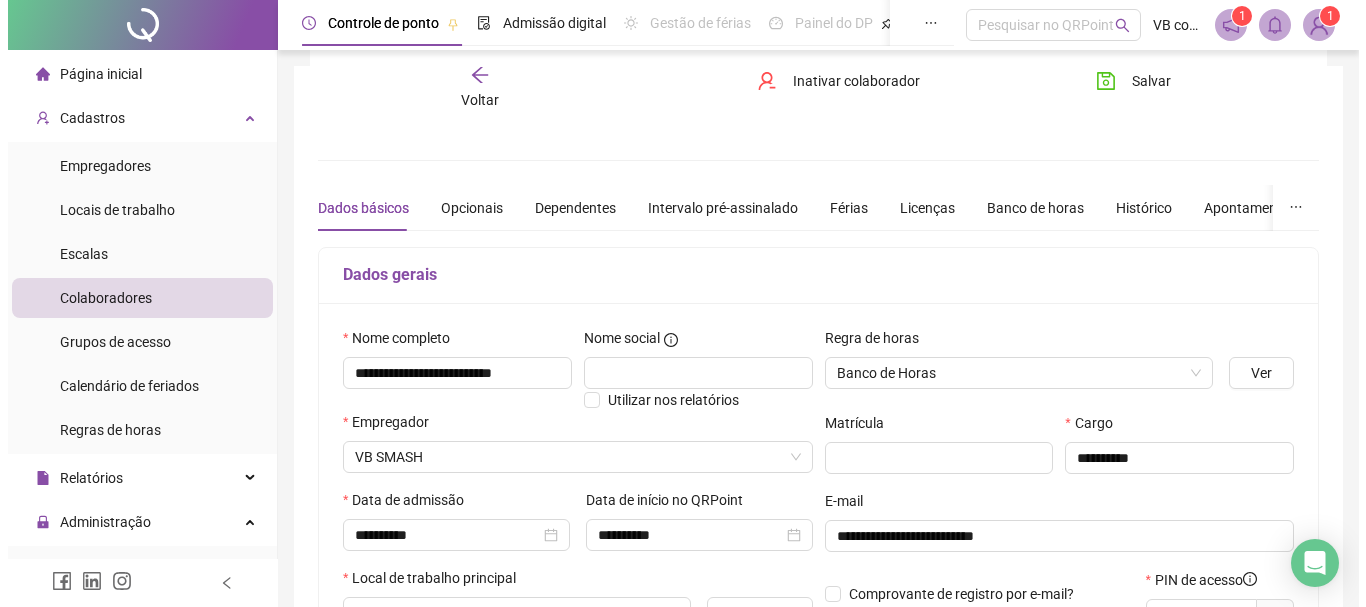 scroll, scrollTop: 300, scrollLeft: 0, axis: vertical 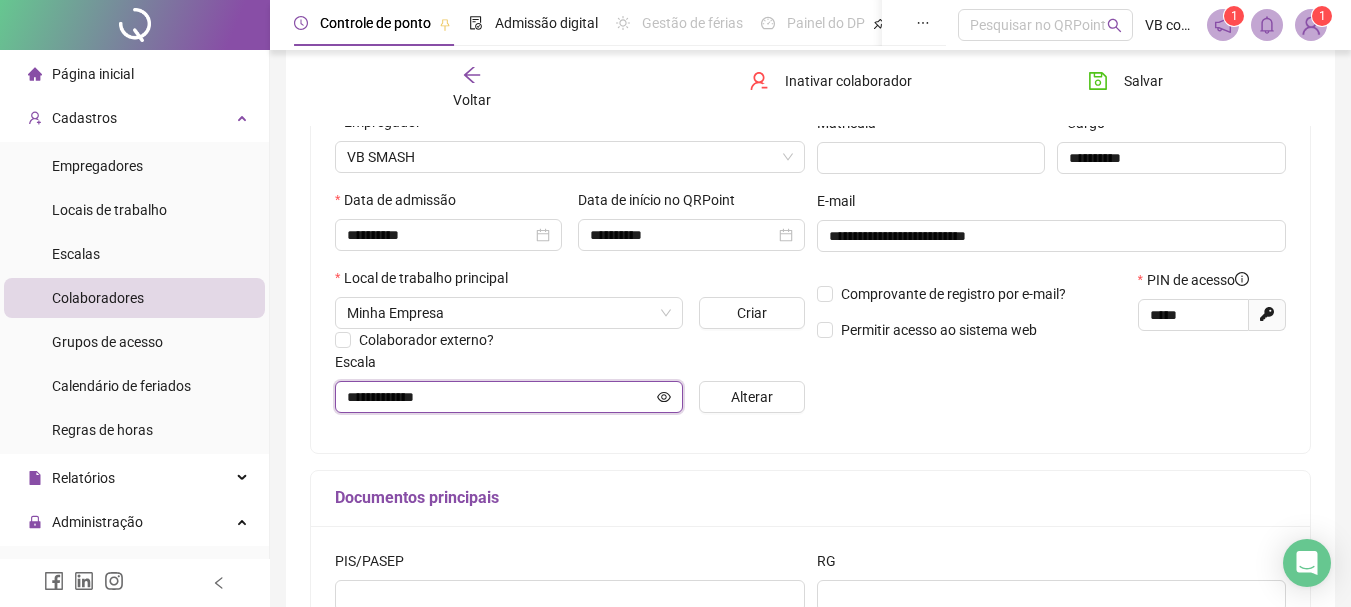 click 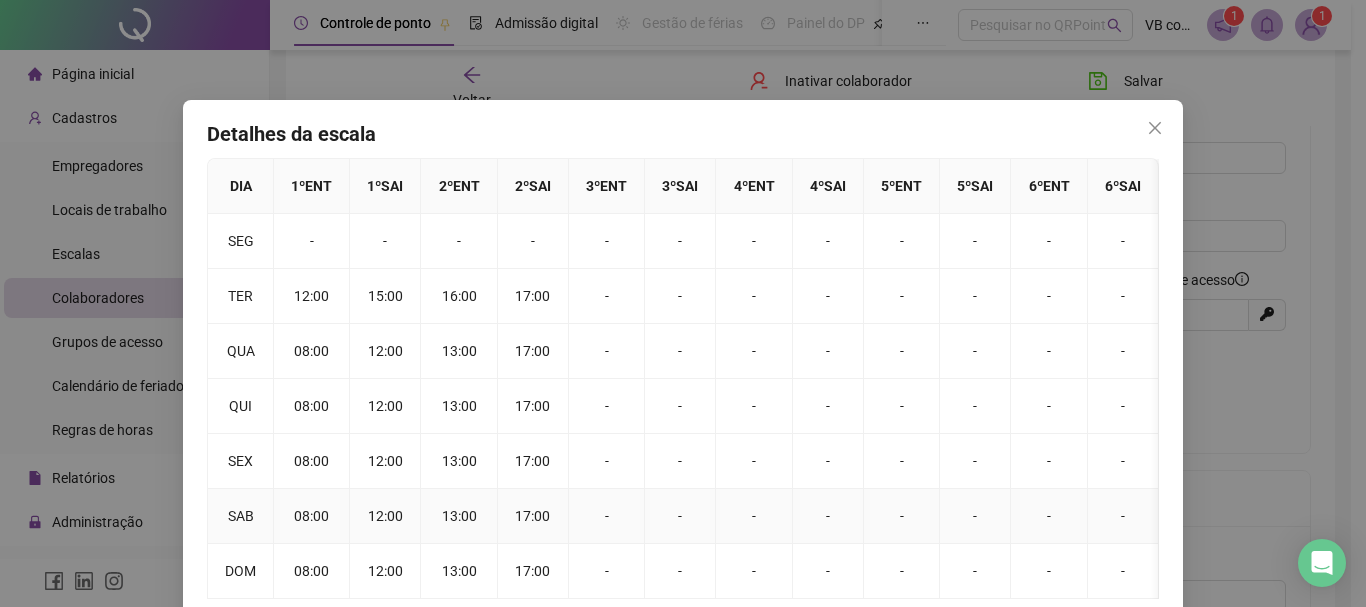 scroll, scrollTop: 63, scrollLeft: 0, axis: vertical 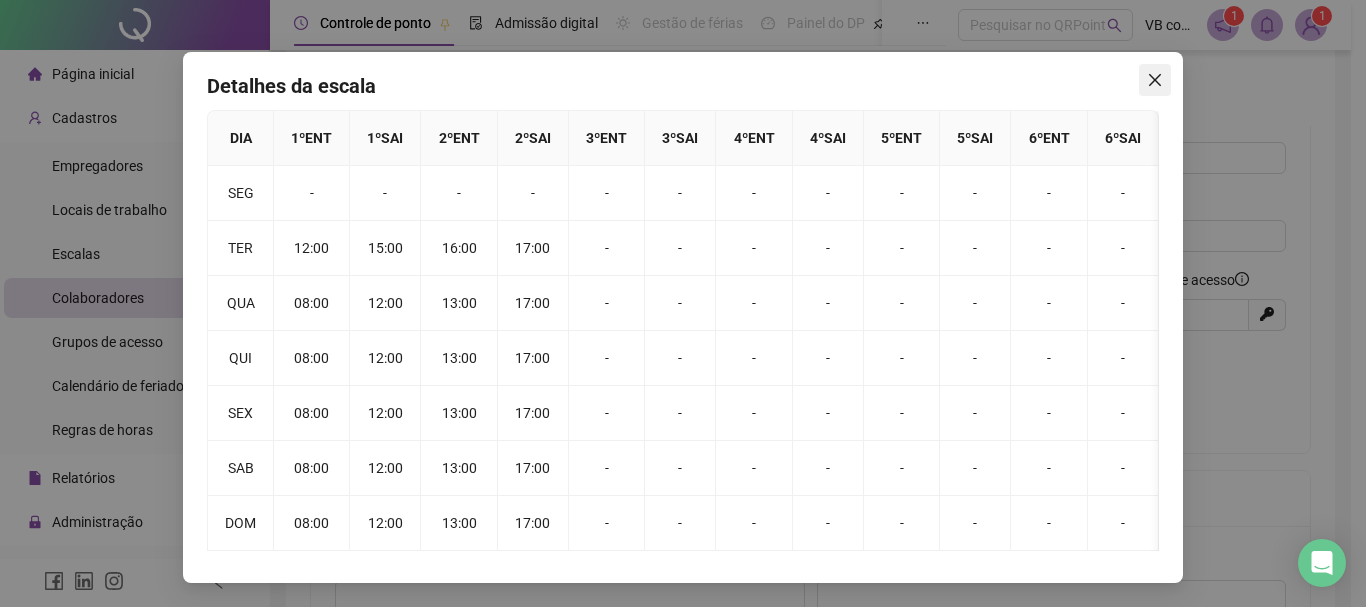 click 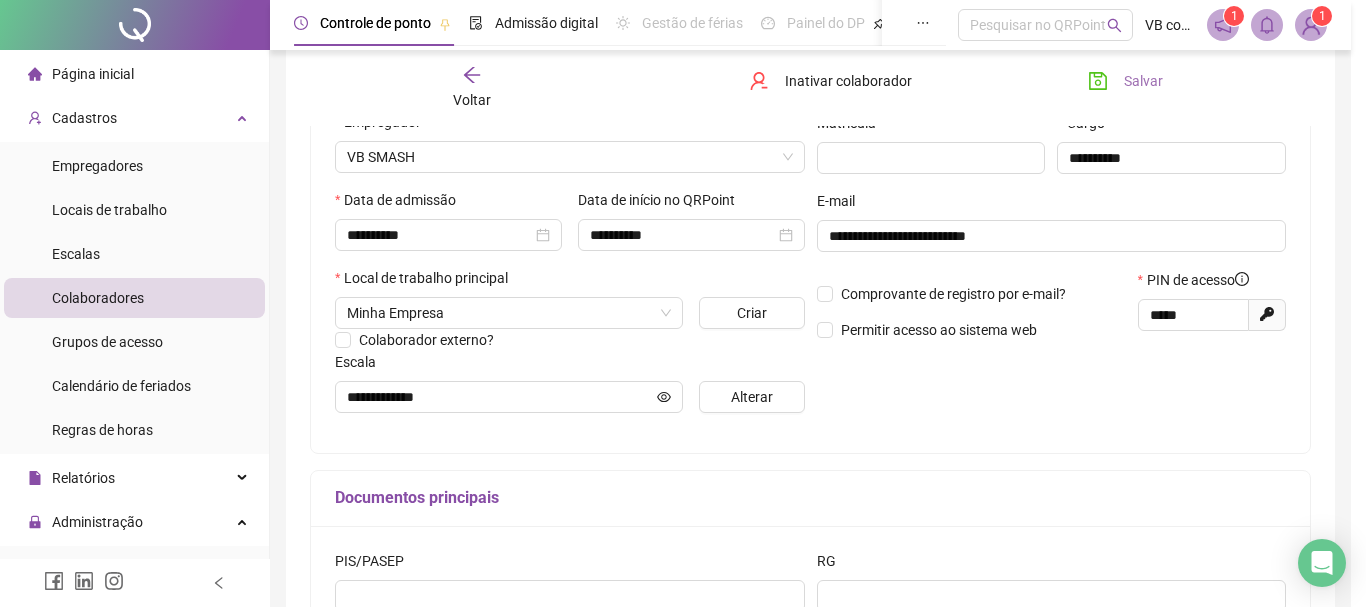 scroll, scrollTop: 0, scrollLeft: 0, axis: both 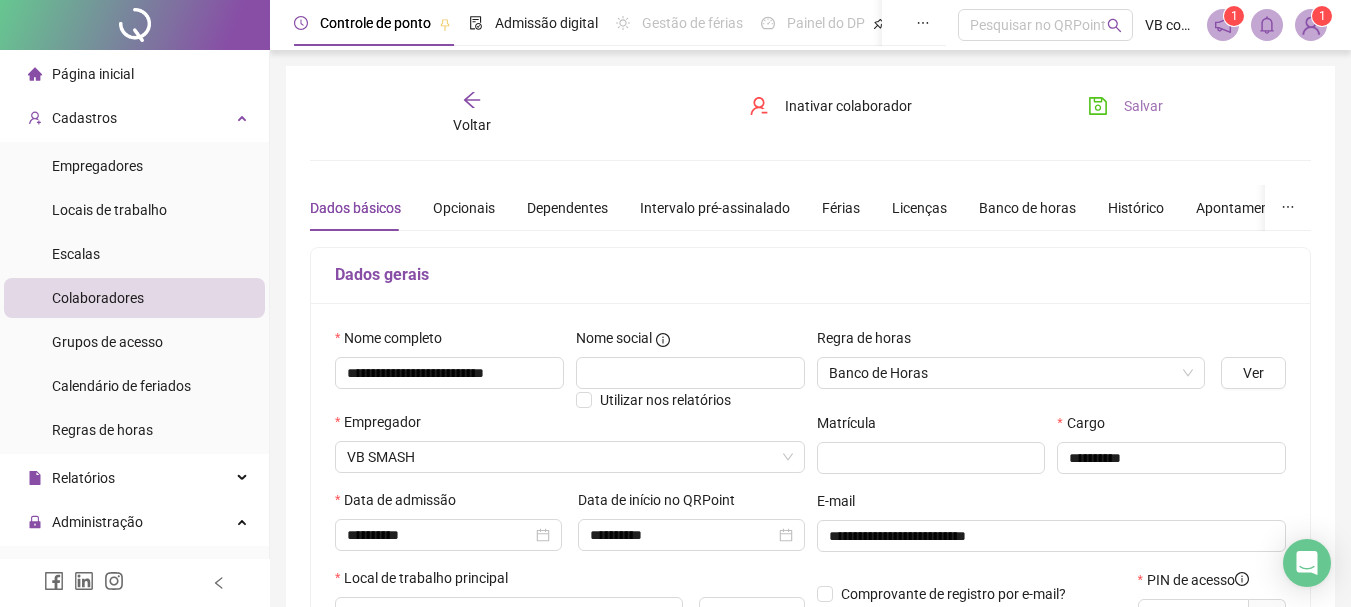 click on "Salvar" at bounding box center [1143, 106] 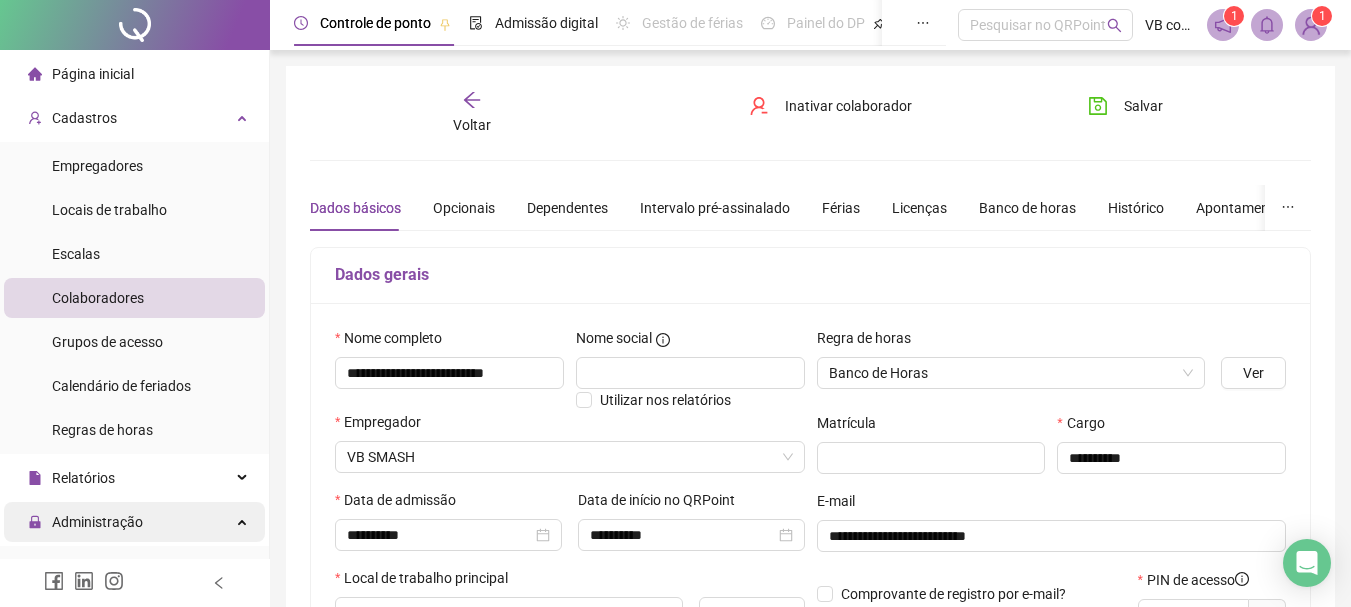 click on "Administração" at bounding box center (97, 522) 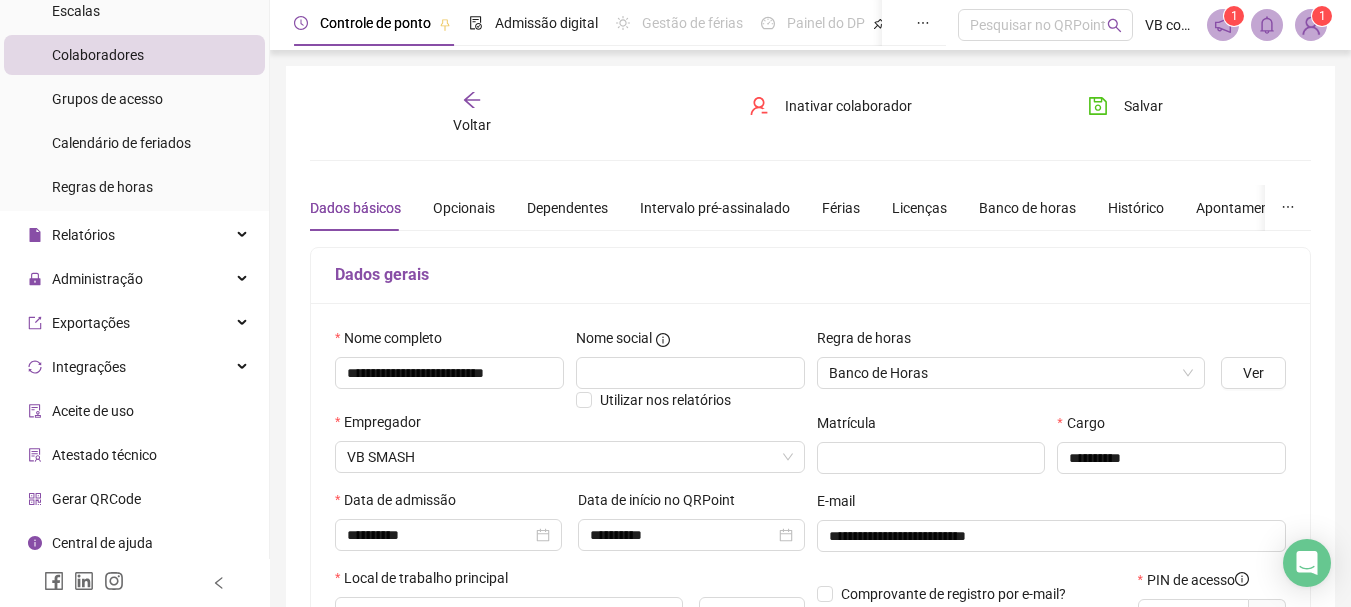 scroll, scrollTop: 247, scrollLeft: 0, axis: vertical 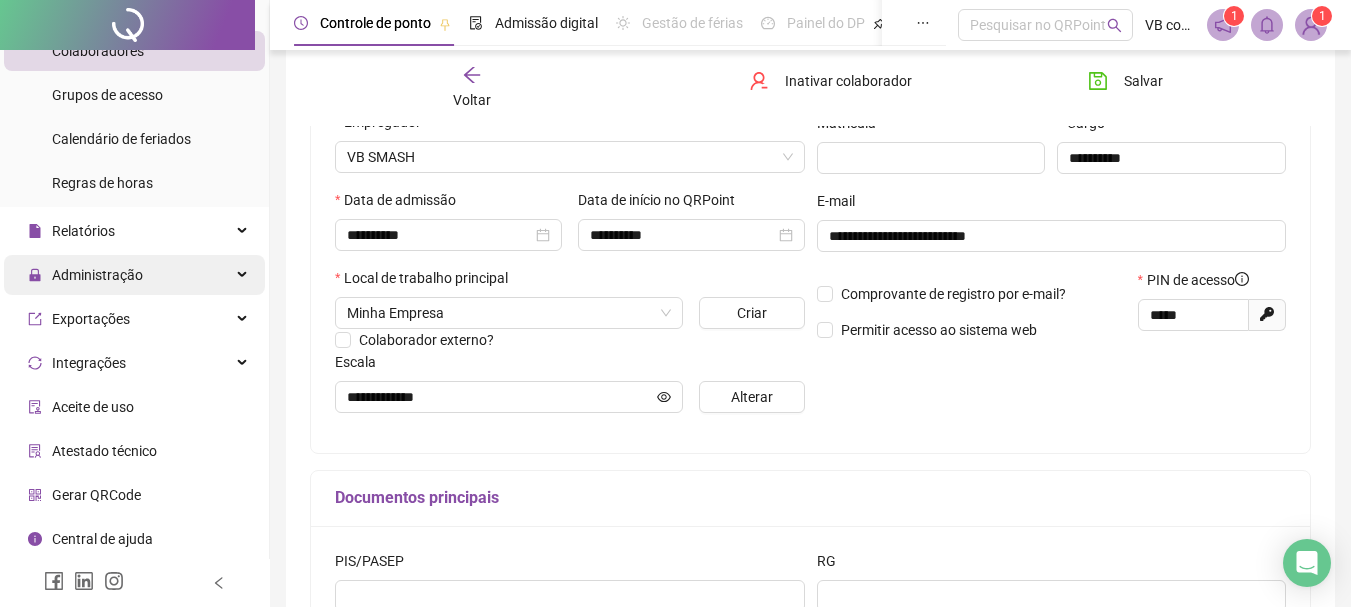click on "Administração" at bounding box center [97, 275] 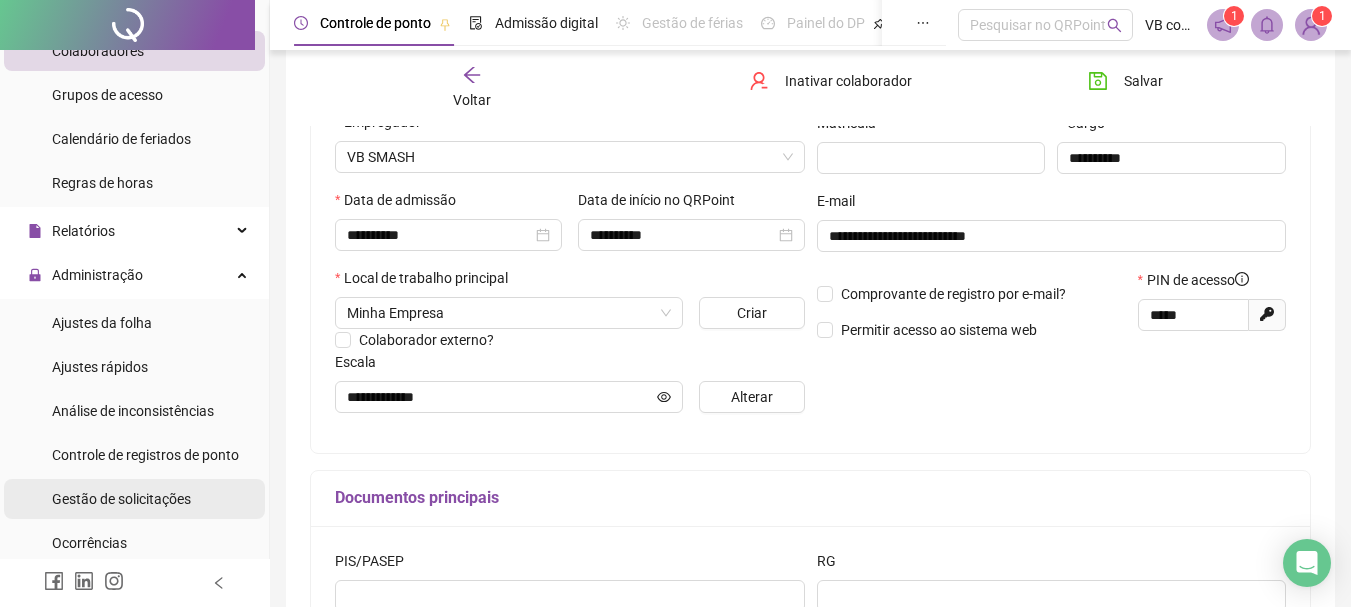 click on "Gestão de solicitações" at bounding box center [121, 499] 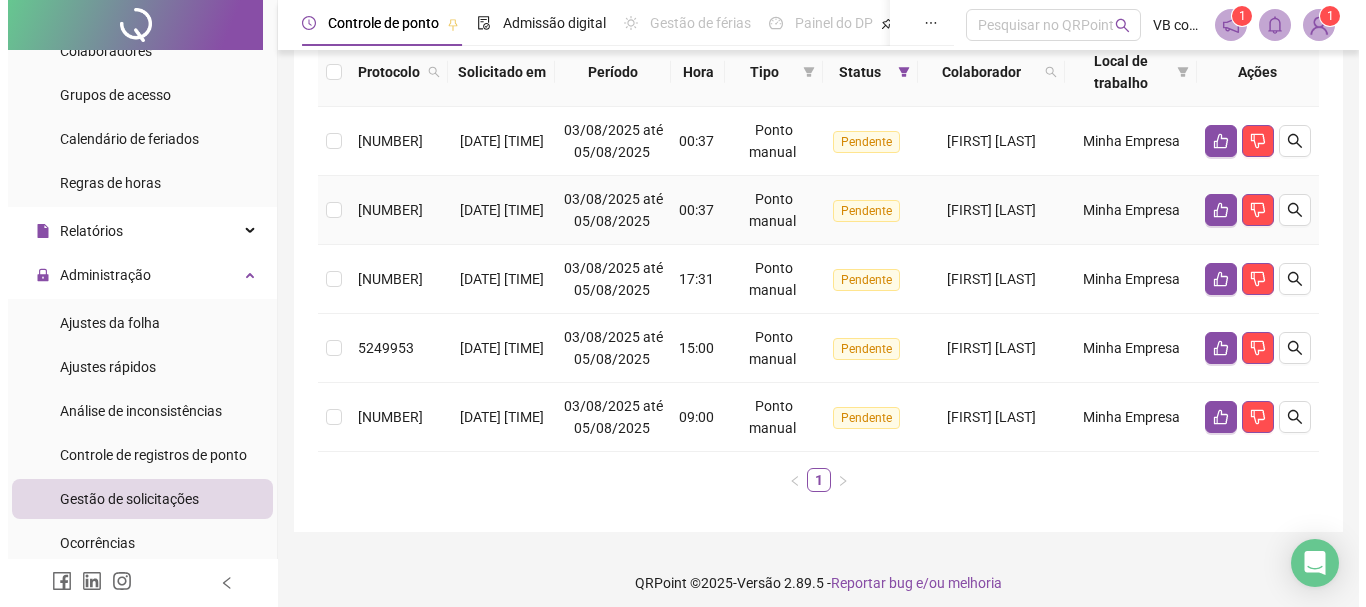 scroll, scrollTop: 200, scrollLeft: 0, axis: vertical 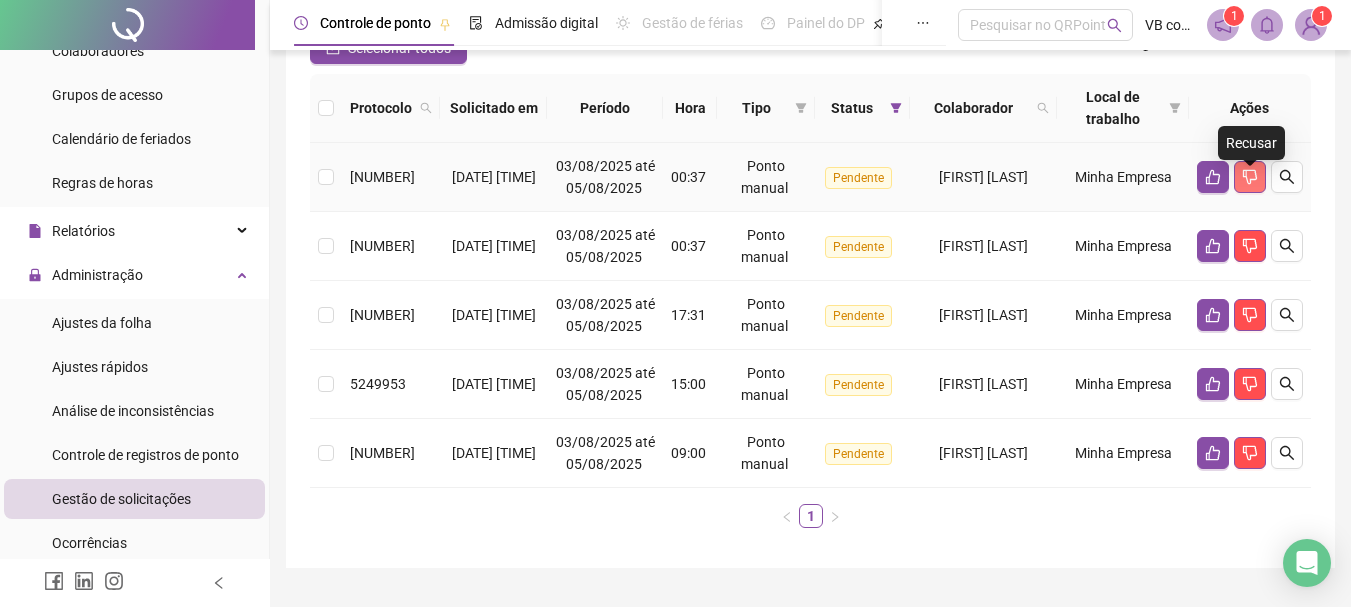 click at bounding box center (1250, 177) 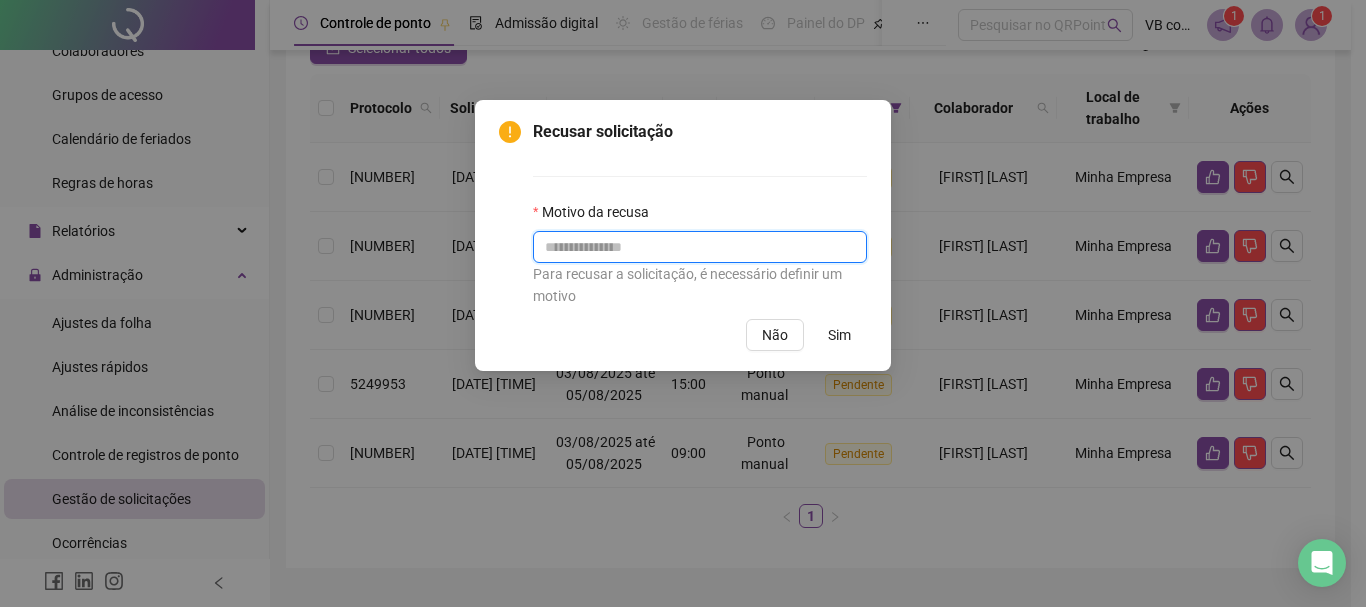 click at bounding box center (700, 247) 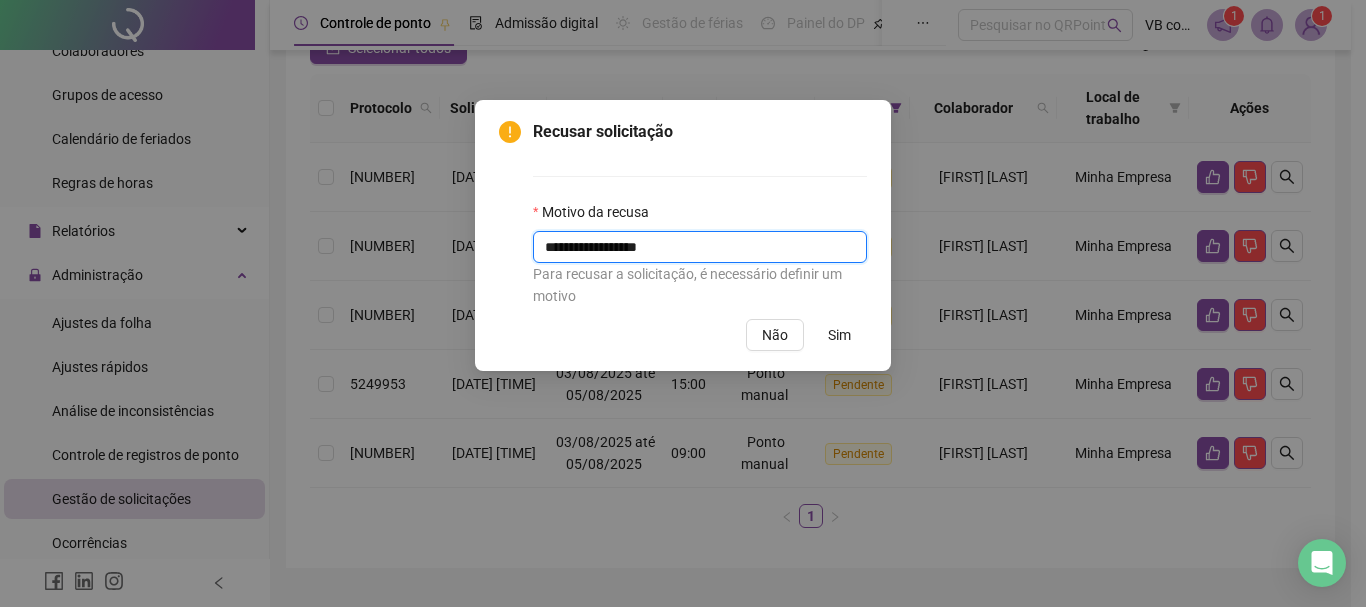 click on "**********" at bounding box center (700, 247) 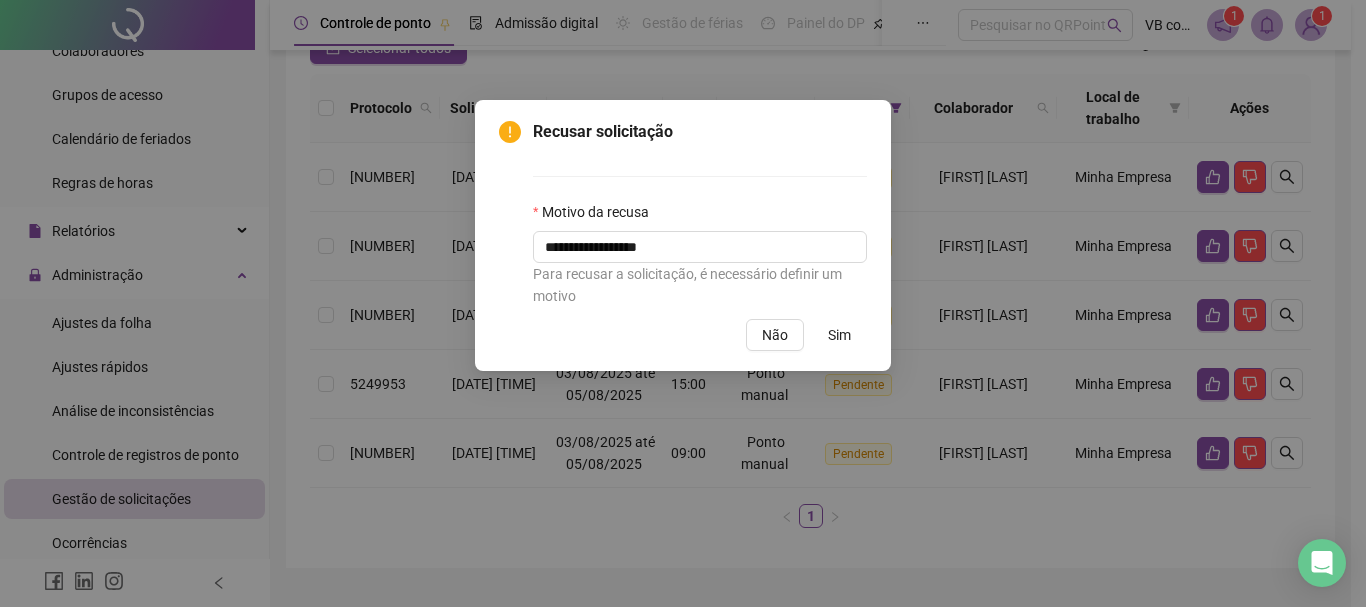 click on "Sim" at bounding box center [839, 335] 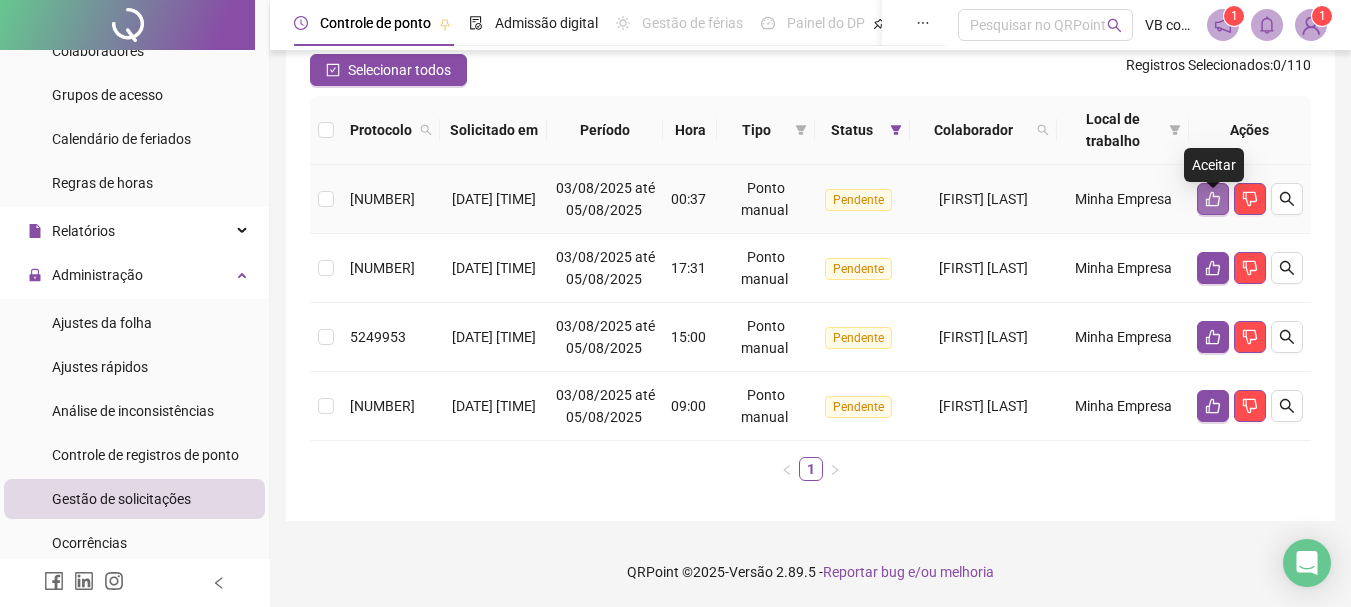 click 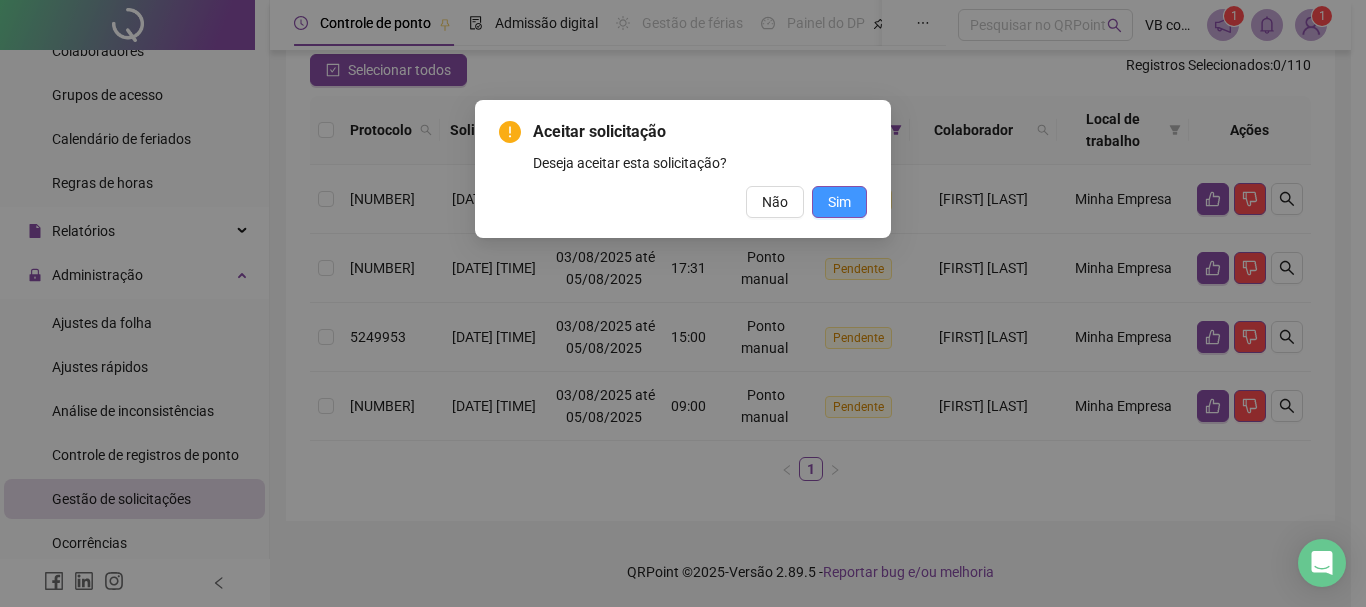 click on "Sim" at bounding box center [839, 202] 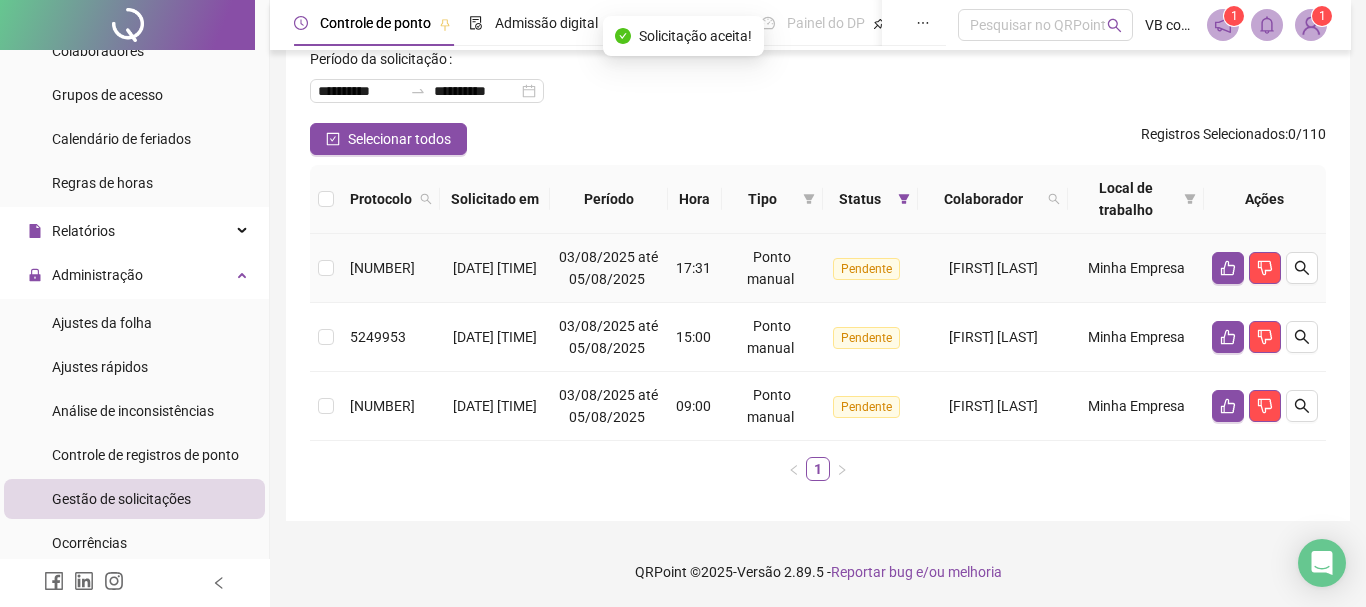 scroll, scrollTop: 175, scrollLeft: 0, axis: vertical 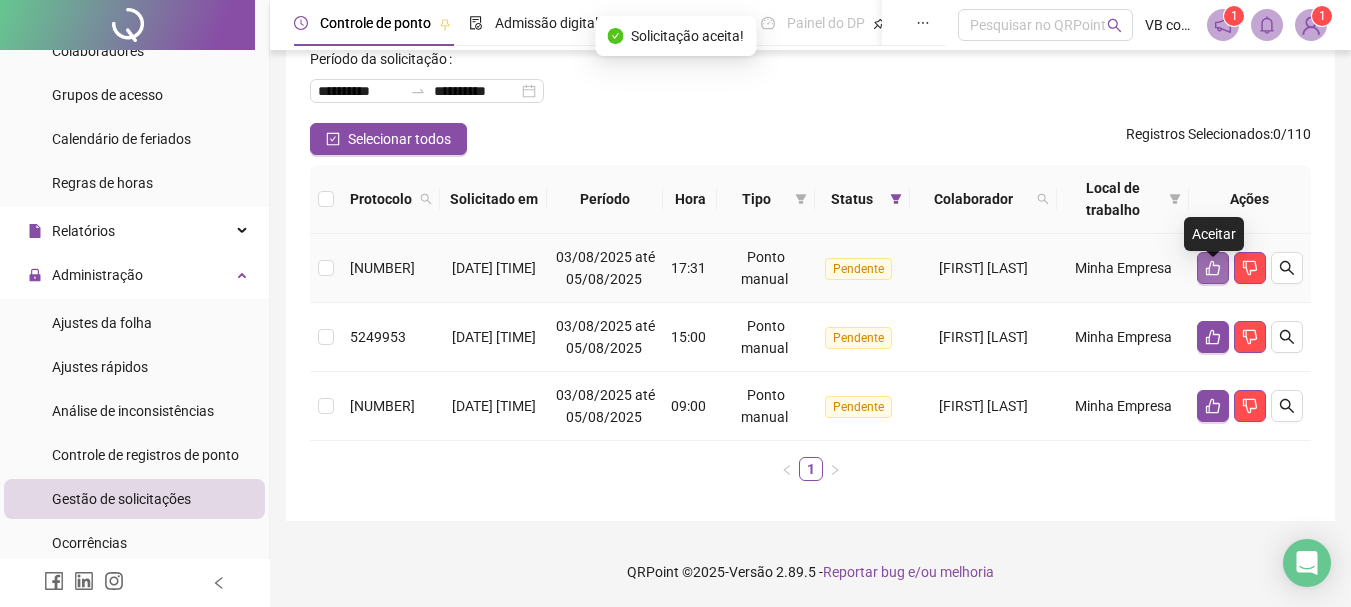click 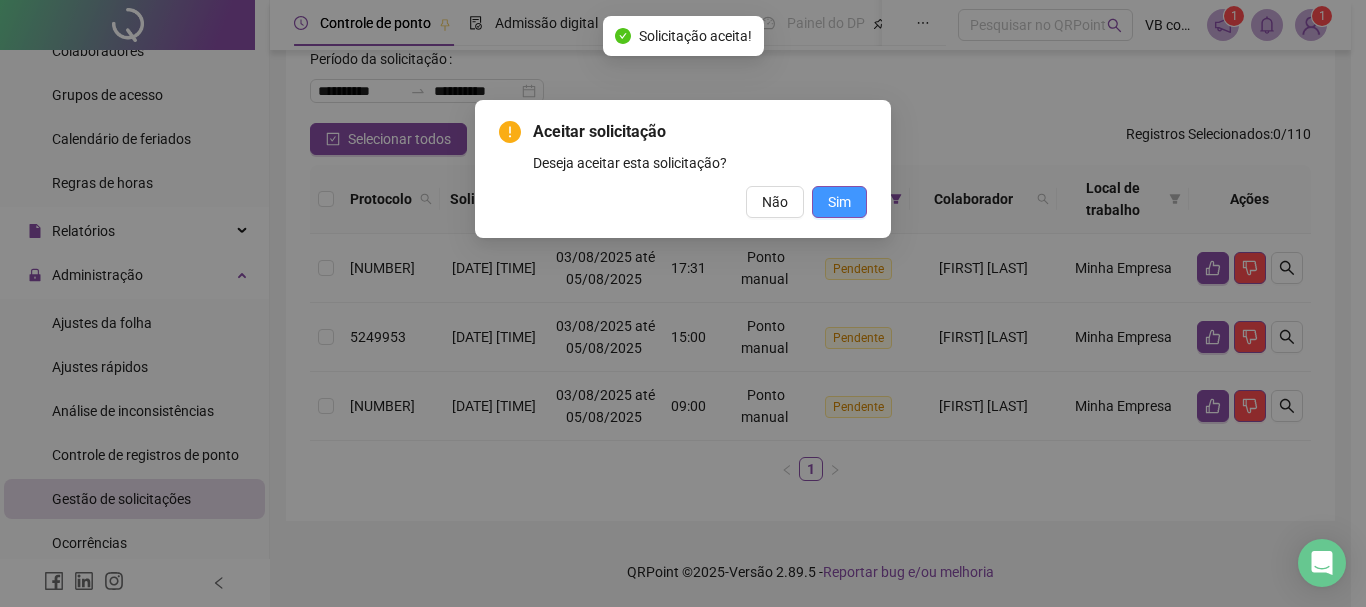 click on "Sim" at bounding box center [839, 202] 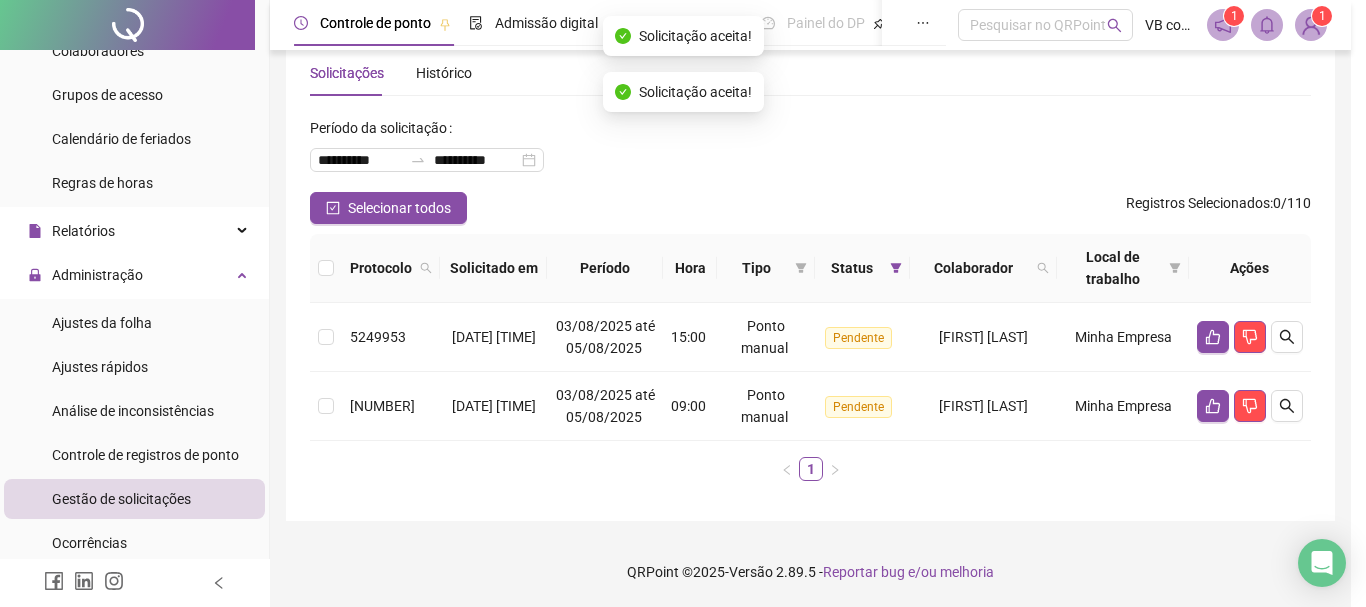 scroll, scrollTop: 84, scrollLeft: 0, axis: vertical 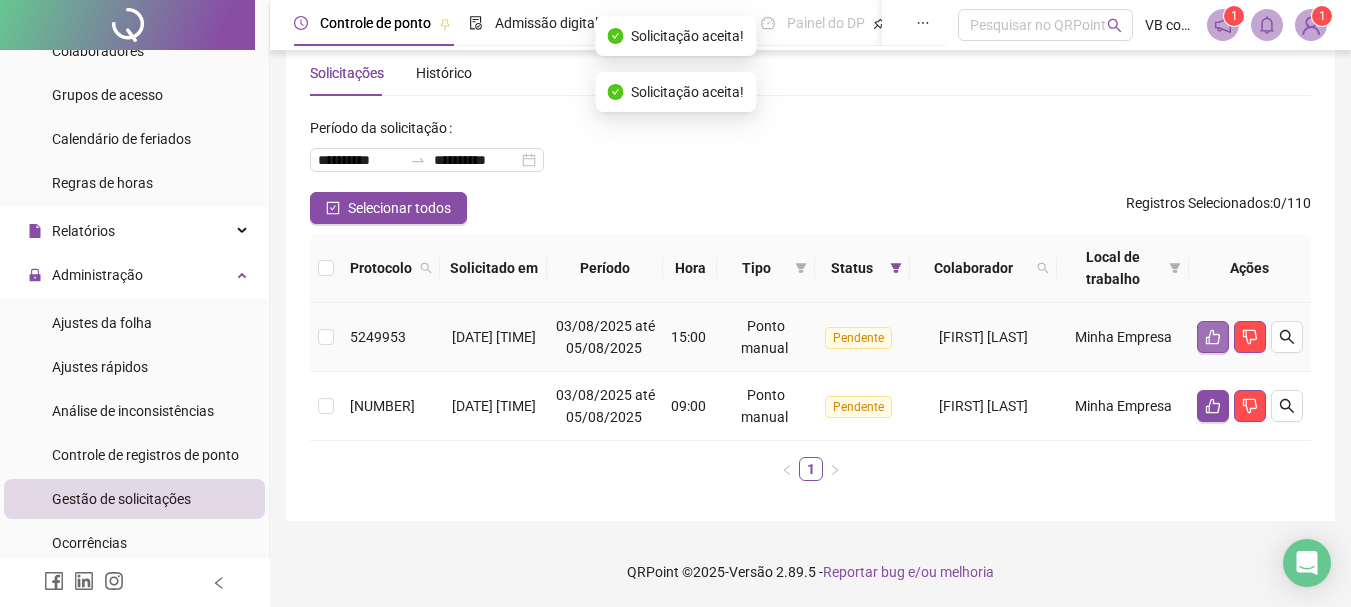 click 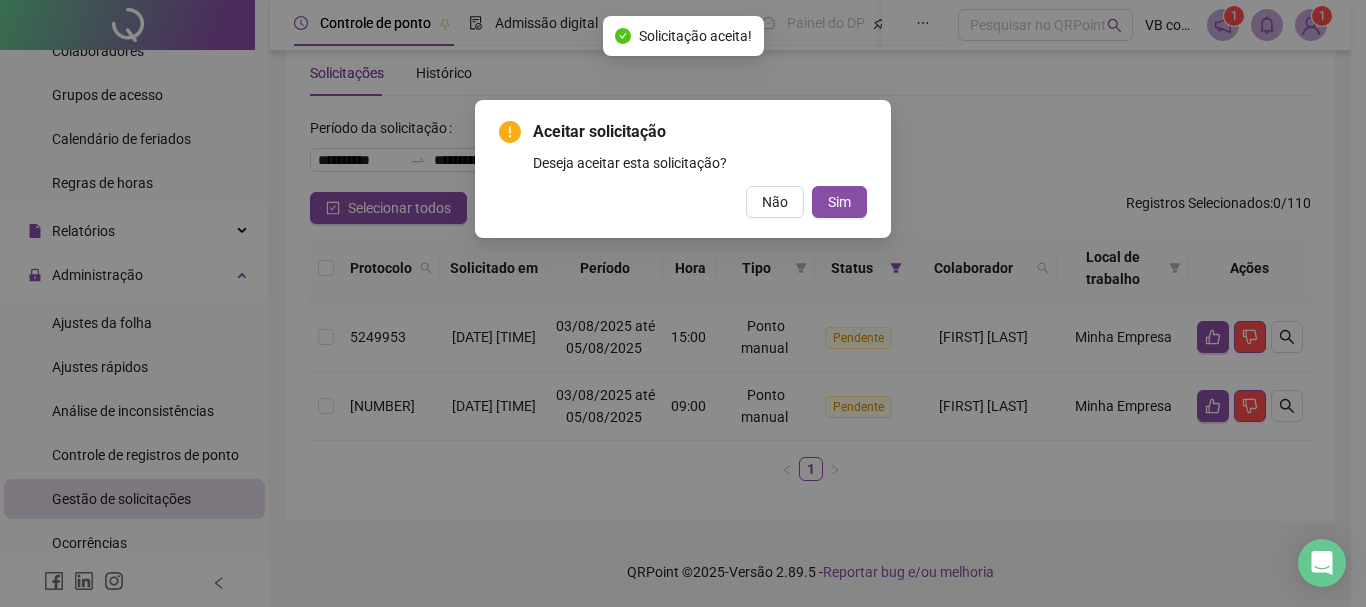 click on "Aceitar solicitação Deseja aceitar esta solicitação? Não Sim" at bounding box center [683, 169] 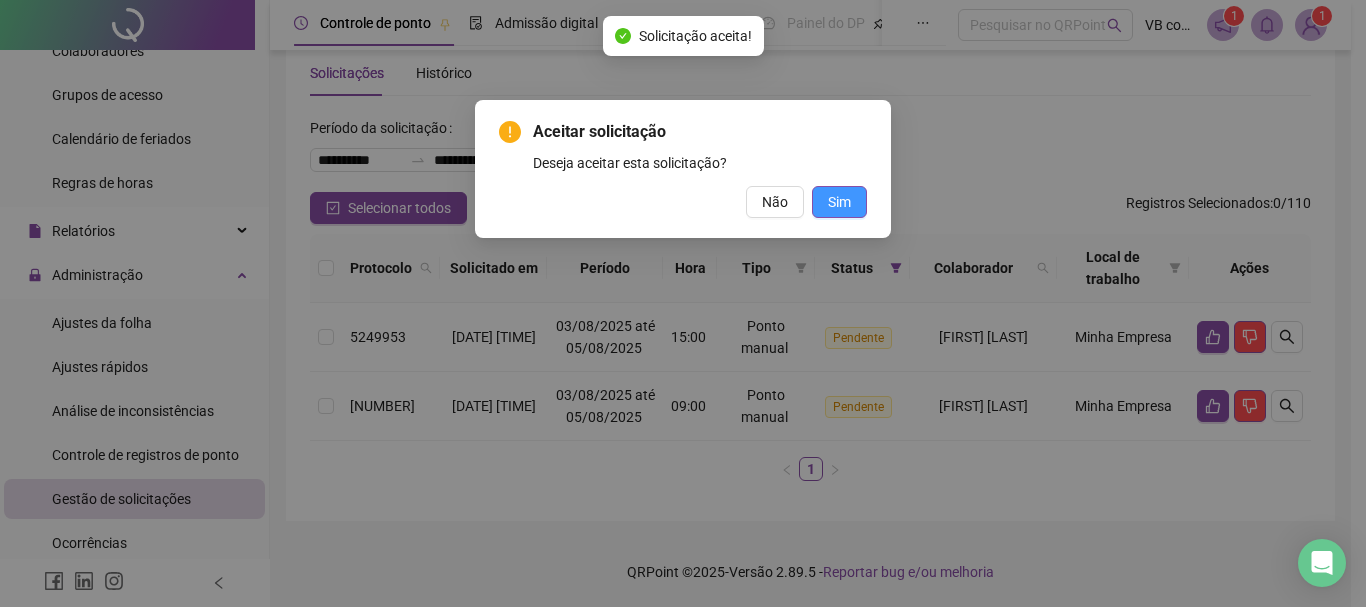 click on "Sim" at bounding box center (839, 202) 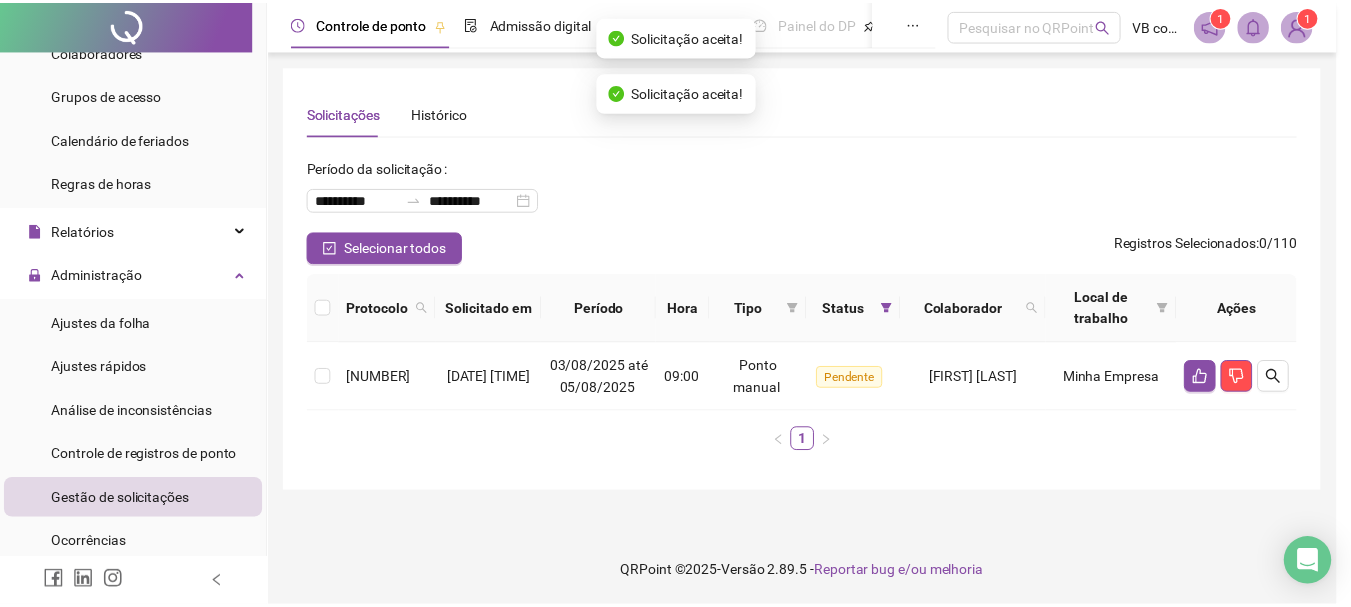 scroll, scrollTop: 0, scrollLeft: 0, axis: both 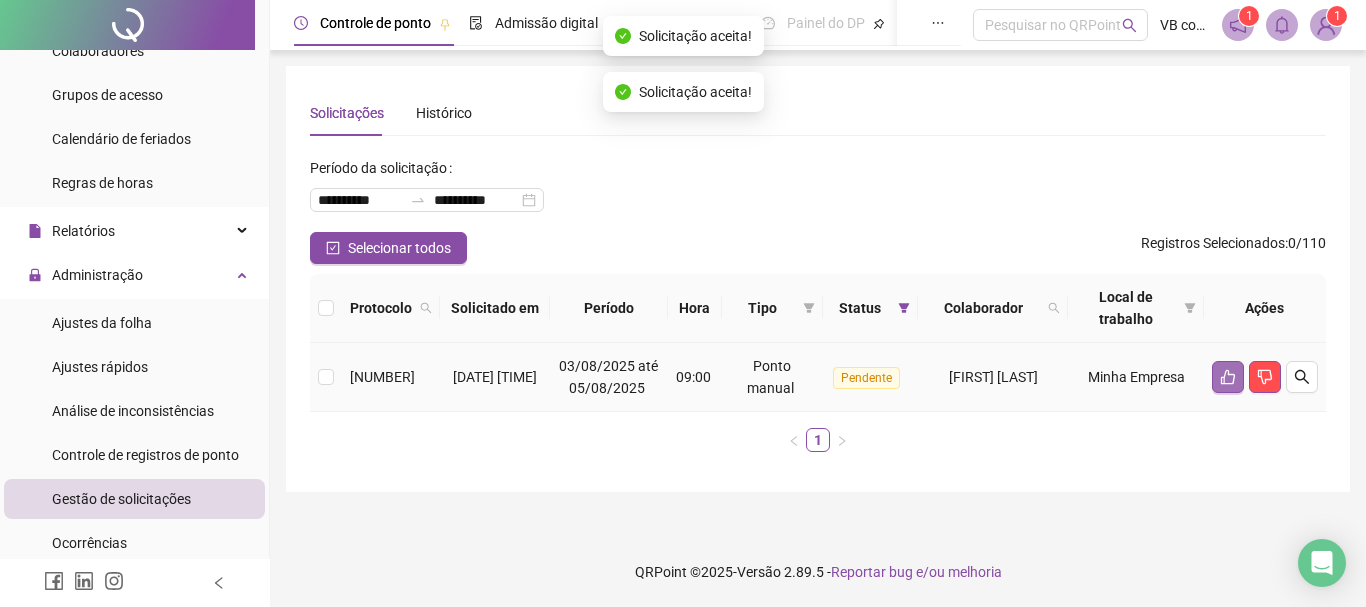 click at bounding box center [1228, 377] 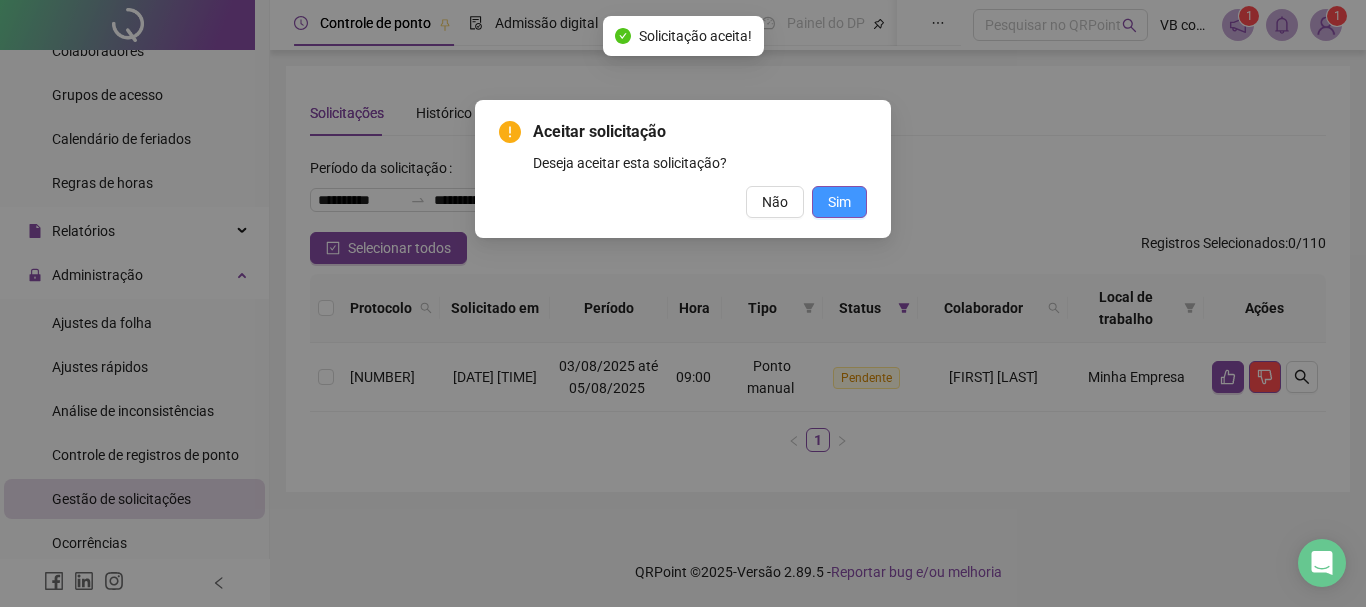 click on "Sim" at bounding box center [839, 202] 